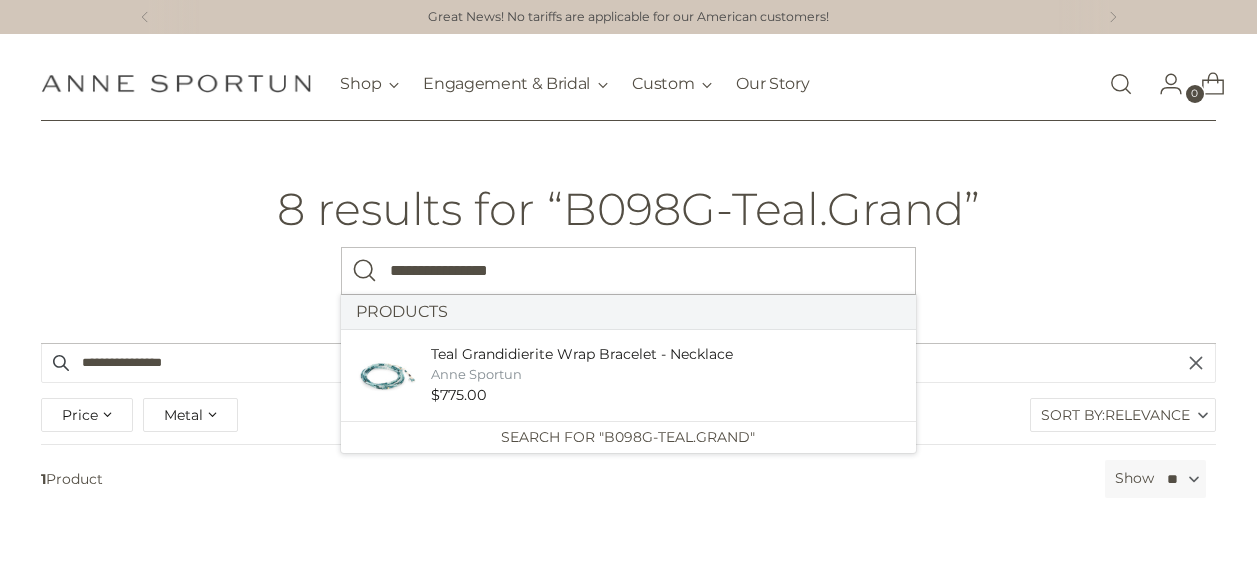 scroll, scrollTop: 300, scrollLeft: 0, axis: vertical 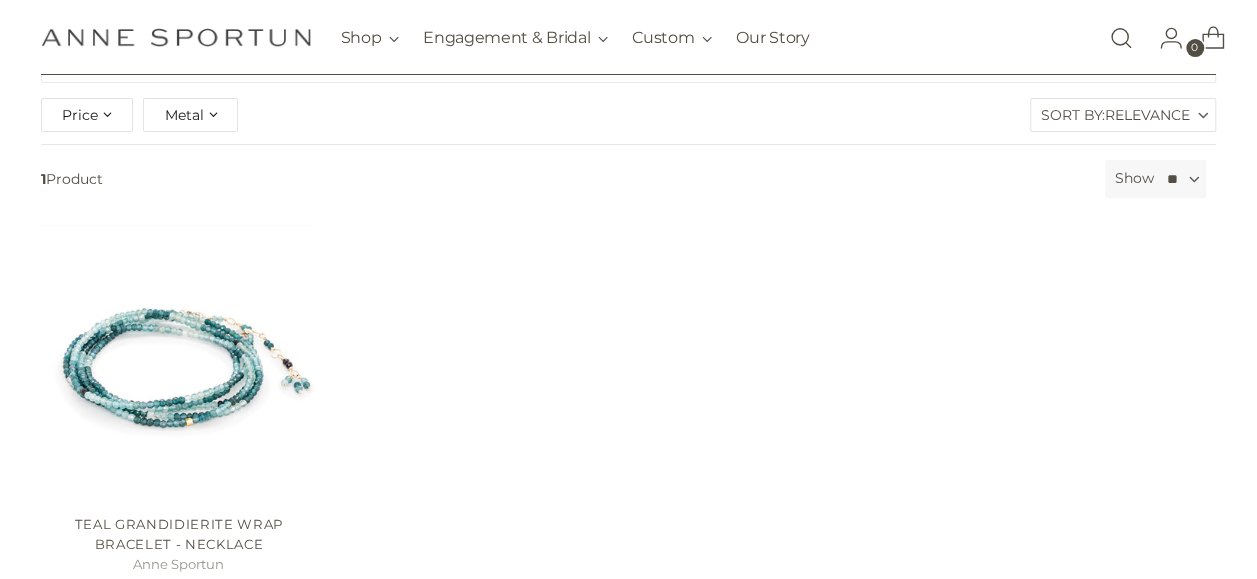 click at bounding box center [1171, 38] 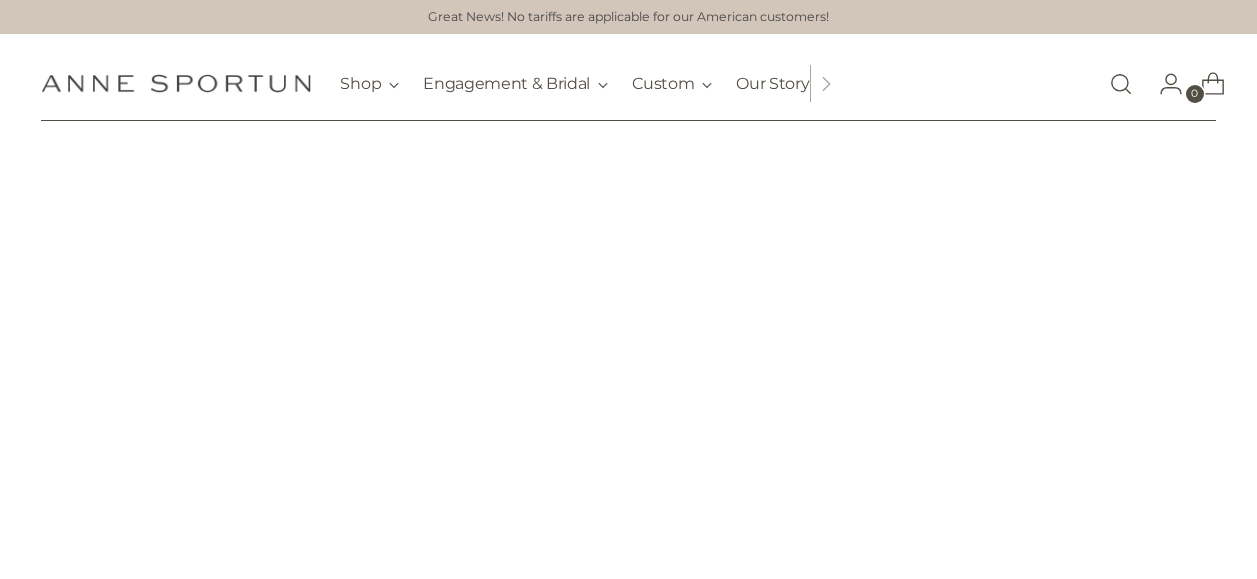 scroll, scrollTop: 0, scrollLeft: 0, axis: both 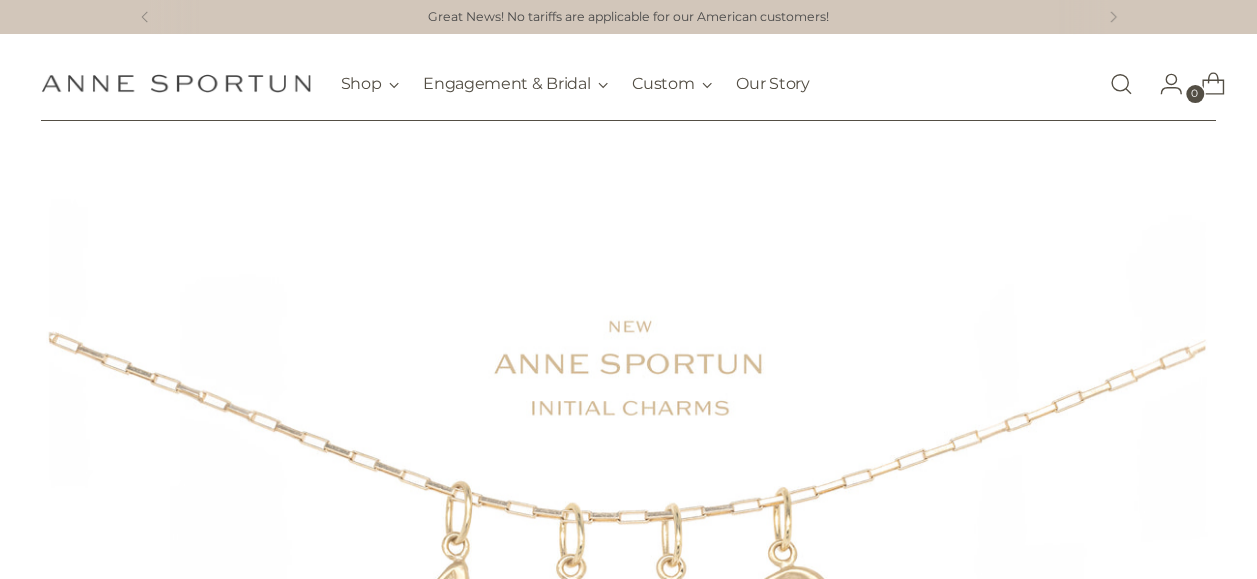 click 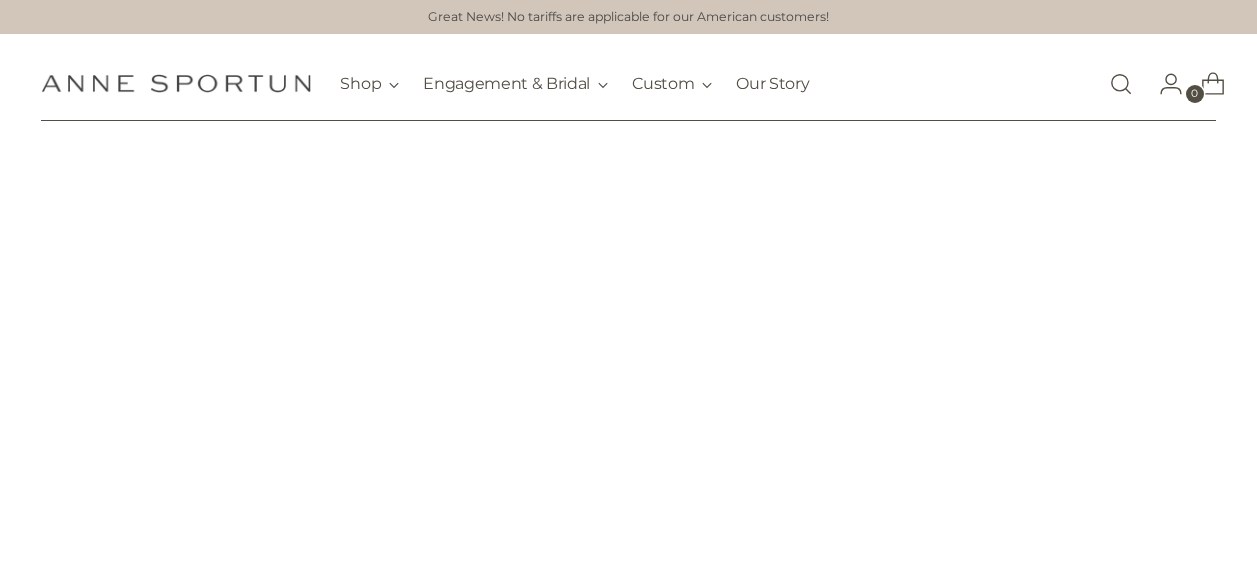 scroll, scrollTop: 0, scrollLeft: 0, axis: both 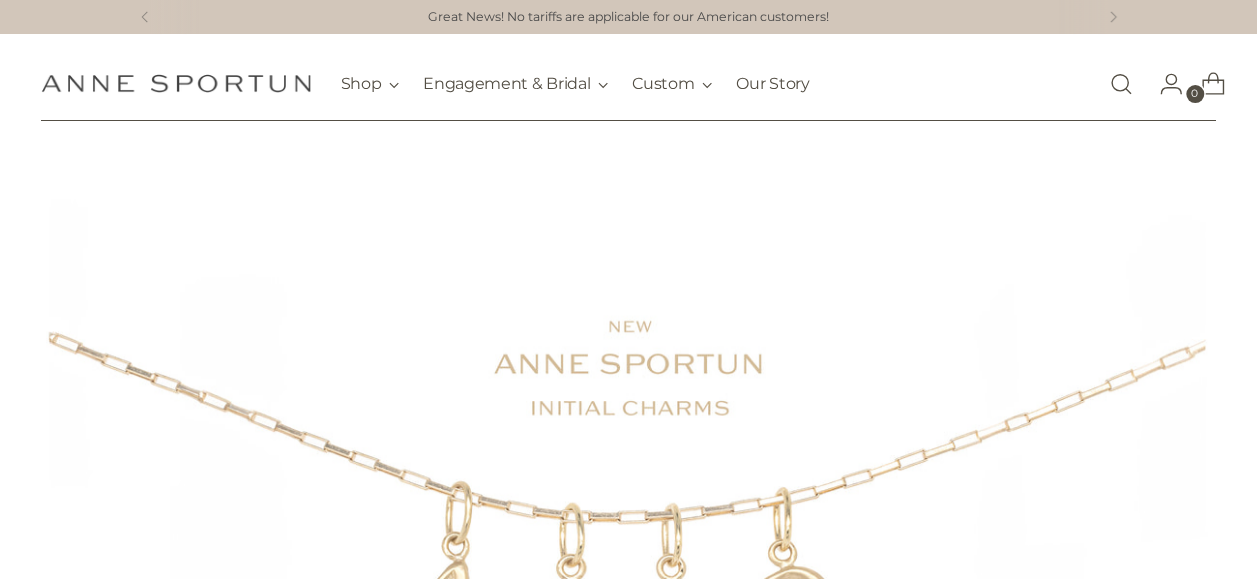 click at bounding box center (1121, 84) 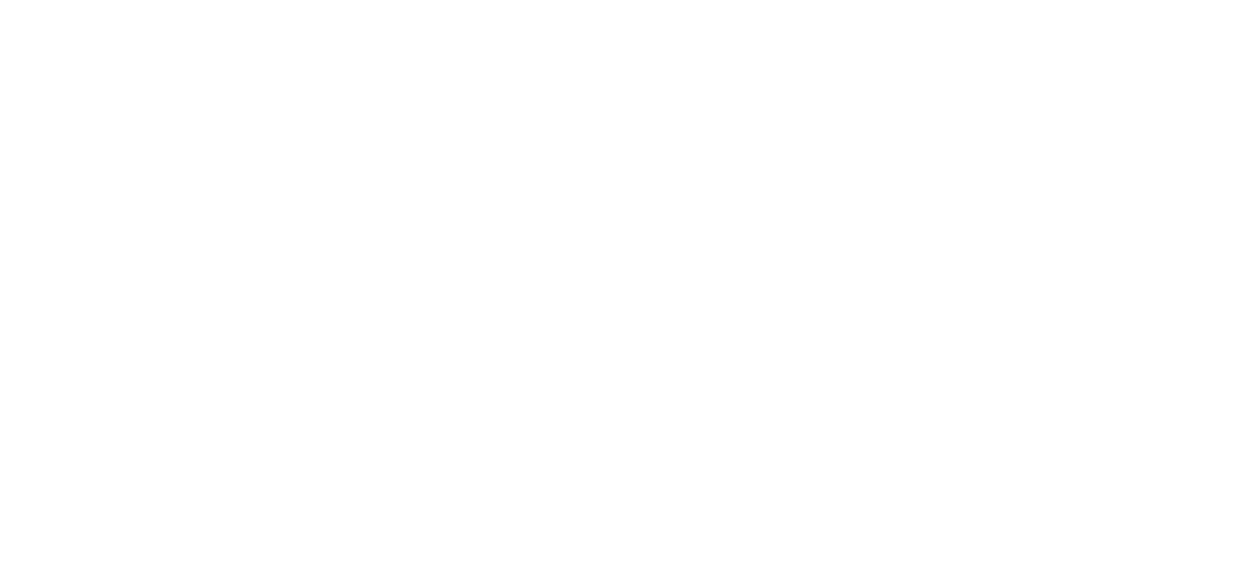 scroll, scrollTop: 0, scrollLeft: 0, axis: both 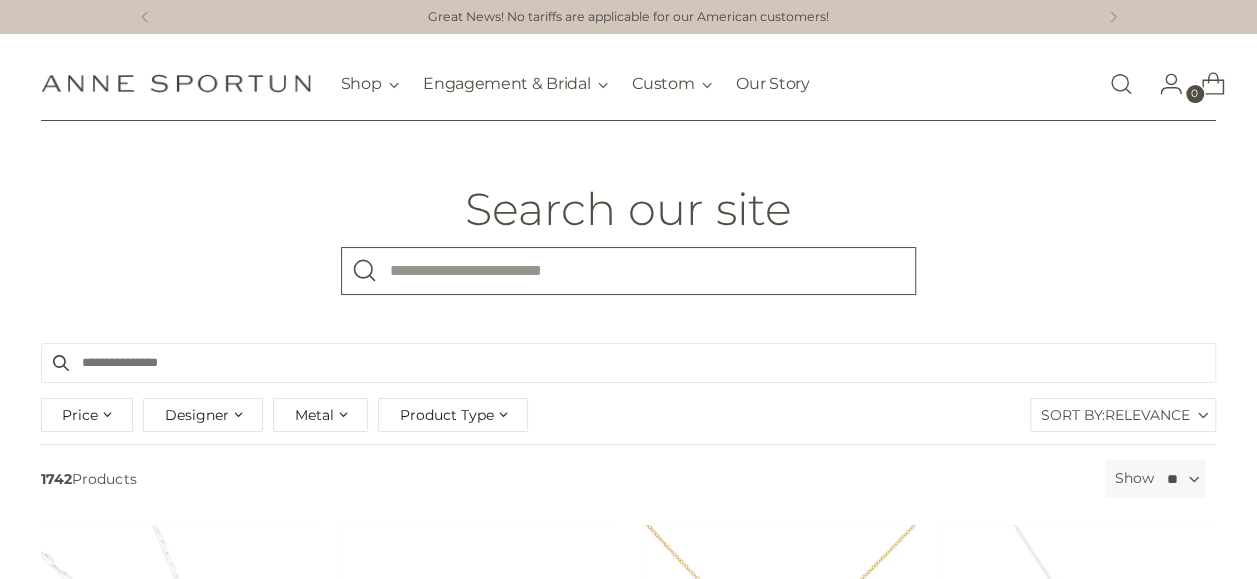 paste on "**********" 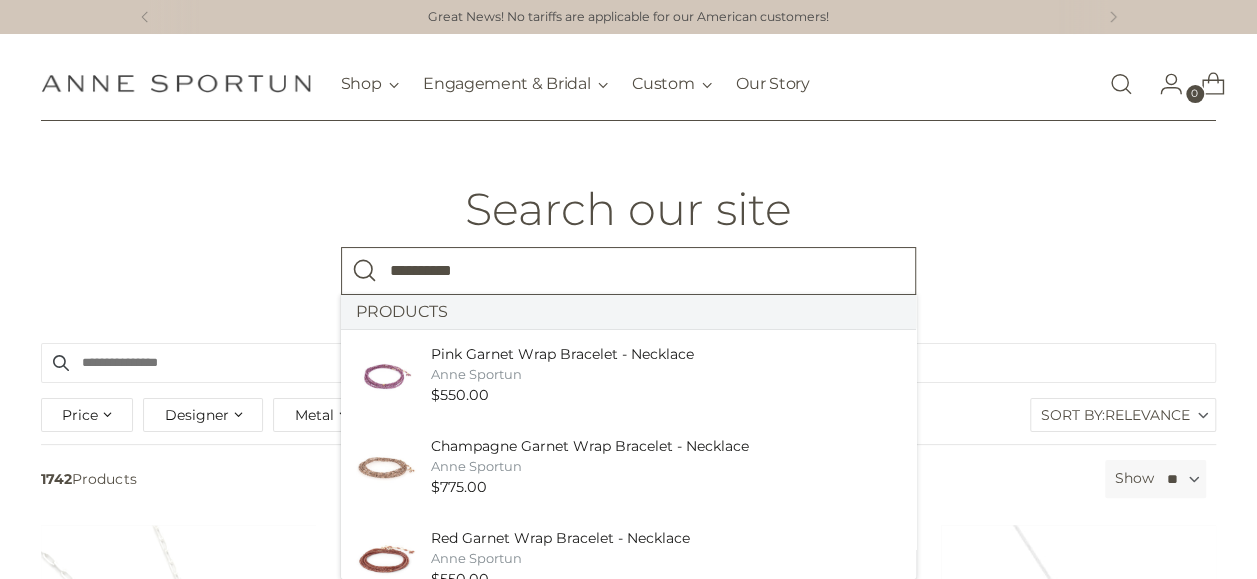 type on "**********" 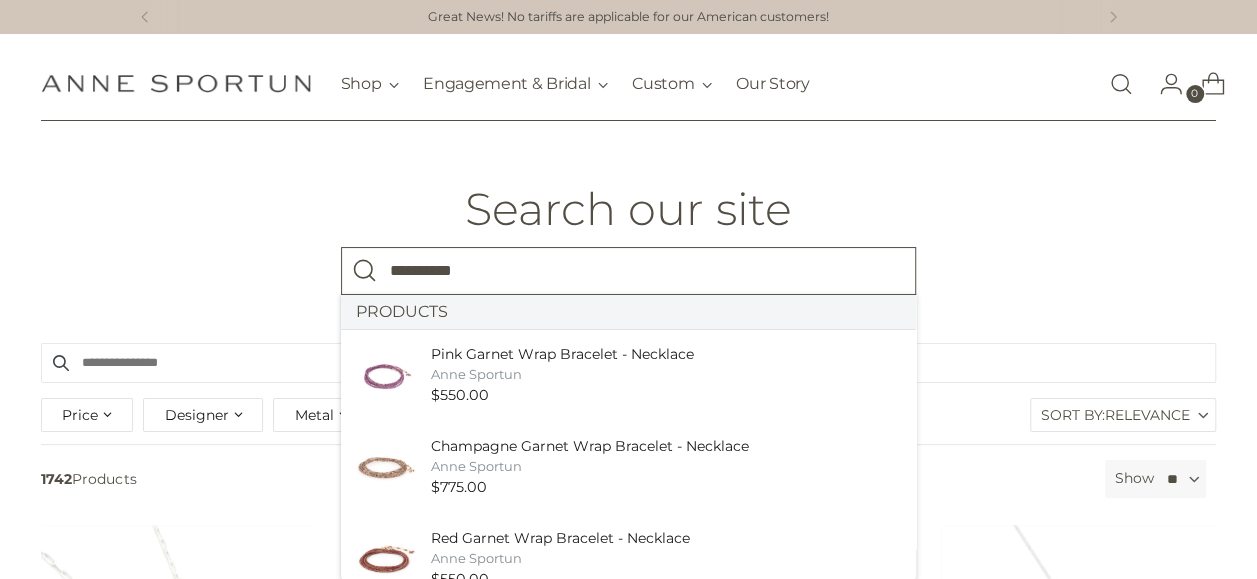 click at bounding box center [365, 271] 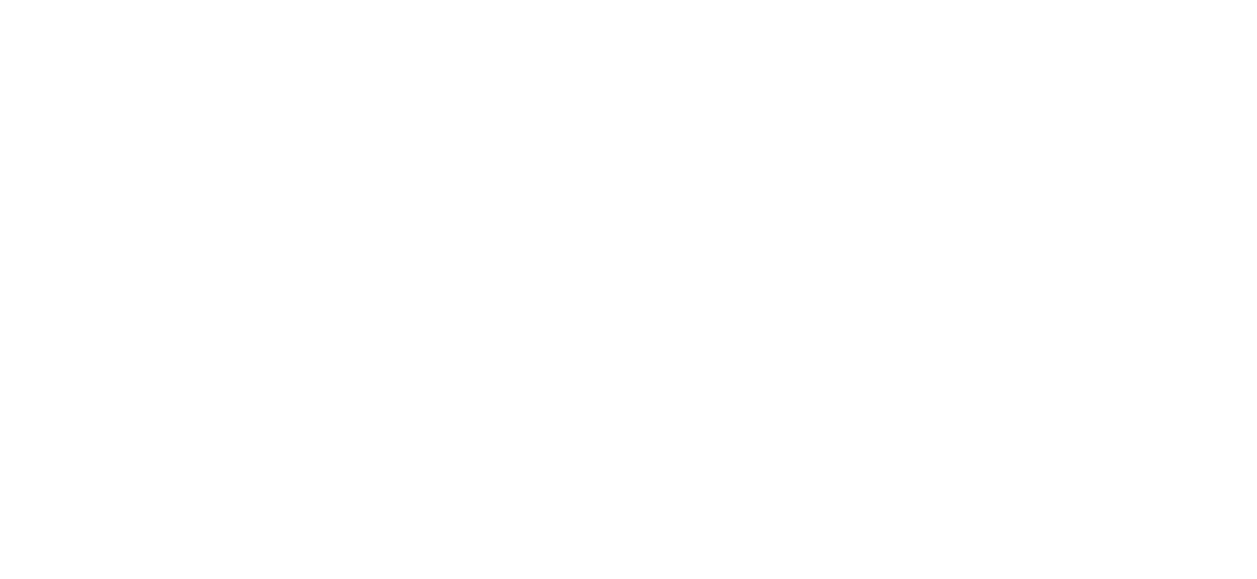 scroll, scrollTop: 0, scrollLeft: 0, axis: both 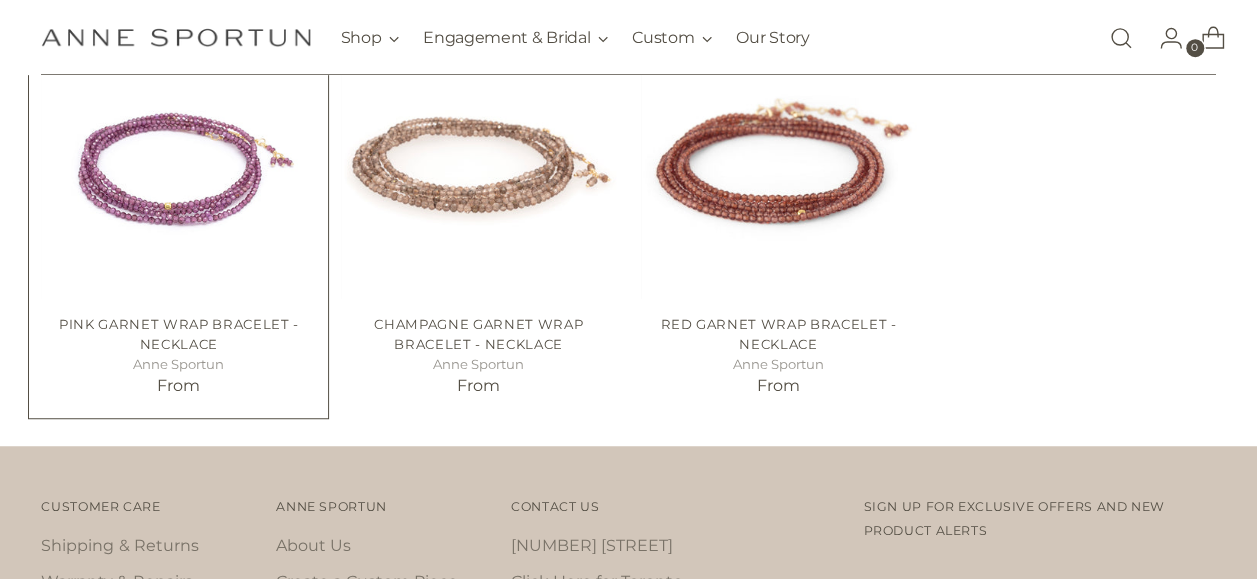 click at bounding box center [0, 0] 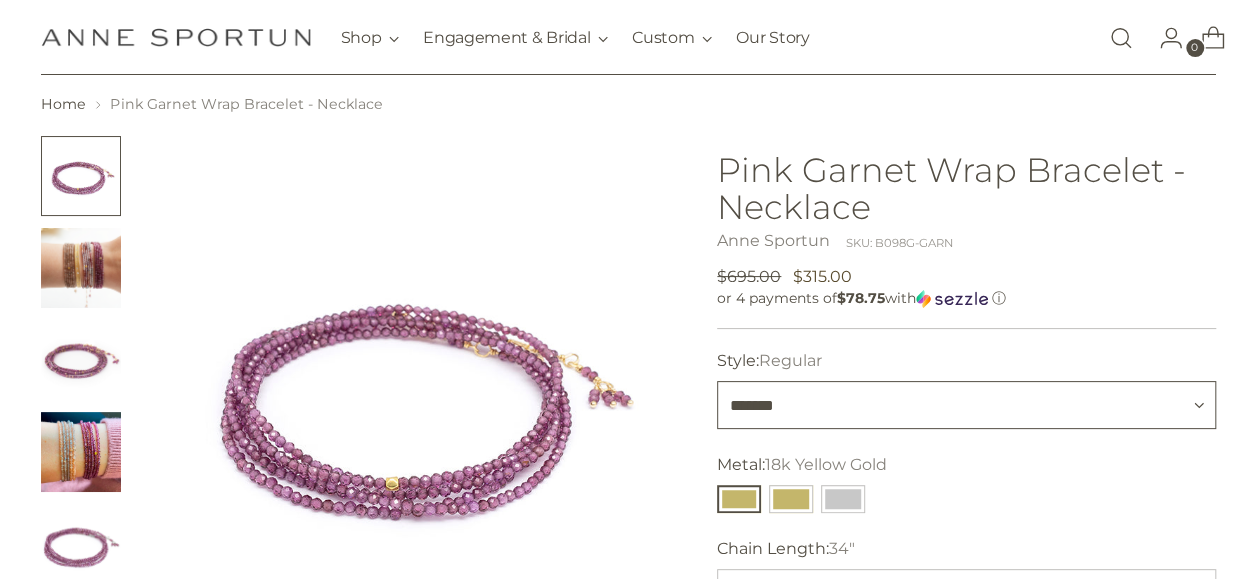 scroll, scrollTop: 100, scrollLeft: 0, axis: vertical 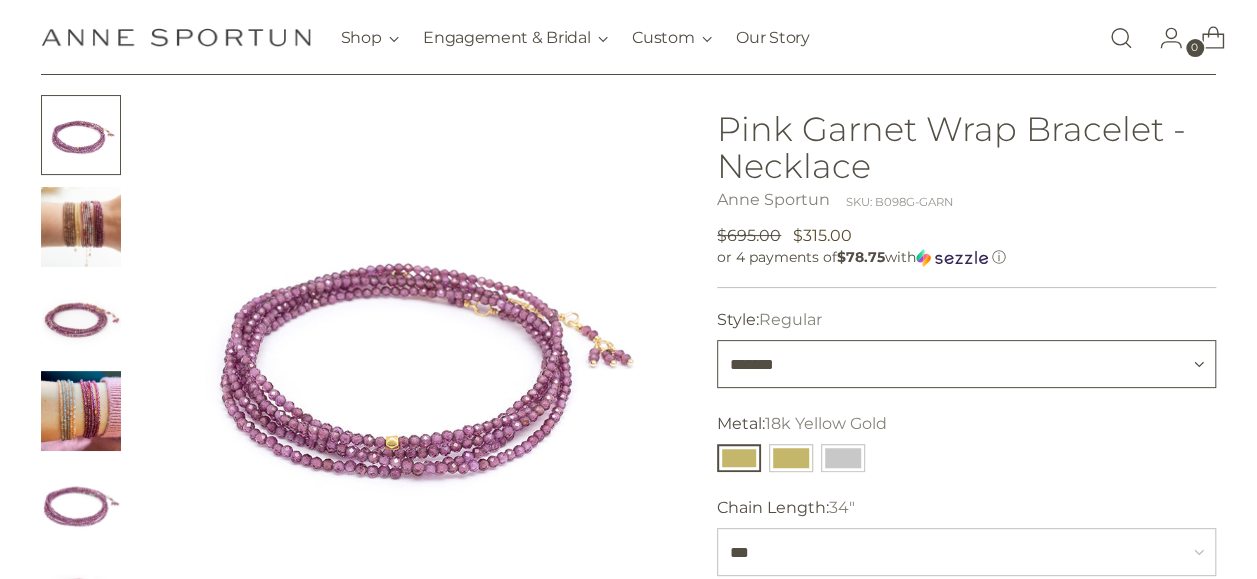 click on "******* ********" at bounding box center (966, 364) 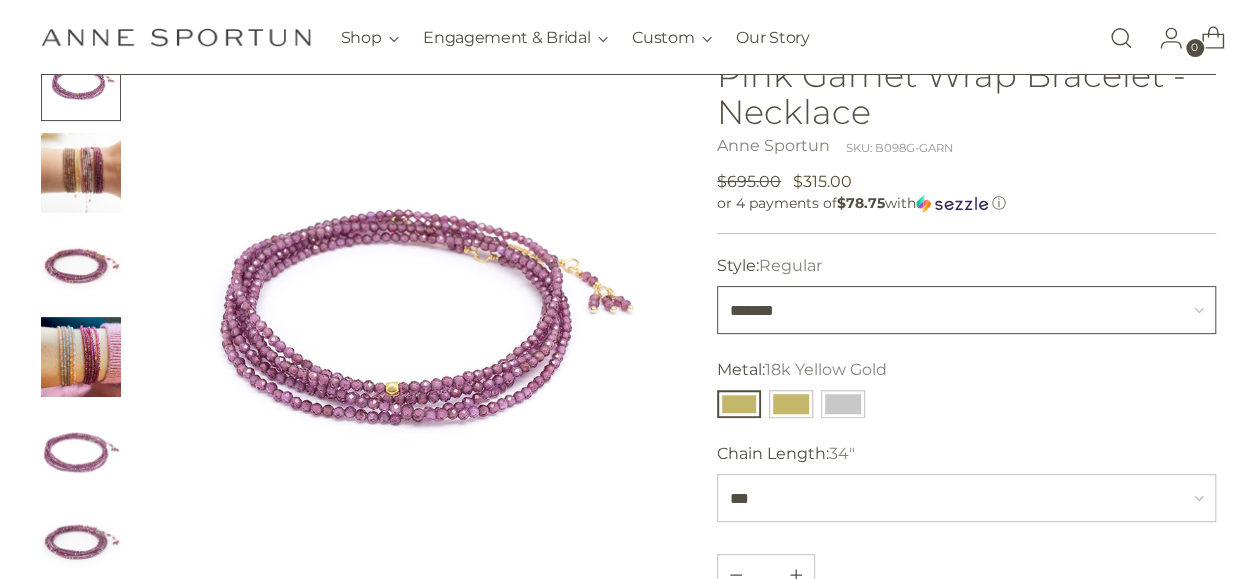 scroll, scrollTop: 200, scrollLeft: 0, axis: vertical 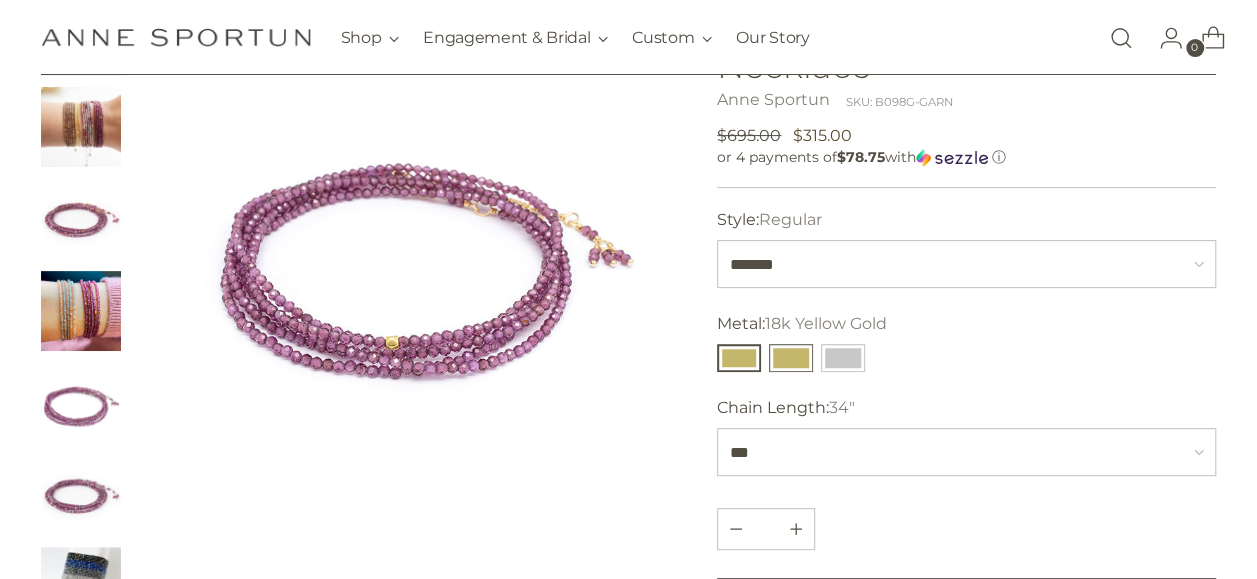 click at bounding box center [791, 358] 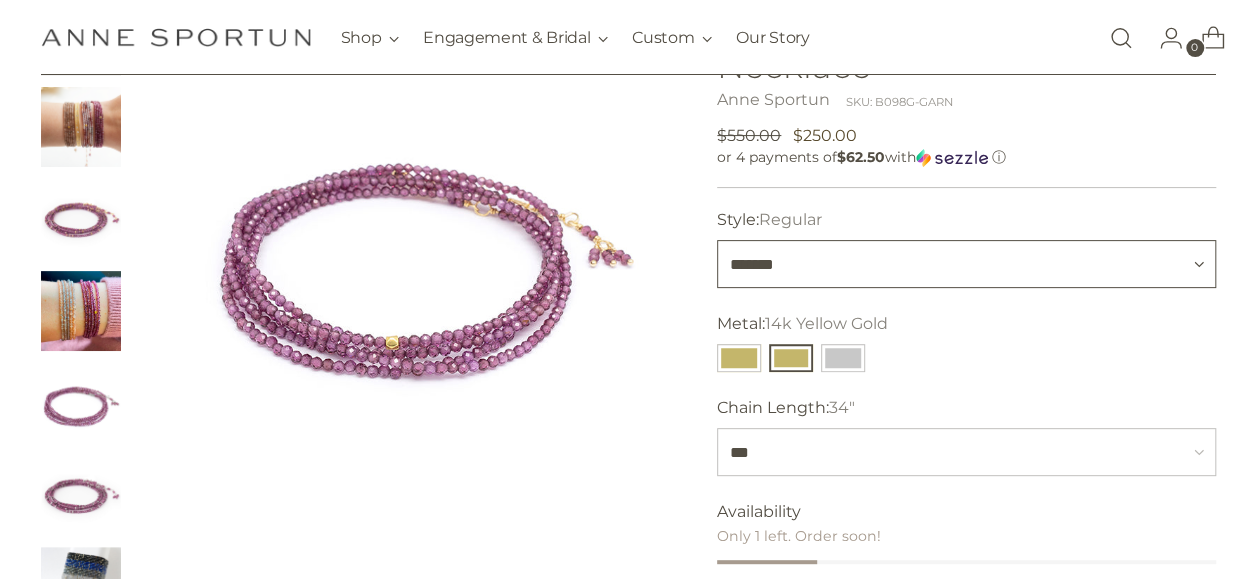 click on "******* ********" at bounding box center (966, 264) 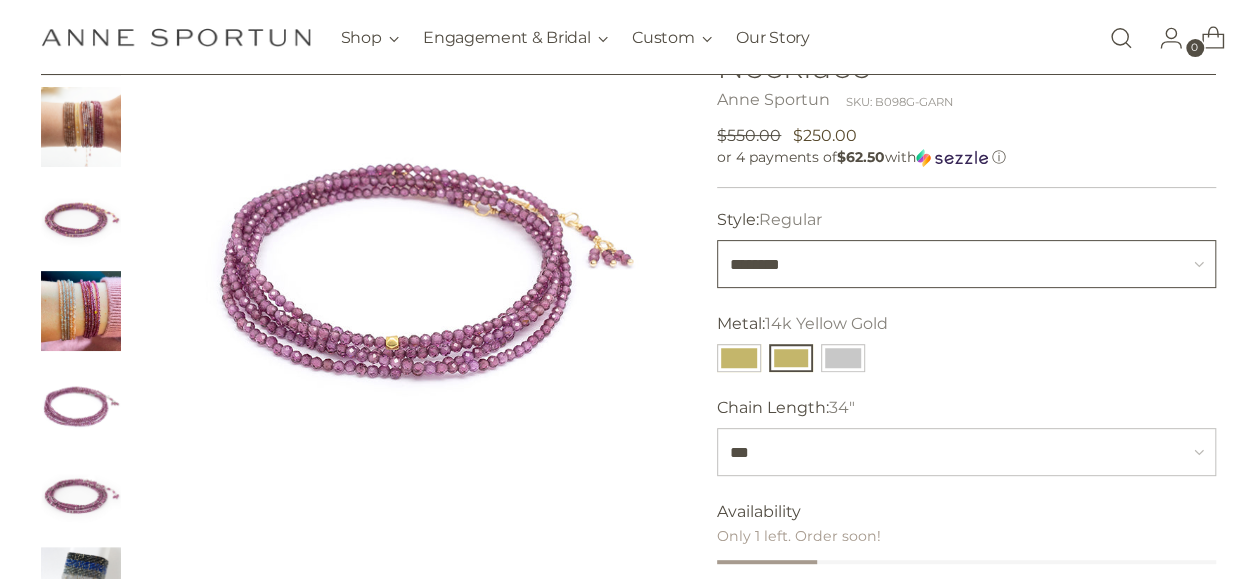 click on "******* ********" at bounding box center [966, 264] 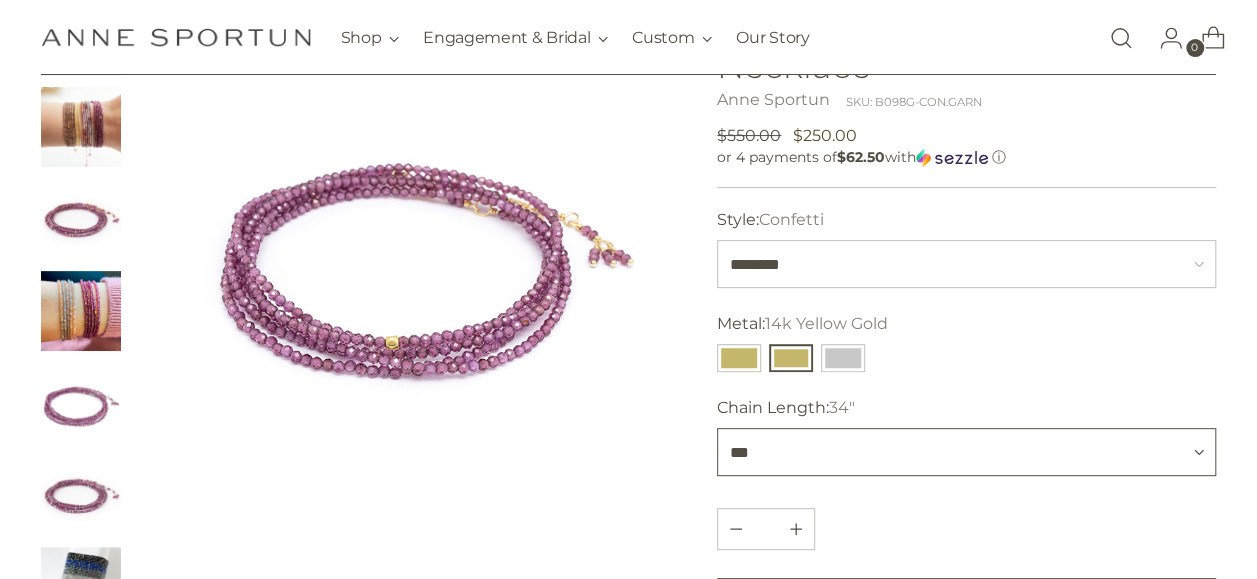 click on "*** *** ***" at bounding box center (966, 452) 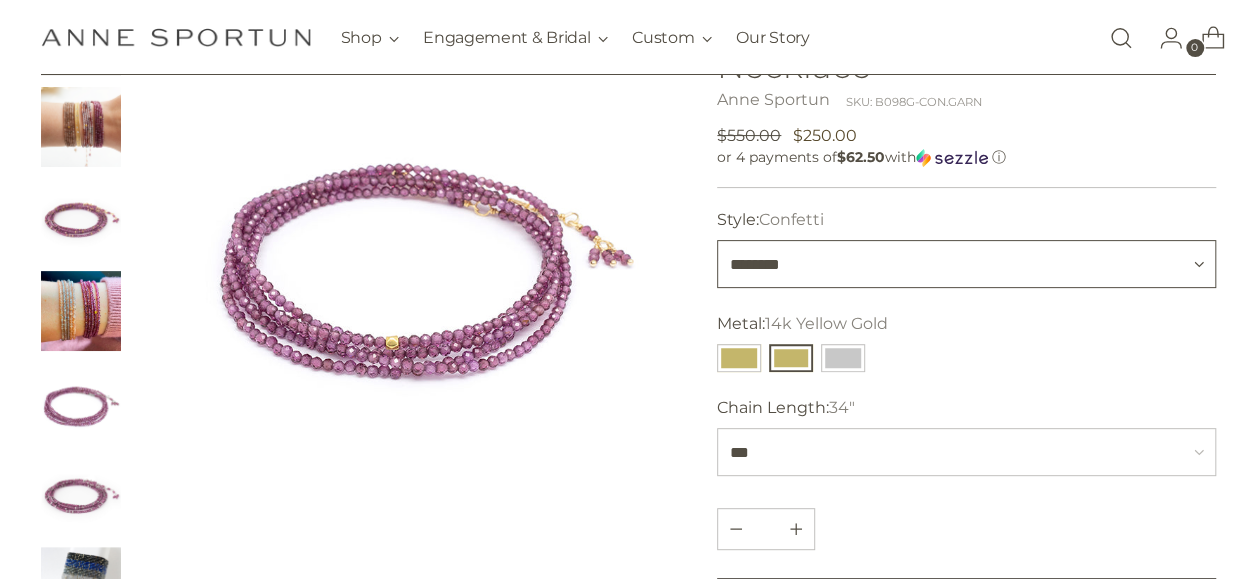 click on "******* ********" at bounding box center [966, 264] 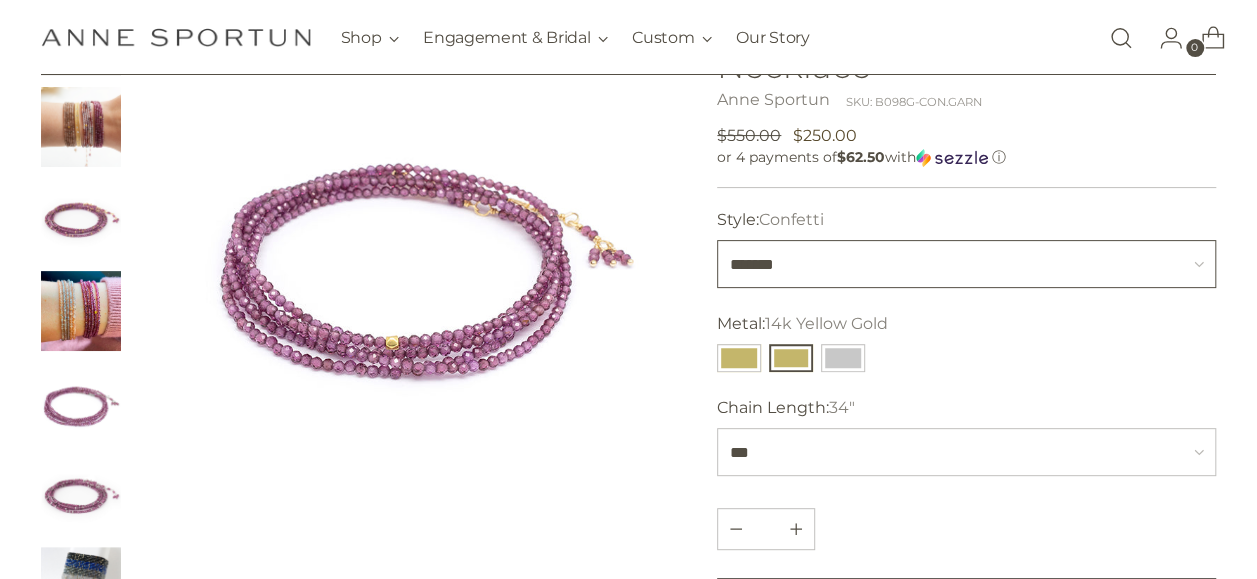 click on "******* ********" at bounding box center (966, 264) 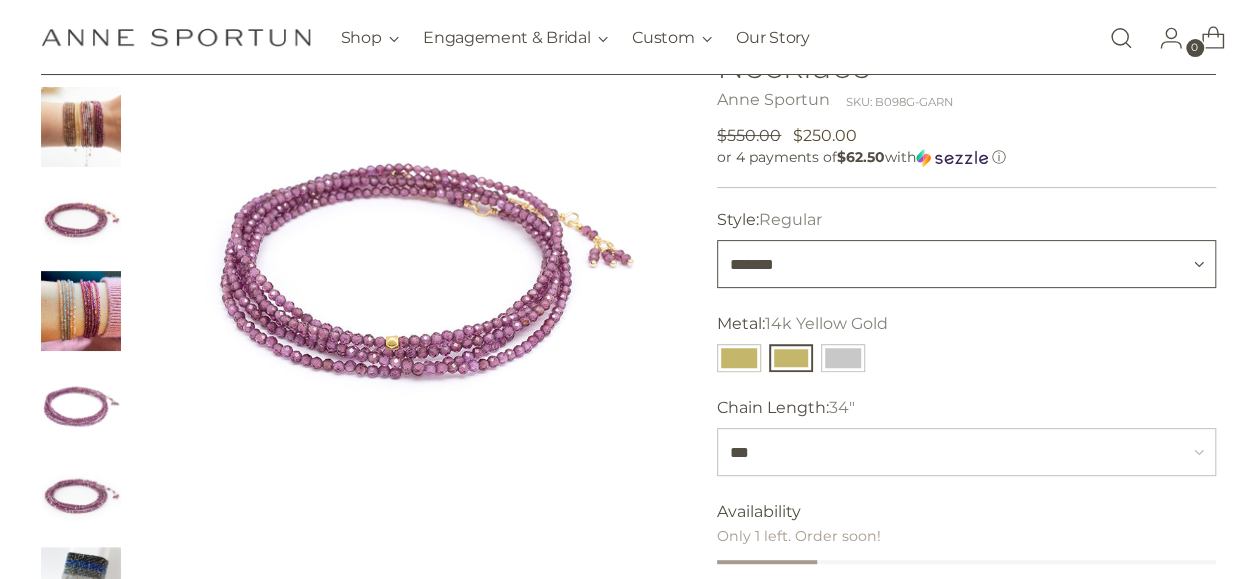 click on "******* ********" at bounding box center [966, 264] 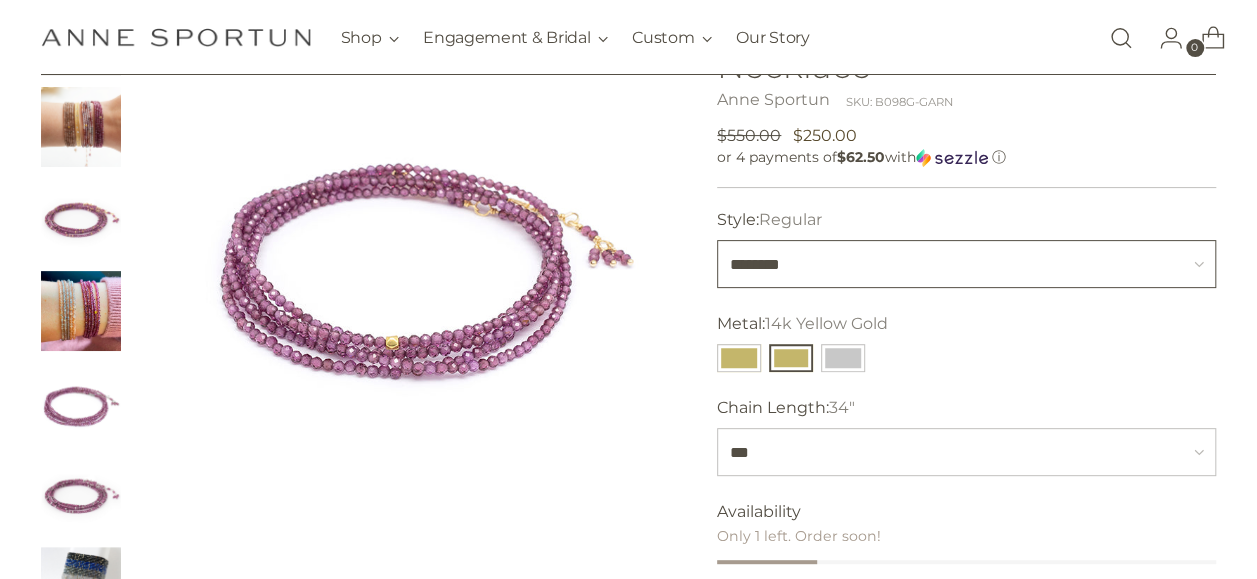 click on "******* ********" at bounding box center [966, 264] 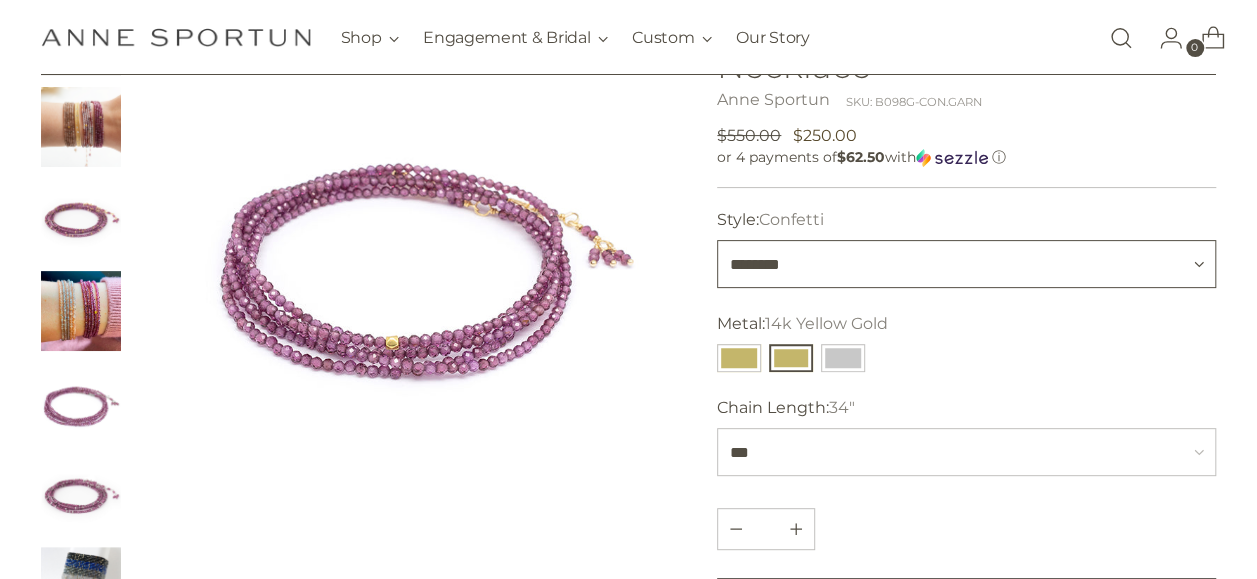 click on "******* ********" at bounding box center [966, 264] 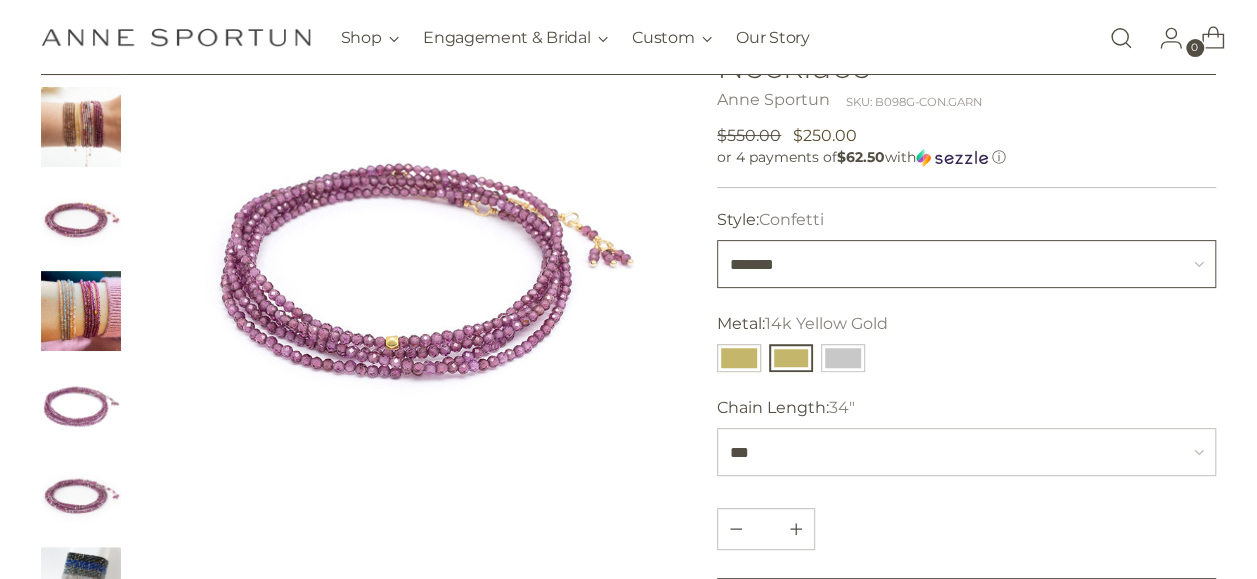 click on "******* ********" at bounding box center [966, 264] 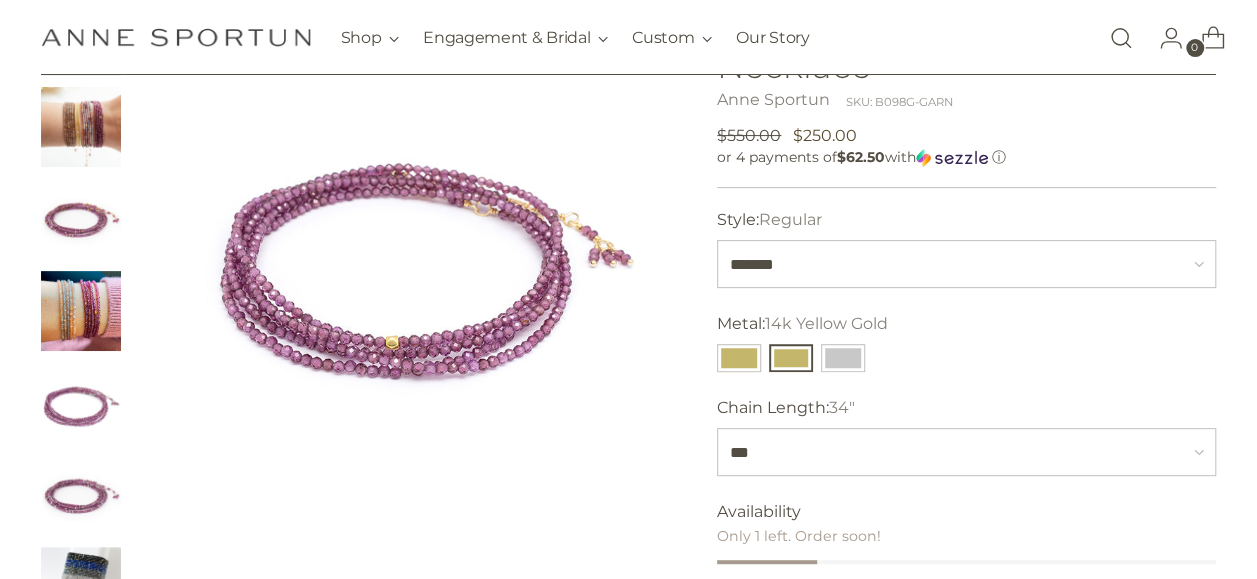 drag, startPoint x: 80, startPoint y: 398, endPoint x: 77, endPoint y: 300, distance: 98.045906 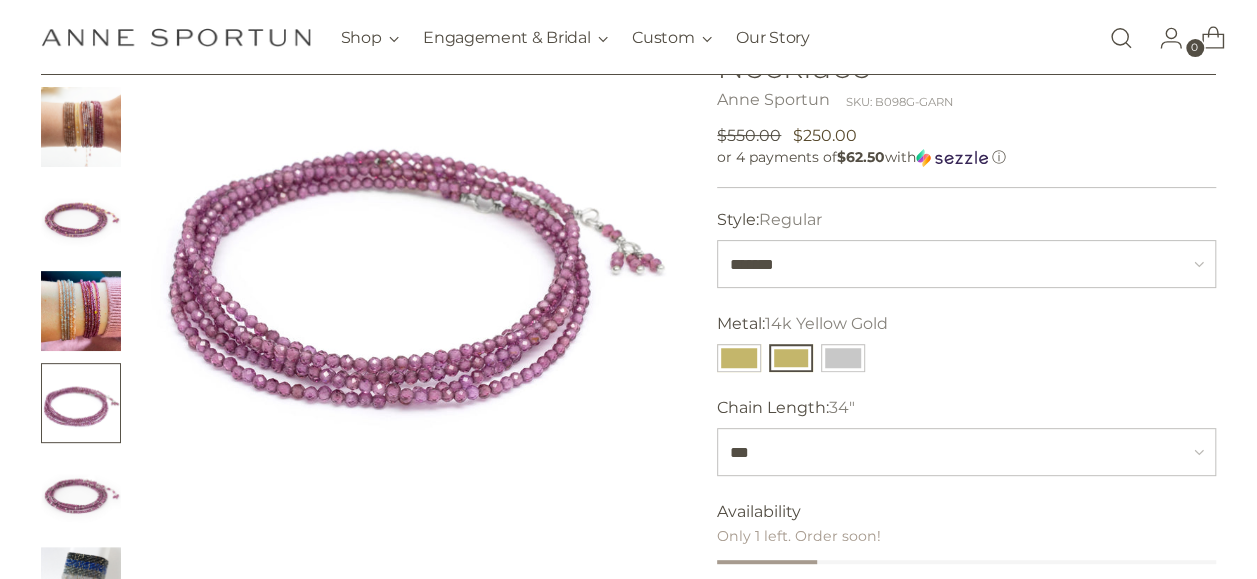 click at bounding box center [81, 219] 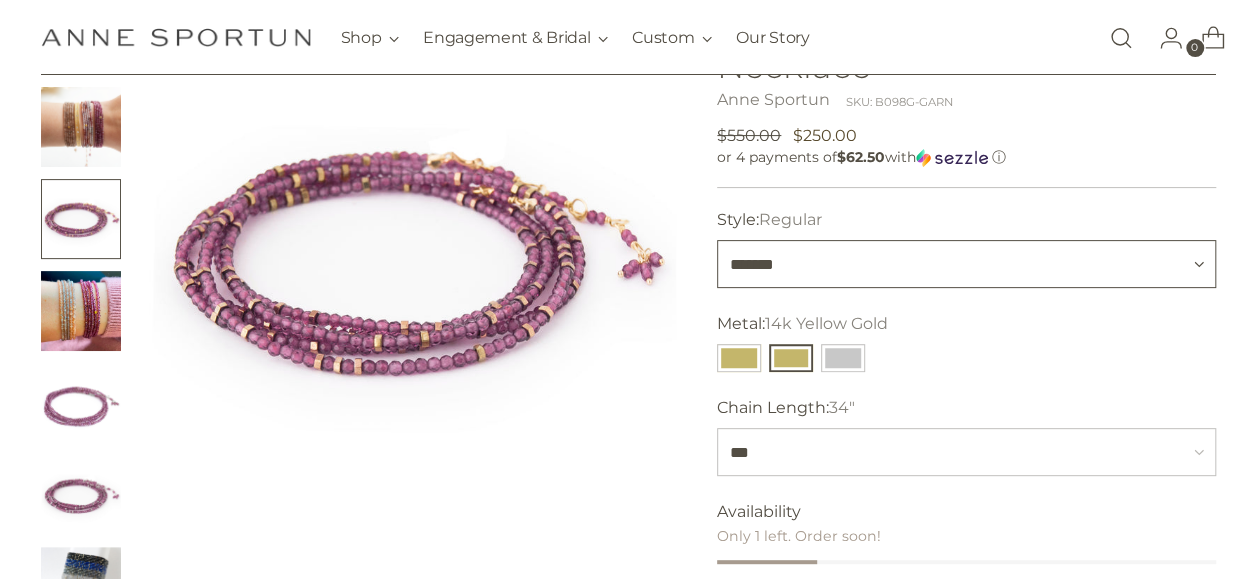click on "******* ********" at bounding box center [966, 264] 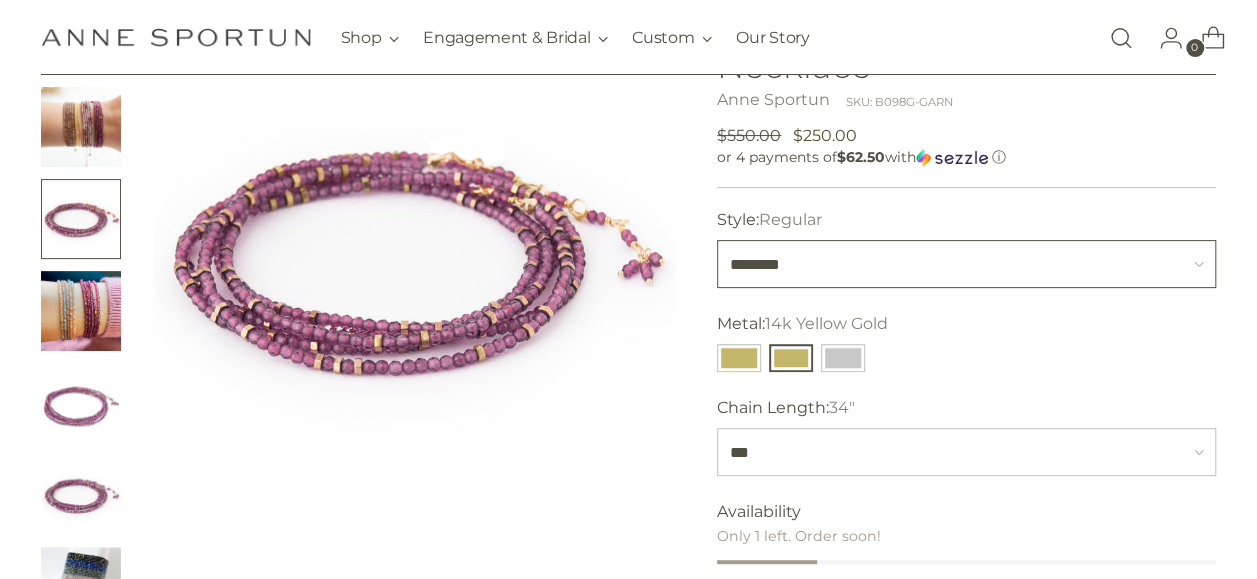 click on "******* ********" at bounding box center (966, 264) 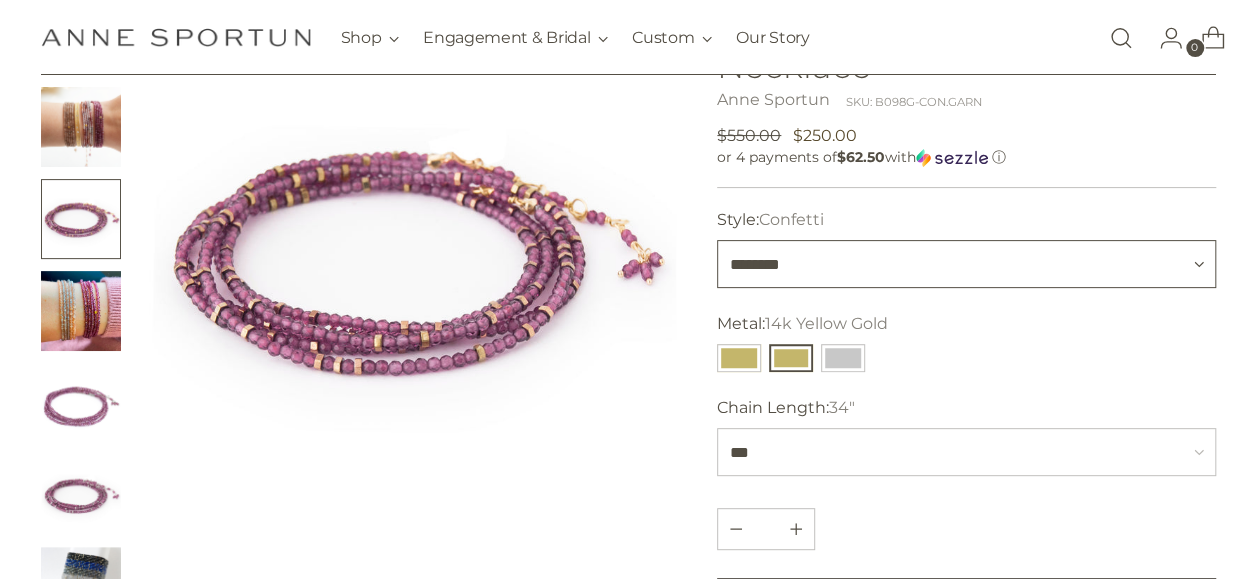 click on "******* ********" at bounding box center (966, 264) 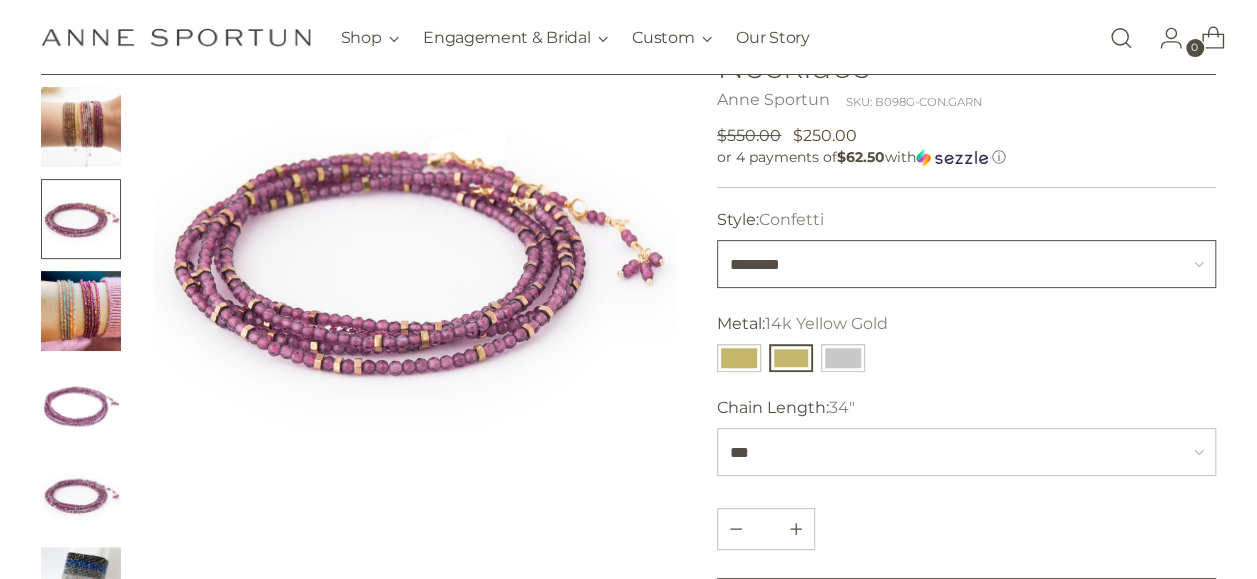 select on "*******" 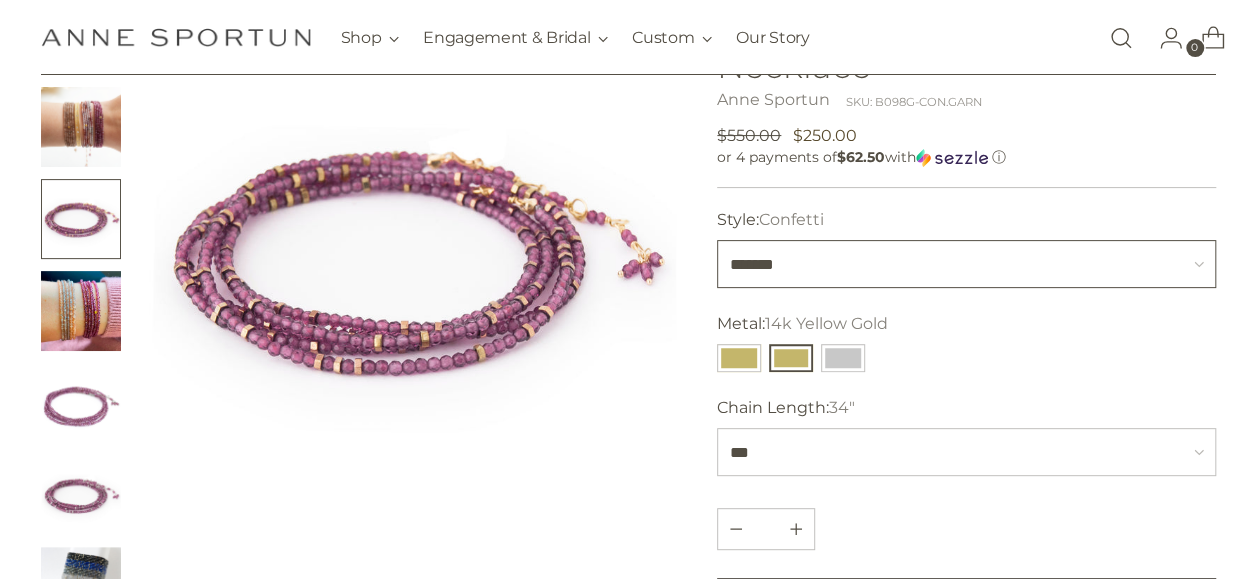 click on "******* ********" at bounding box center [966, 264] 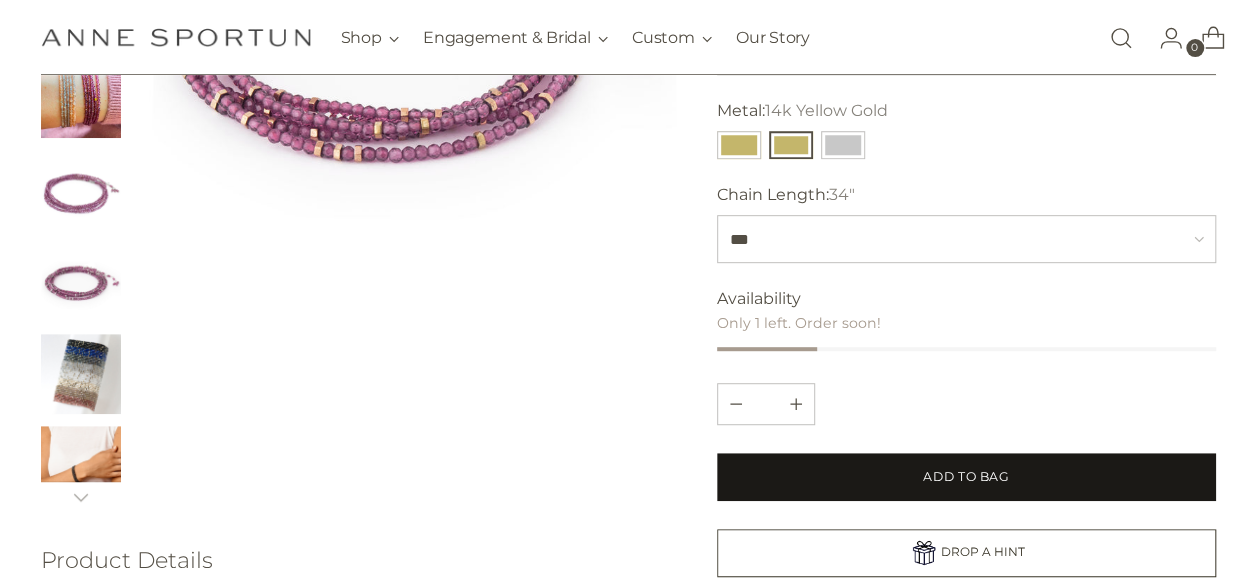 scroll, scrollTop: 500, scrollLeft: 0, axis: vertical 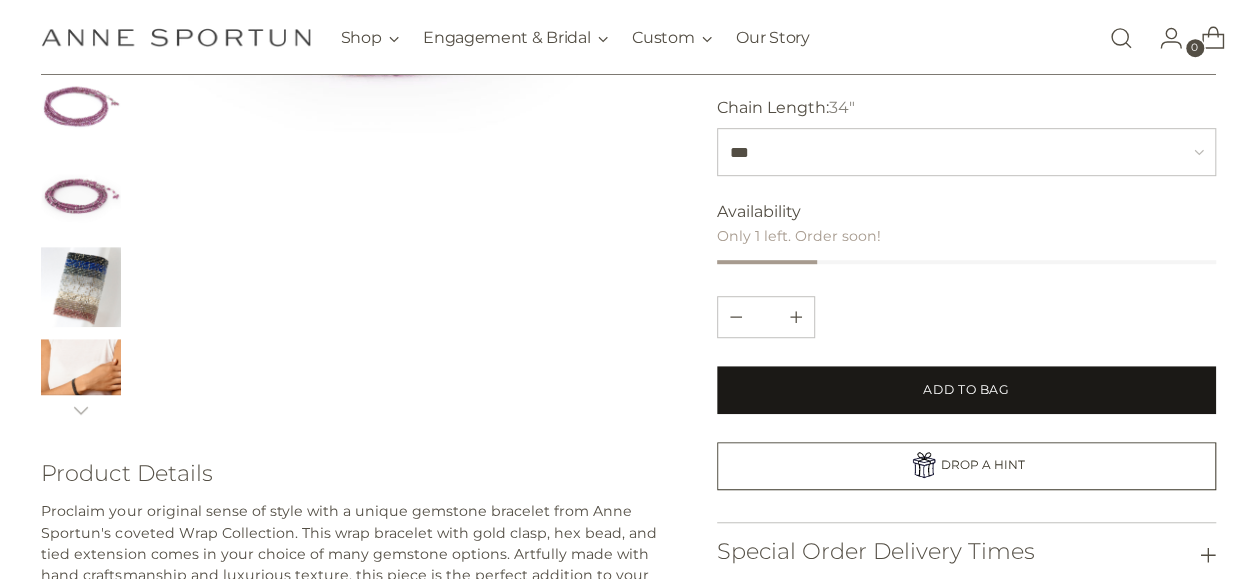 click on "Add to Bag" at bounding box center (966, 390) 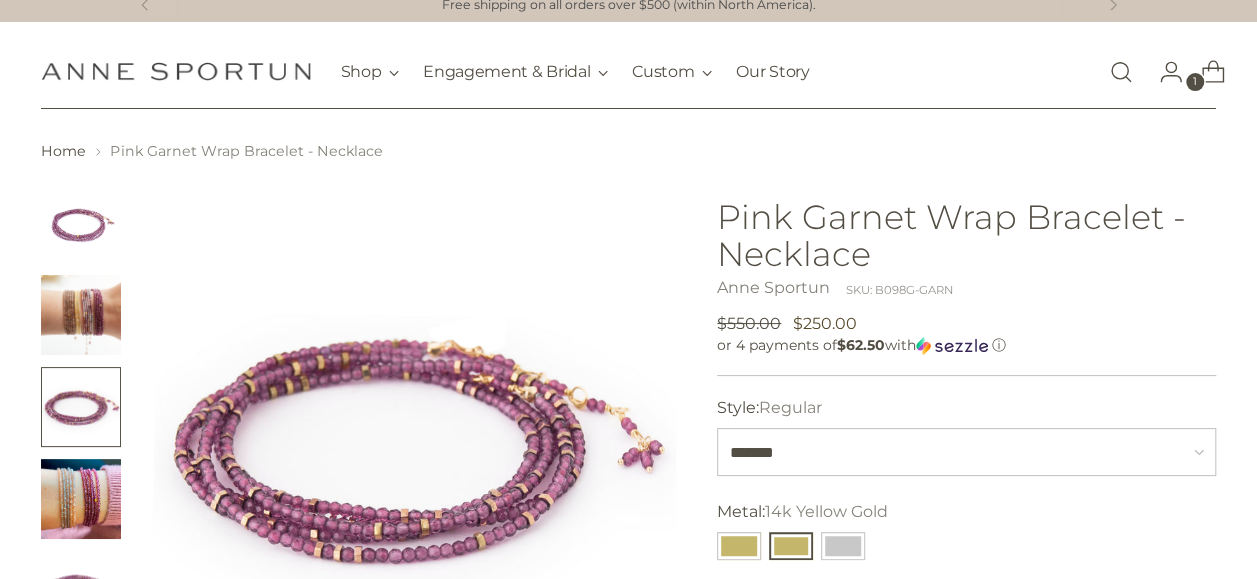 scroll, scrollTop: 0, scrollLeft: 0, axis: both 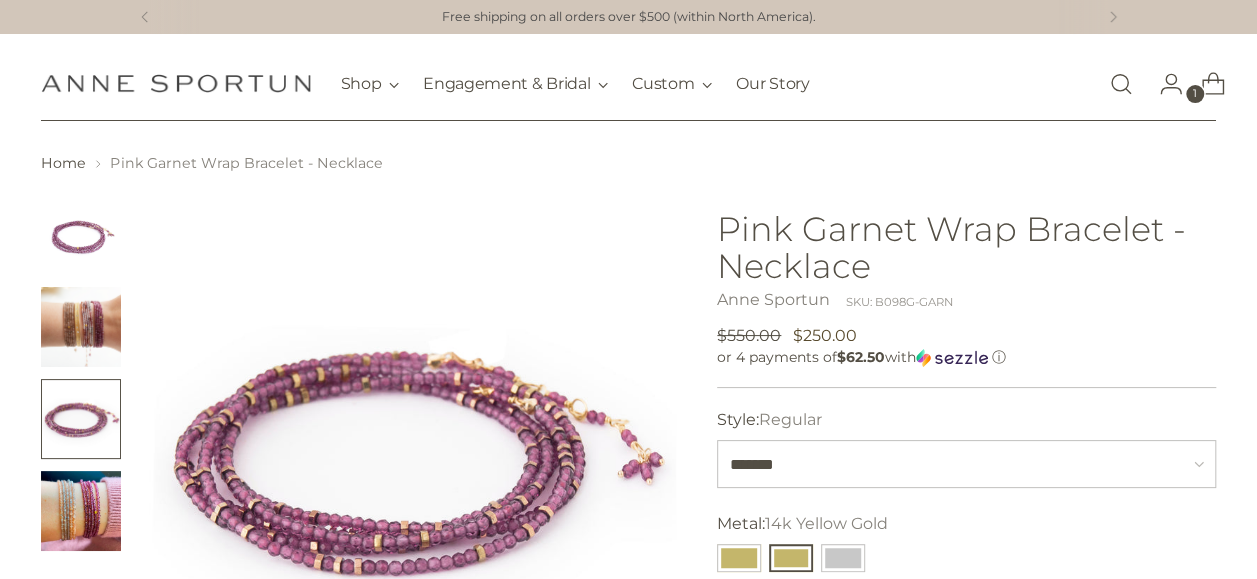 click at bounding box center [1121, 84] 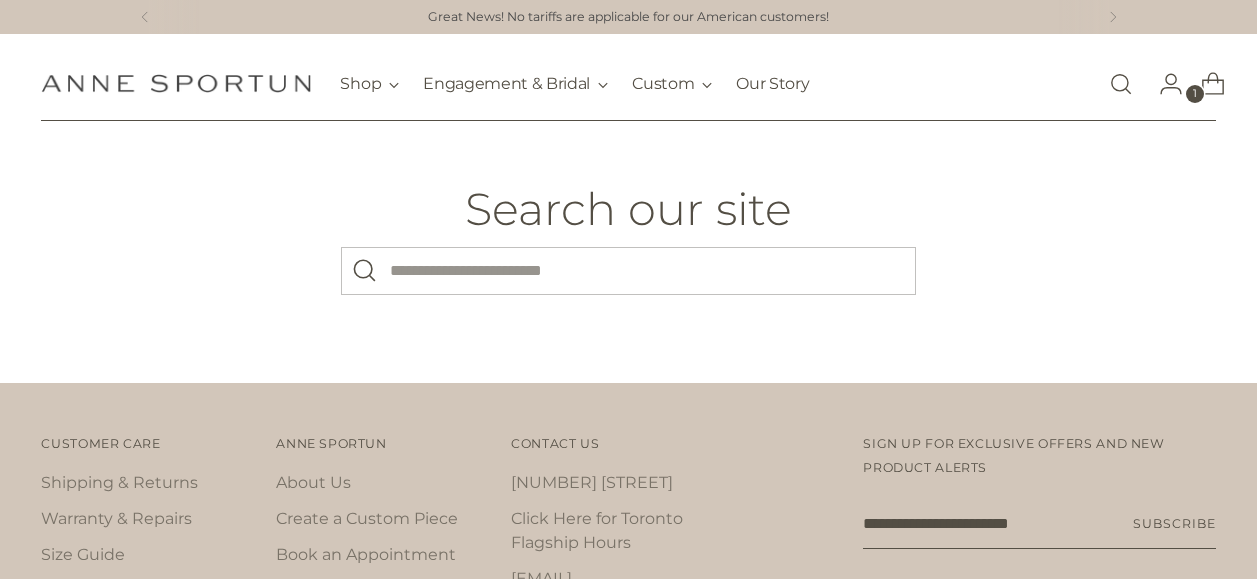 scroll, scrollTop: 0, scrollLeft: 0, axis: both 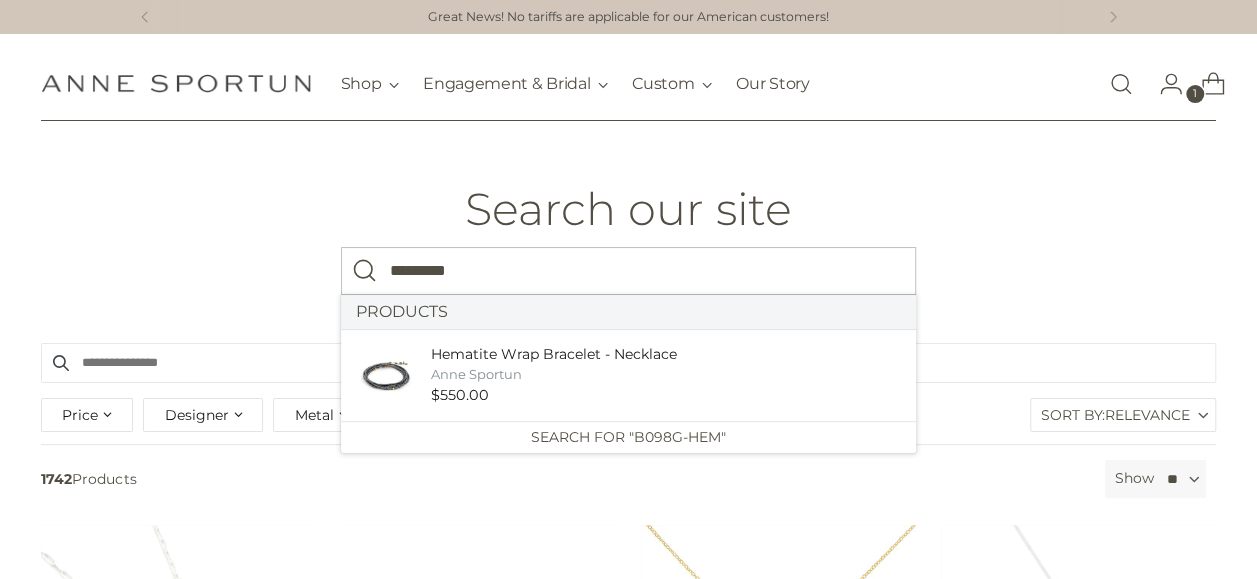 type on "*********" 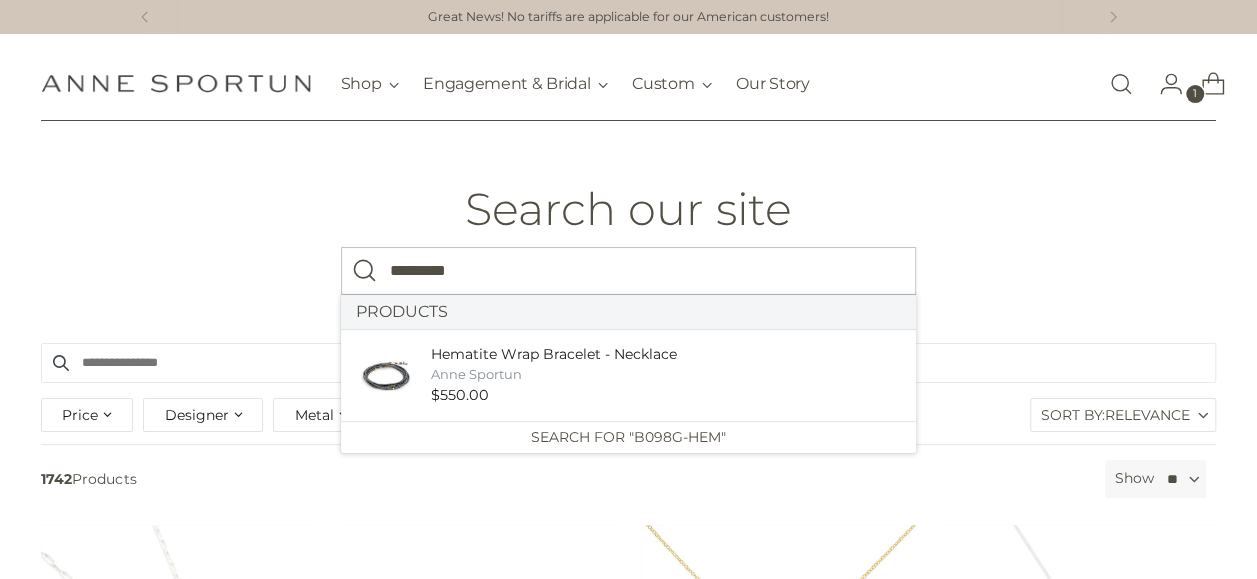 click at bounding box center (365, 271) 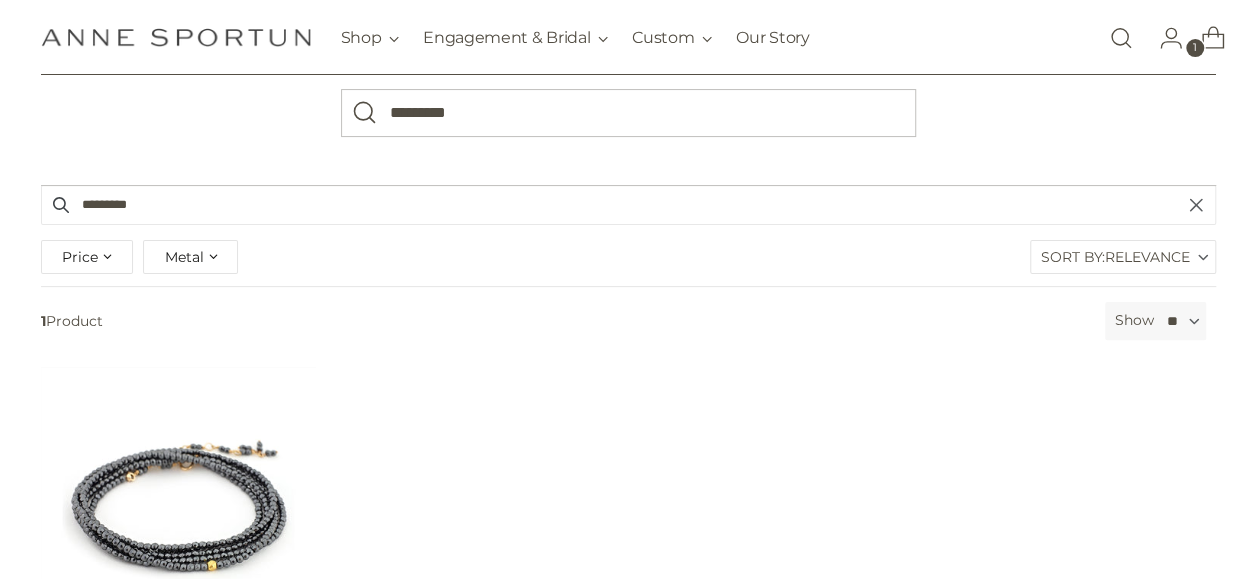 scroll, scrollTop: 300, scrollLeft: 0, axis: vertical 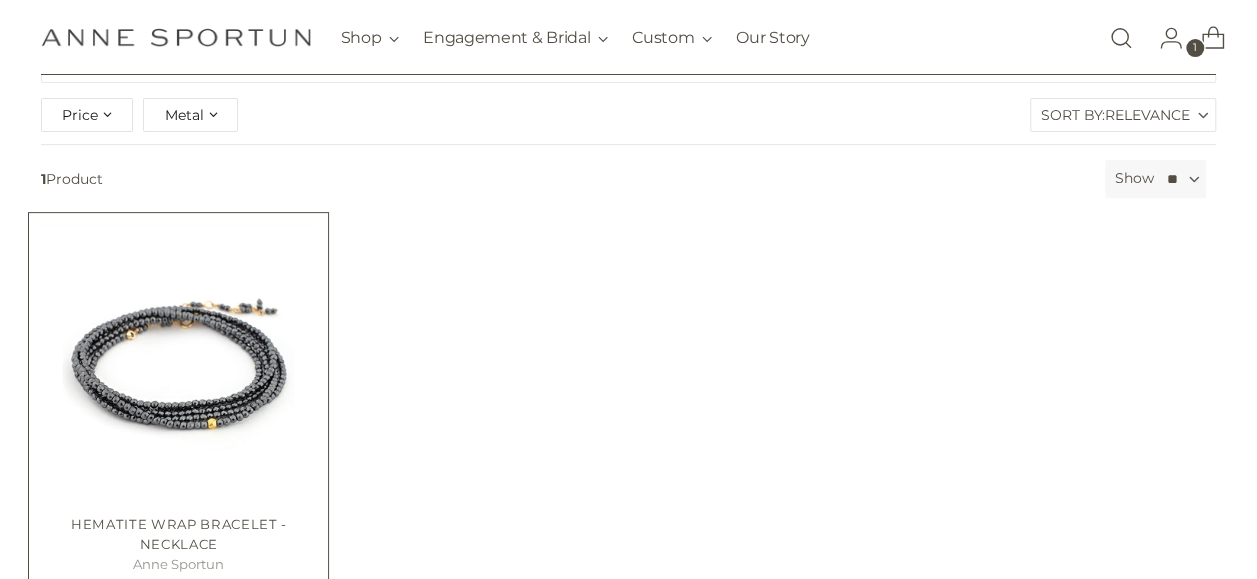 click at bounding box center [0, 0] 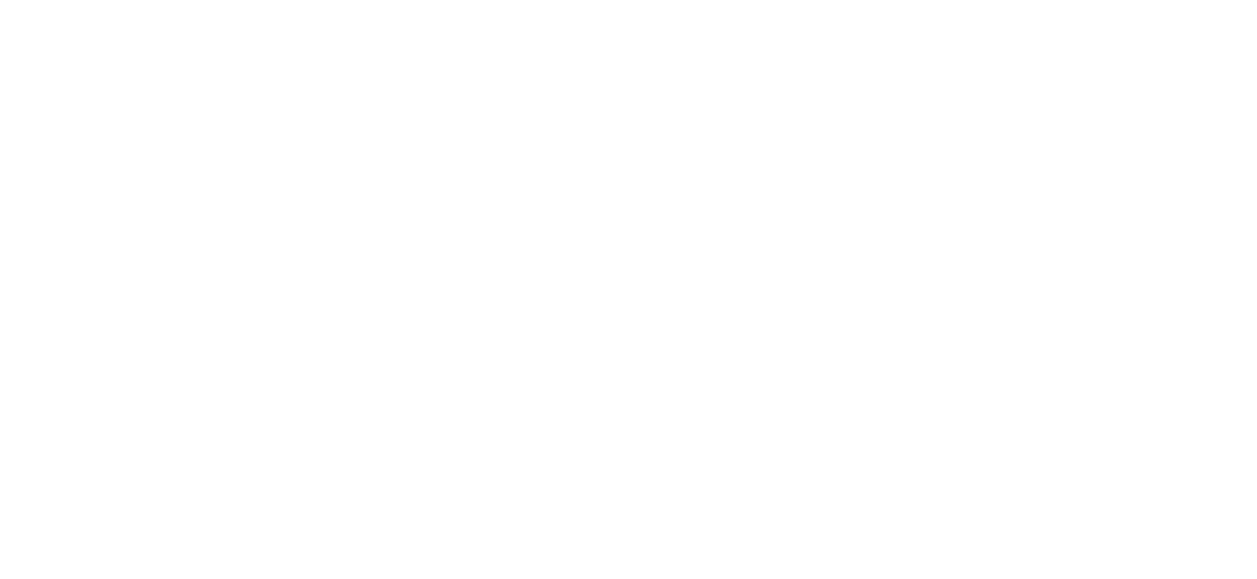 scroll, scrollTop: 0, scrollLeft: 0, axis: both 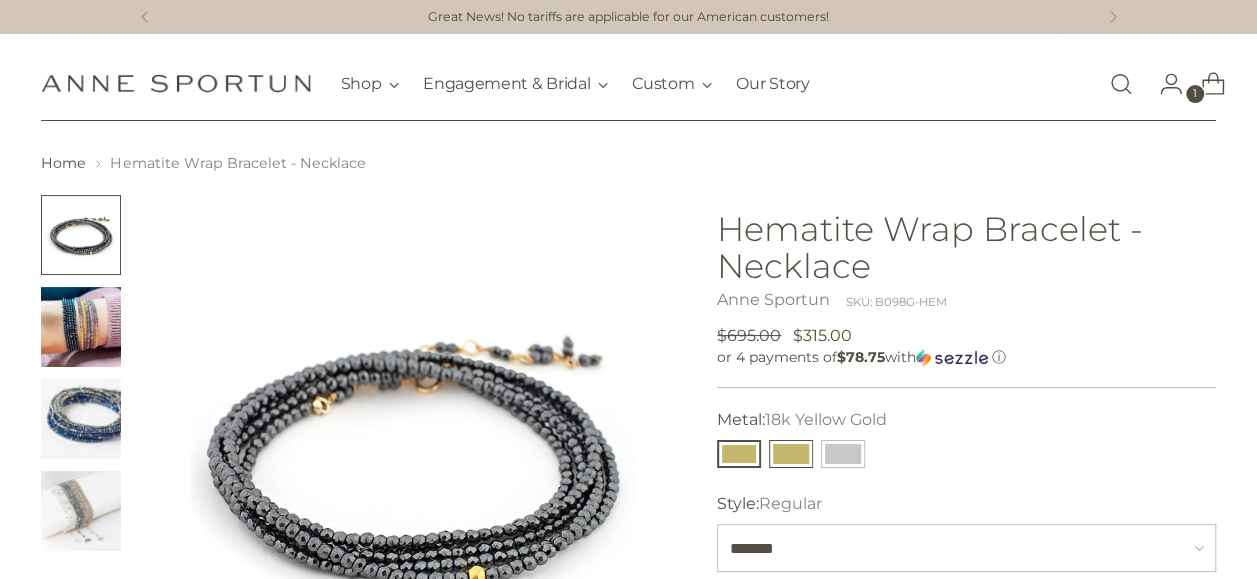 click at bounding box center [791, 454] 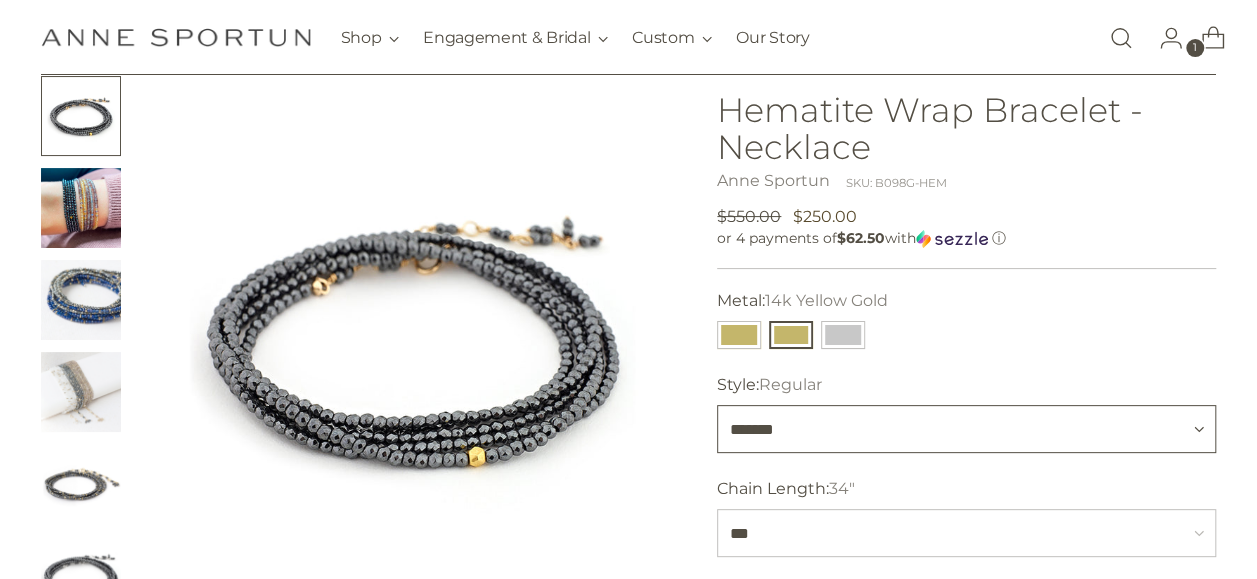 scroll, scrollTop: 100, scrollLeft: 0, axis: vertical 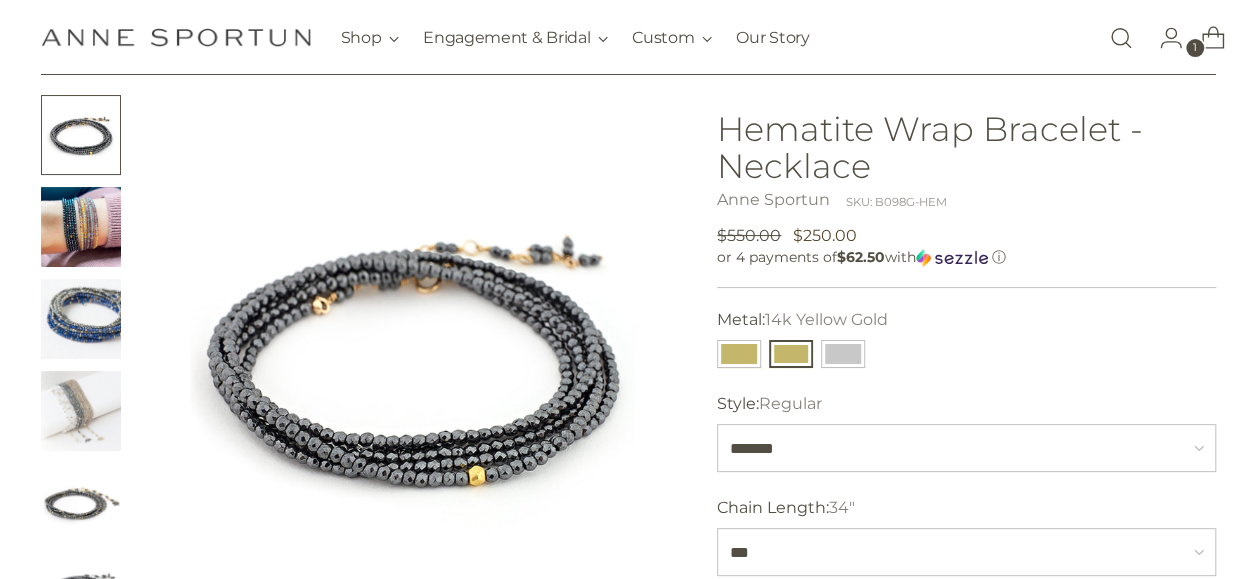 click at bounding box center (1121, 38) 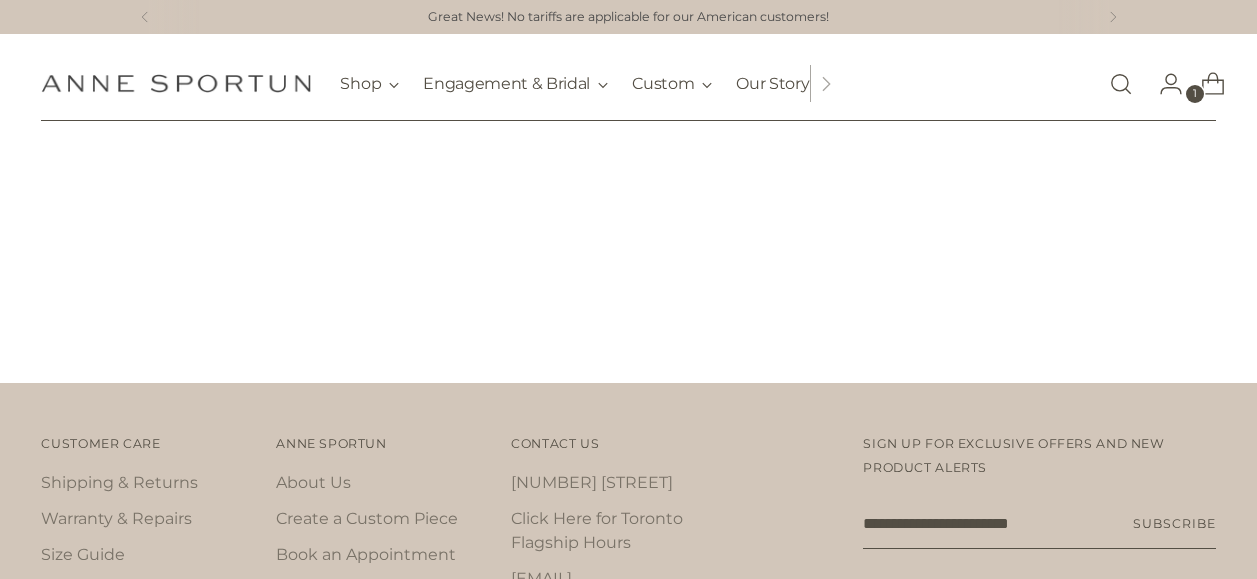 scroll, scrollTop: 0, scrollLeft: 0, axis: both 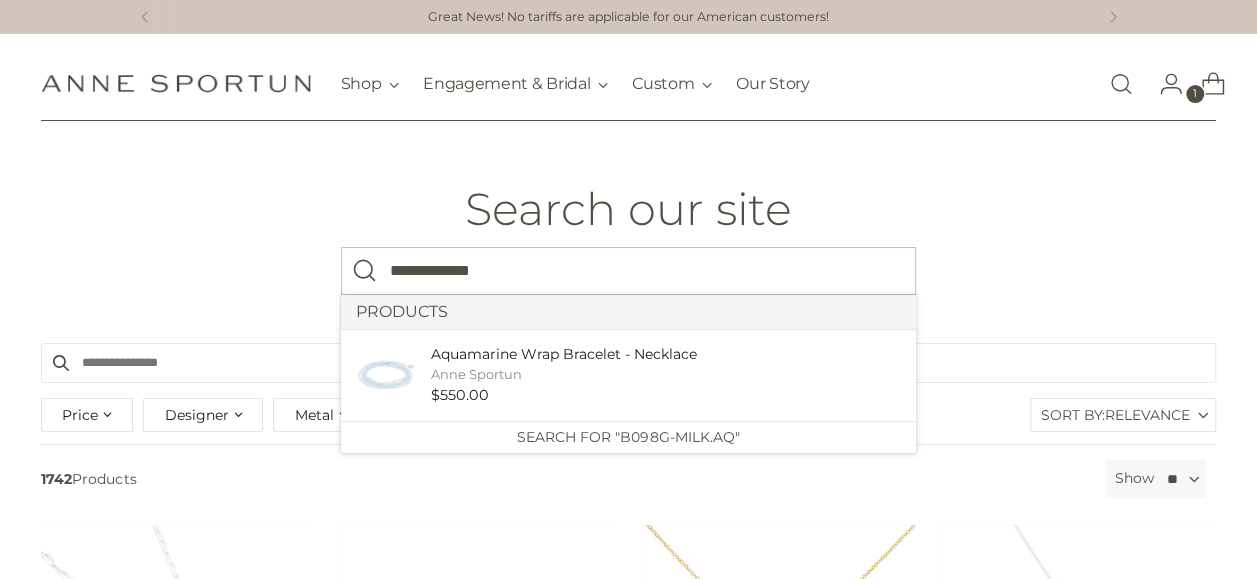 type on "**********" 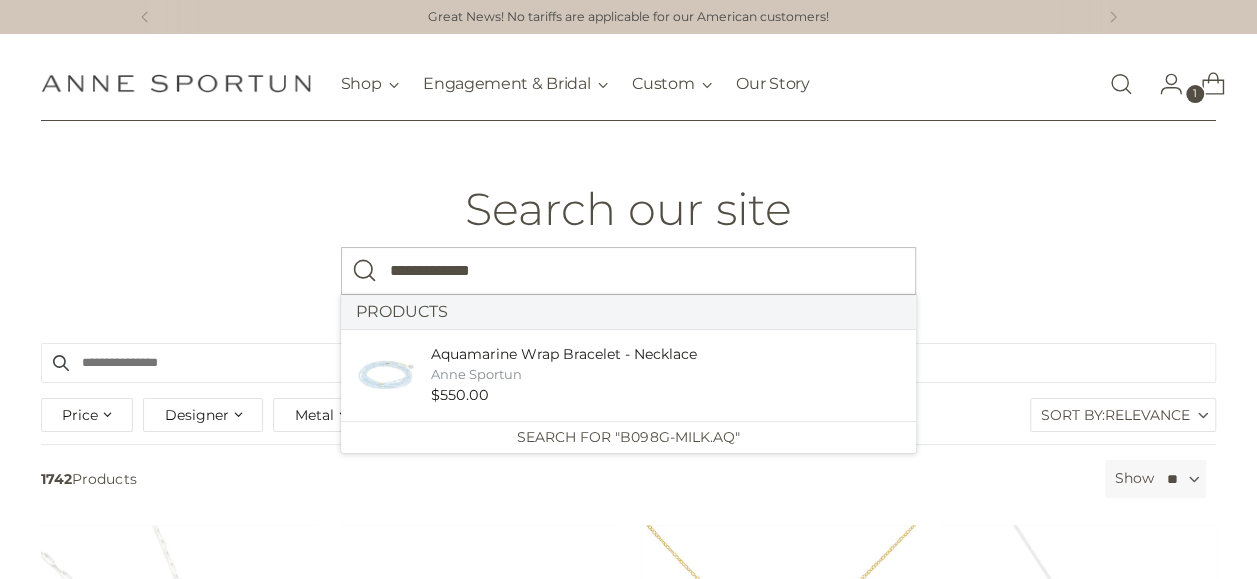 click at bounding box center (365, 271) 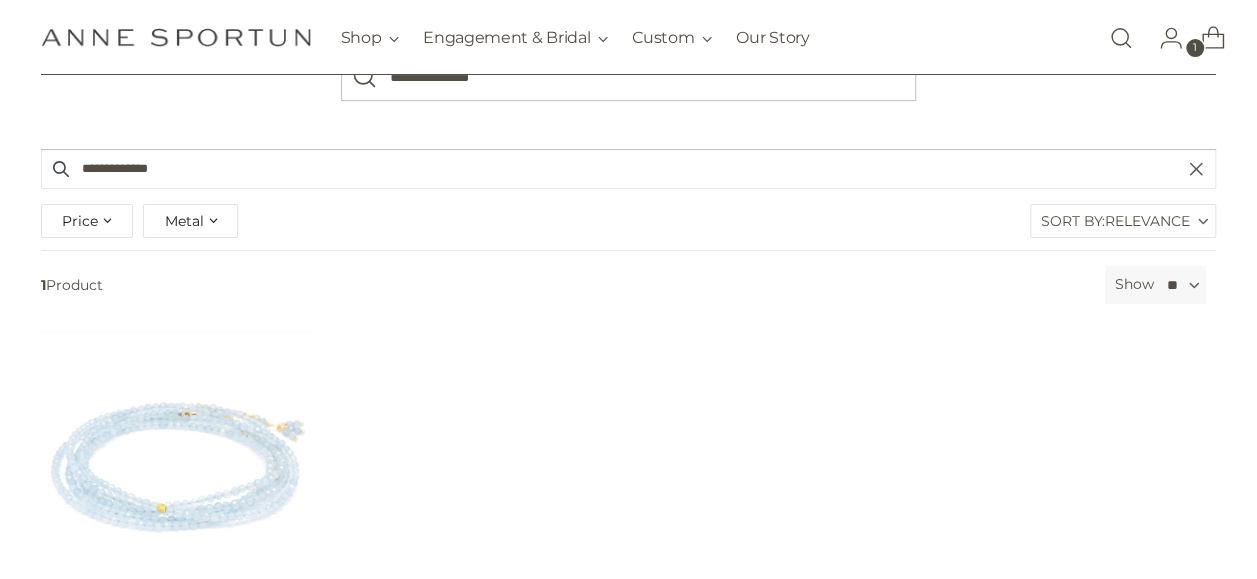 scroll, scrollTop: 300, scrollLeft: 0, axis: vertical 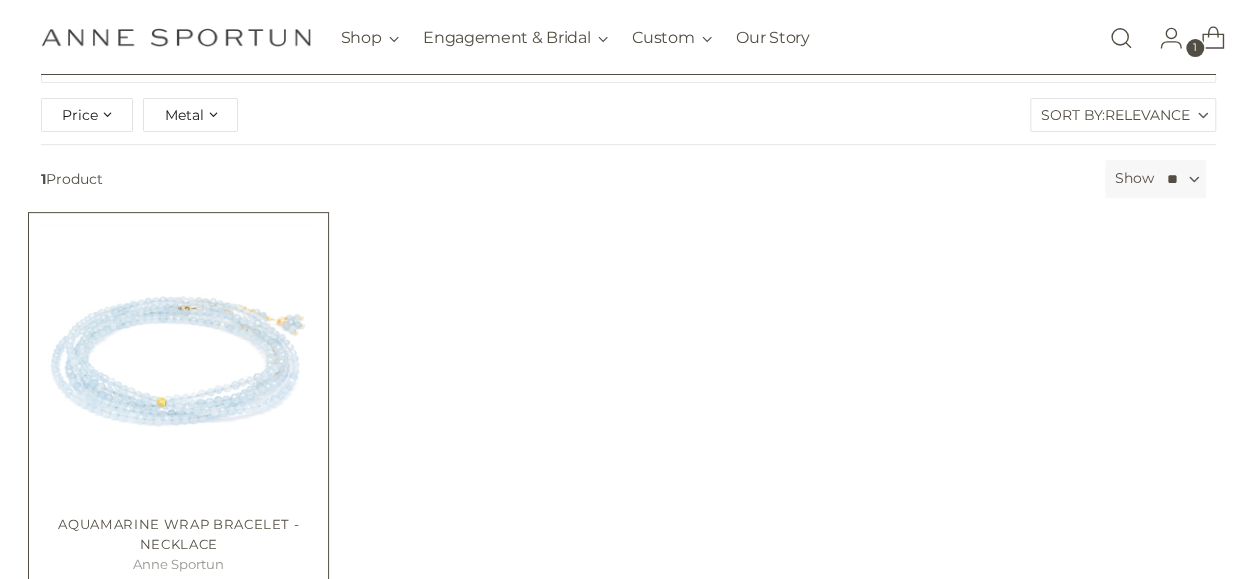 click at bounding box center [0, 0] 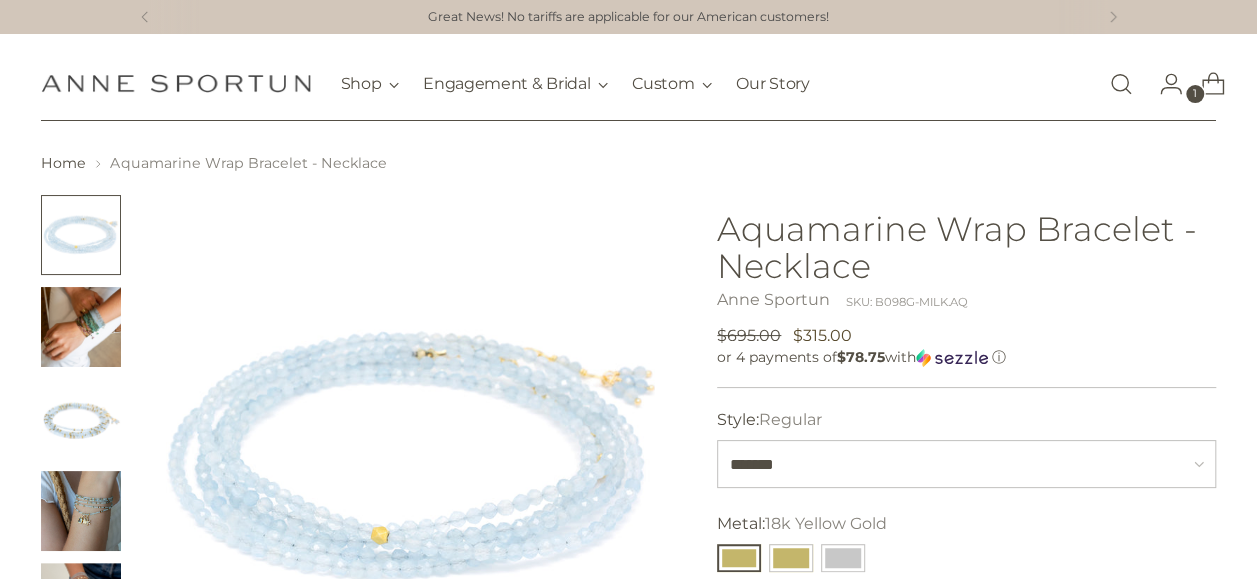 scroll, scrollTop: 200, scrollLeft: 0, axis: vertical 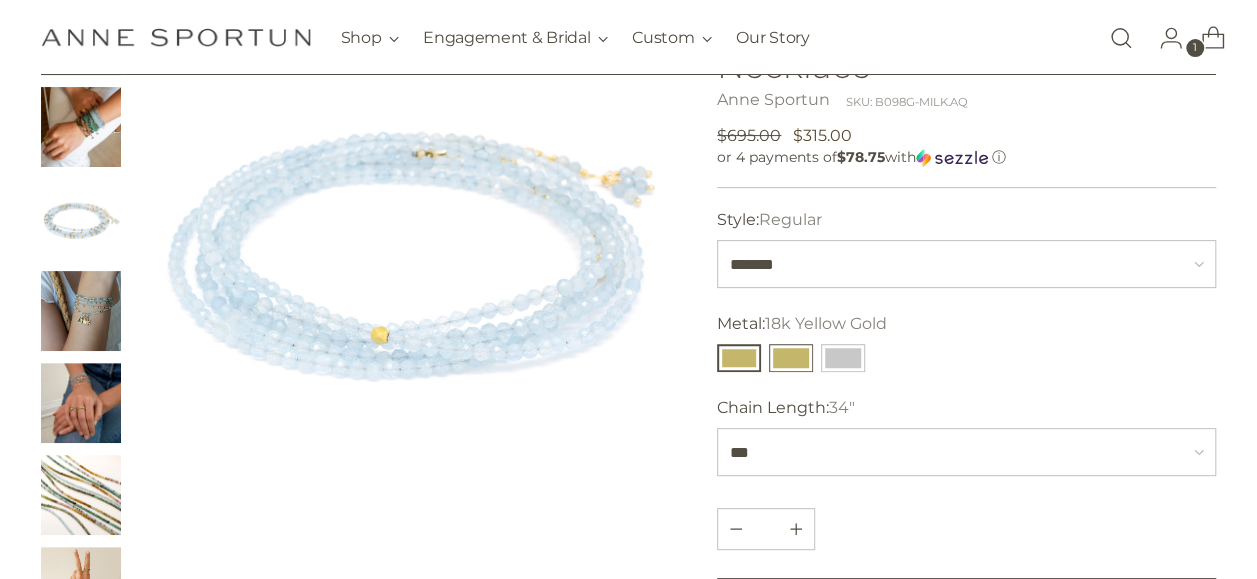 click at bounding box center [791, 358] 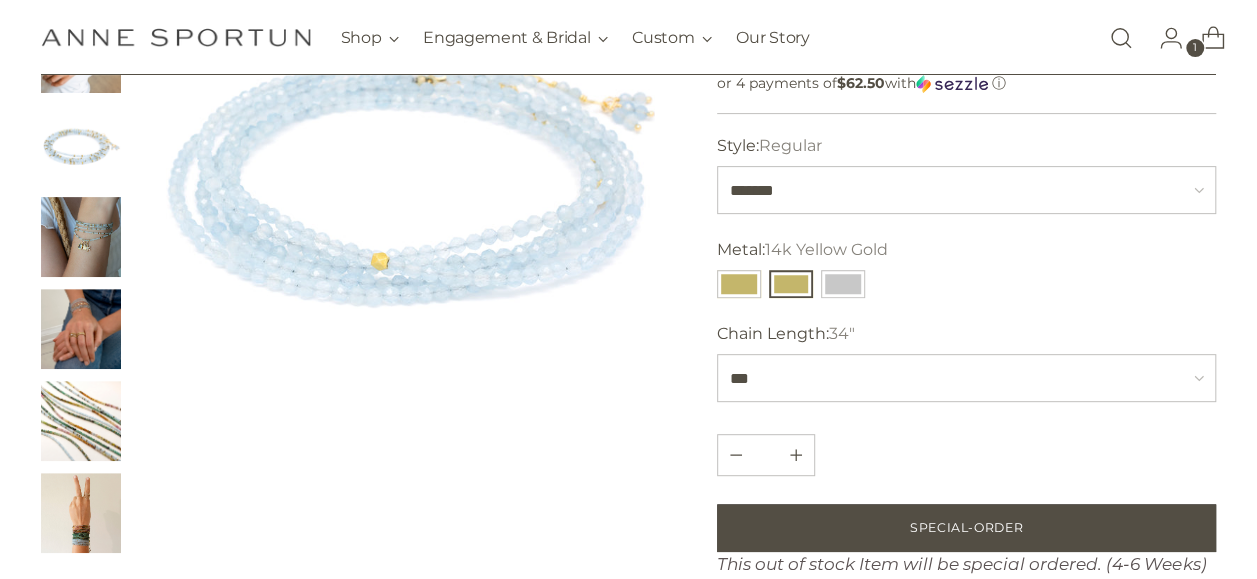 scroll, scrollTop: 300, scrollLeft: 0, axis: vertical 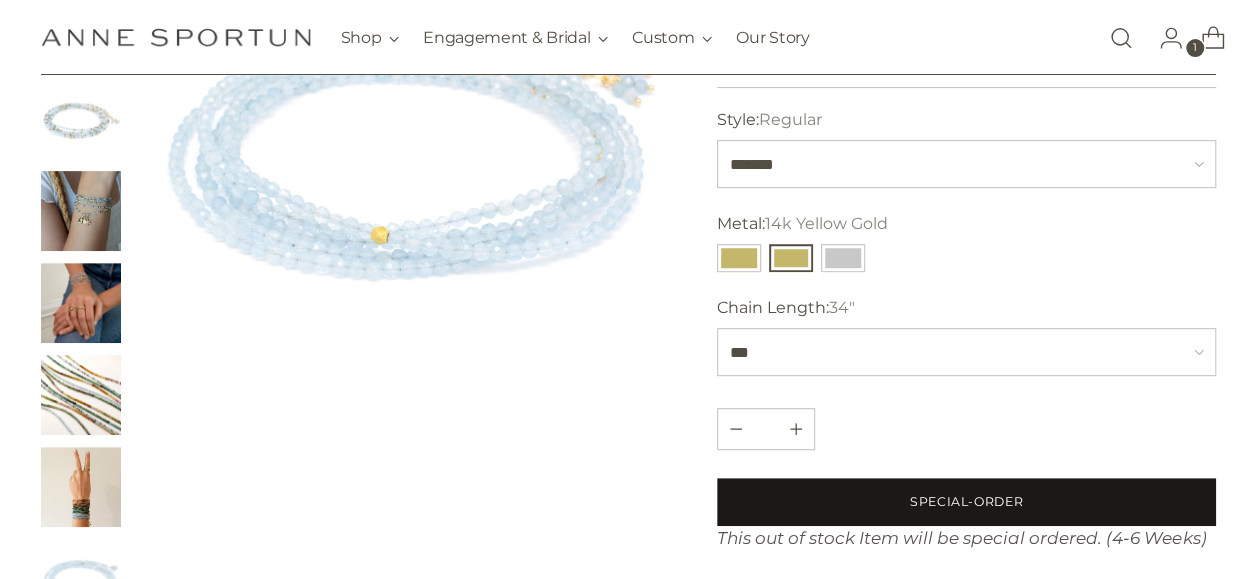 click on "Special-Order" at bounding box center (966, 502) 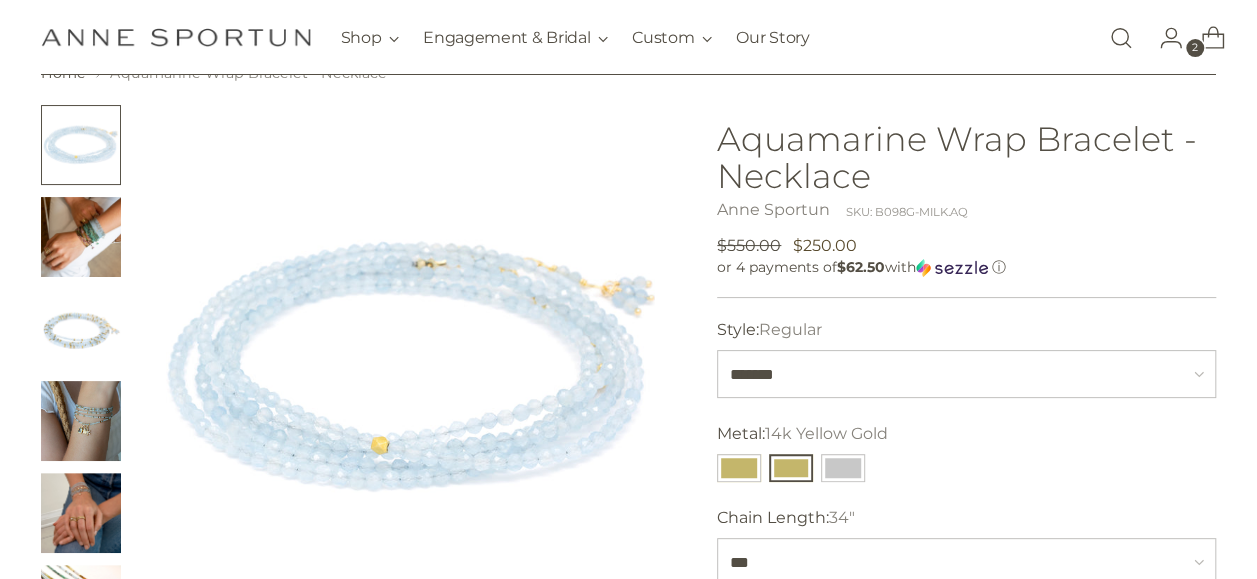 scroll, scrollTop: 0, scrollLeft: 0, axis: both 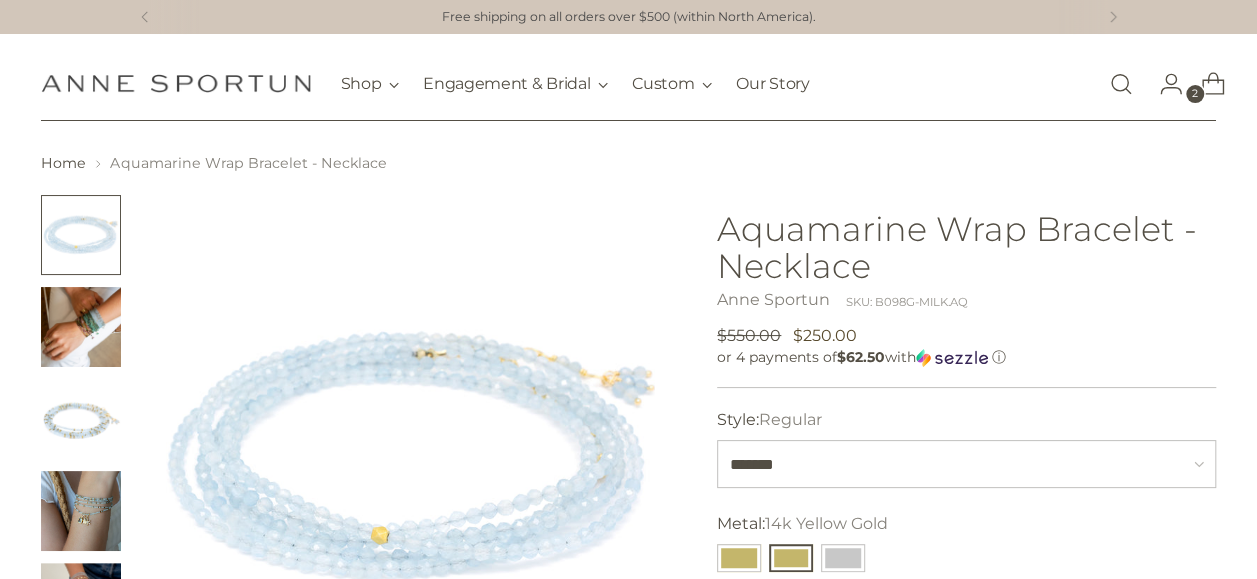click at bounding box center [1121, 84] 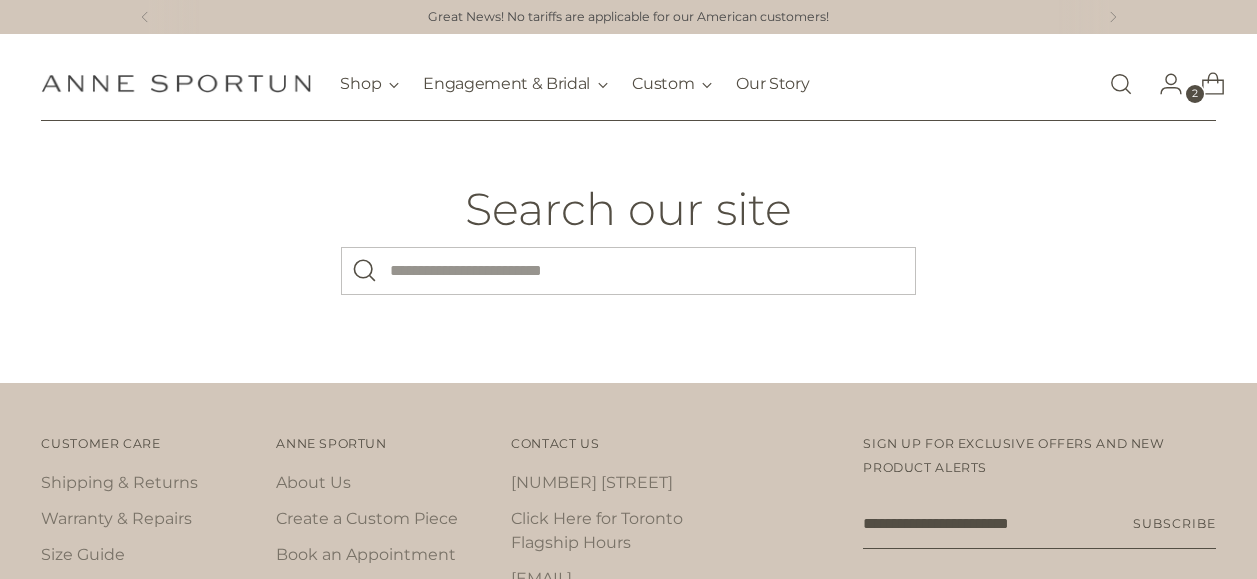 scroll, scrollTop: 0, scrollLeft: 0, axis: both 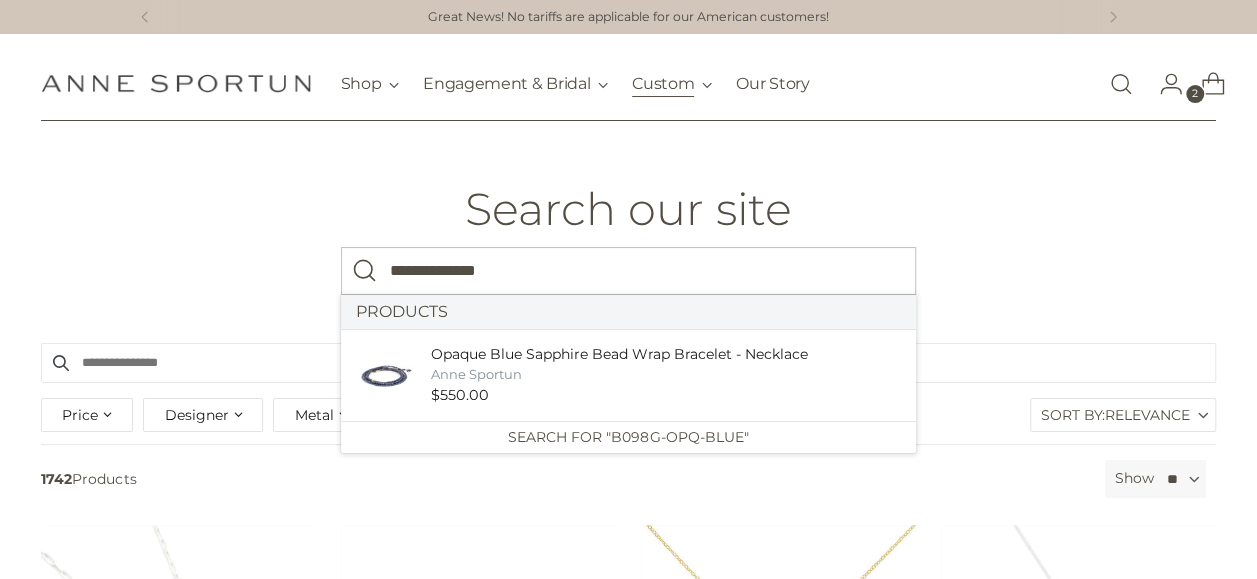 type on "**********" 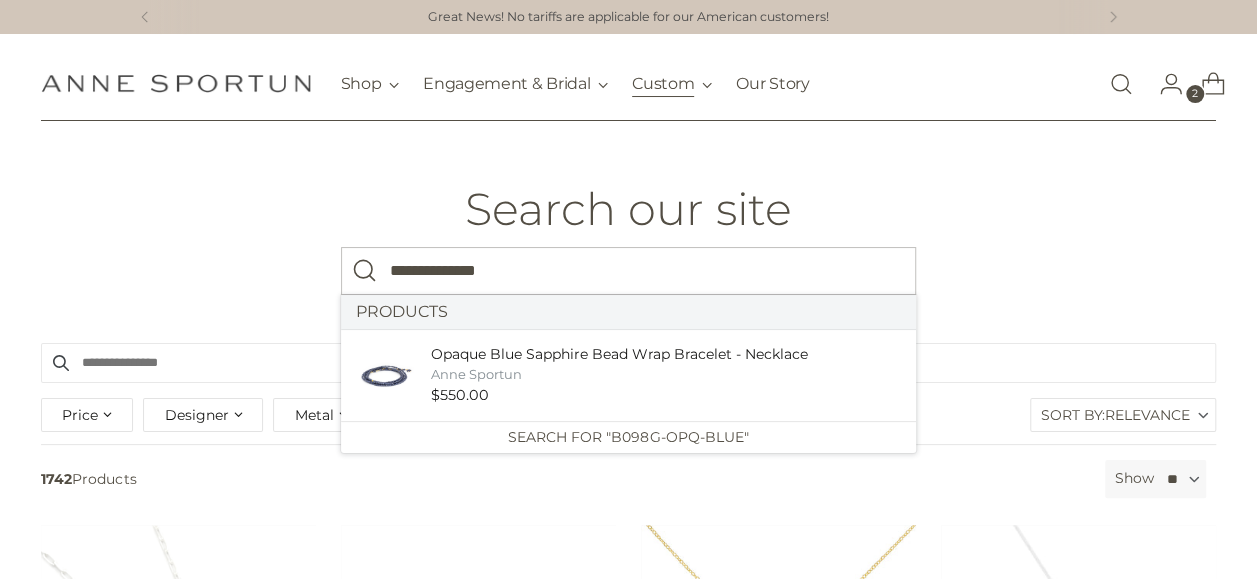 click at bounding box center (365, 271) 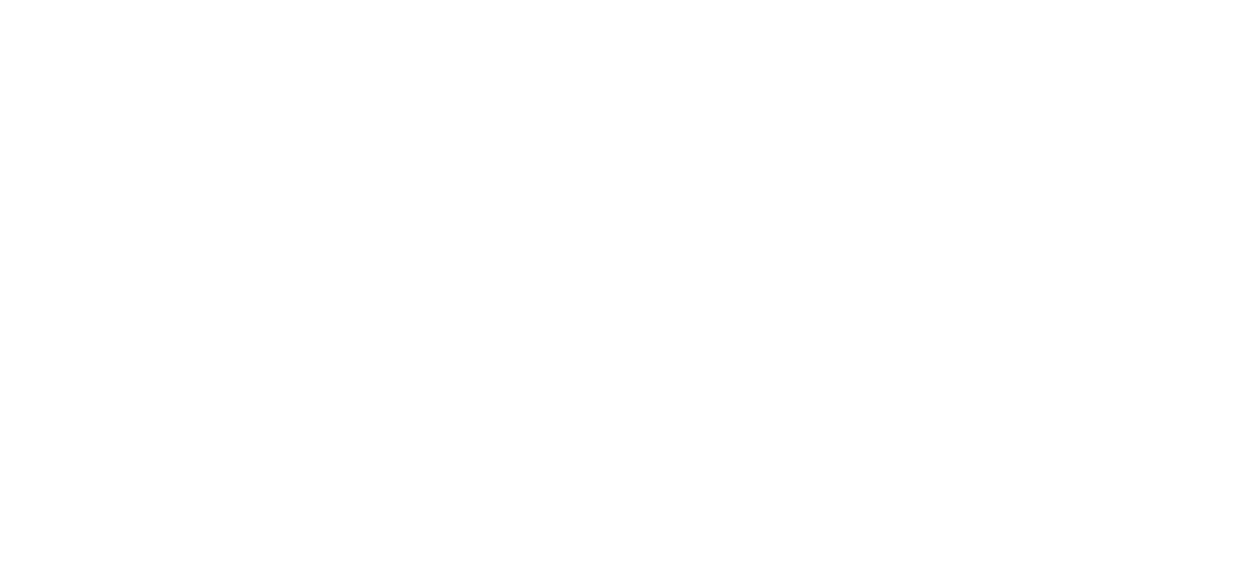 scroll, scrollTop: 0, scrollLeft: 0, axis: both 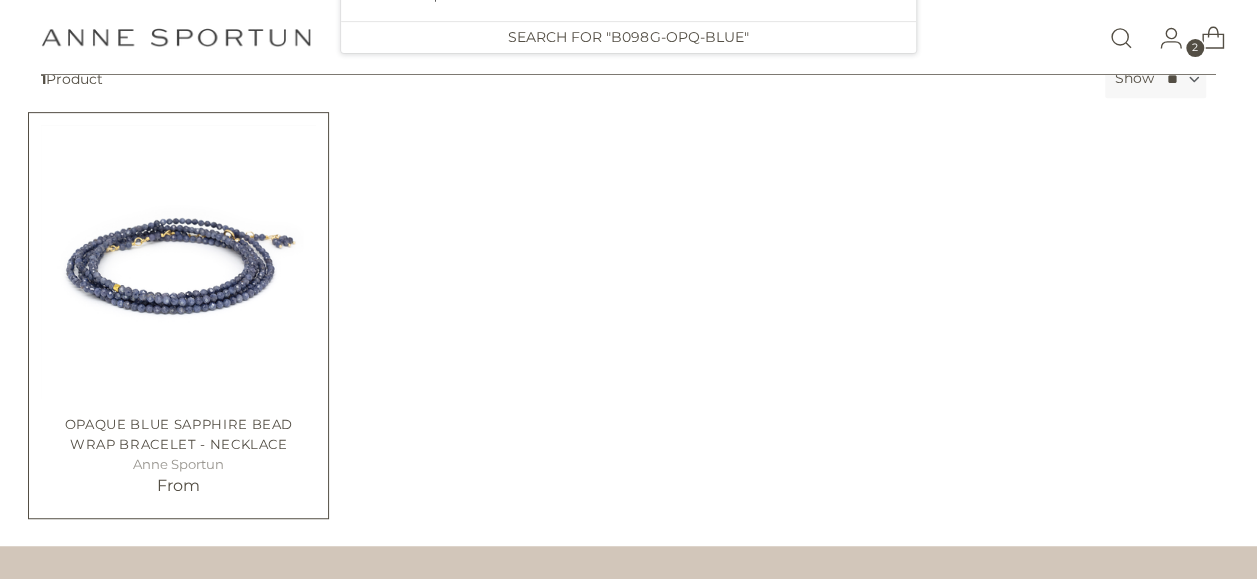 click at bounding box center [0, 0] 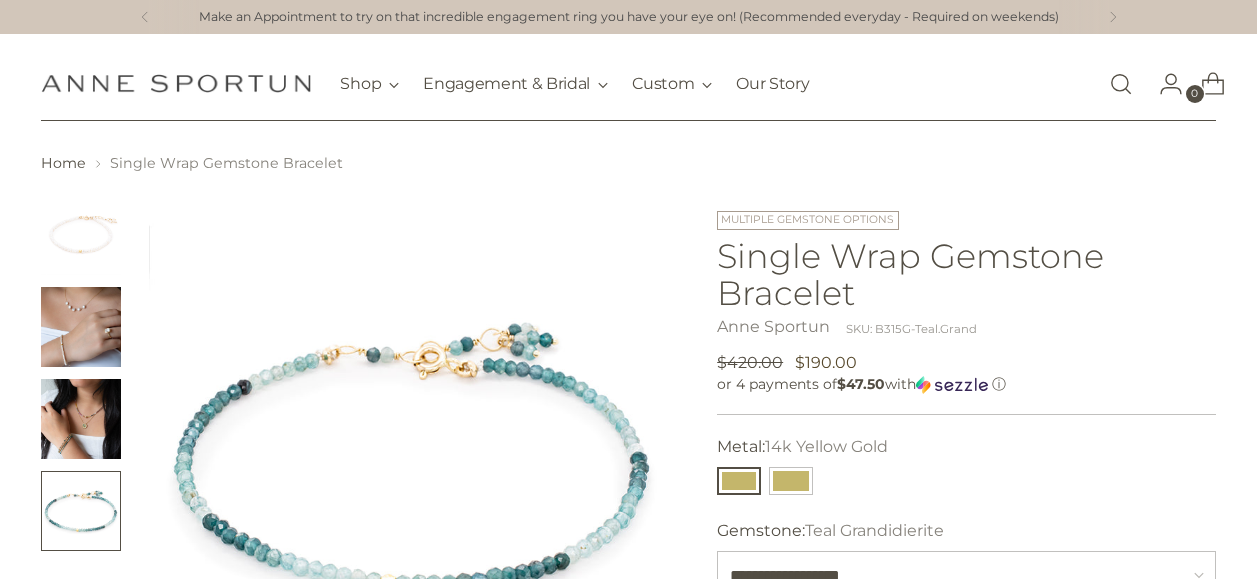 select on "**********" 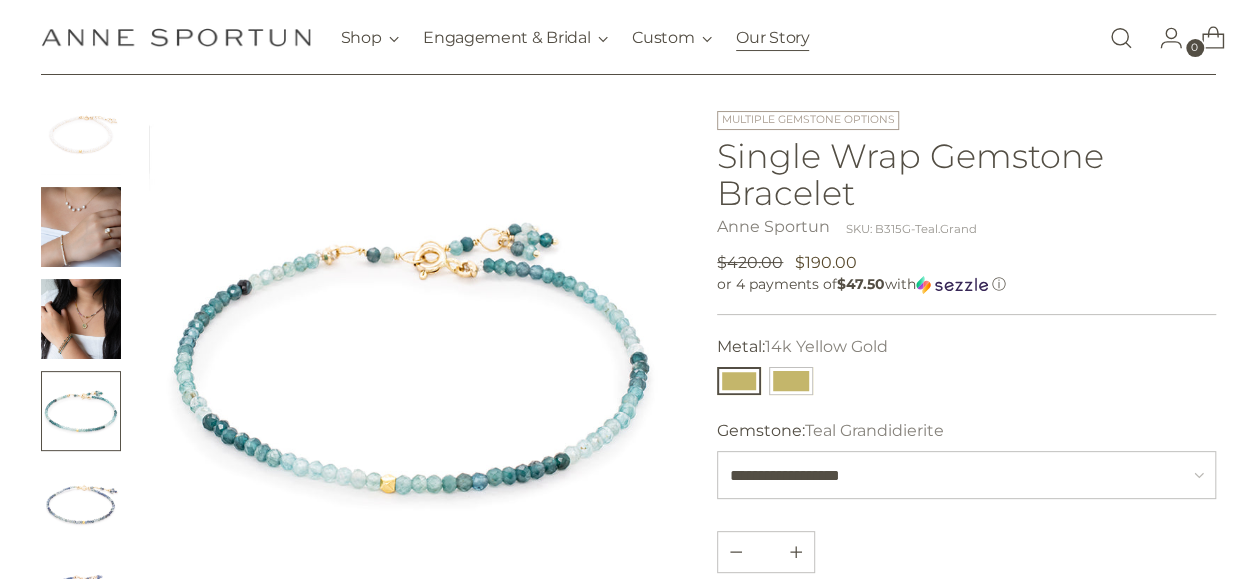 scroll, scrollTop: 100, scrollLeft: 0, axis: vertical 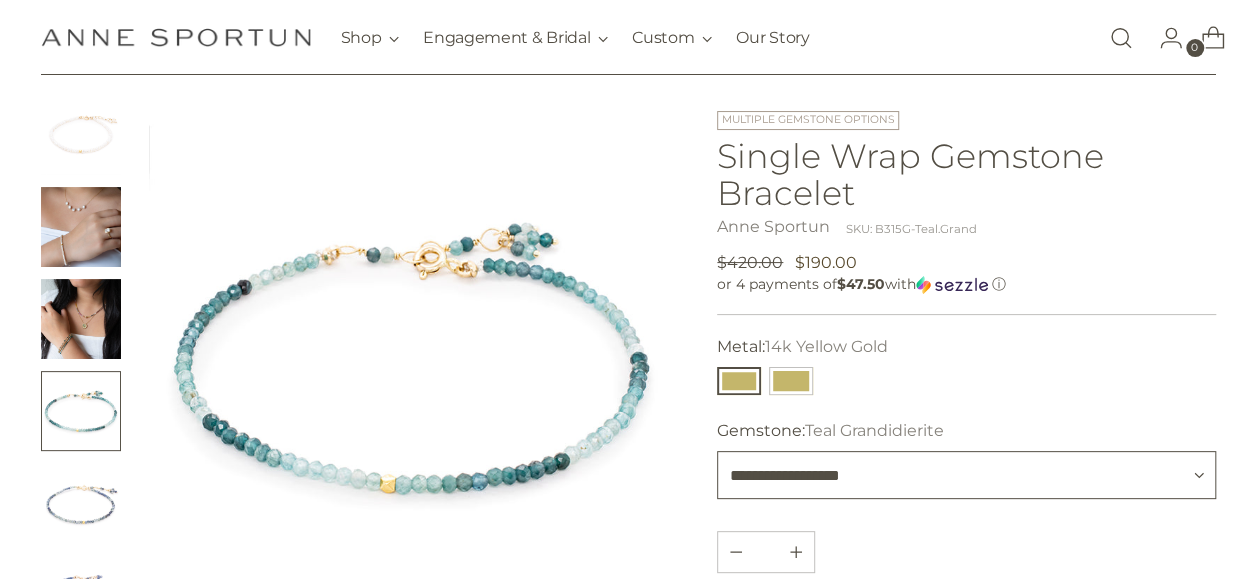 click on "**********" at bounding box center (966, 475) 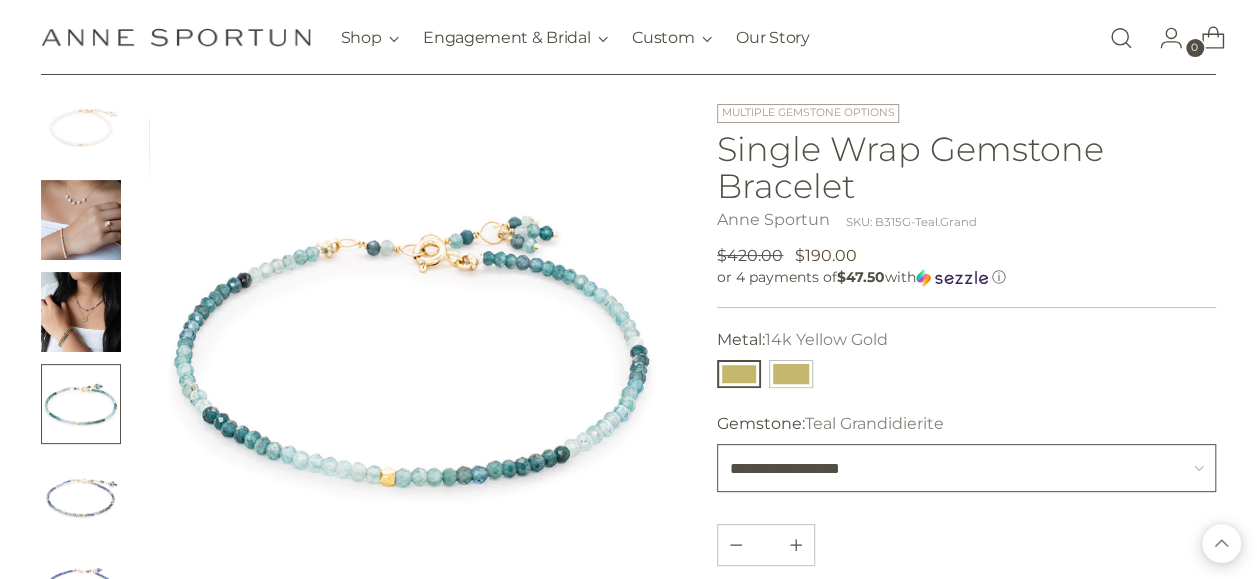 scroll, scrollTop: 100, scrollLeft: 0, axis: vertical 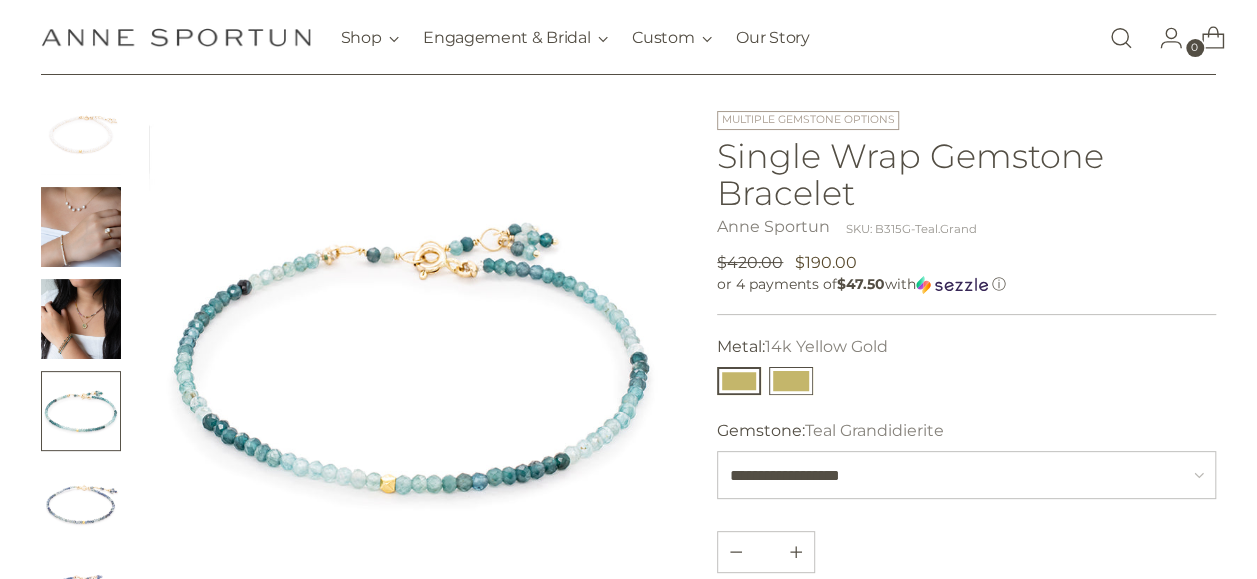 drag, startPoint x: 802, startPoint y: 375, endPoint x: 788, endPoint y: 376, distance: 14.035668 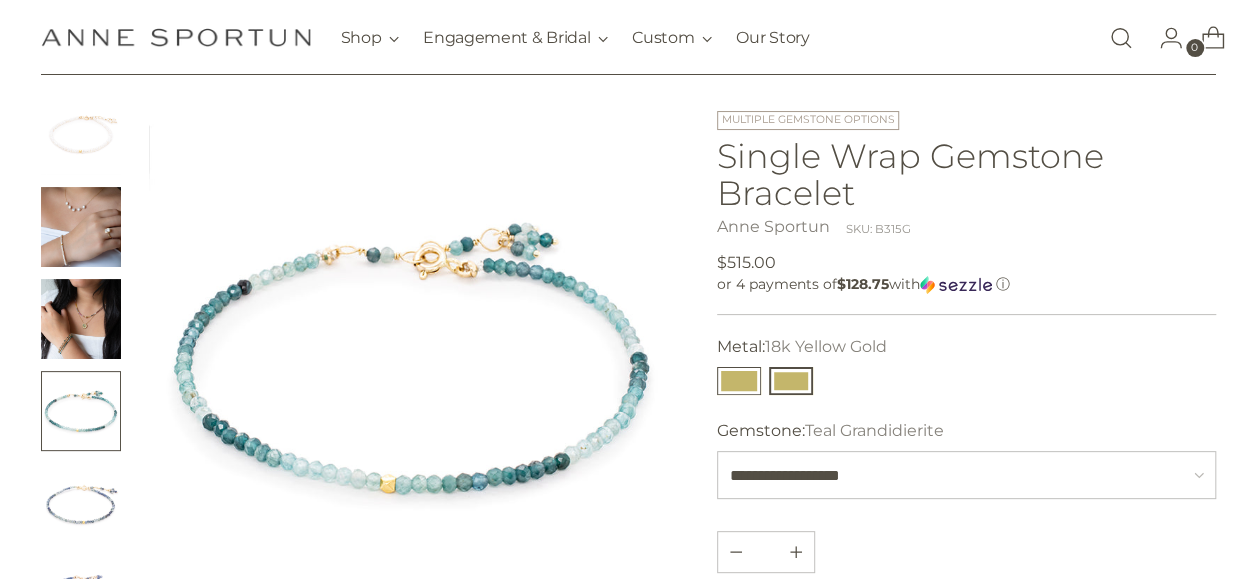 click at bounding box center (739, 381) 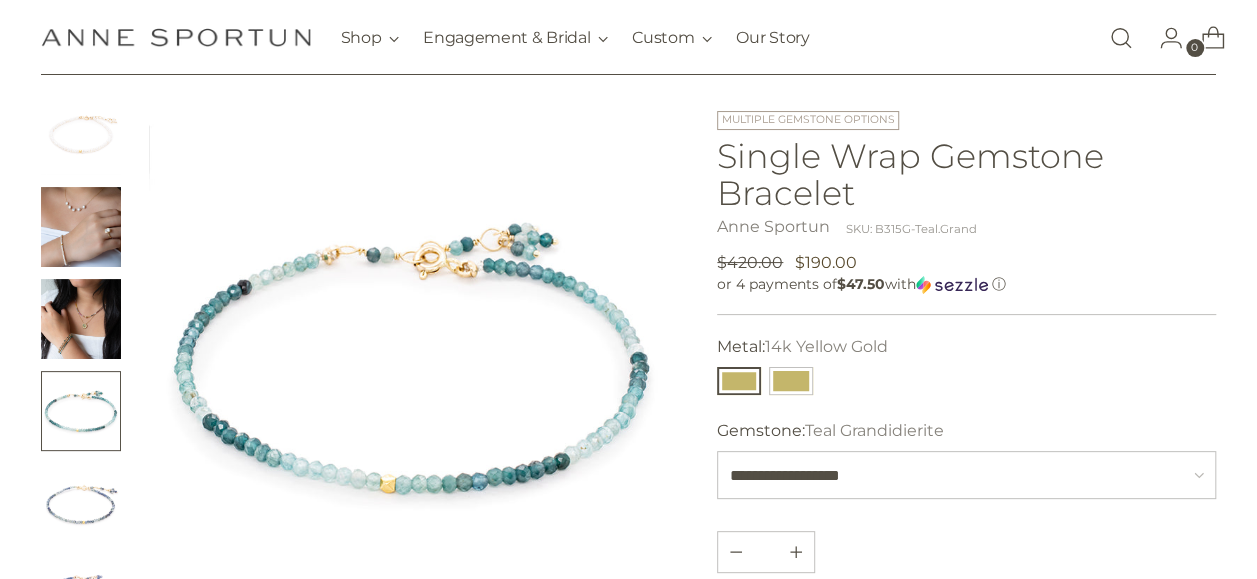 scroll, scrollTop: 200, scrollLeft: 0, axis: vertical 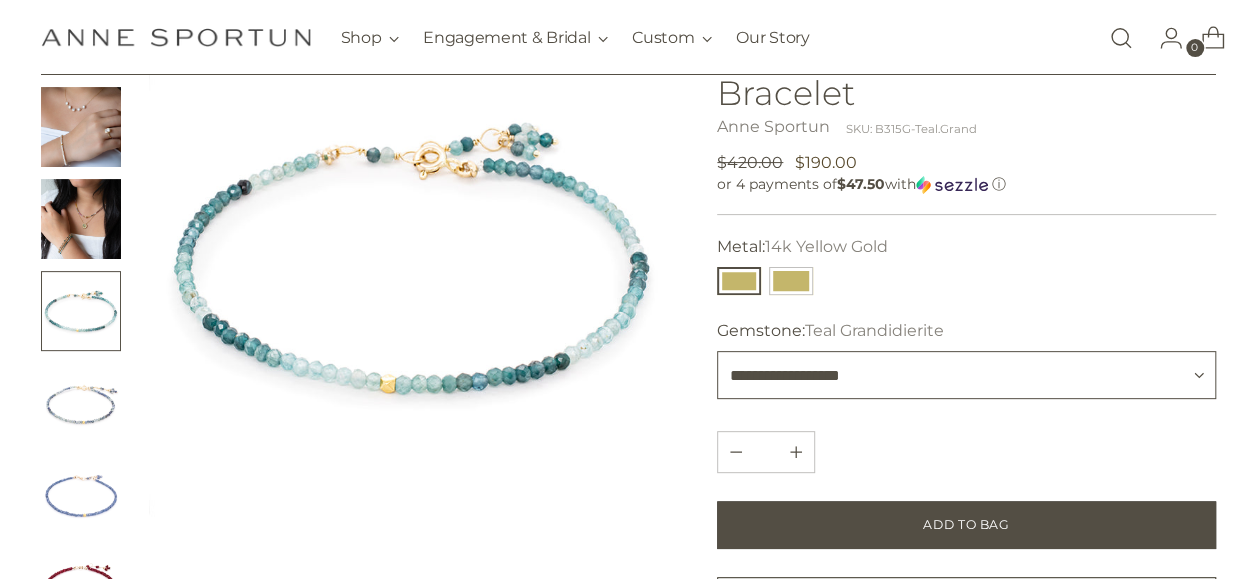 click on "**********" at bounding box center [966, 375] 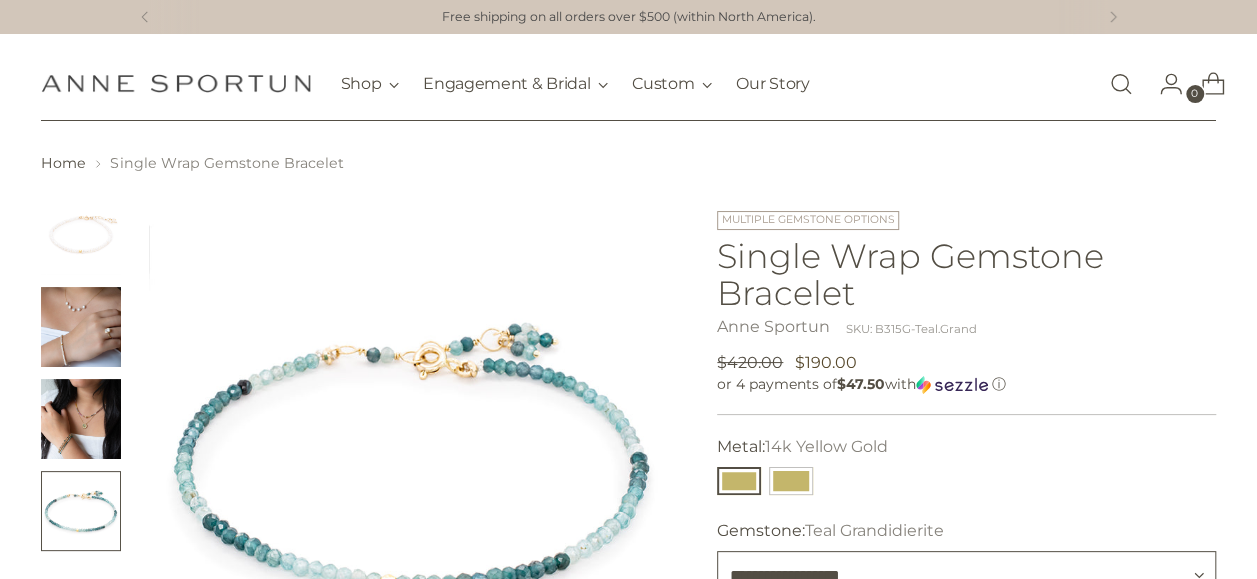 scroll, scrollTop: 100, scrollLeft: 0, axis: vertical 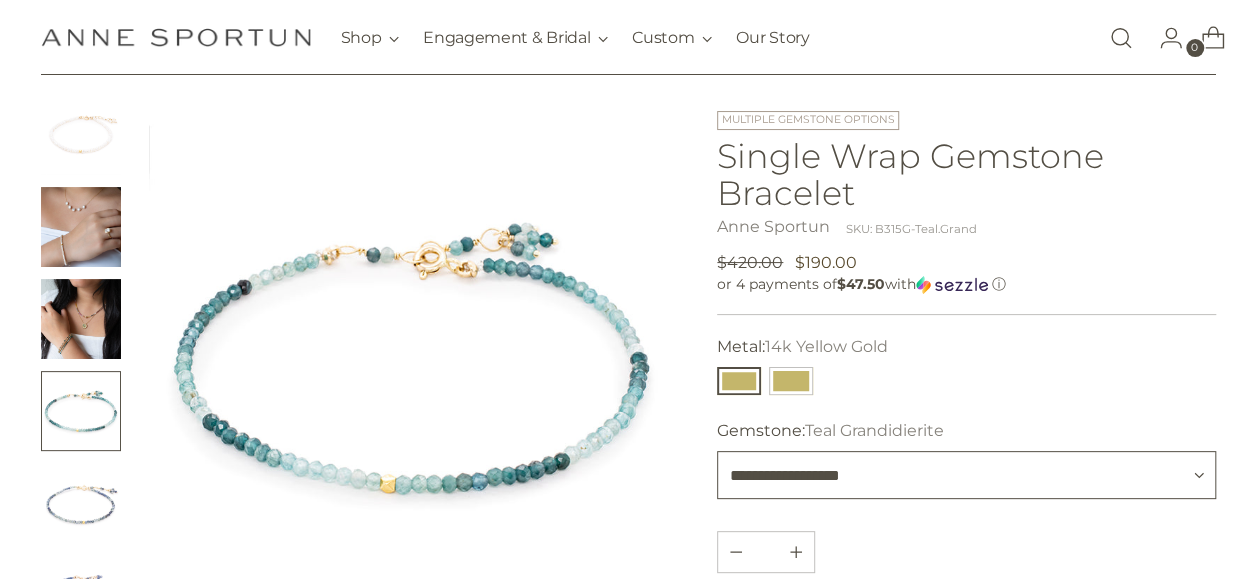 drag, startPoint x: 792, startPoint y: 482, endPoint x: 792, endPoint y: 452, distance: 30 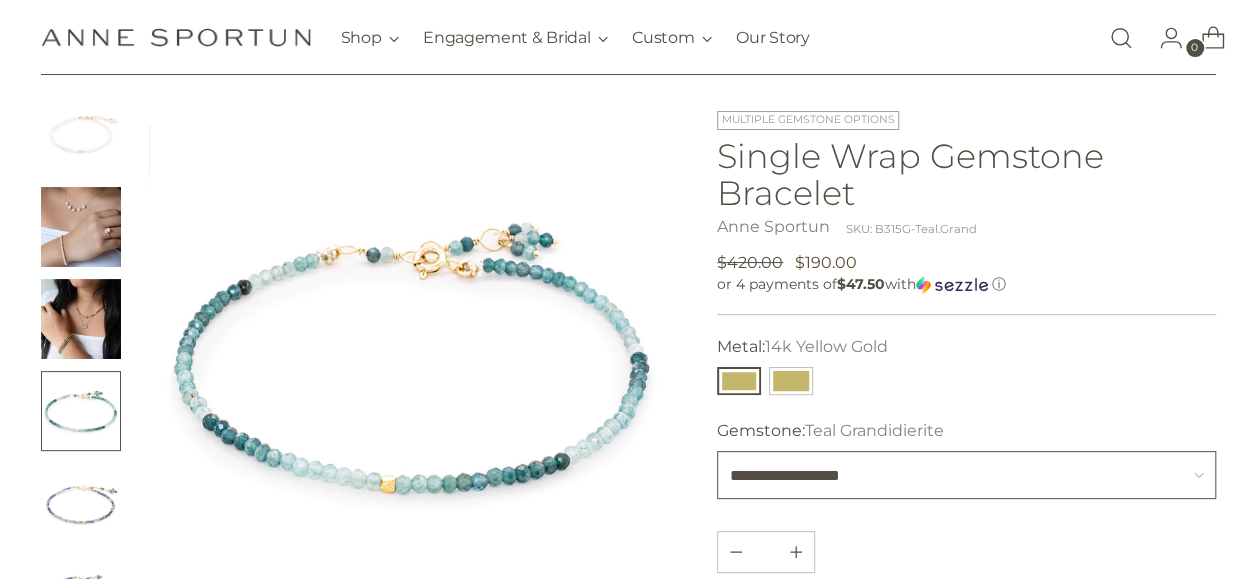 scroll, scrollTop: 200, scrollLeft: 0, axis: vertical 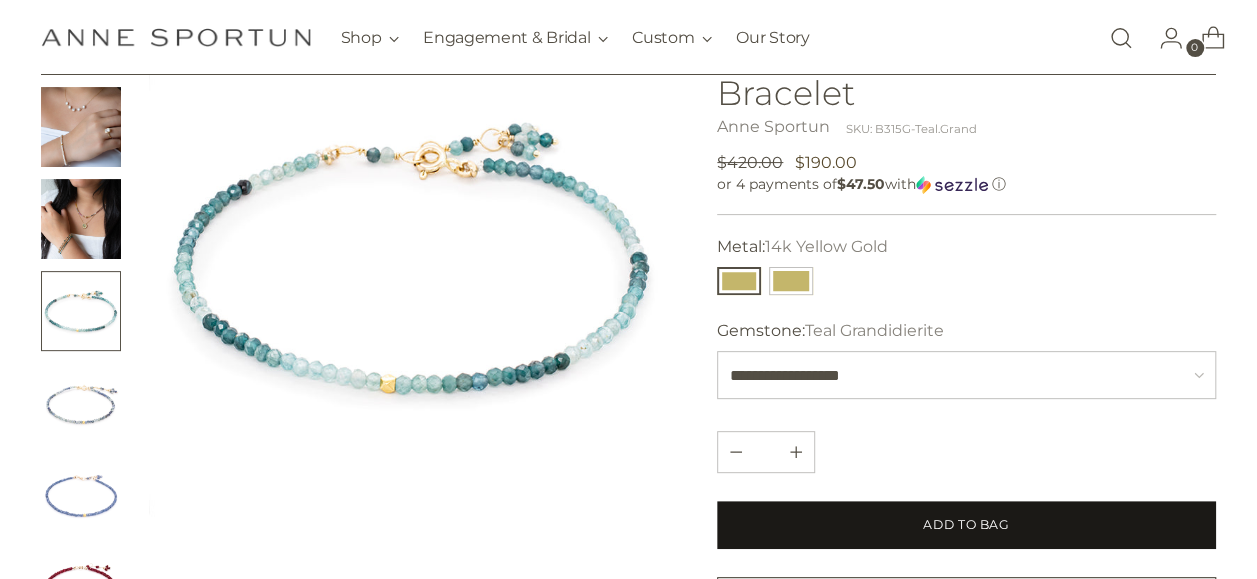drag, startPoint x: 888, startPoint y: 510, endPoint x: 885, endPoint y: 496, distance: 14.3178215 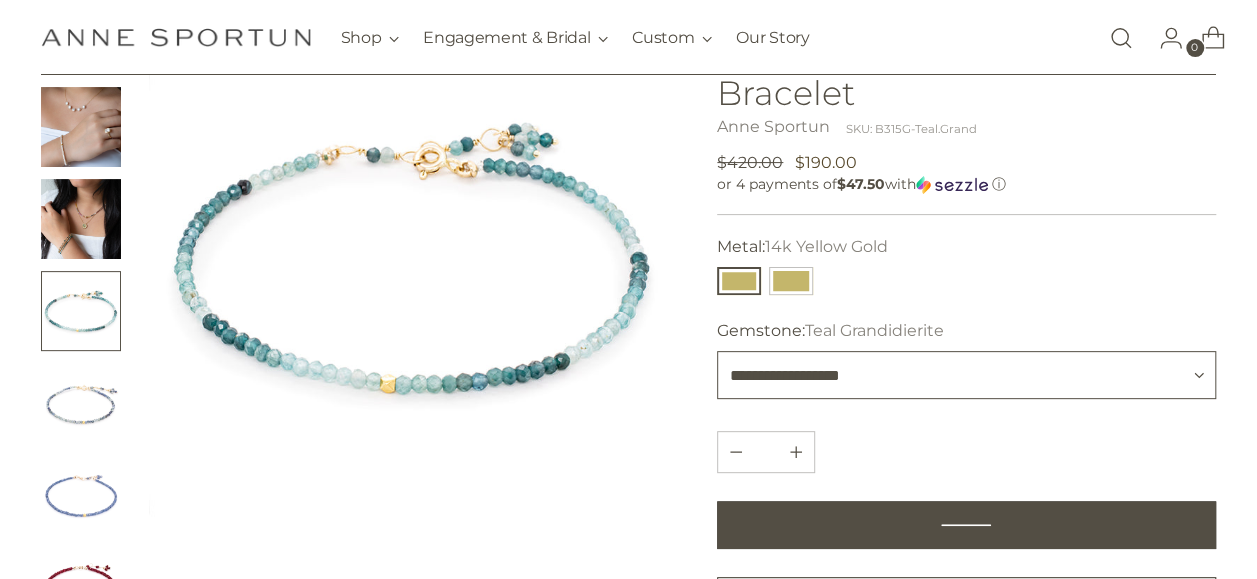 click on "**********" at bounding box center [966, 375] 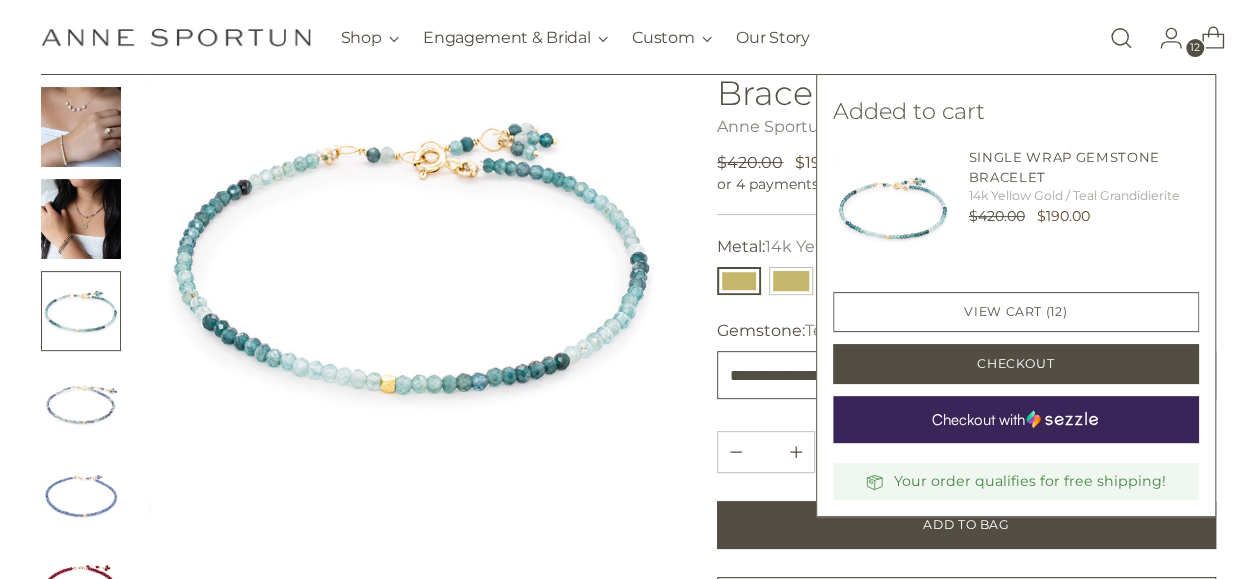 click on "**********" at bounding box center [966, 375] 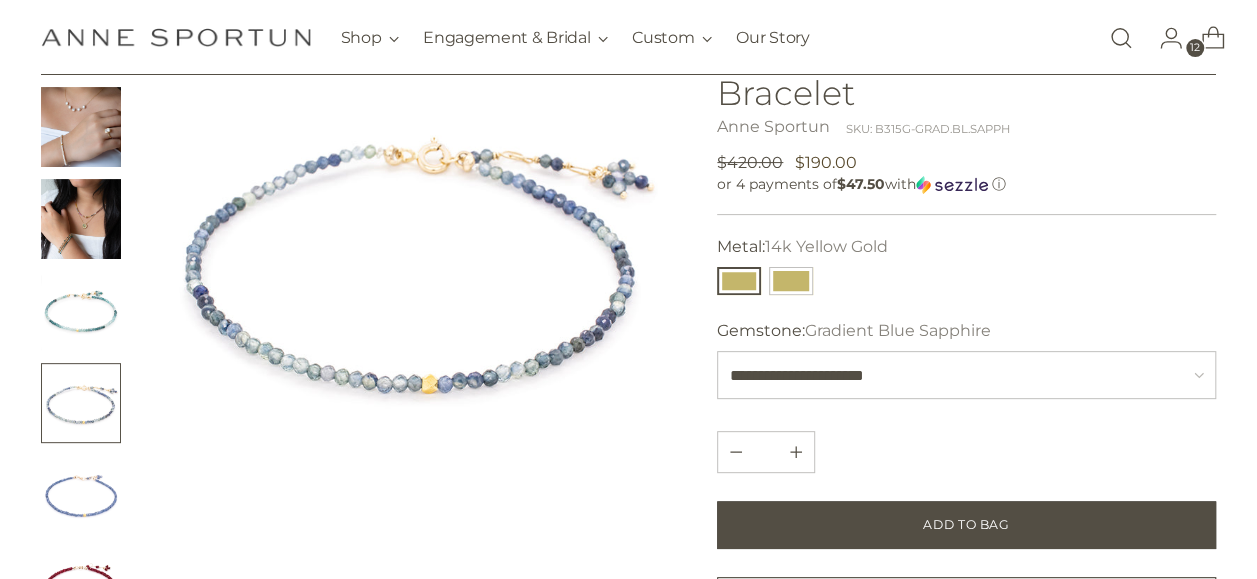 scroll, scrollTop: 300, scrollLeft: 0, axis: vertical 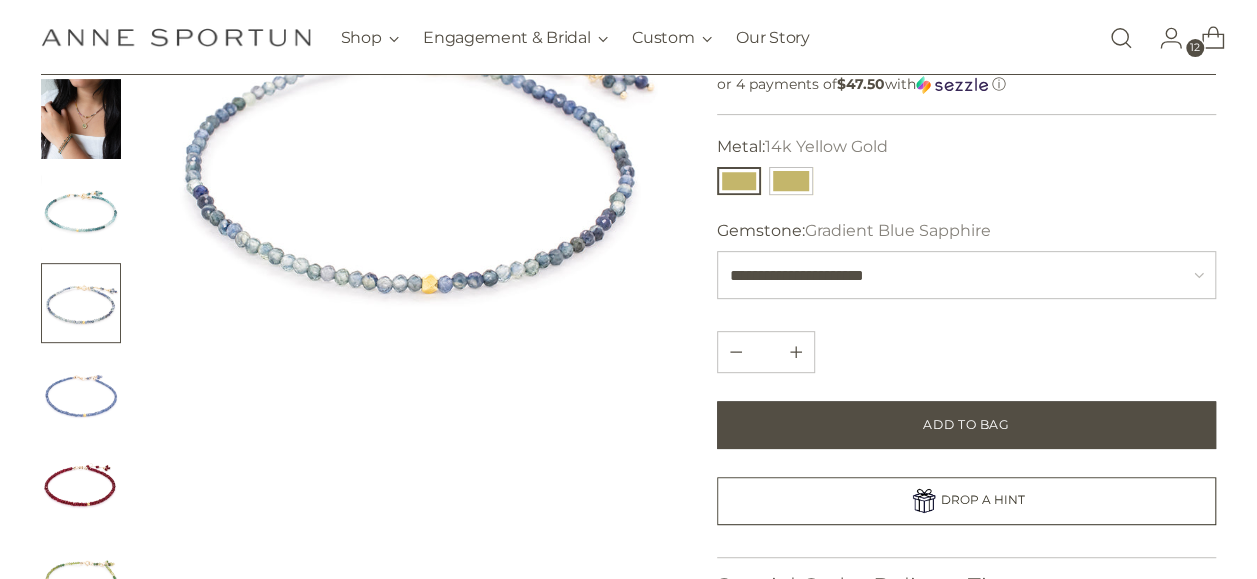 click on "DROP A HINT" at bounding box center (966, 501) 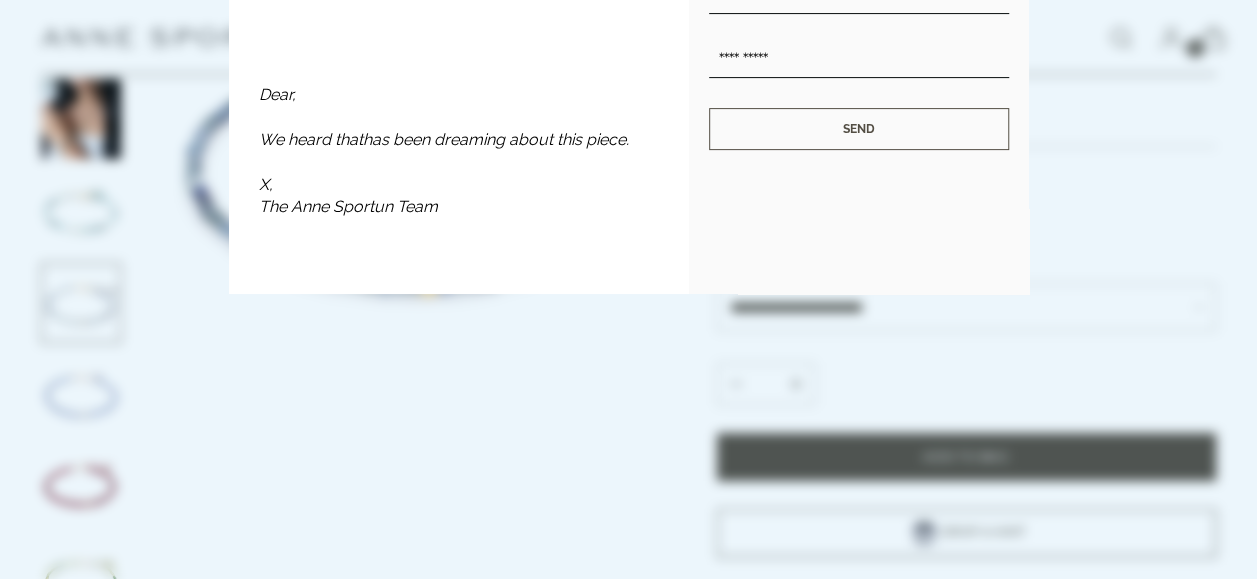 scroll, scrollTop: 0, scrollLeft: 0, axis: both 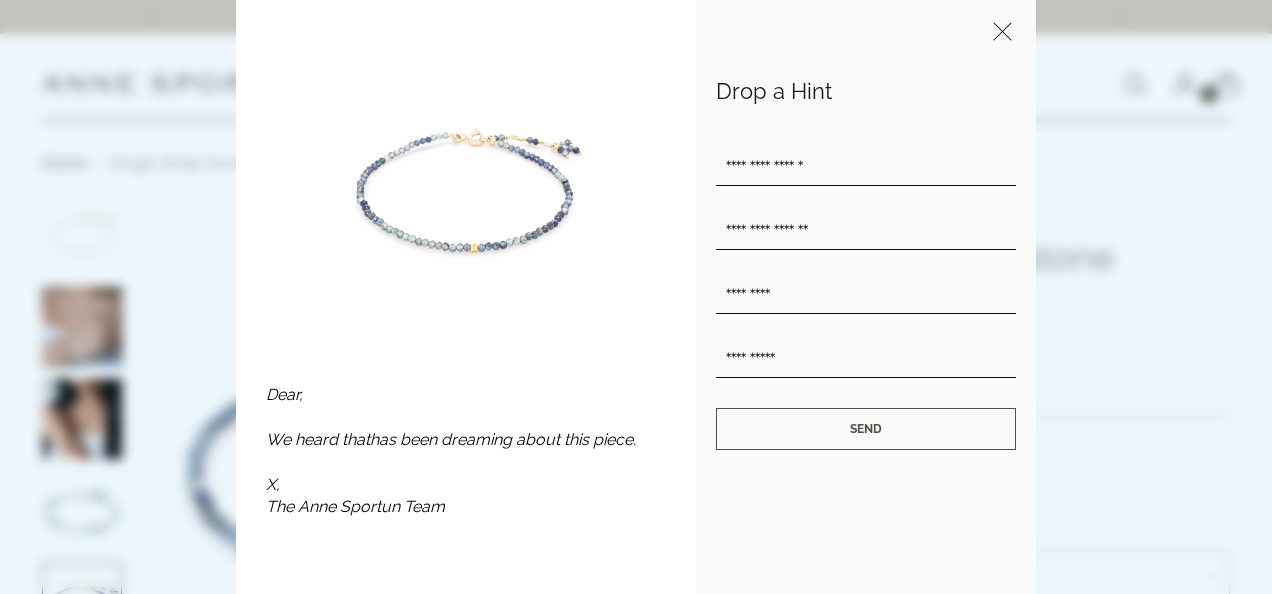 click at bounding box center (1002, 35) 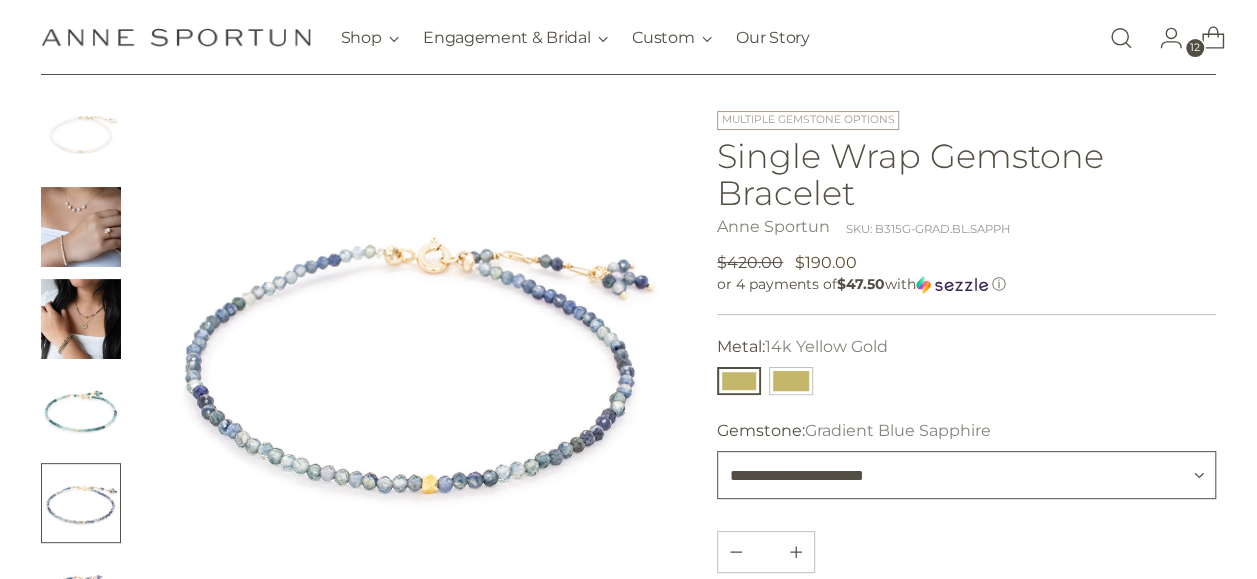 scroll, scrollTop: 200, scrollLeft: 0, axis: vertical 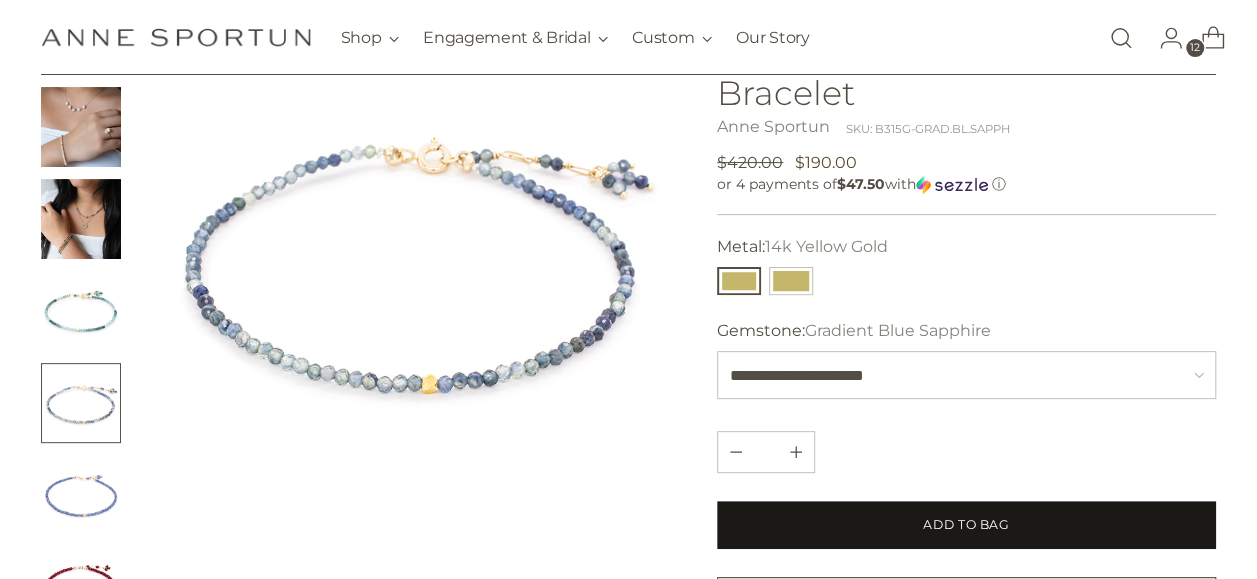 click on "Add to Bag" at bounding box center (966, 525) 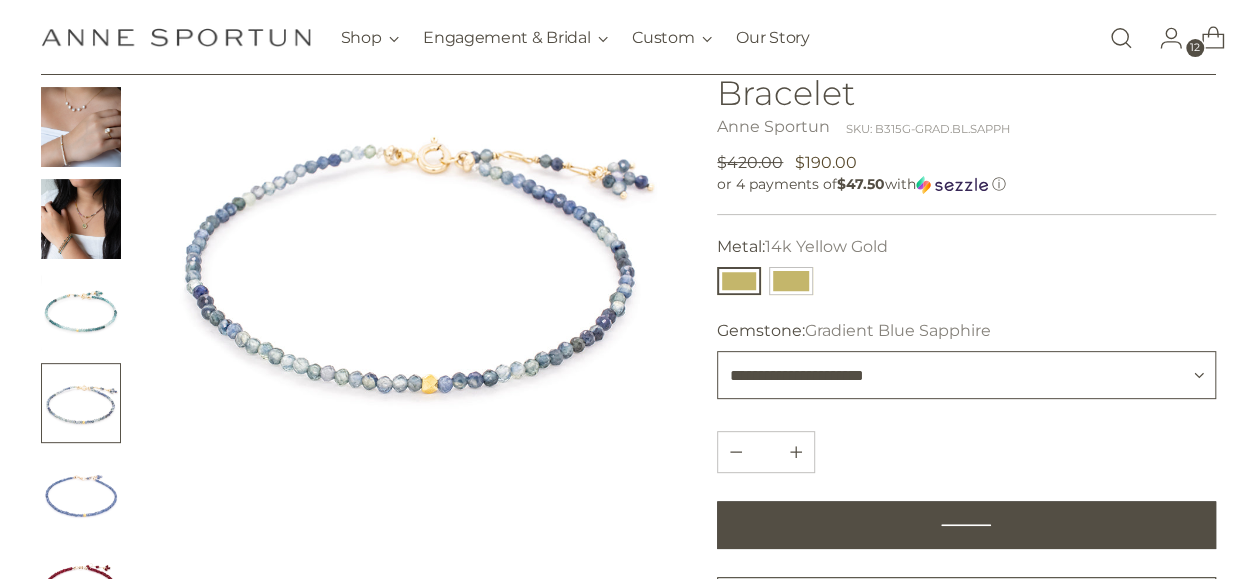 click on "**********" at bounding box center [966, 375] 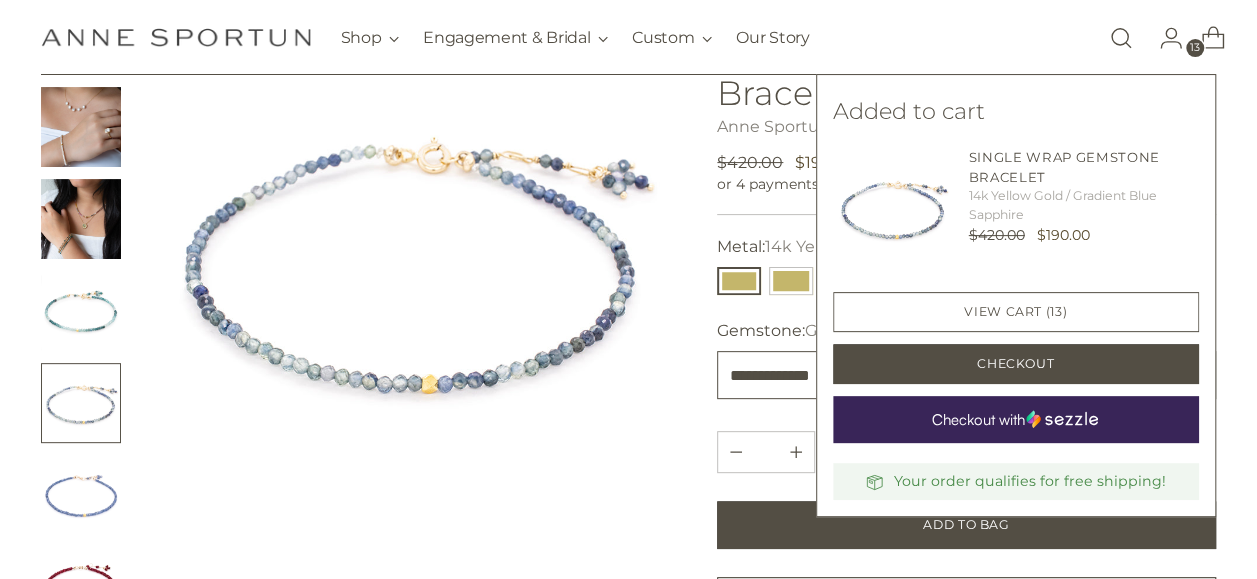 click on "**********" at bounding box center (966, 375) 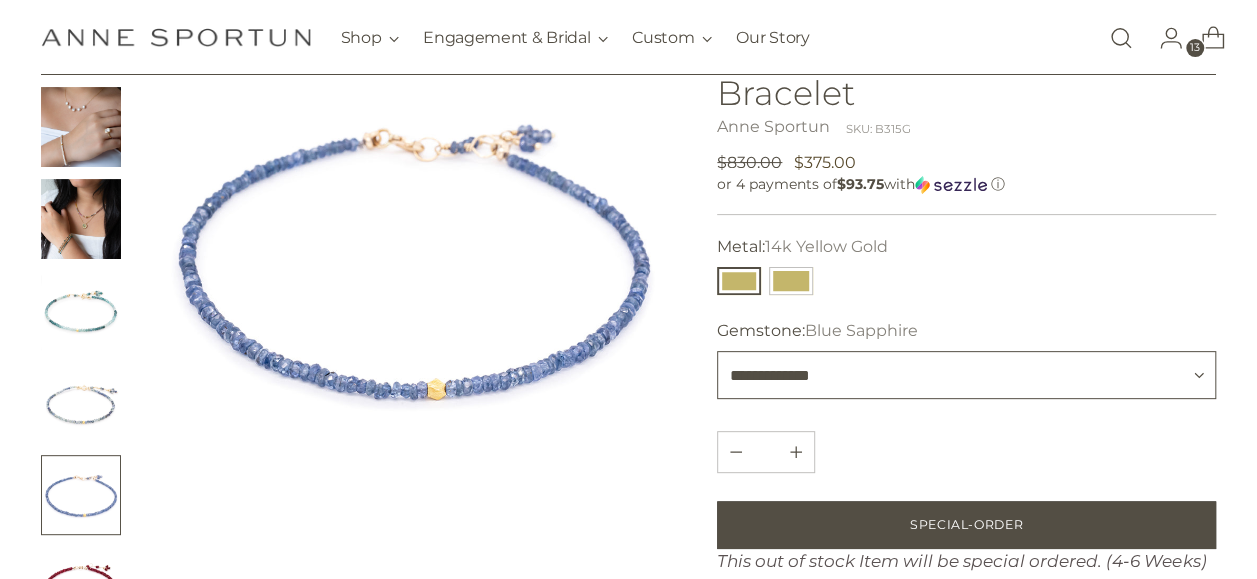 click on "**********" at bounding box center (966, 375) 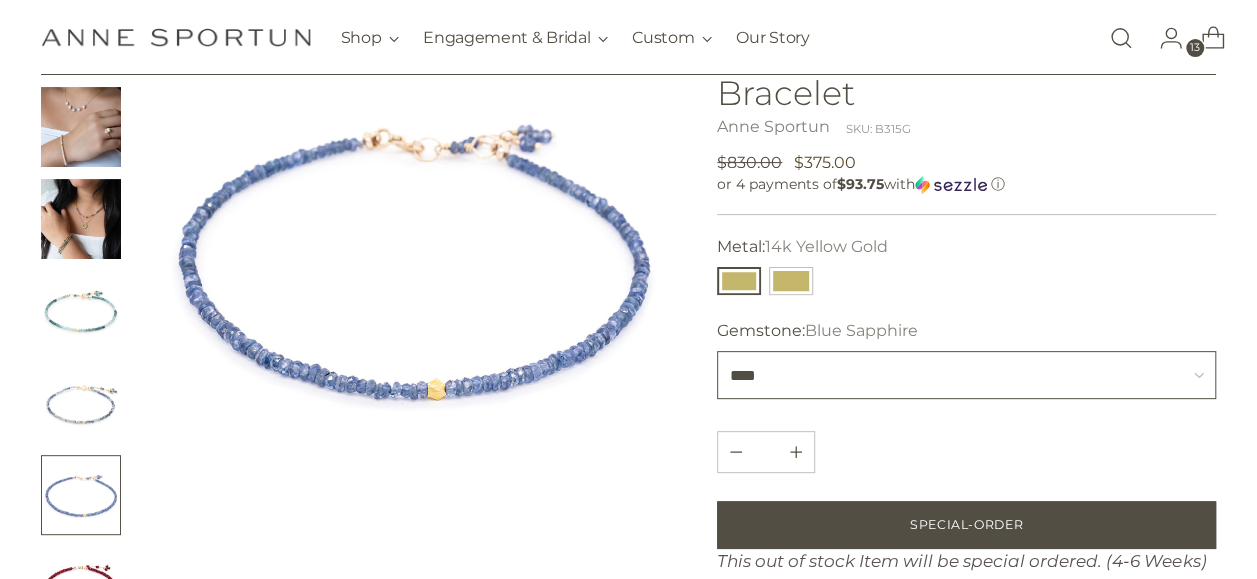 click on "**********" at bounding box center [966, 375] 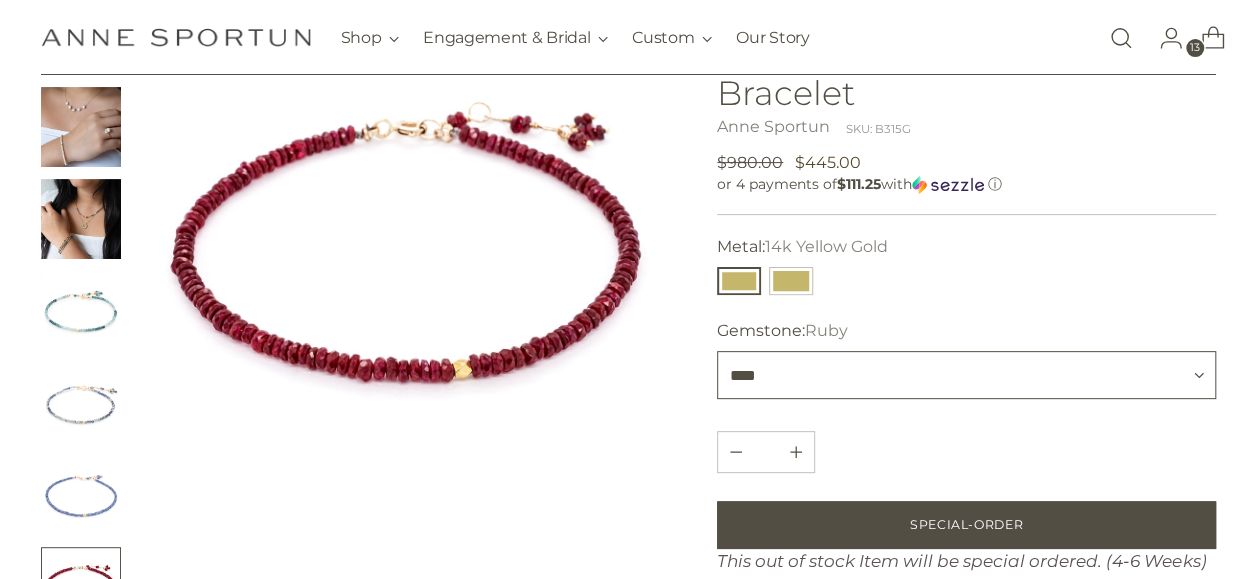 click on "**********" at bounding box center (966, 375) 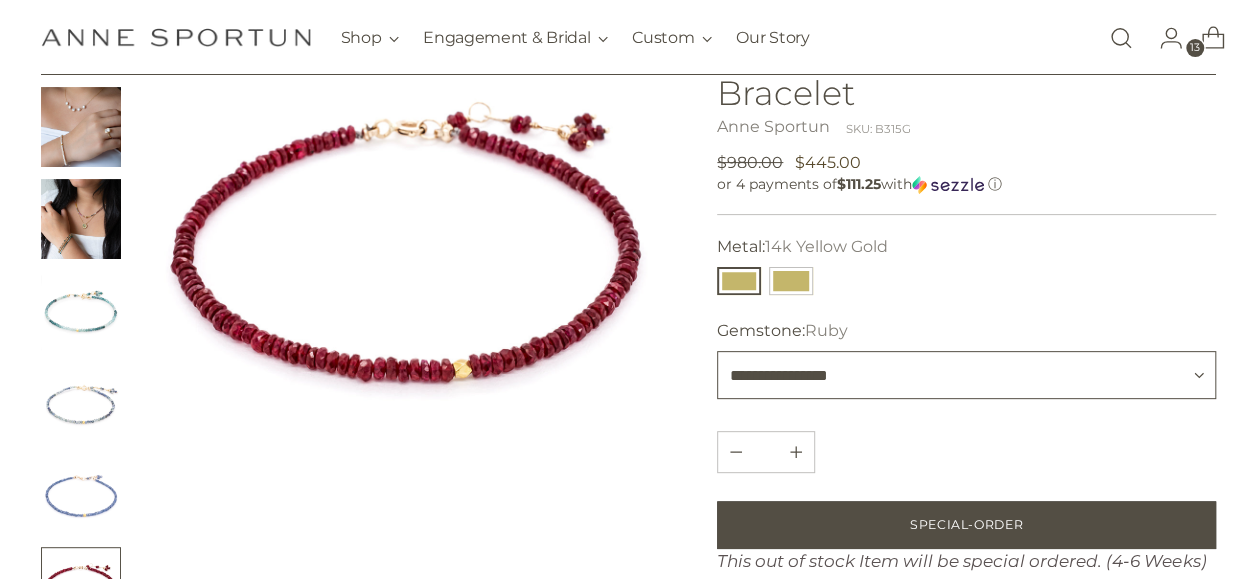 click on "**********" at bounding box center (966, 375) 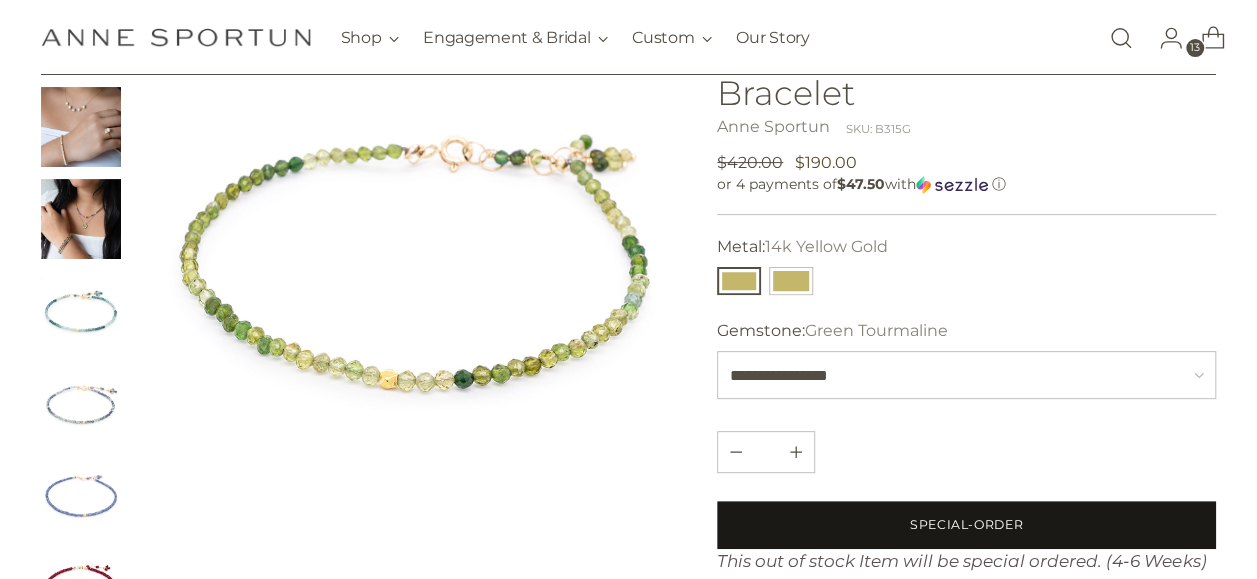 click on "Special-Order" at bounding box center (966, 525) 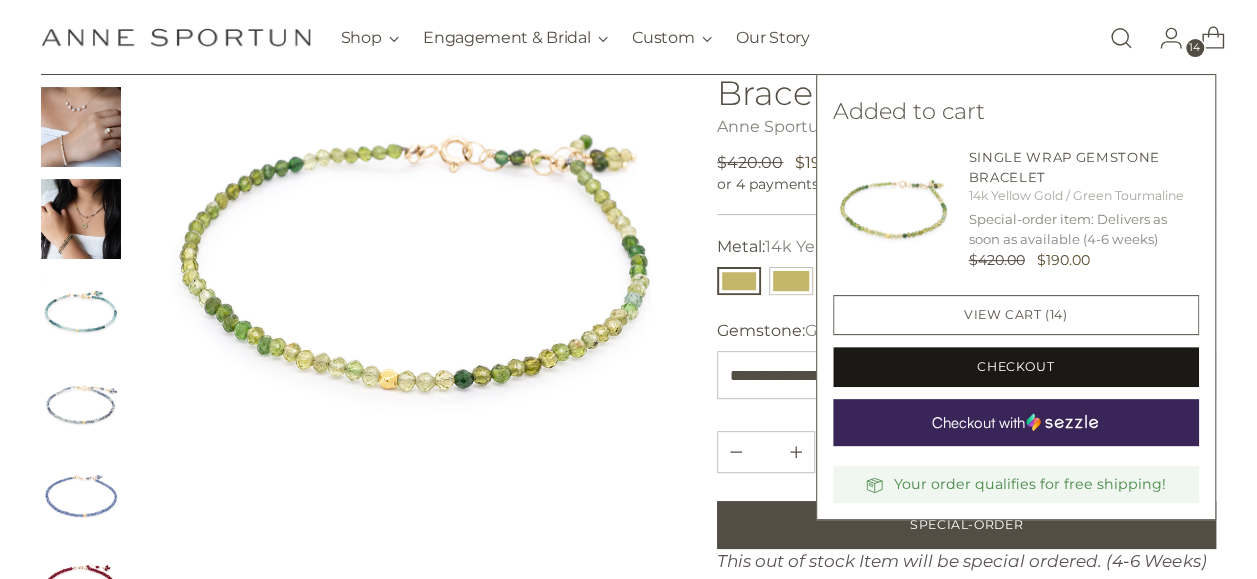 click on "Checkout" at bounding box center (1016, 367) 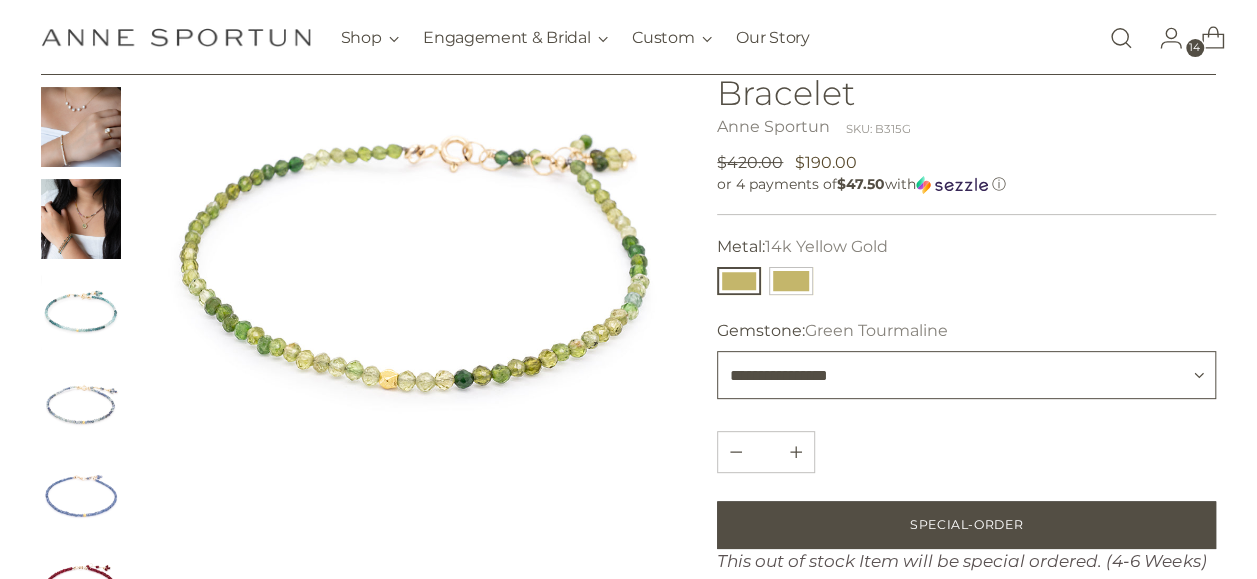 click on "**********" at bounding box center (966, 375) 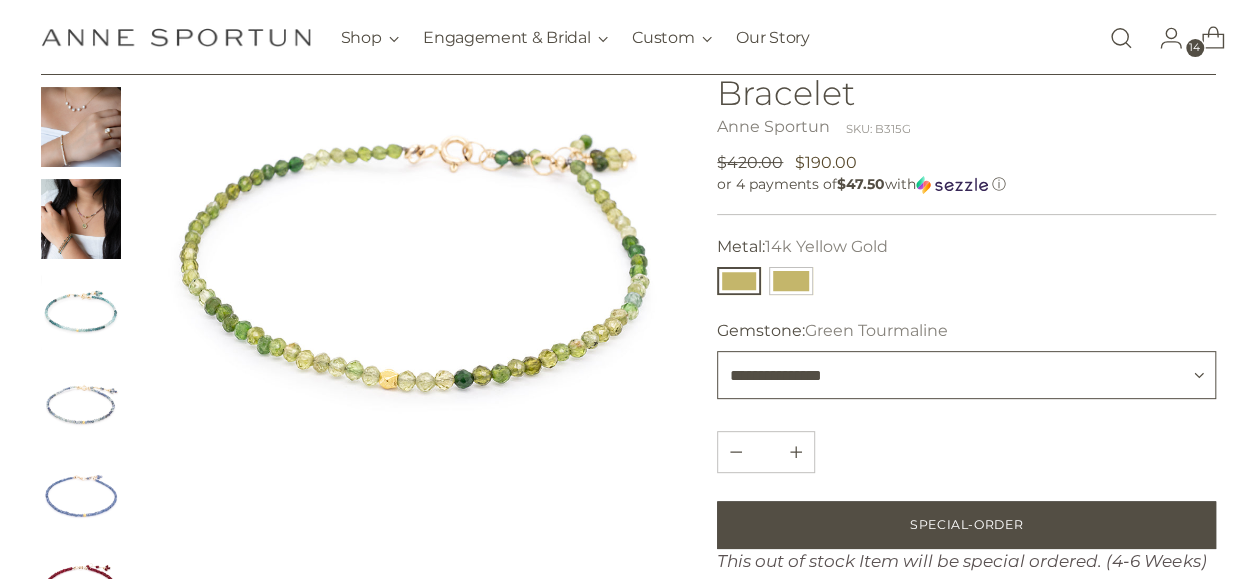 click on "**********" at bounding box center (966, 375) 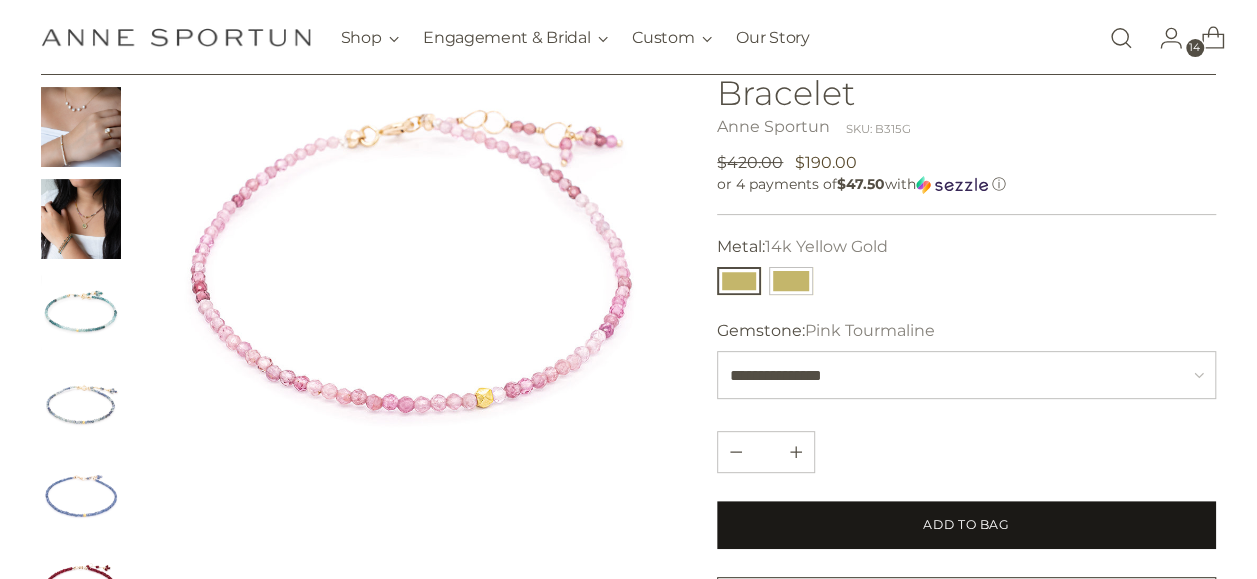 click on "Add to Bag" at bounding box center (966, 525) 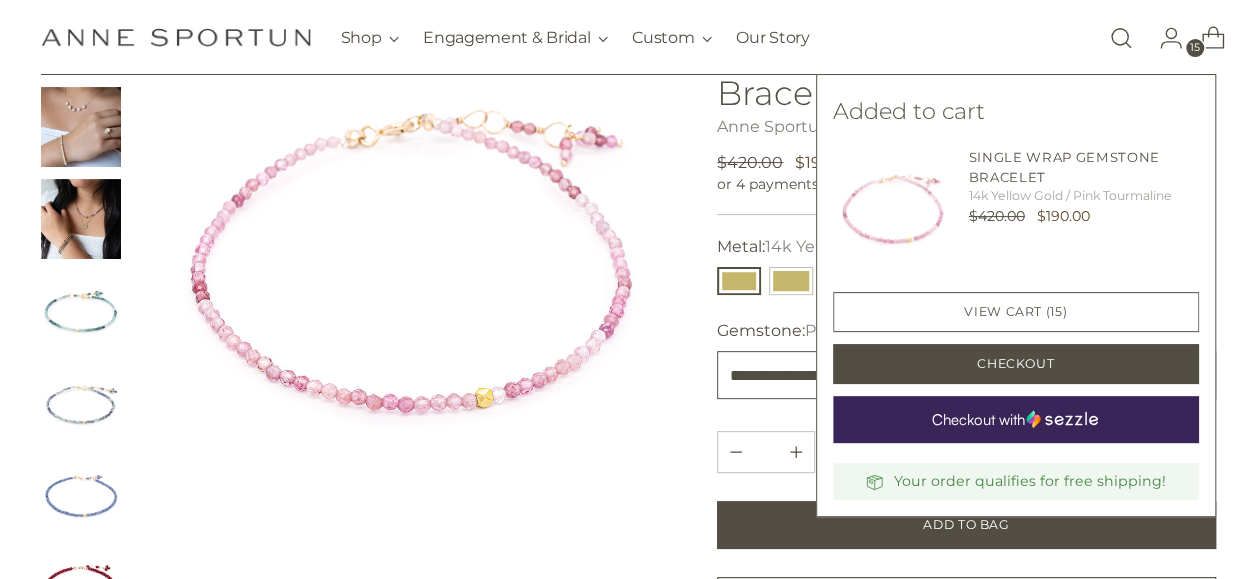 click on "**********" at bounding box center [966, 375] 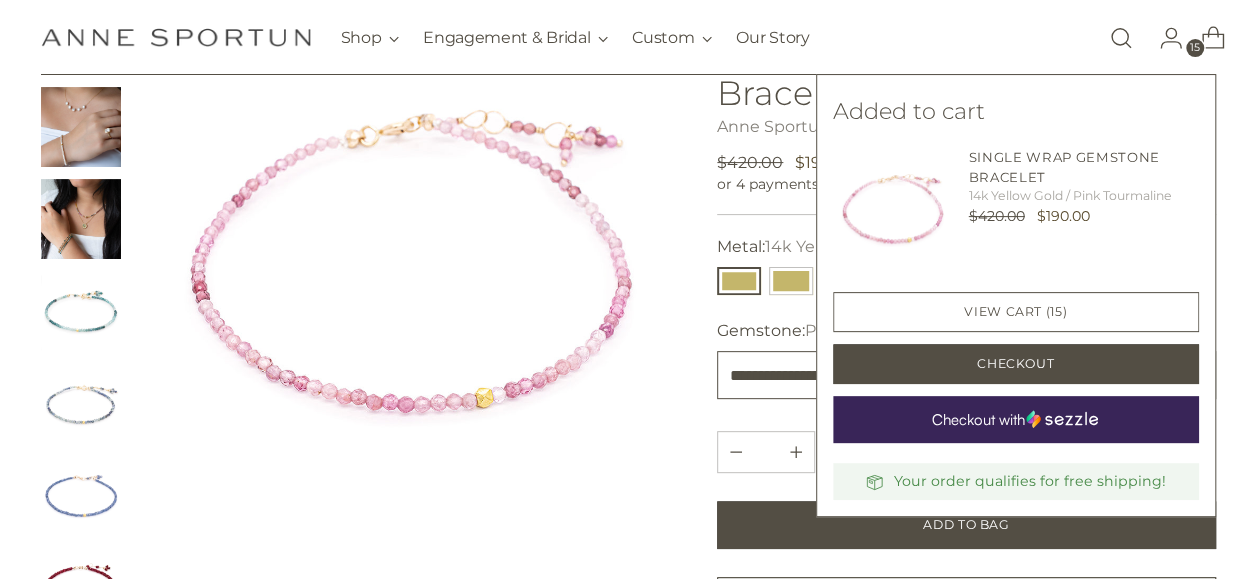 click on "**********" at bounding box center (966, 375) 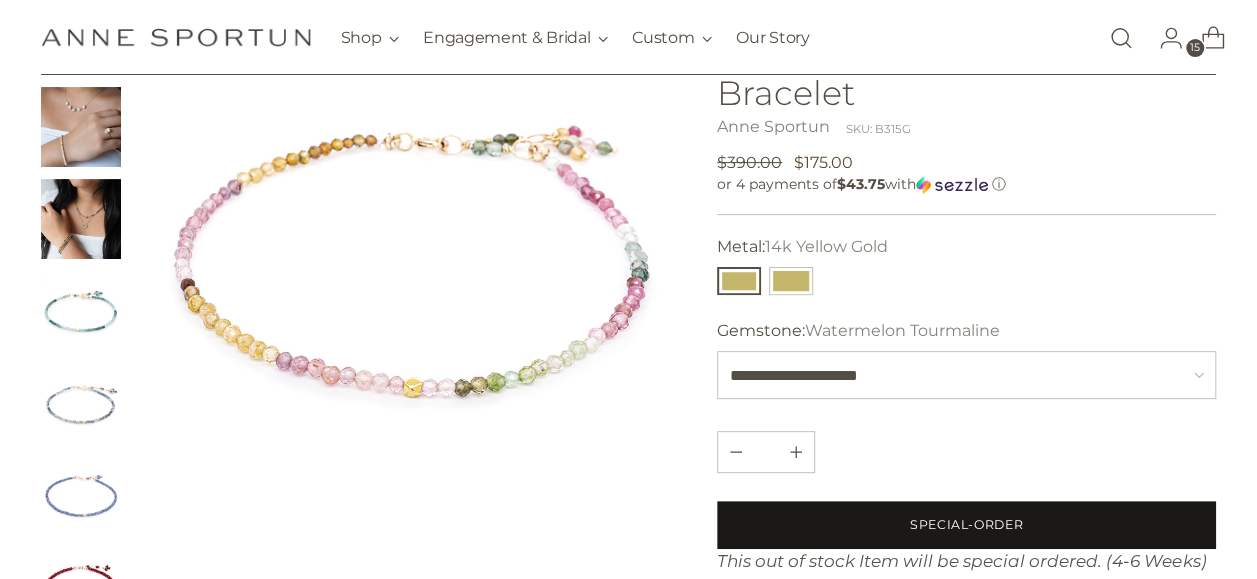 click on "Special-Order" at bounding box center (966, 525) 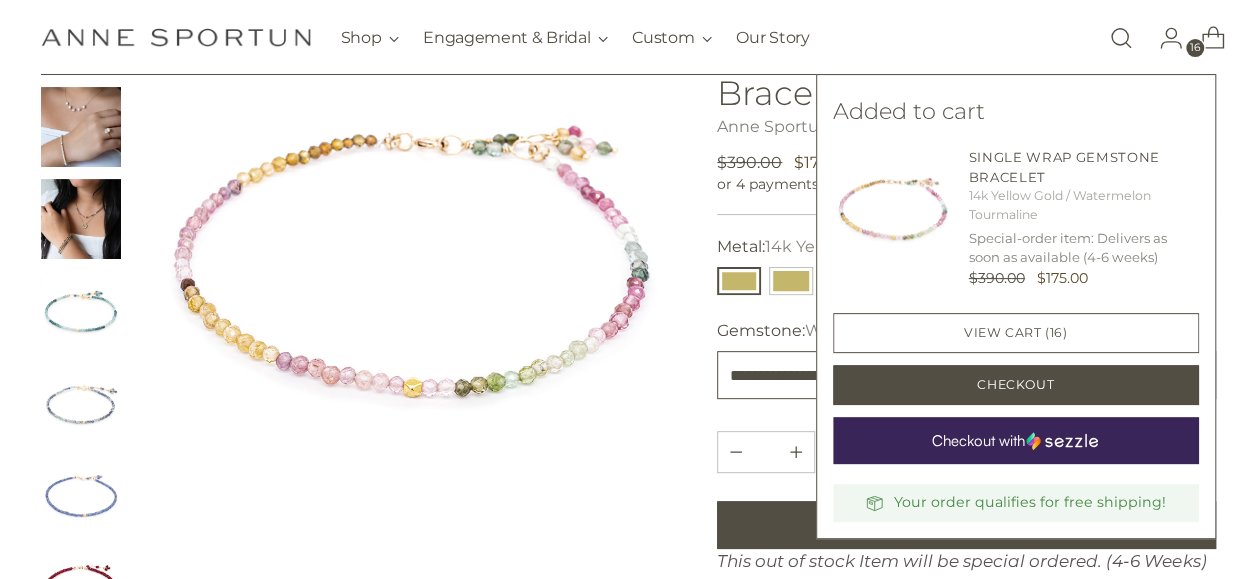 click on "**********" at bounding box center (966, 375) 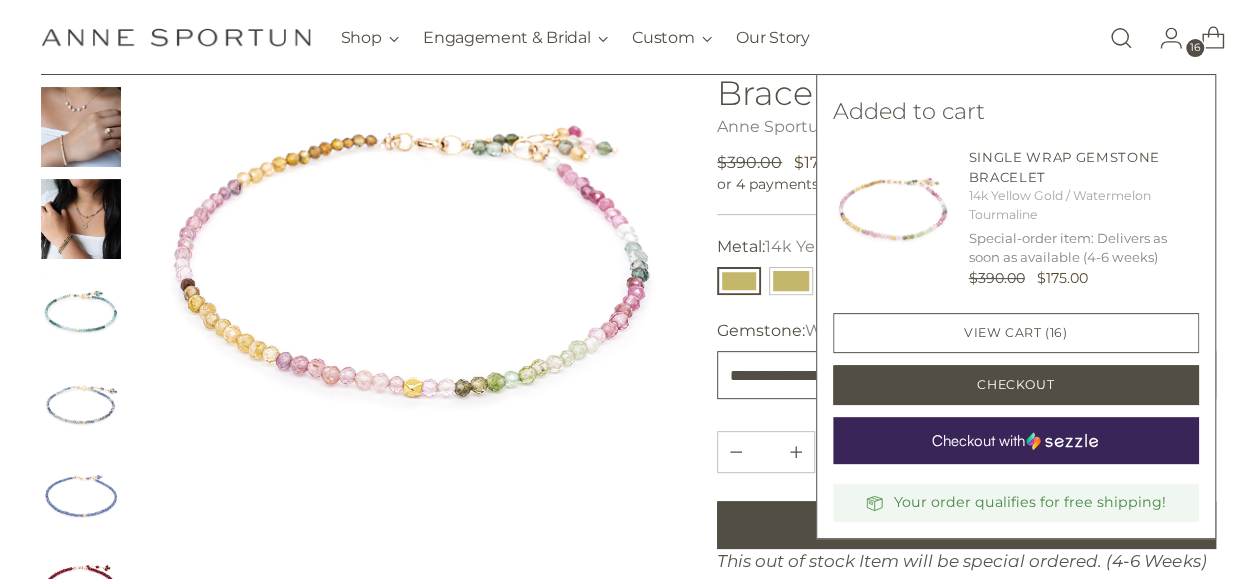 click on "**********" at bounding box center (966, 375) 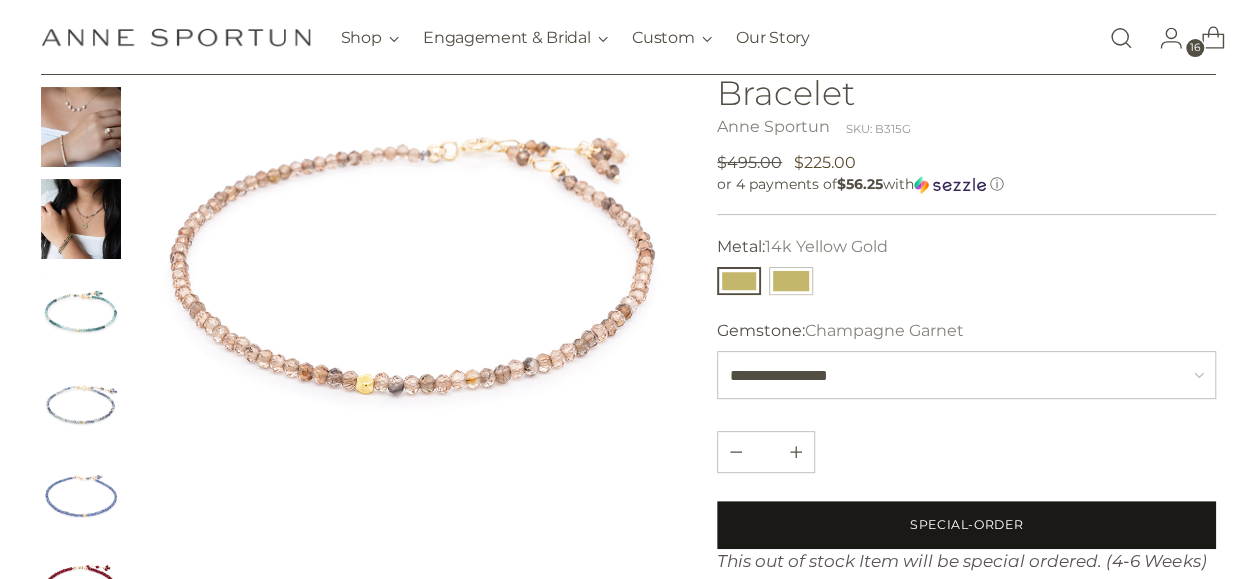 click on "Special-Order" at bounding box center (966, 525) 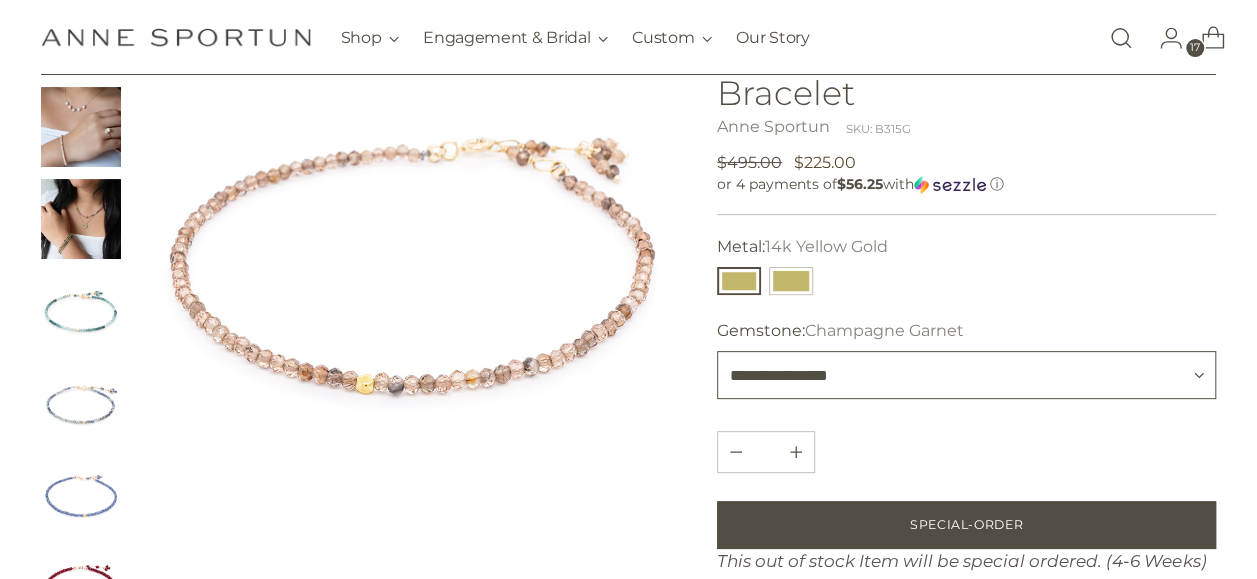 click on "**********" at bounding box center (966, 375) 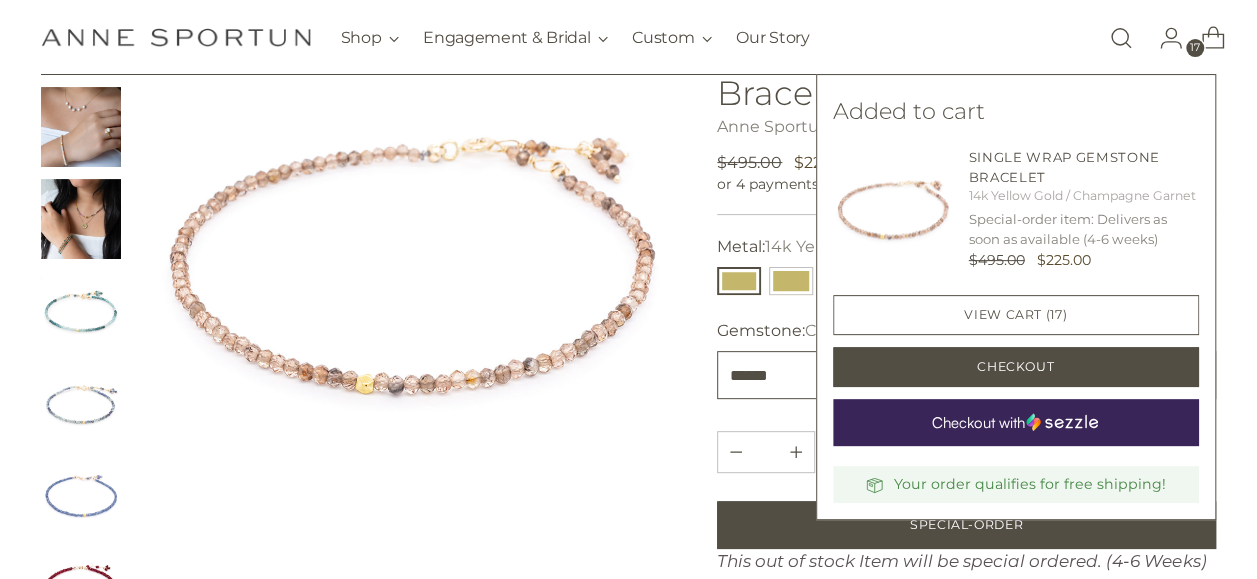 click on "**********" at bounding box center (966, 375) 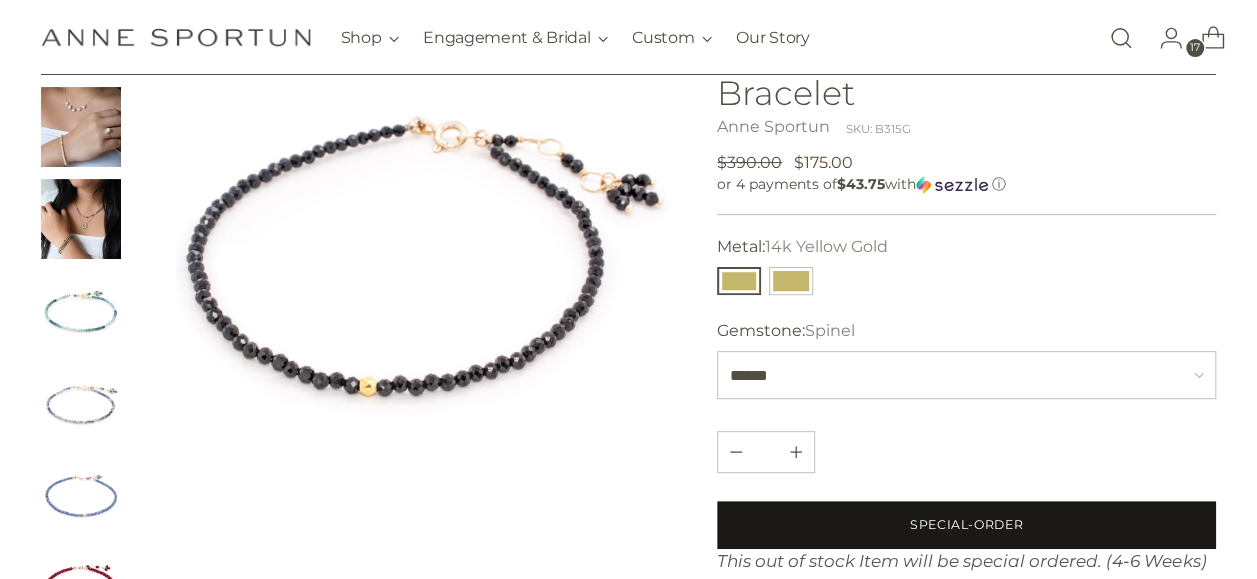 click on "Special-Order" at bounding box center (966, 525) 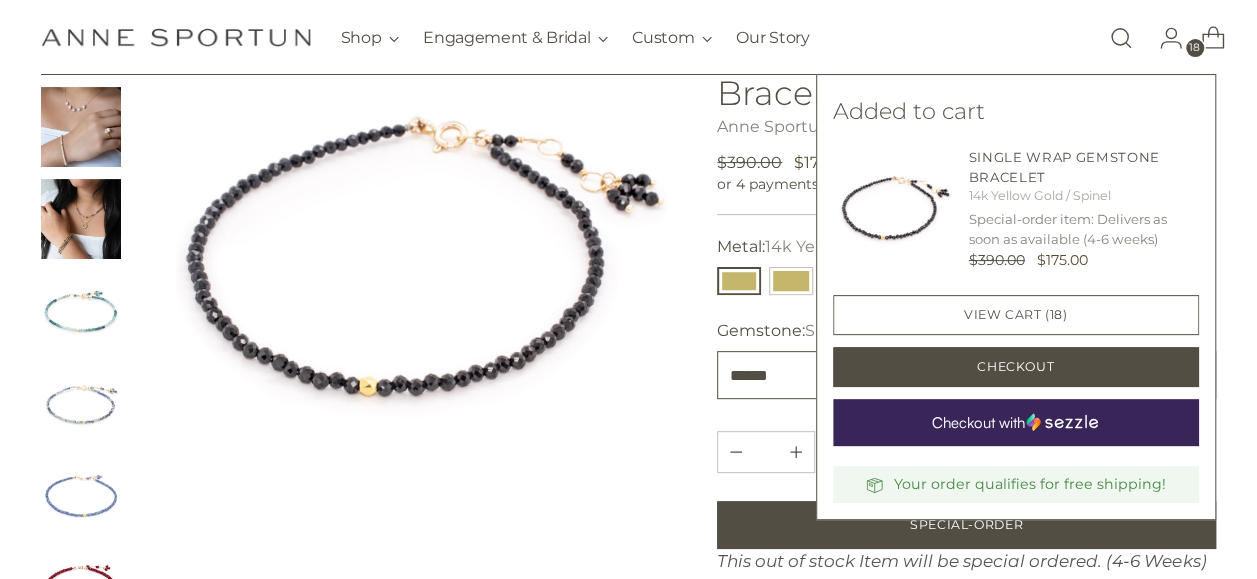 click on "**********" at bounding box center [966, 375] 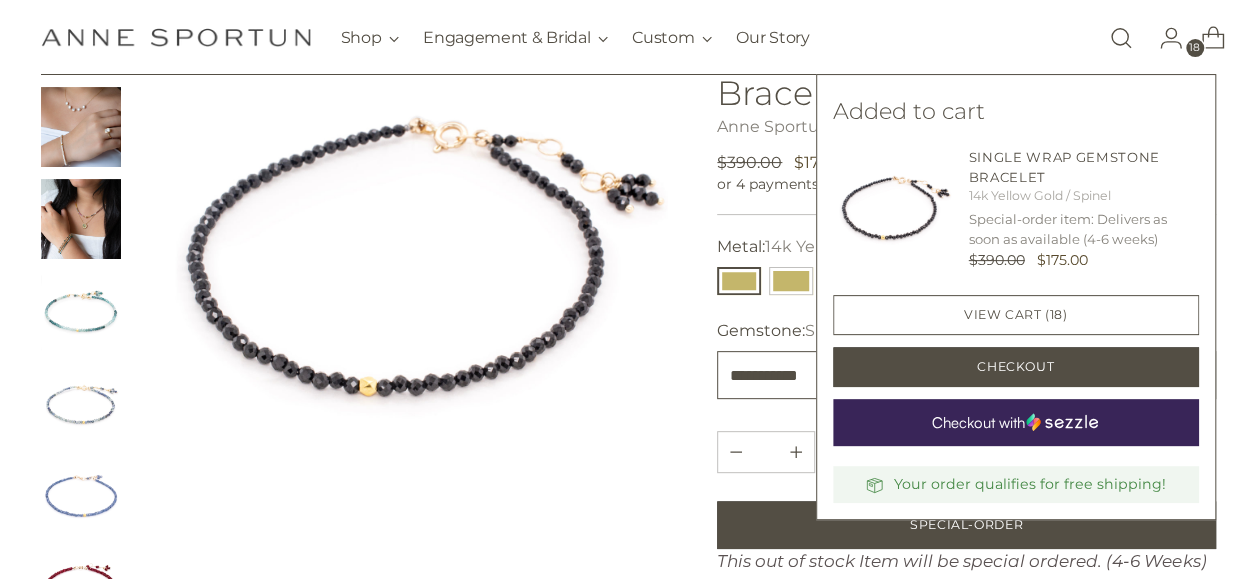 click on "**********" at bounding box center (966, 375) 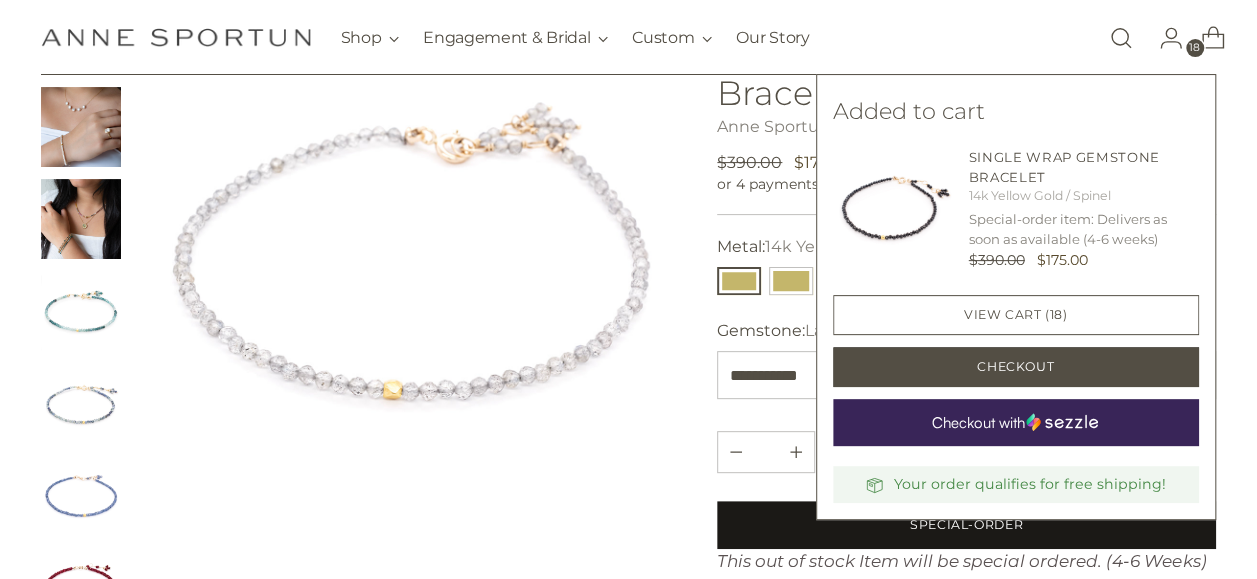 click on "Special-Order" at bounding box center (966, 525) 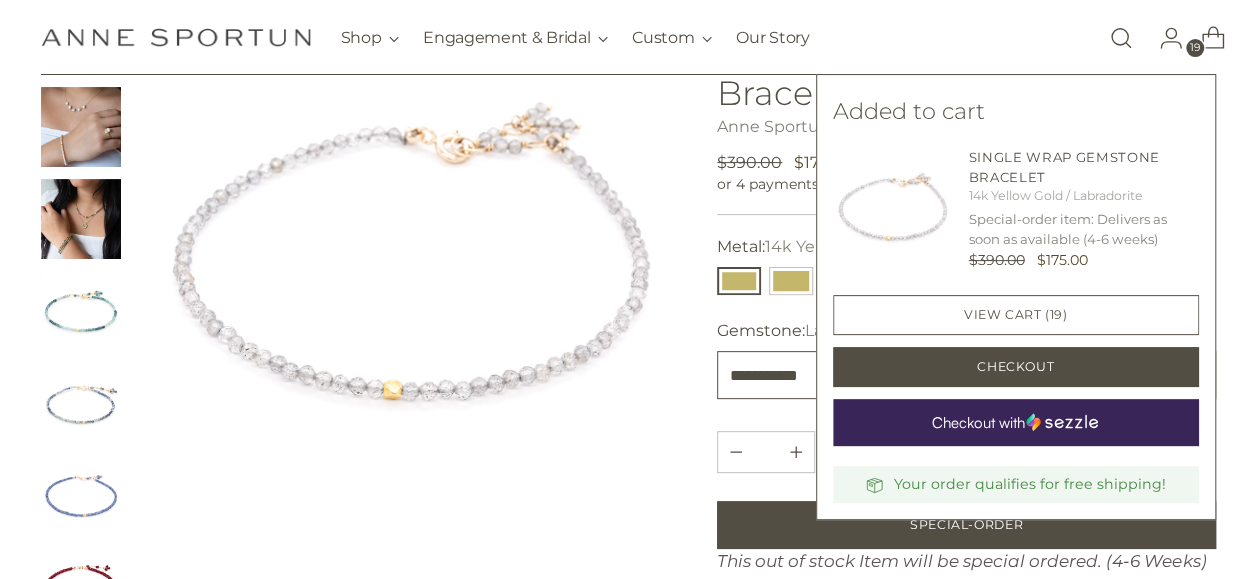 click on "**********" at bounding box center (966, 375) 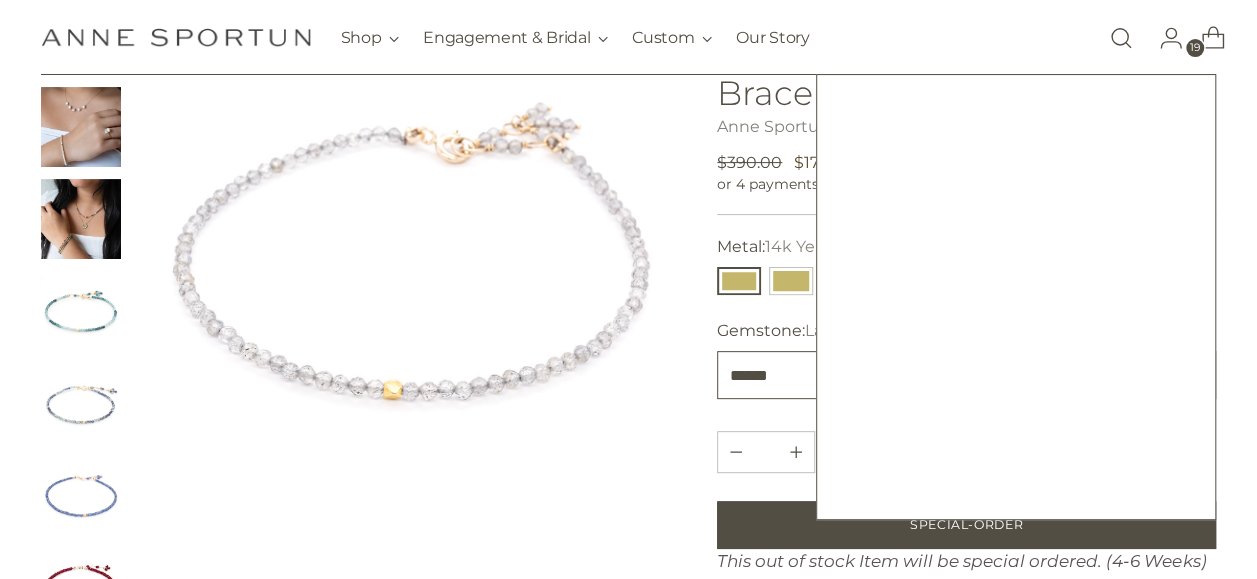 click on "**********" at bounding box center (966, 375) 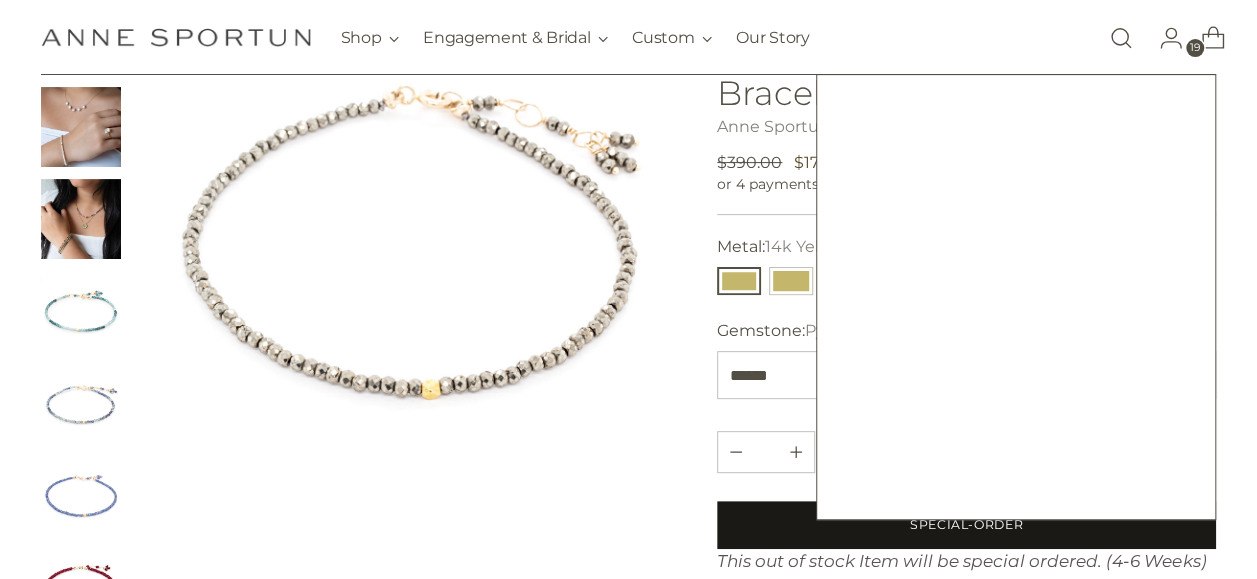 click on "Special-Order" at bounding box center [966, 525] 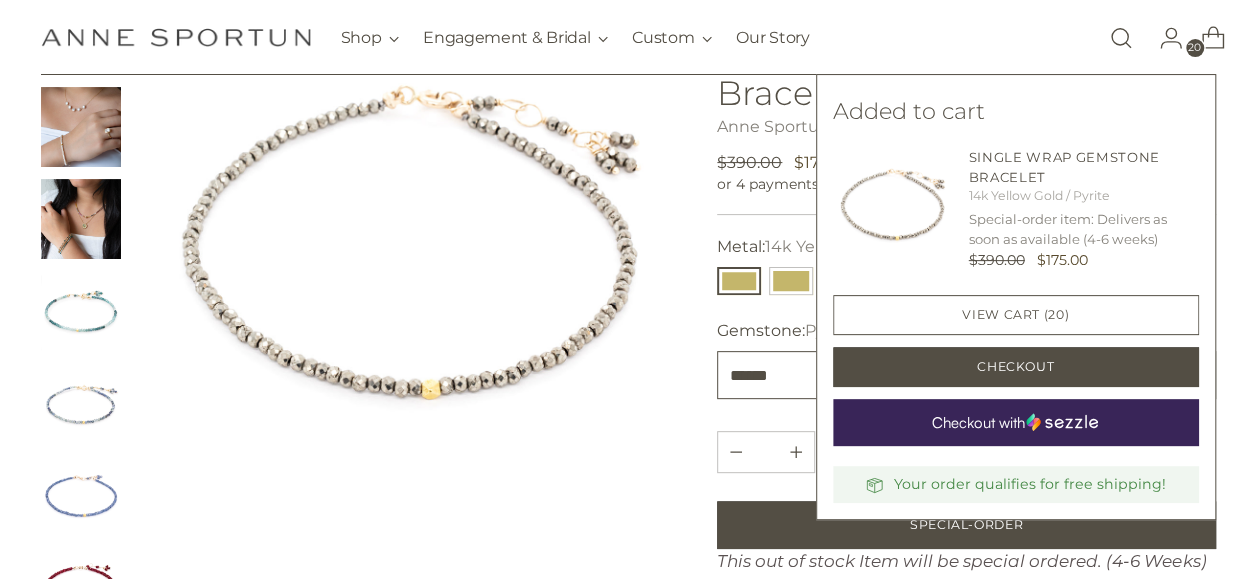 click on "**********" at bounding box center (966, 375) 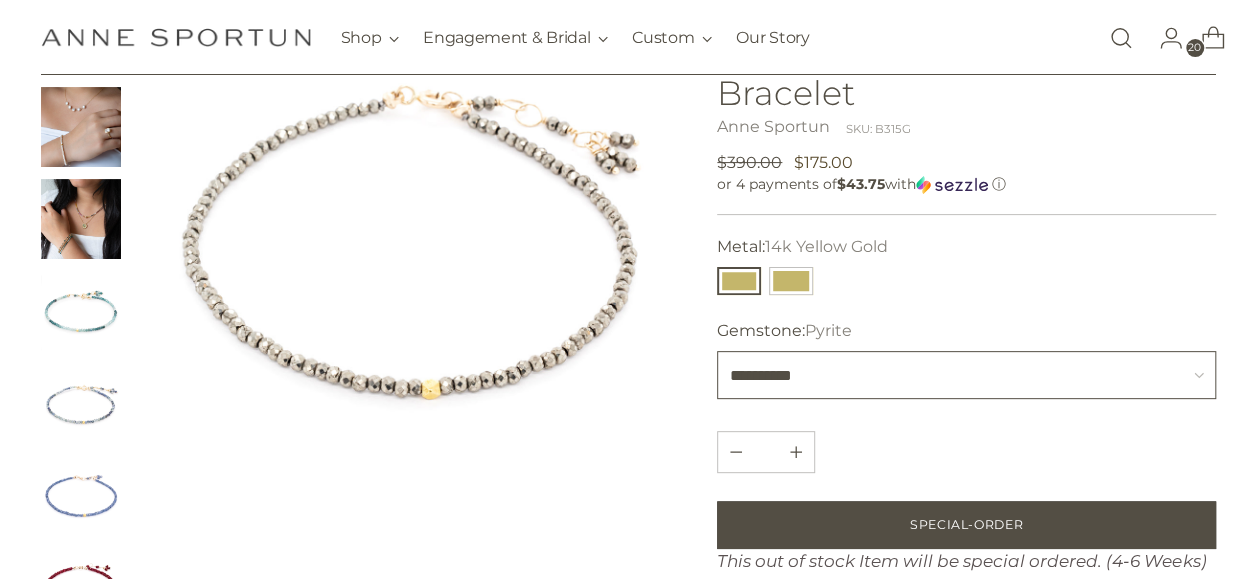 click on "**********" at bounding box center (966, 375) 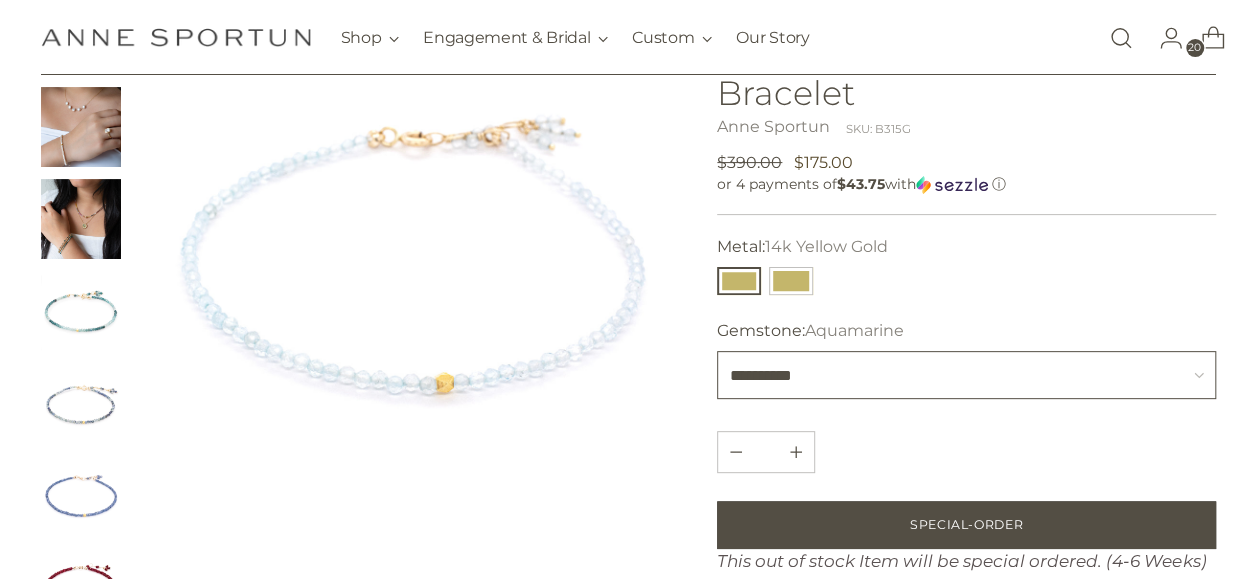drag, startPoint x: 794, startPoint y: 371, endPoint x: 799, endPoint y: 347, distance: 24.5153 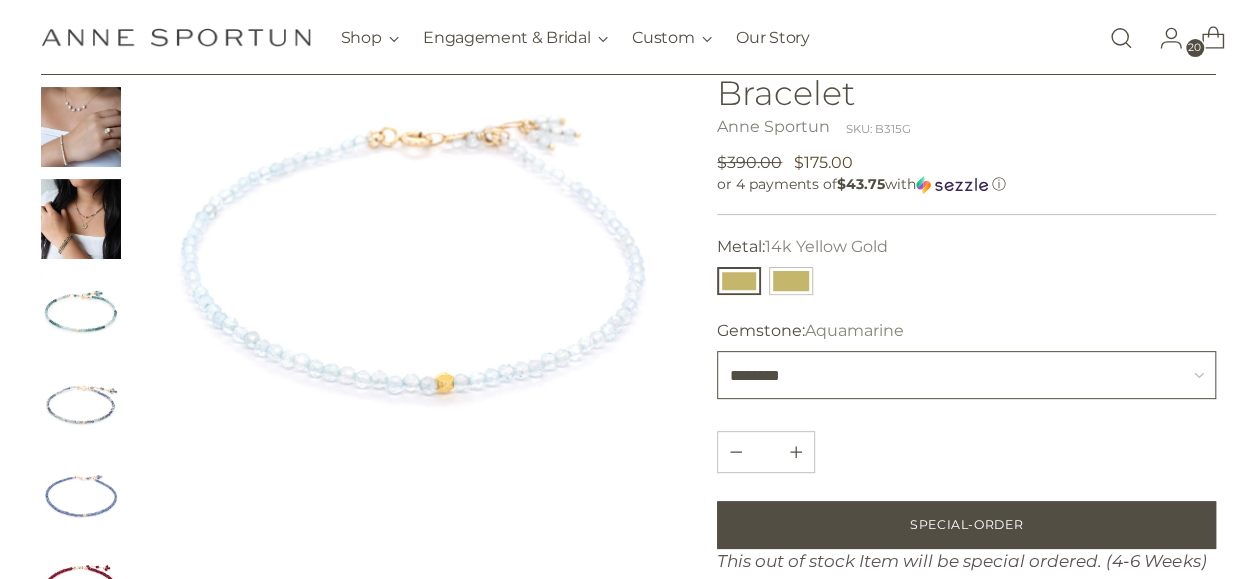 click on "**********" at bounding box center (966, 375) 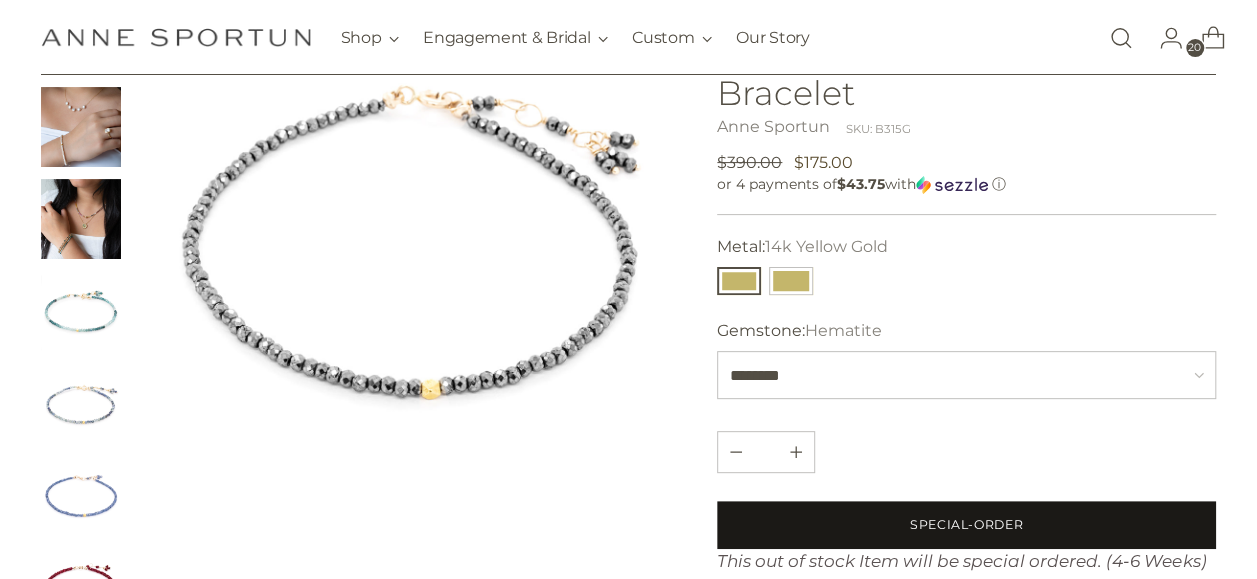 click on "Special-Order" at bounding box center (966, 525) 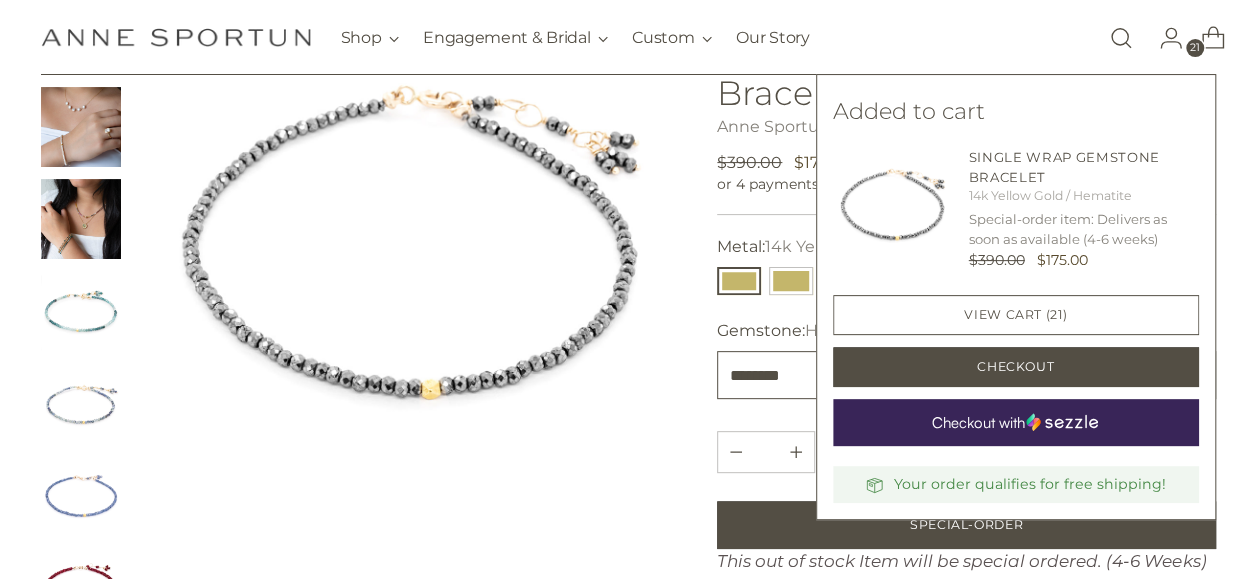 click on "**********" at bounding box center [966, 375] 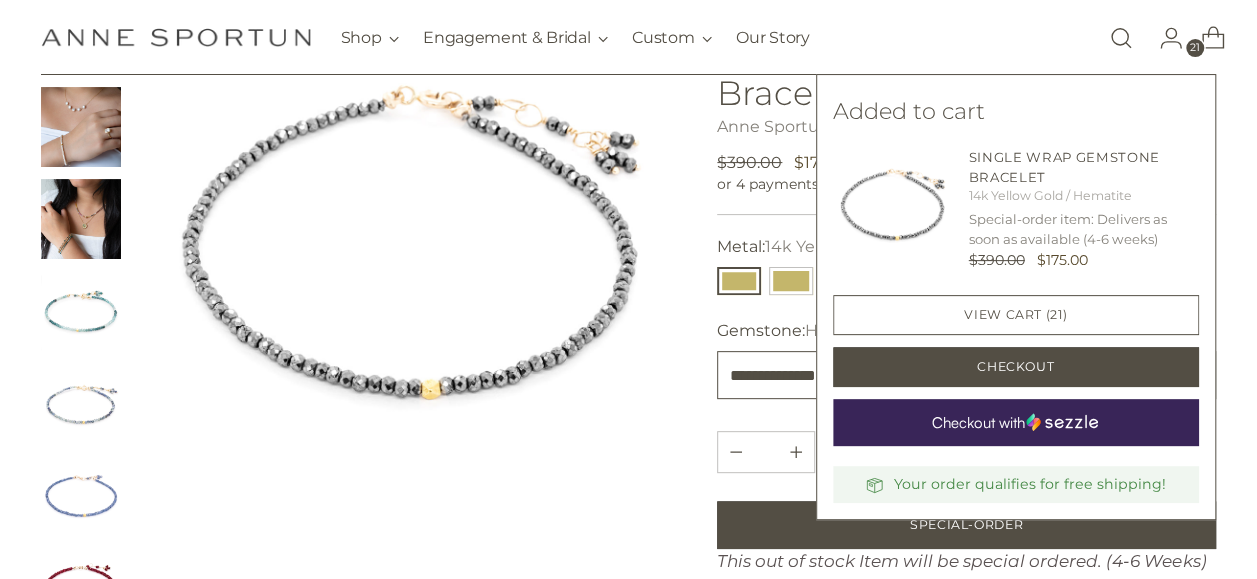 click on "**********" at bounding box center [966, 375] 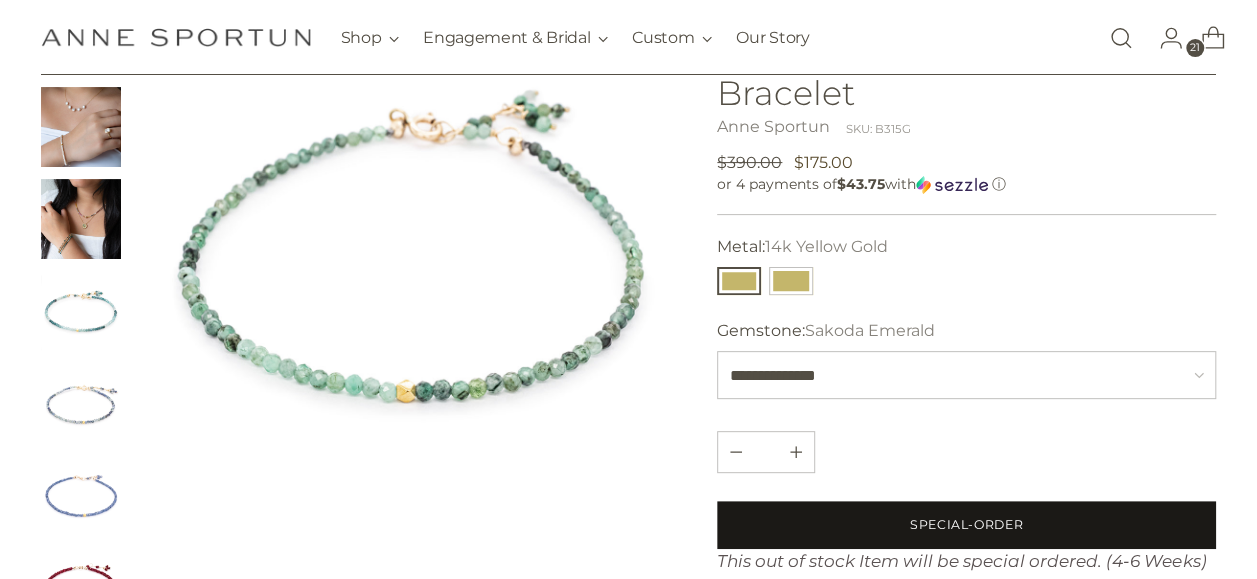 click on "Special-Order" at bounding box center (966, 525) 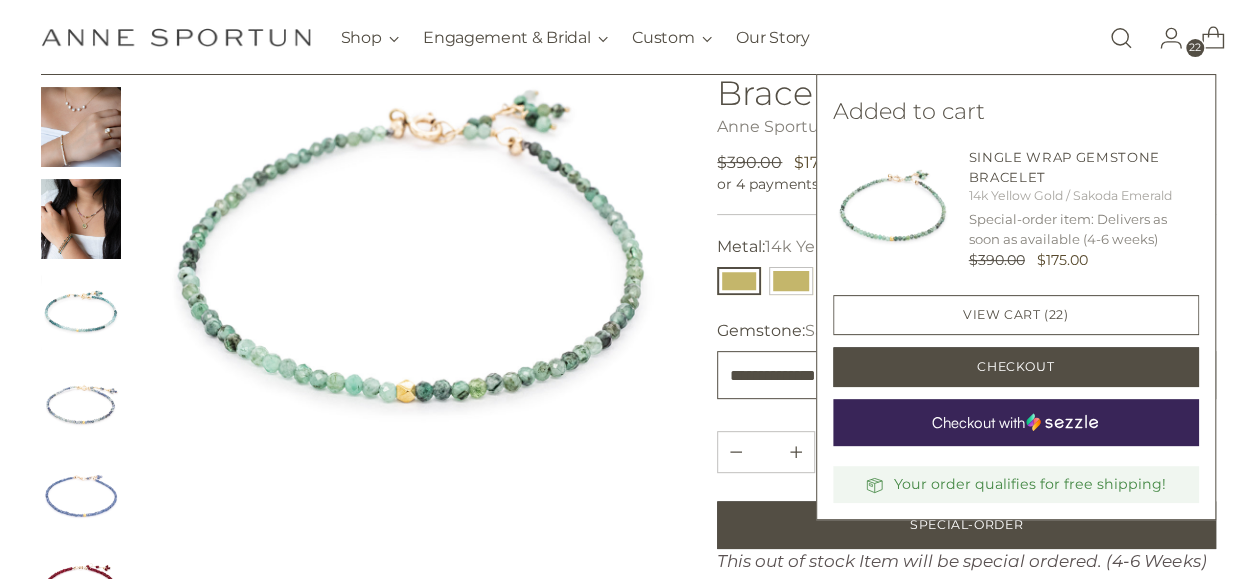 click on "**********" at bounding box center (966, 375) 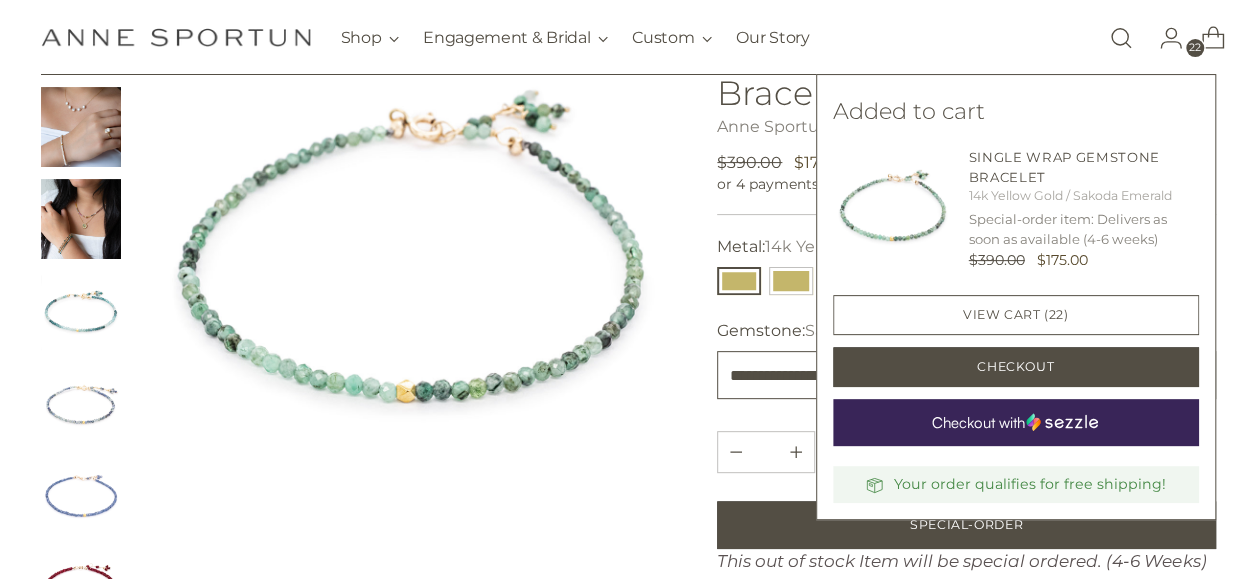 click on "**********" at bounding box center (966, 375) 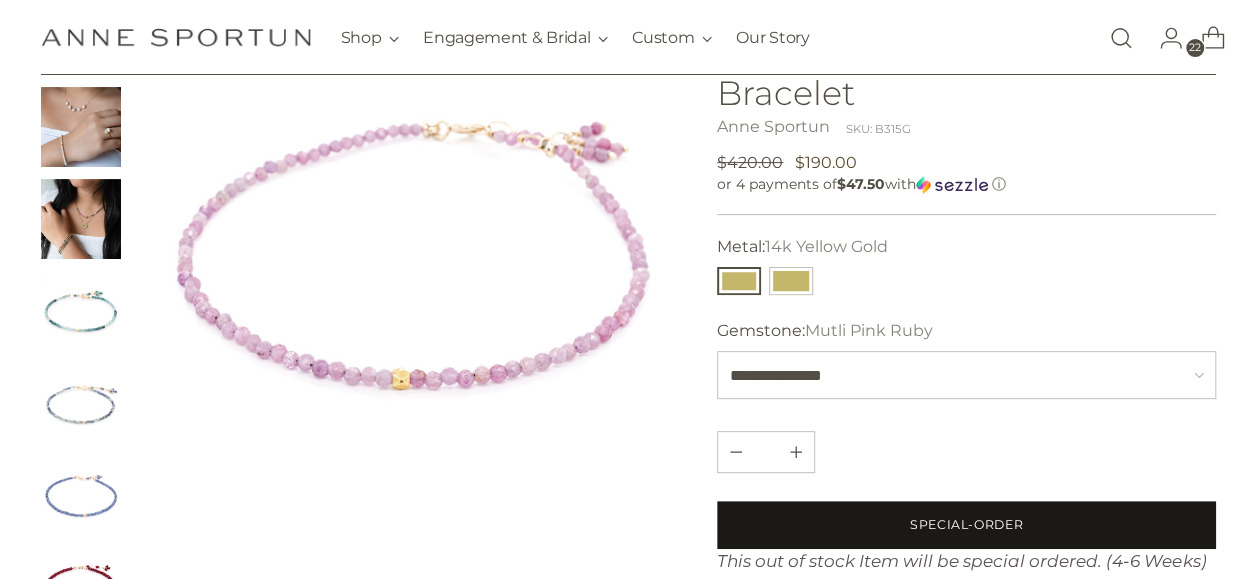 click on "Special-Order" at bounding box center [966, 525] 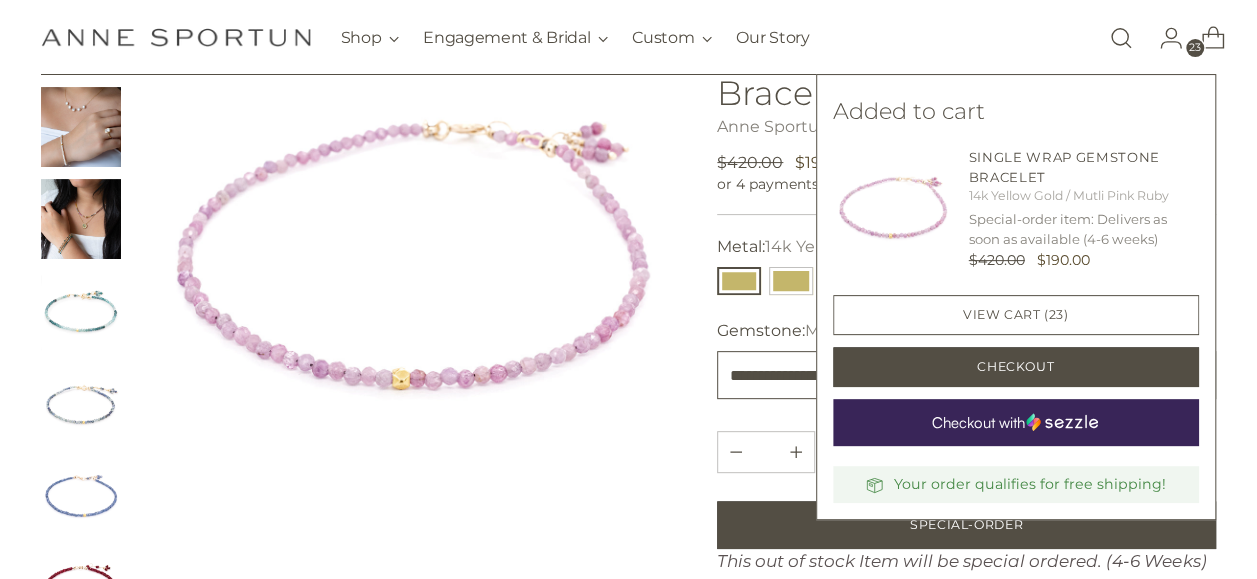click on "**********" at bounding box center (966, 375) 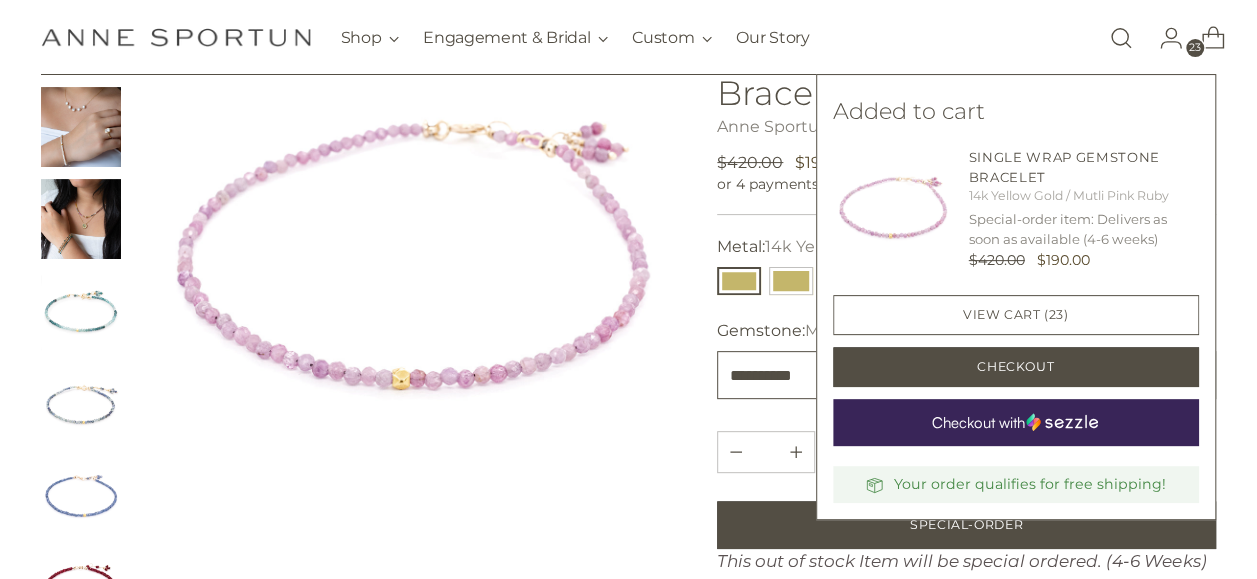 click on "**********" at bounding box center [966, 375] 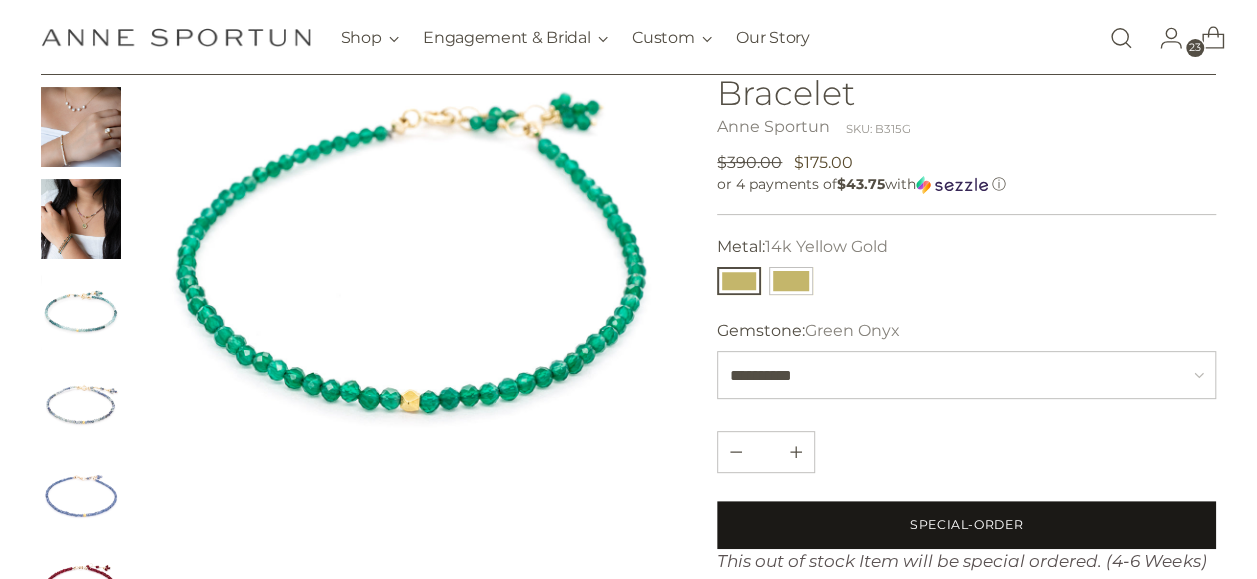 click on "Special-Order" at bounding box center (966, 525) 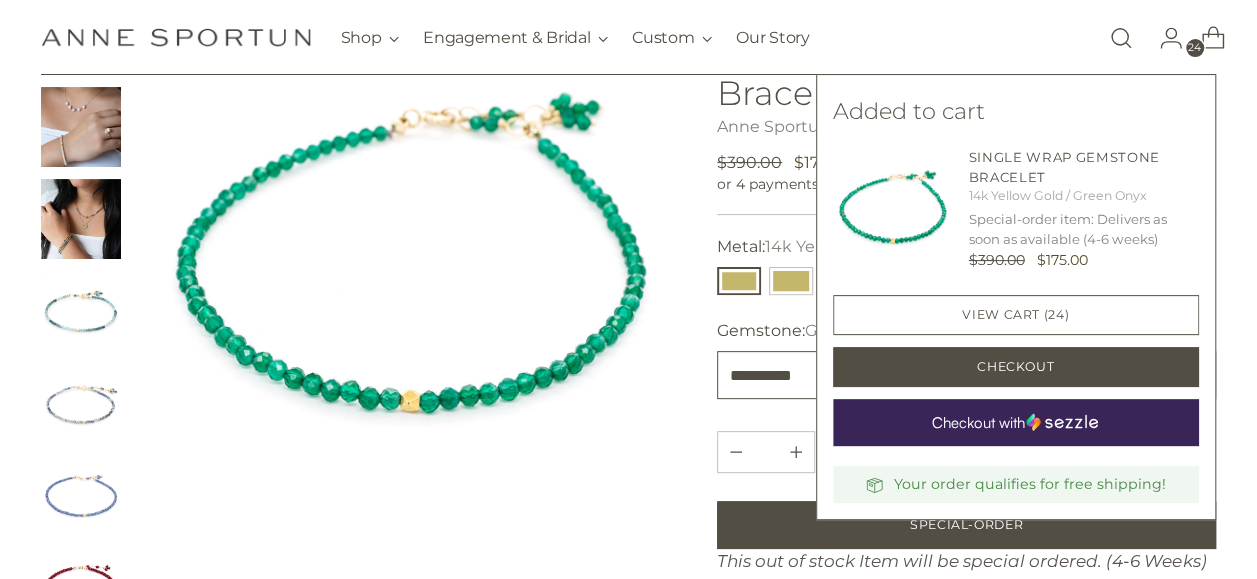 click on "**********" at bounding box center (966, 375) 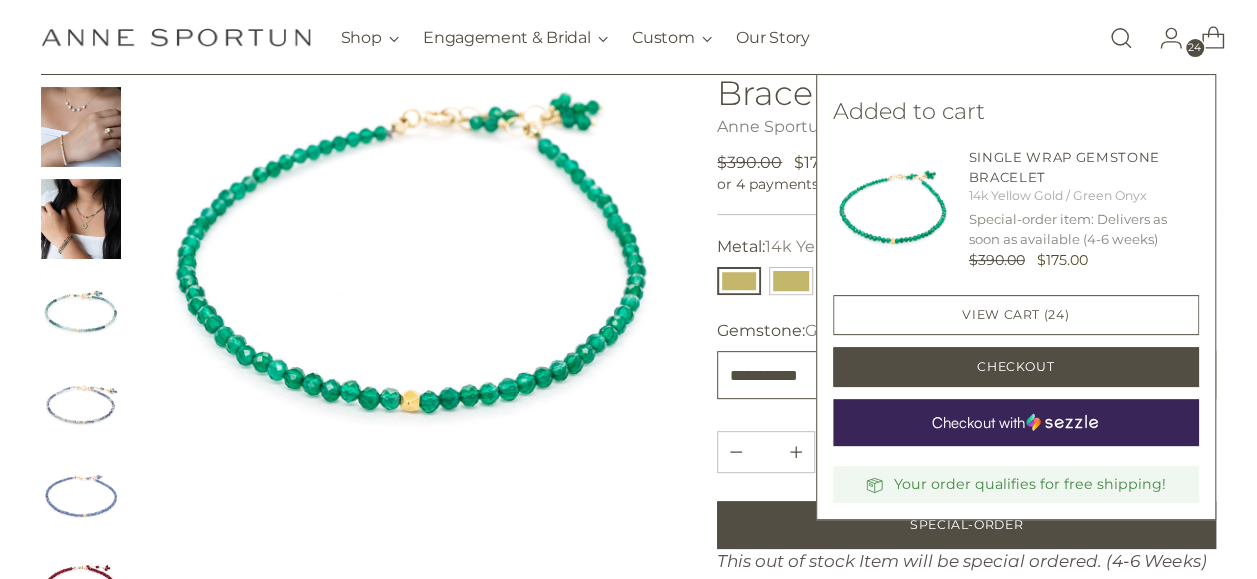 click on "**********" at bounding box center (966, 375) 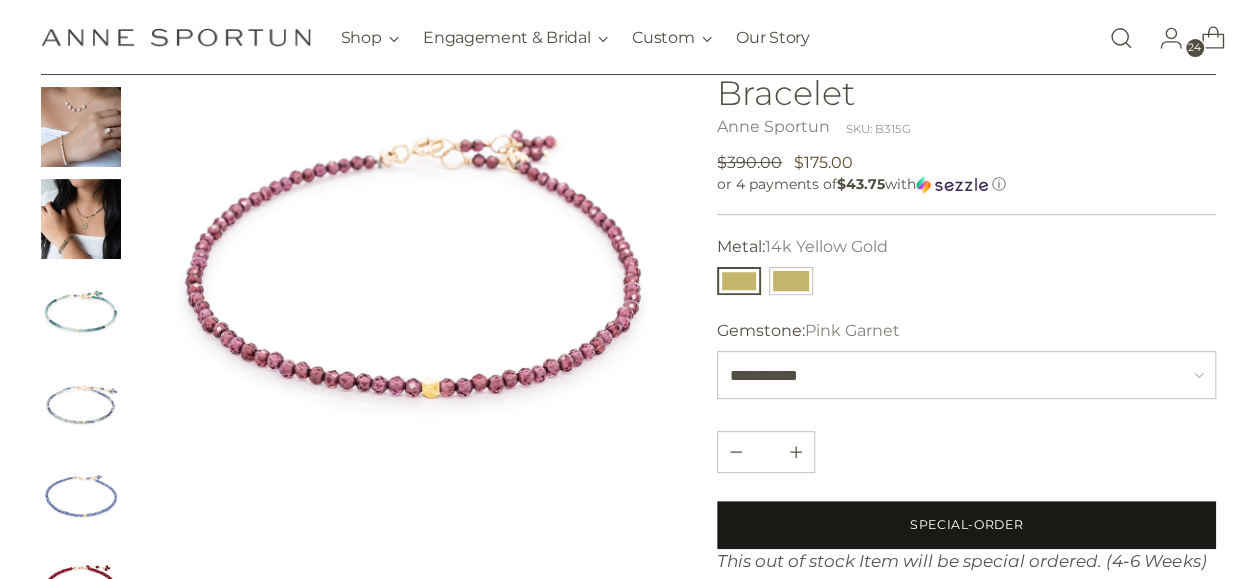 click on "Special-Order" at bounding box center [966, 525] 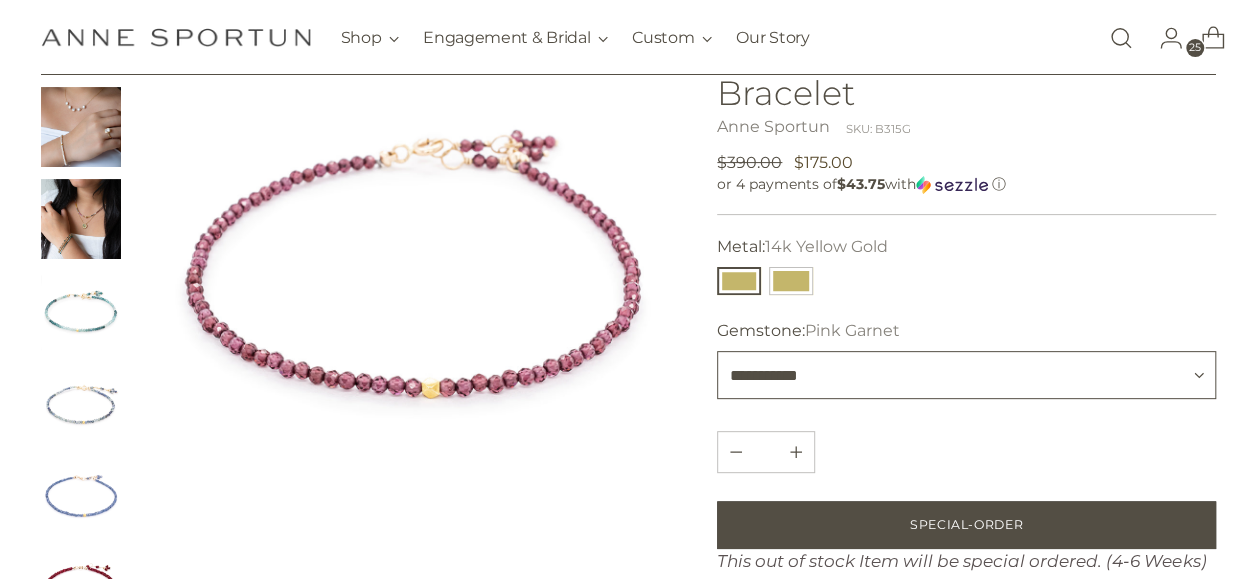 drag, startPoint x: 746, startPoint y: 365, endPoint x: 764, endPoint y: 347, distance: 25.455845 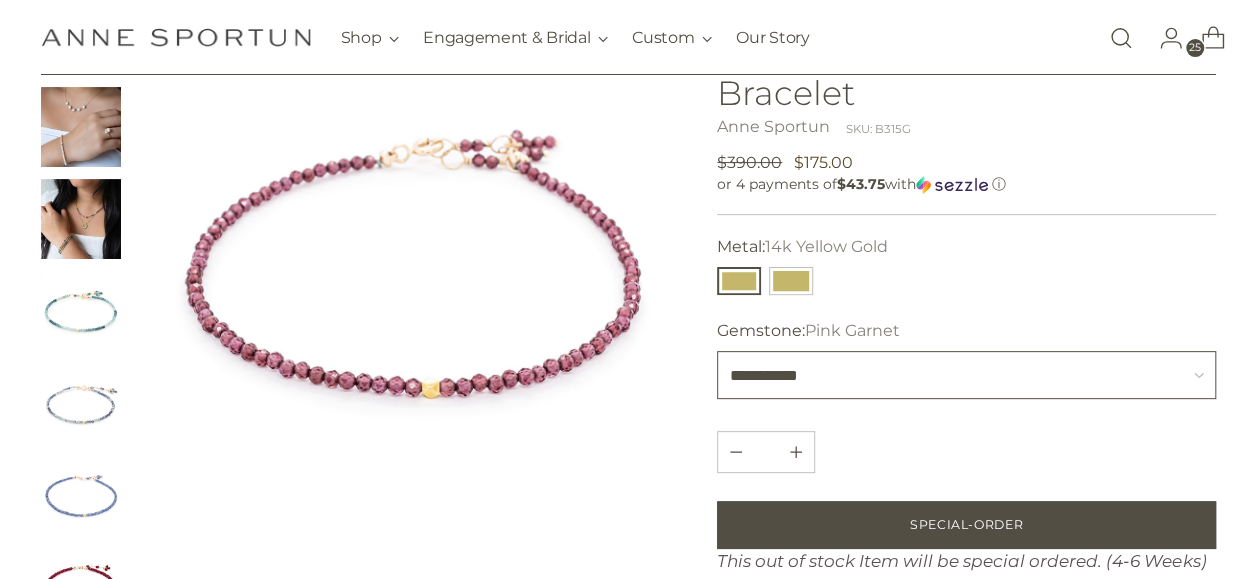 click on "**********" at bounding box center (966, 375) 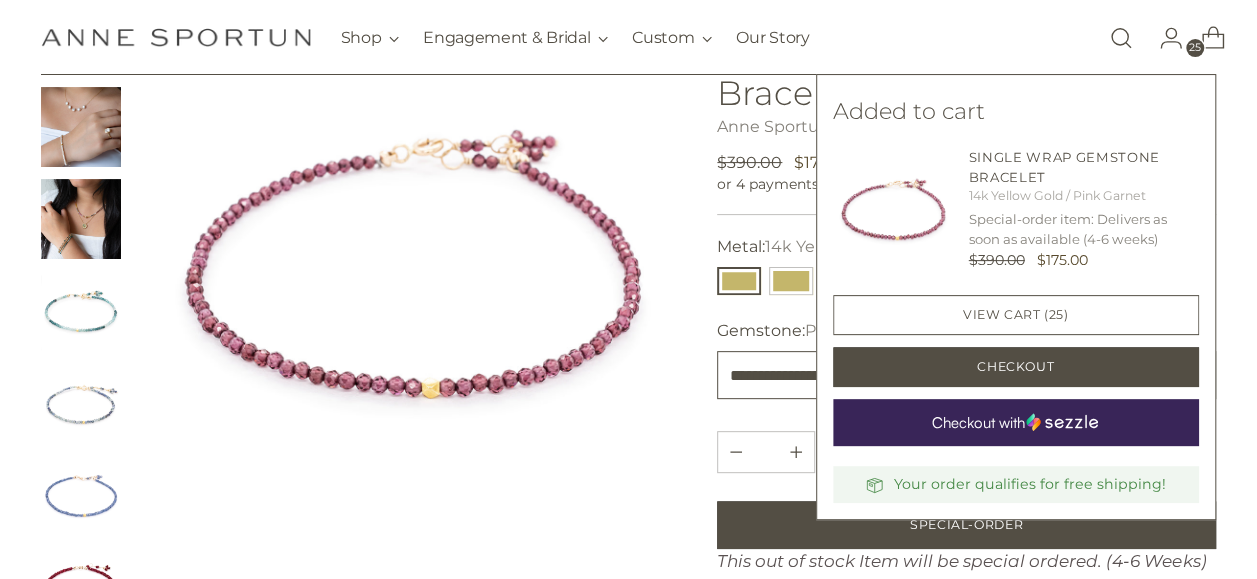click on "**********" at bounding box center [966, 375] 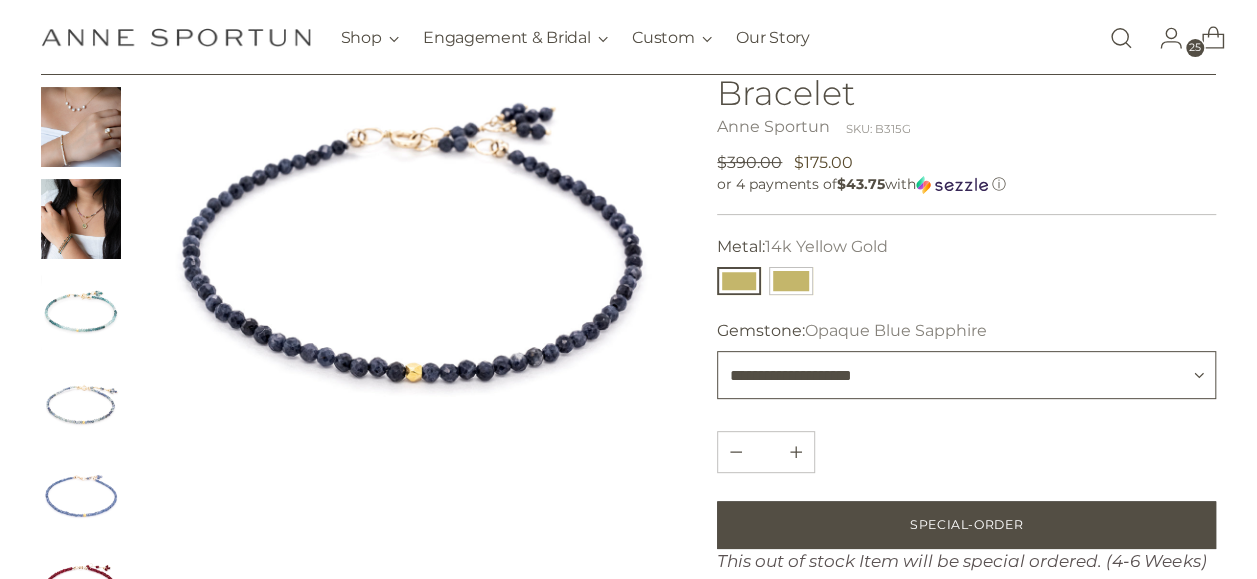 click on "**********" at bounding box center [966, 375] 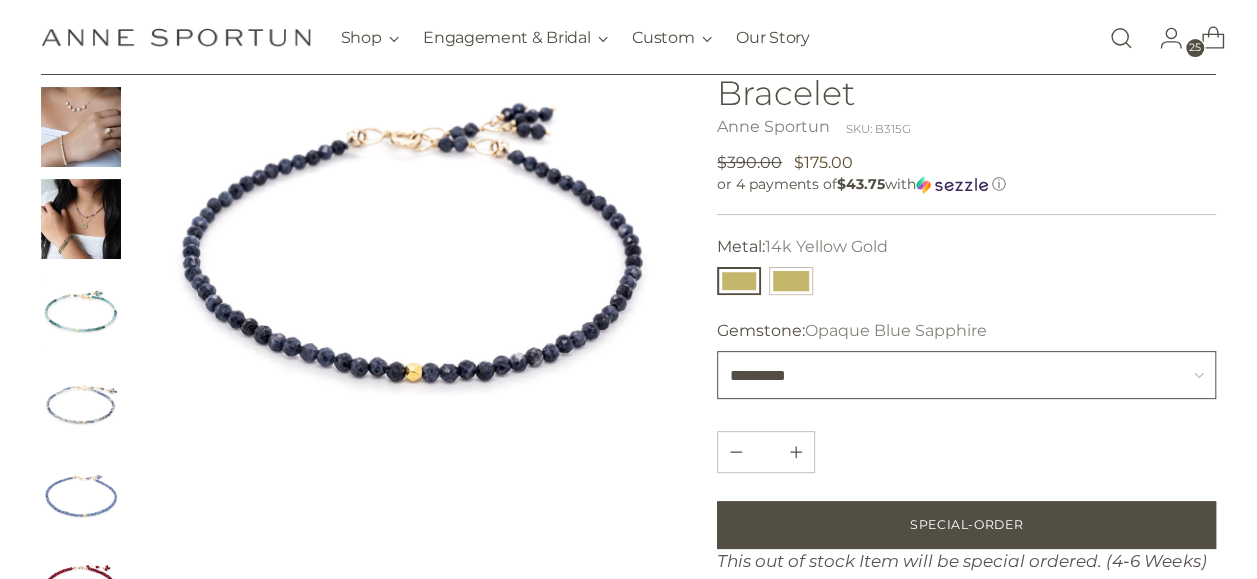 click on "**********" at bounding box center [966, 375] 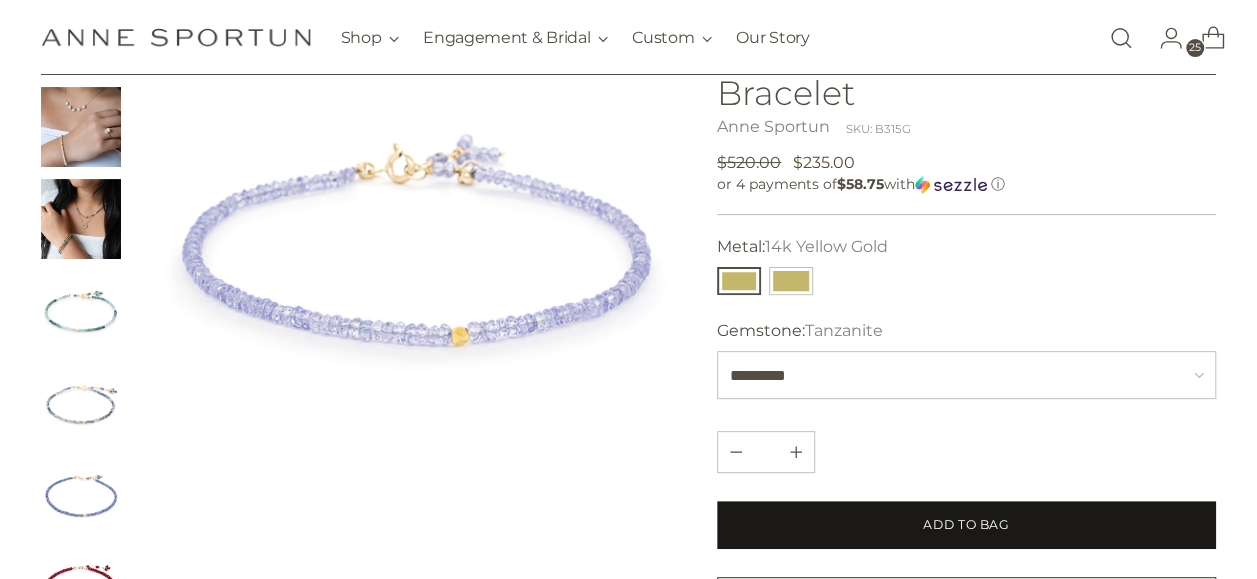 click on "Add to Bag" at bounding box center (966, 525) 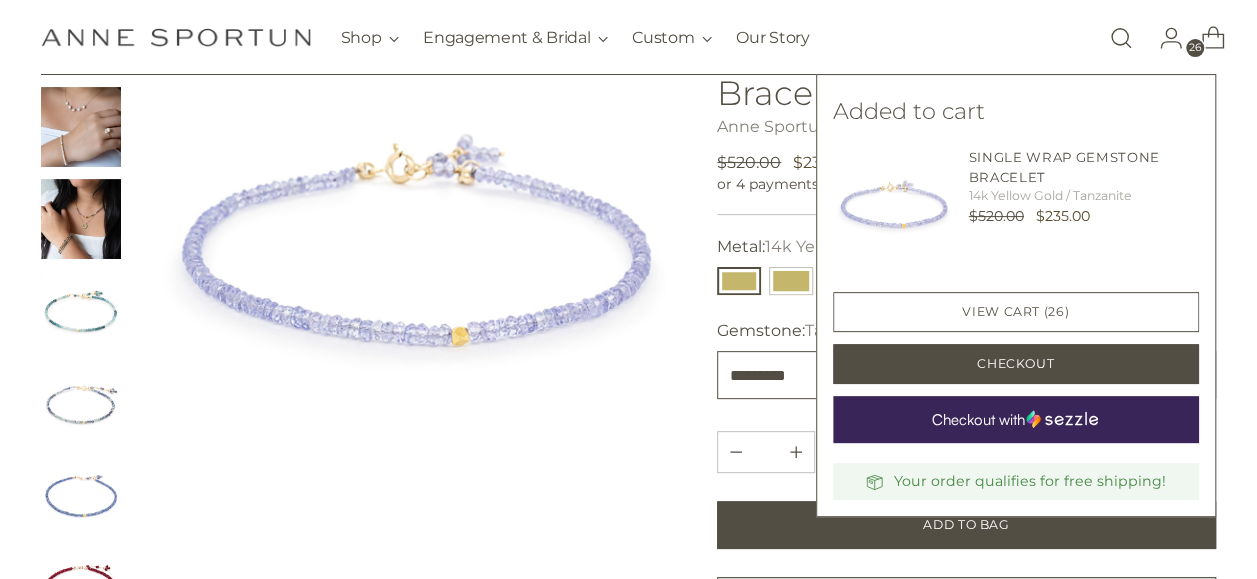 click on "**********" at bounding box center (966, 375) 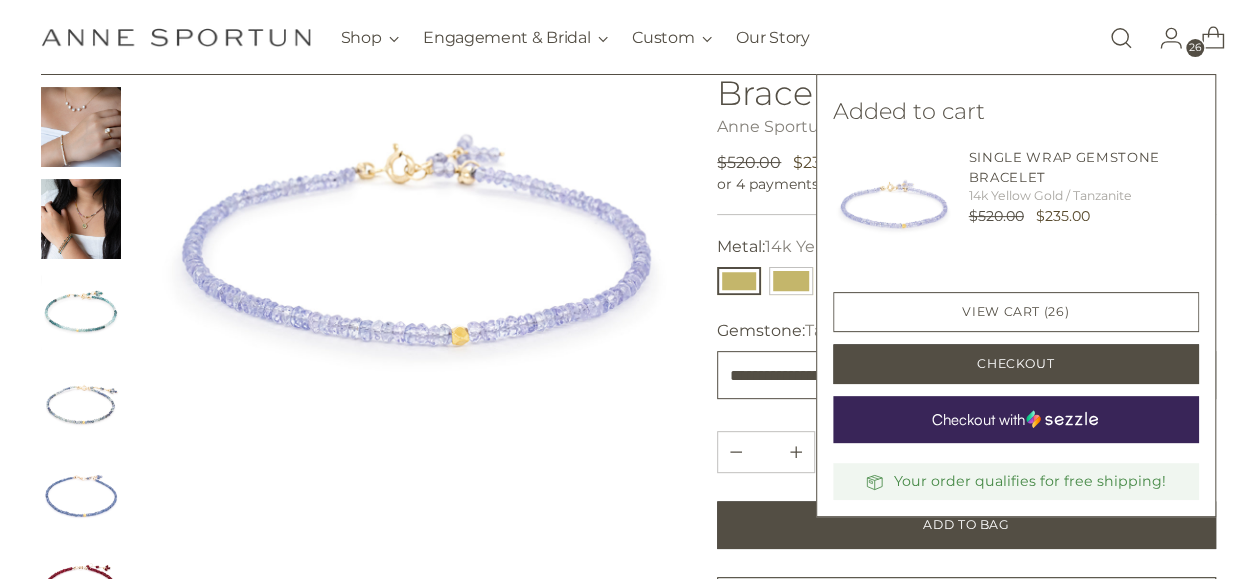 click on "**********" at bounding box center [966, 375] 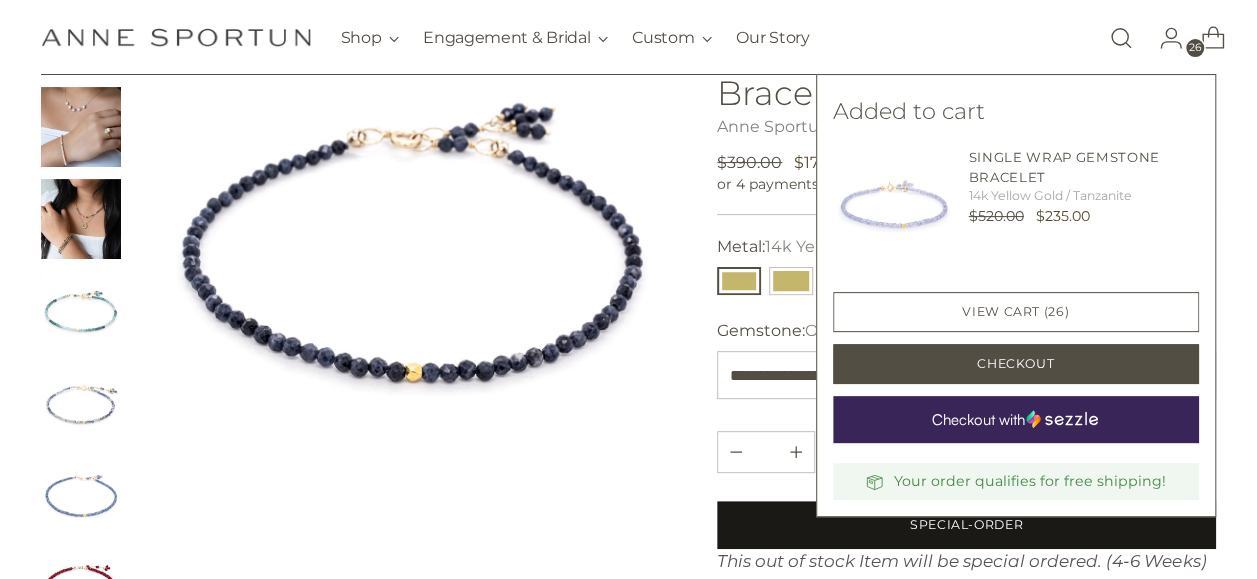 drag, startPoint x: 767, startPoint y: 508, endPoint x: 768, endPoint y: 491, distance: 17.029387 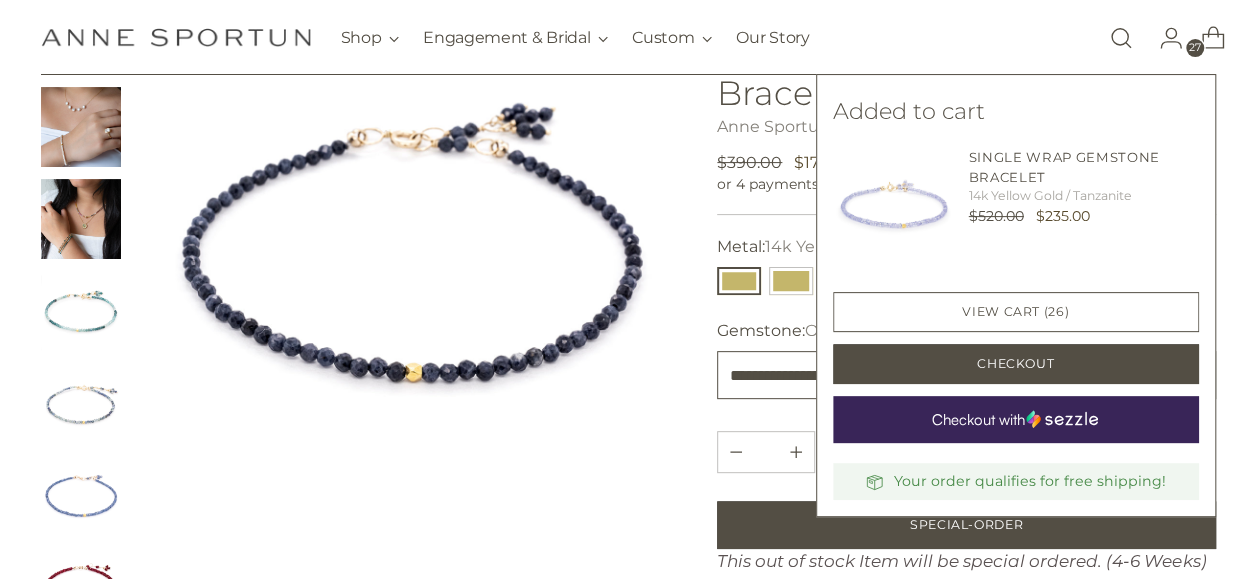 click on "**********" at bounding box center (966, 375) 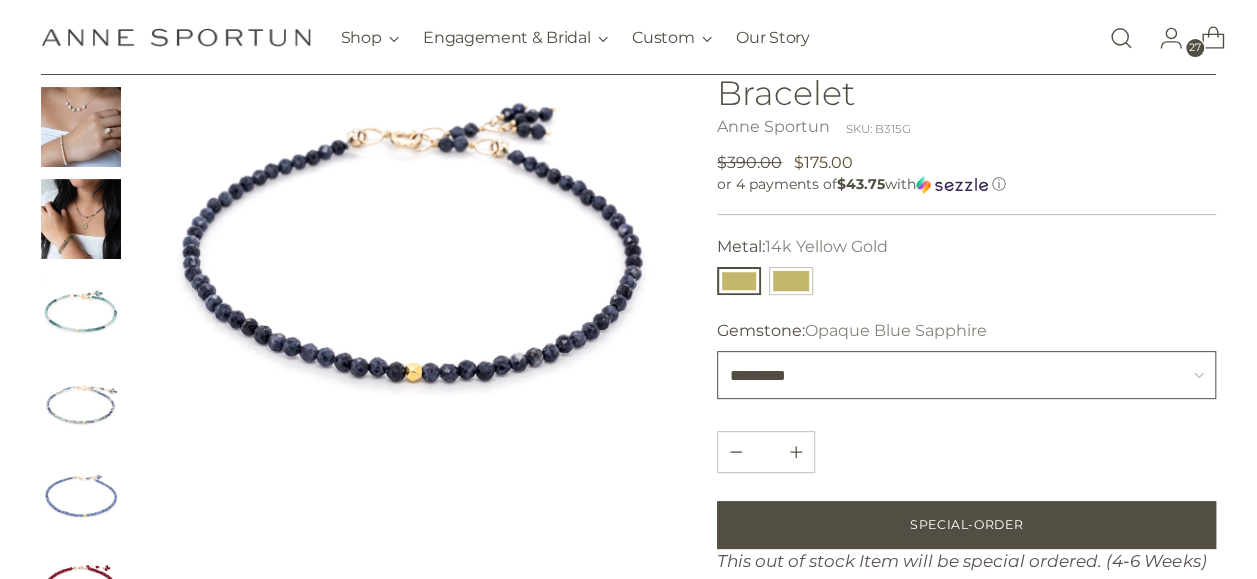 click on "**********" at bounding box center [966, 375] 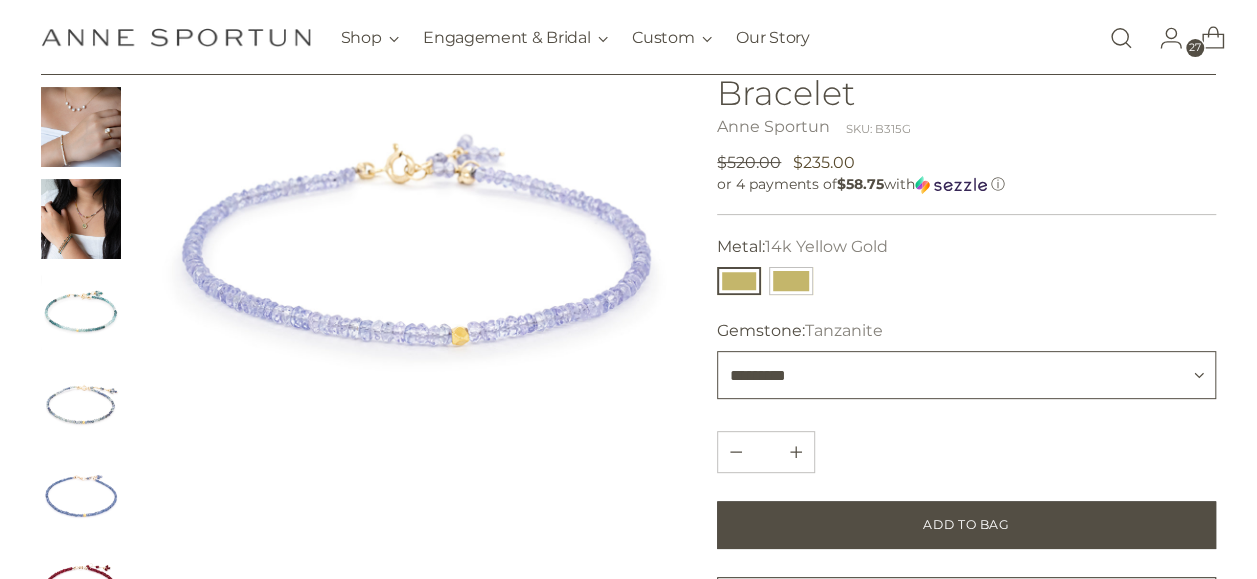 click on "**********" at bounding box center [966, 375] 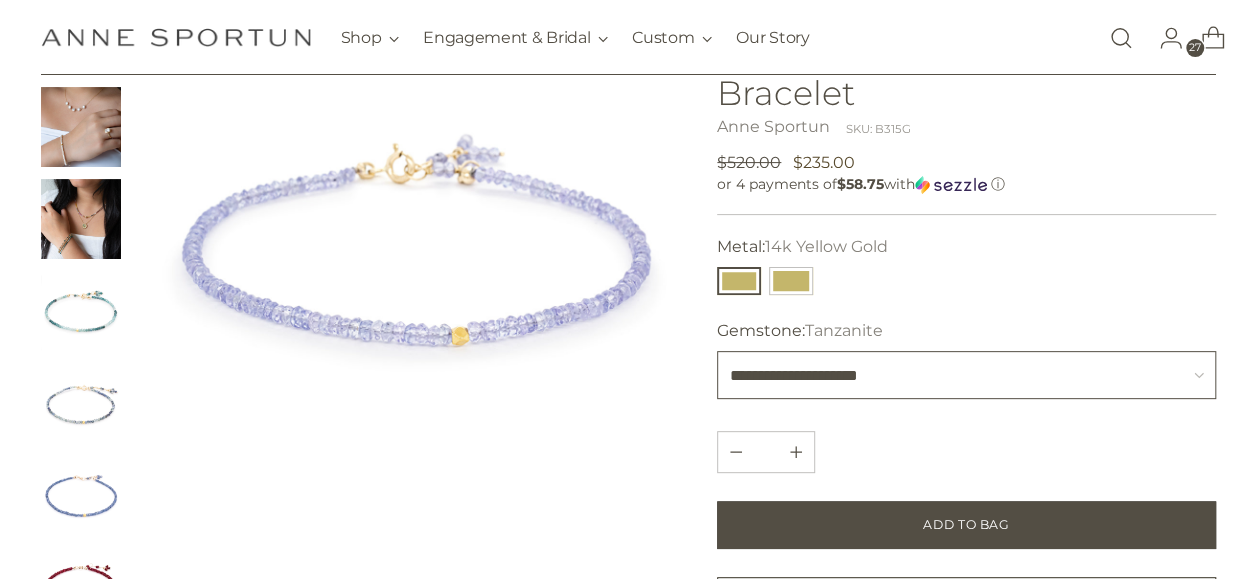 click on "**********" at bounding box center (966, 375) 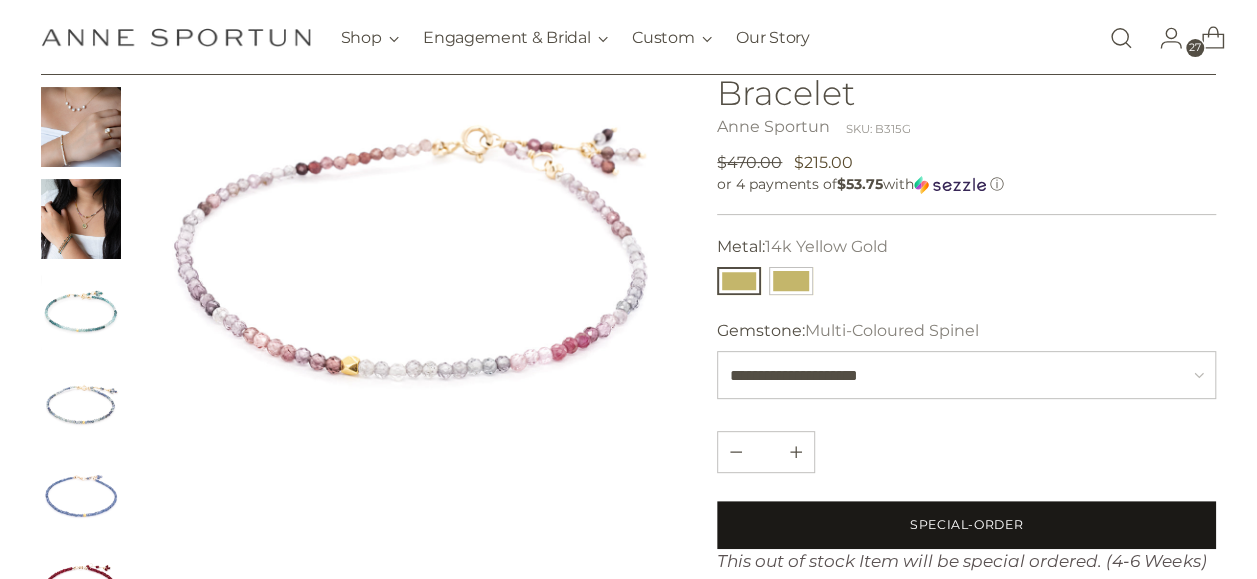 click on "Special-Order" at bounding box center (966, 525) 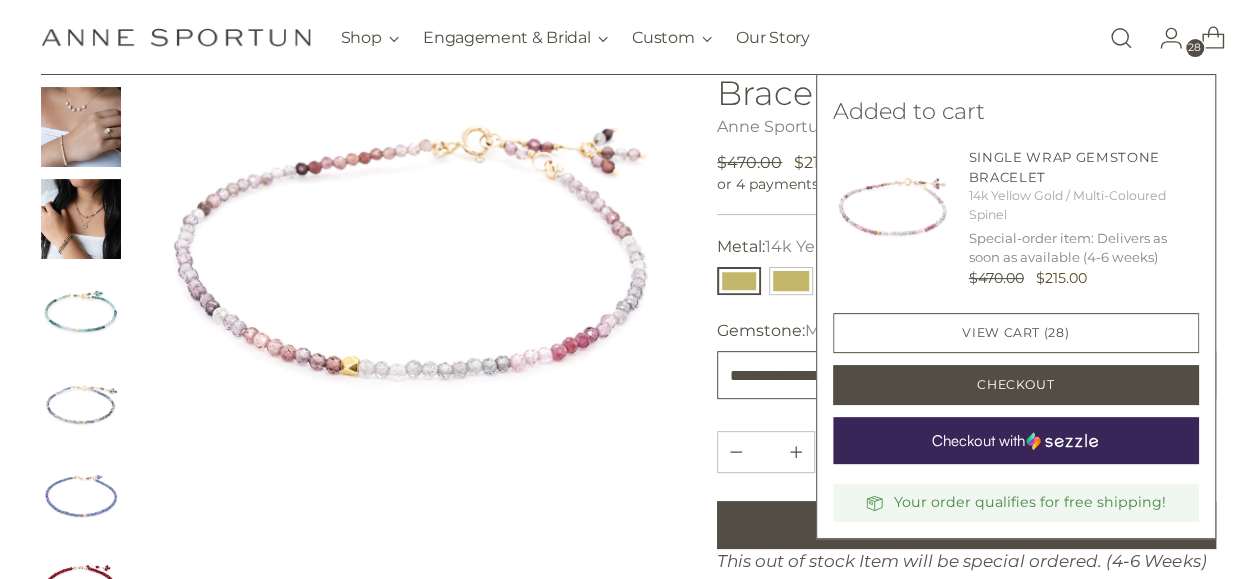 click on "**********" at bounding box center [966, 375] 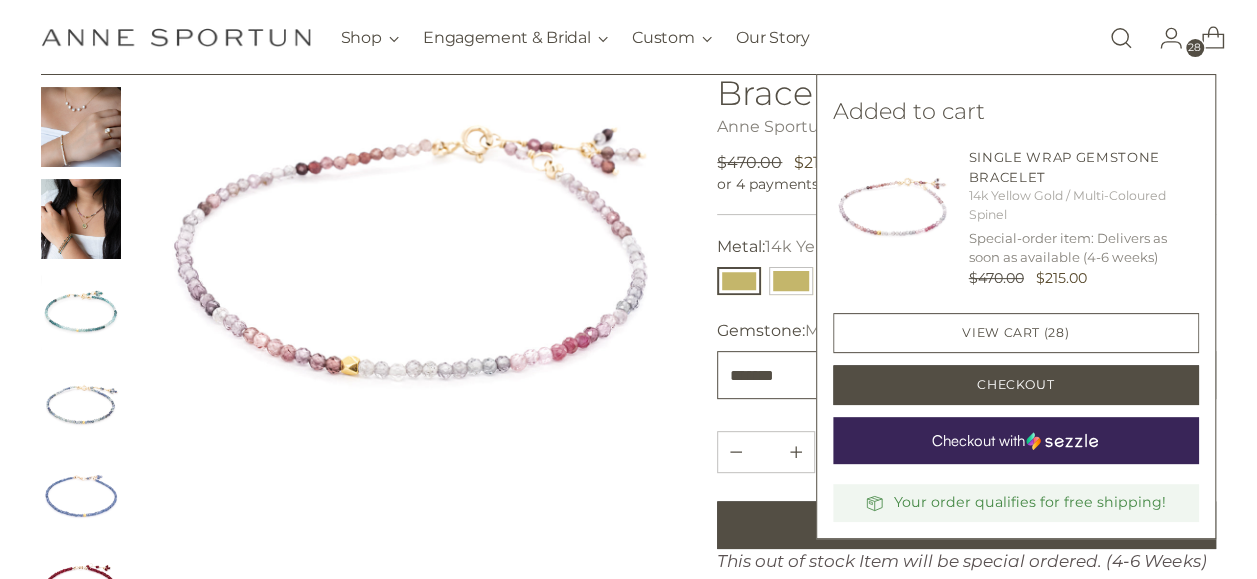 click on "**********" at bounding box center [966, 375] 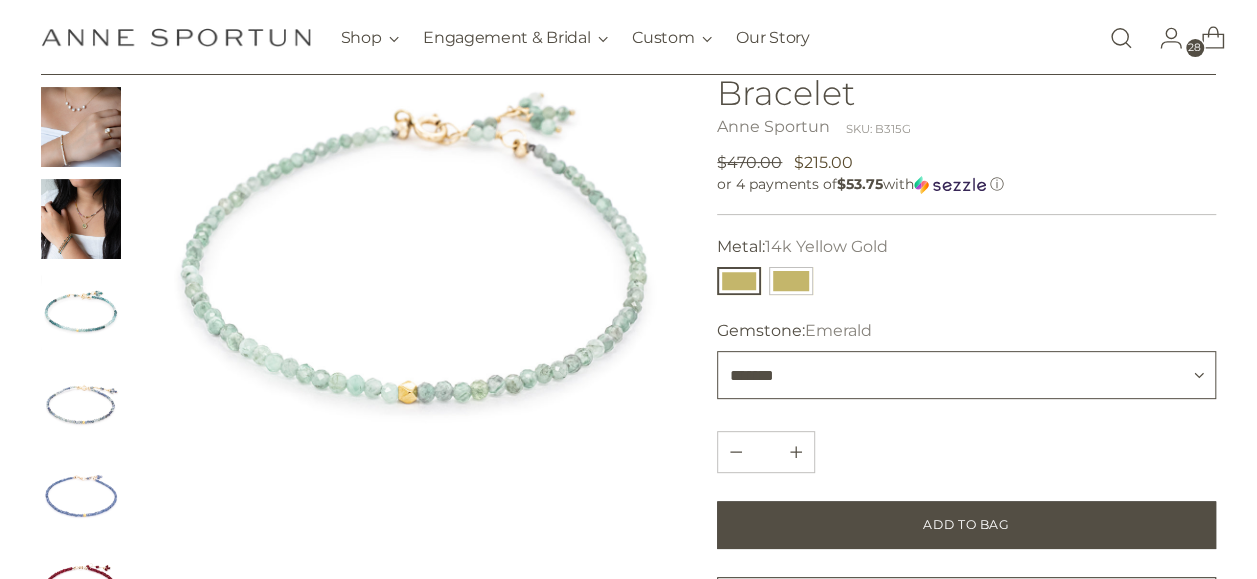 click on "**********" at bounding box center (966, 375) 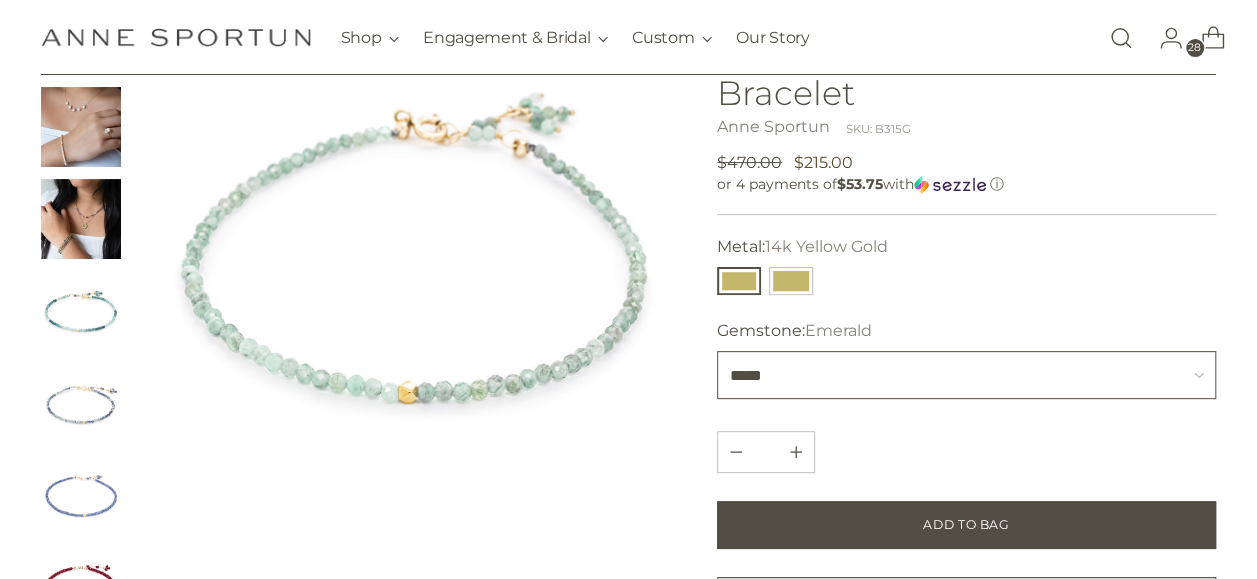 click on "**********" at bounding box center (966, 375) 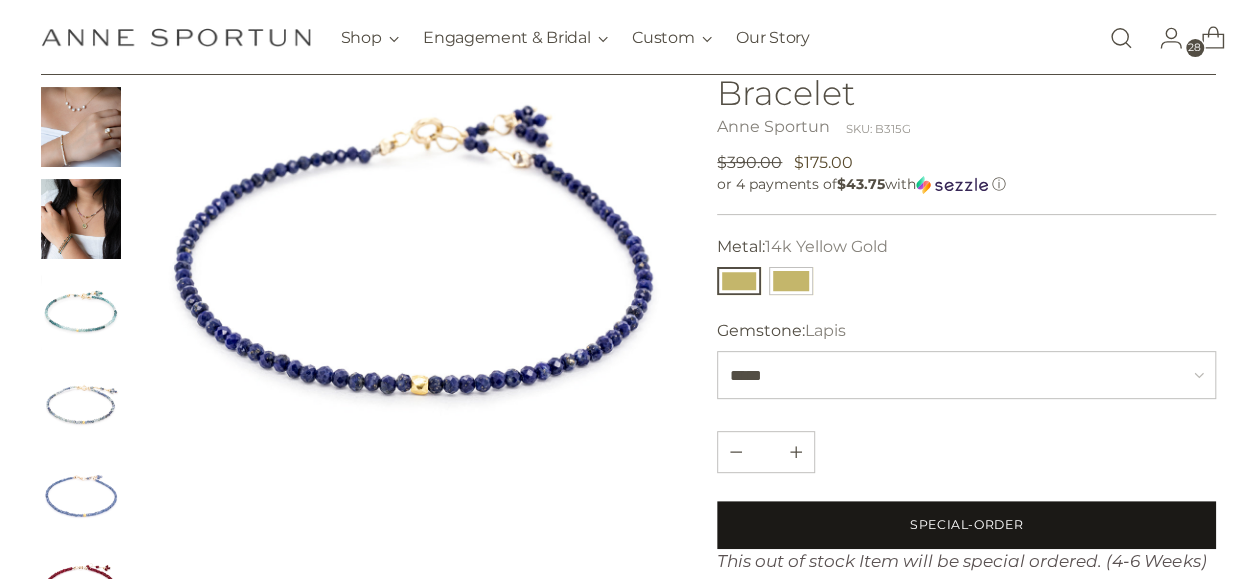 click on "Special-Order" at bounding box center [966, 525] 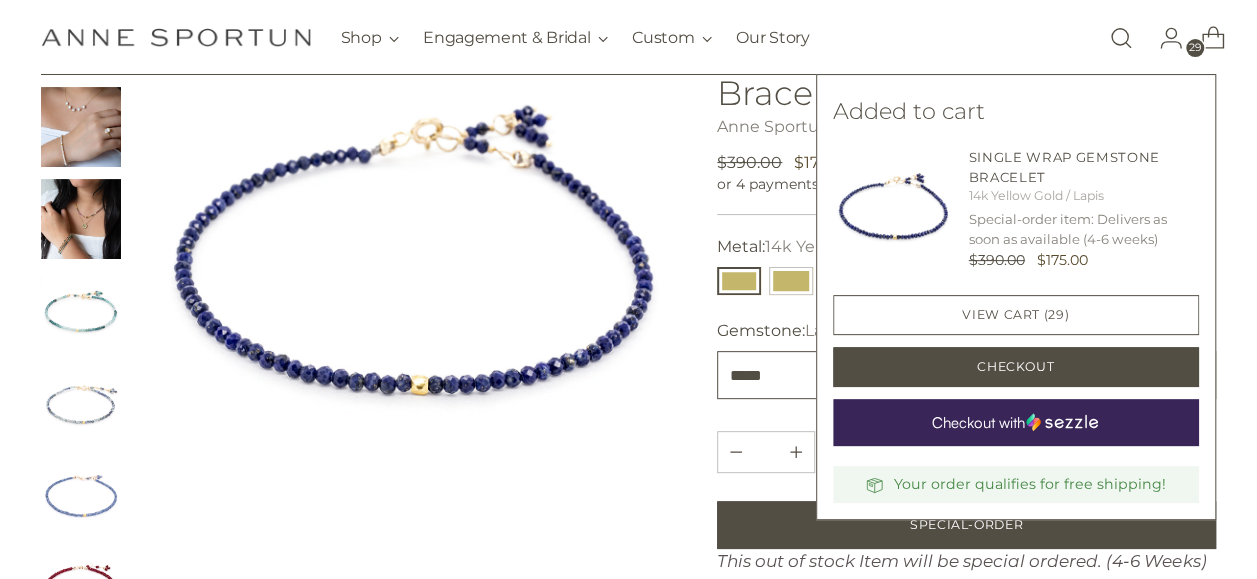 click on "**********" at bounding box center [966, 375] 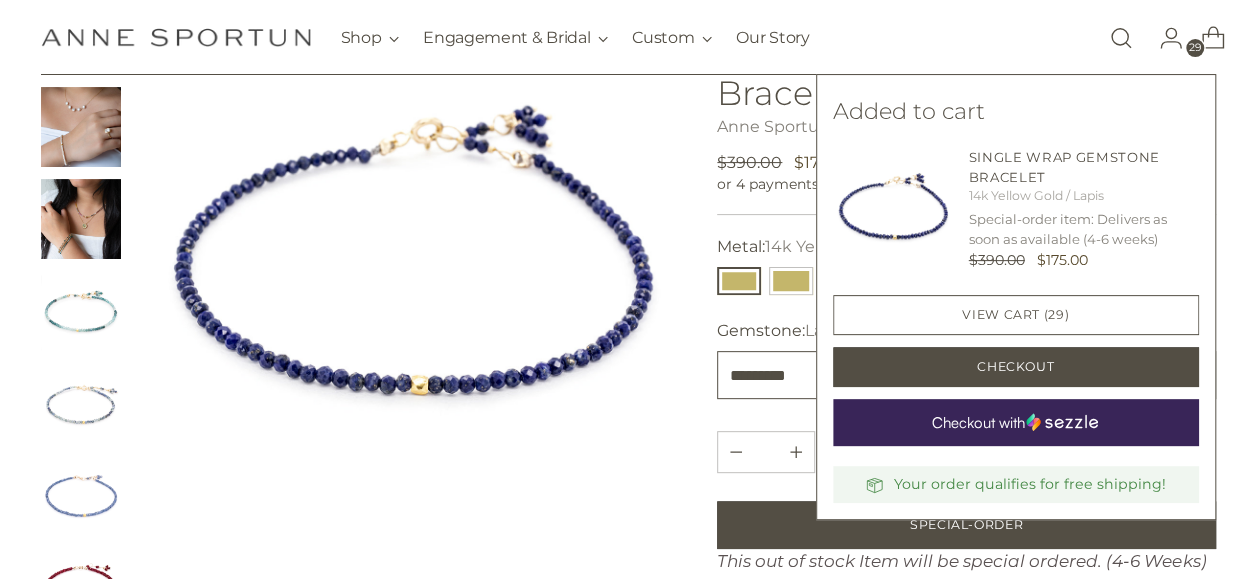 click on "**********" at bounding box center (966, 375) 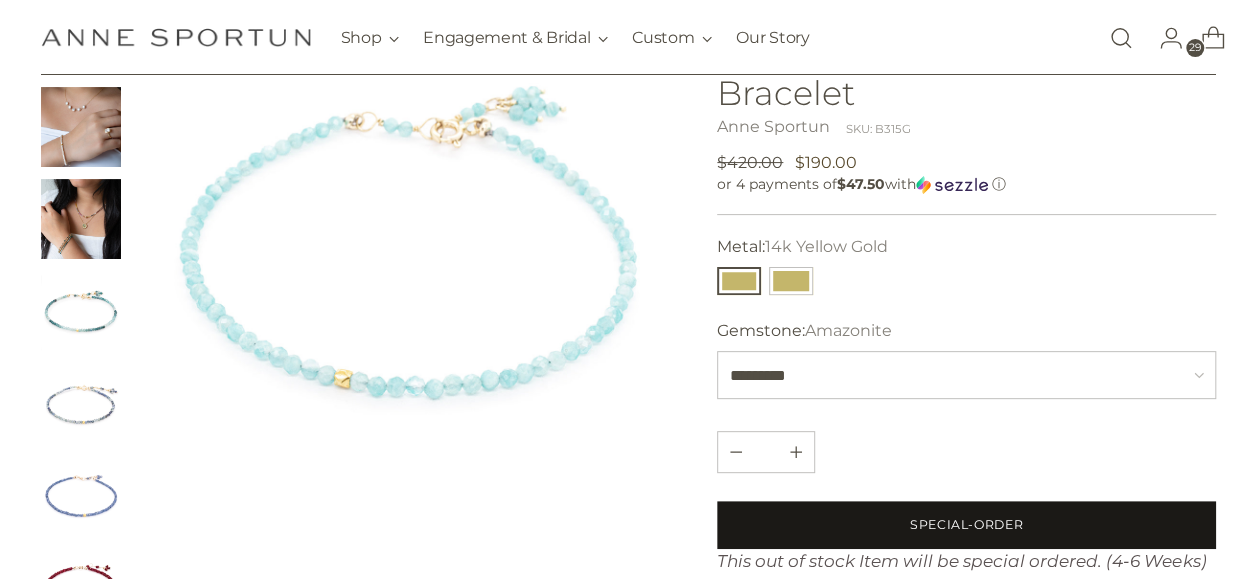 click on "Special-Order" at bounding box center [966, 525] 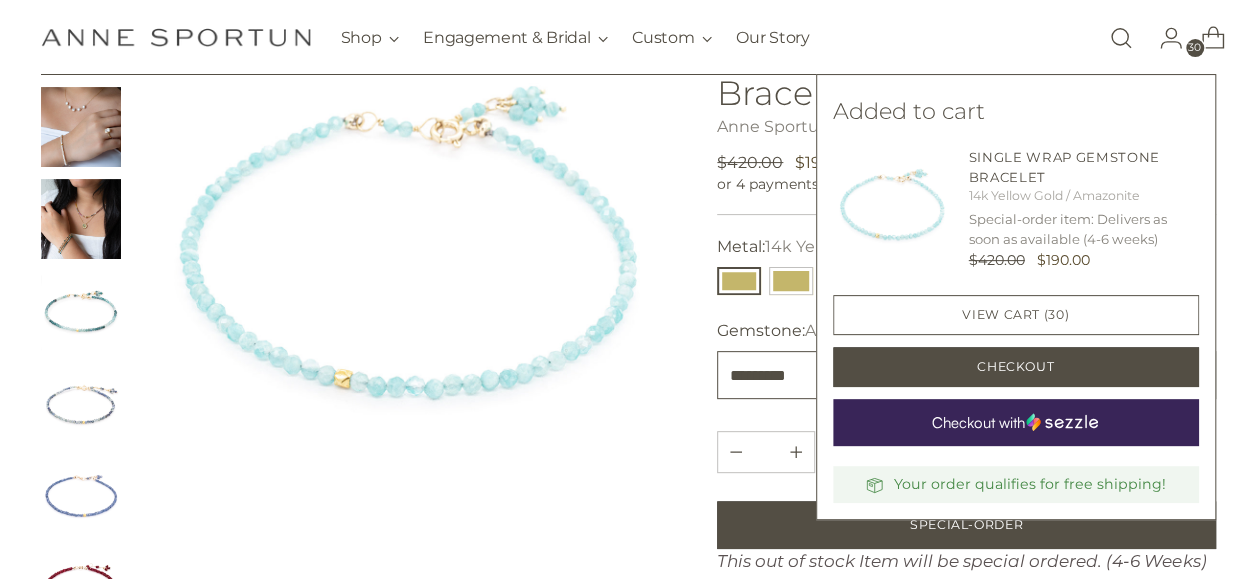 click on "**********" at bounding box center (966, 375) 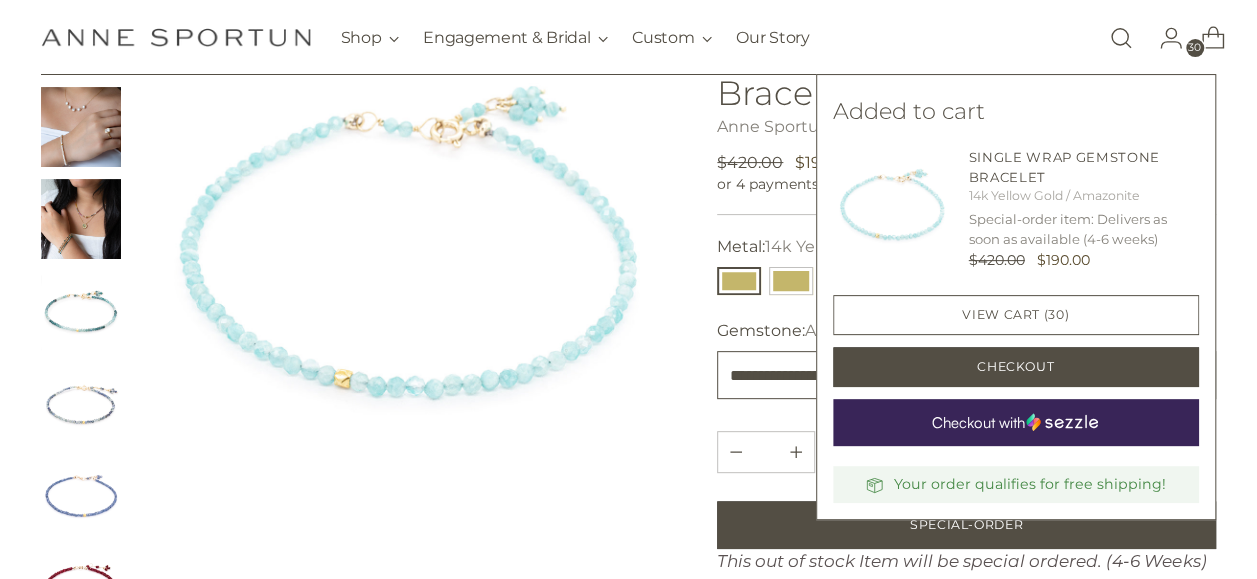 click on "**********" at bounding box center [966, 375] 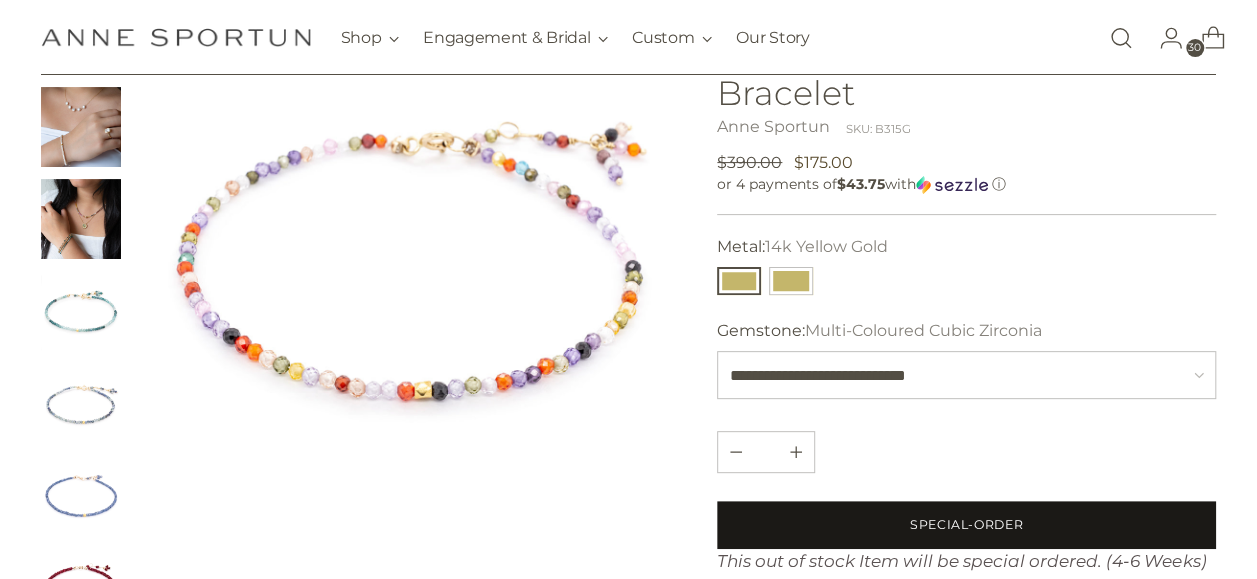 click on "Special-Order" at bounding box center [966, 525] 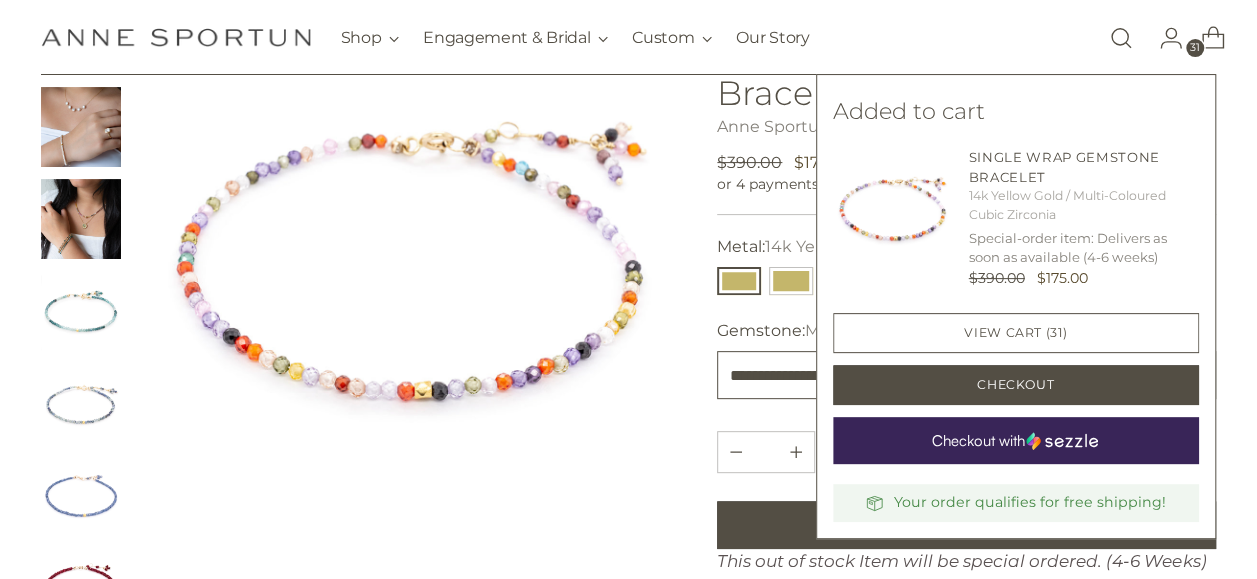 click on "**********" at bounding box center [966, 375] 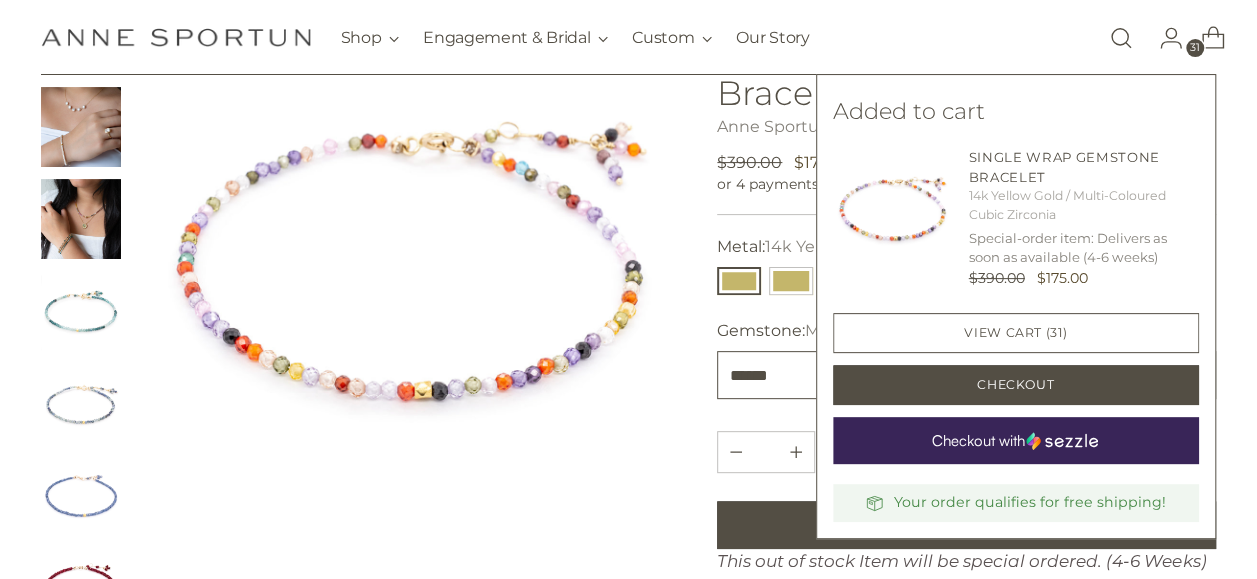 click on "**********" at bounding box center [966, 375] 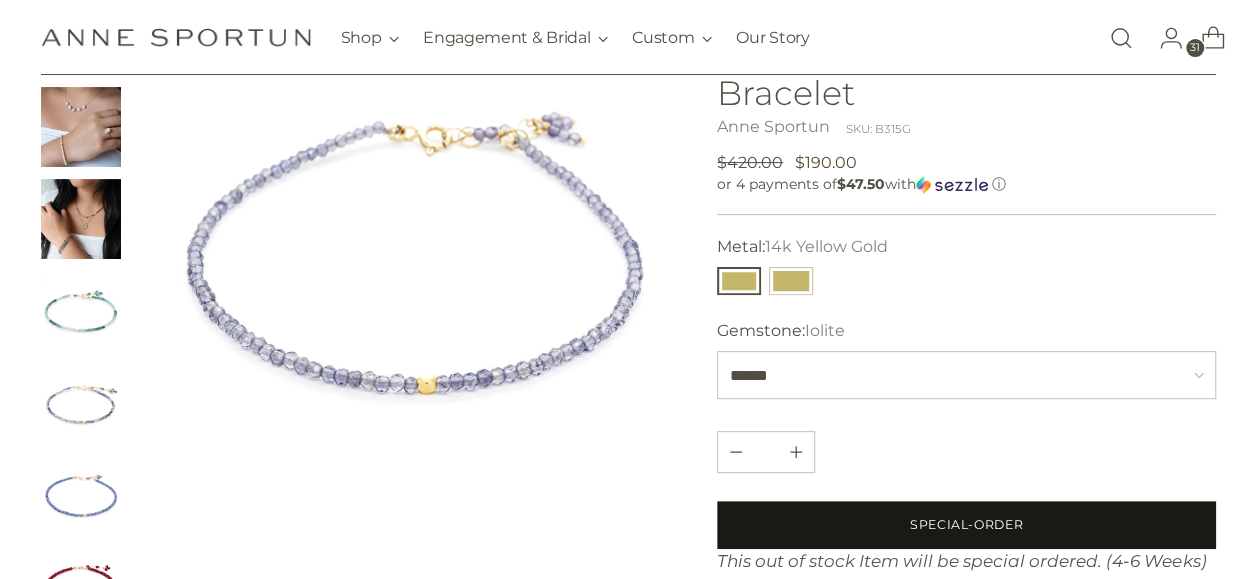 click on "Special-Order" at bounding box center (966, 525) 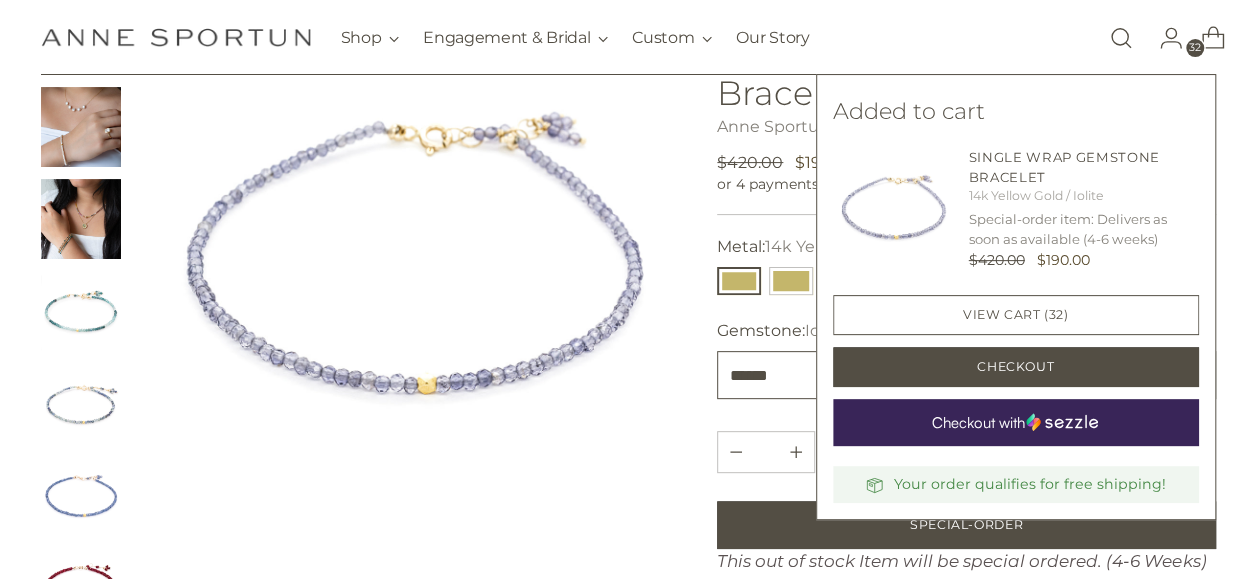 click on "**********" at bounding box center [966, 375] 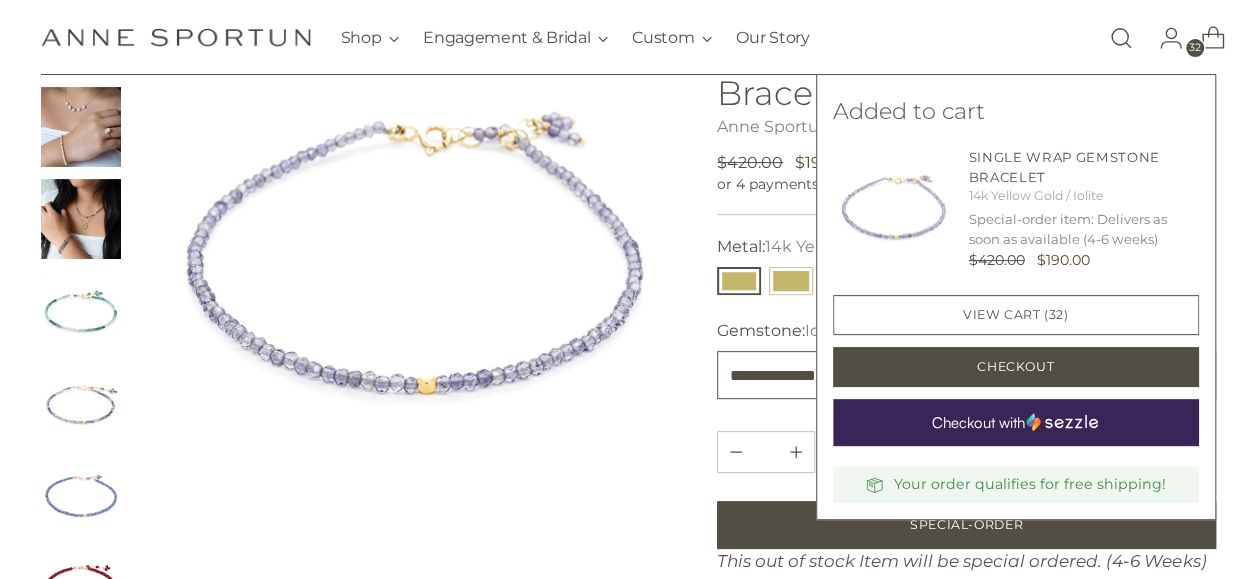 click on "**********" at bounding box center [966, 375] 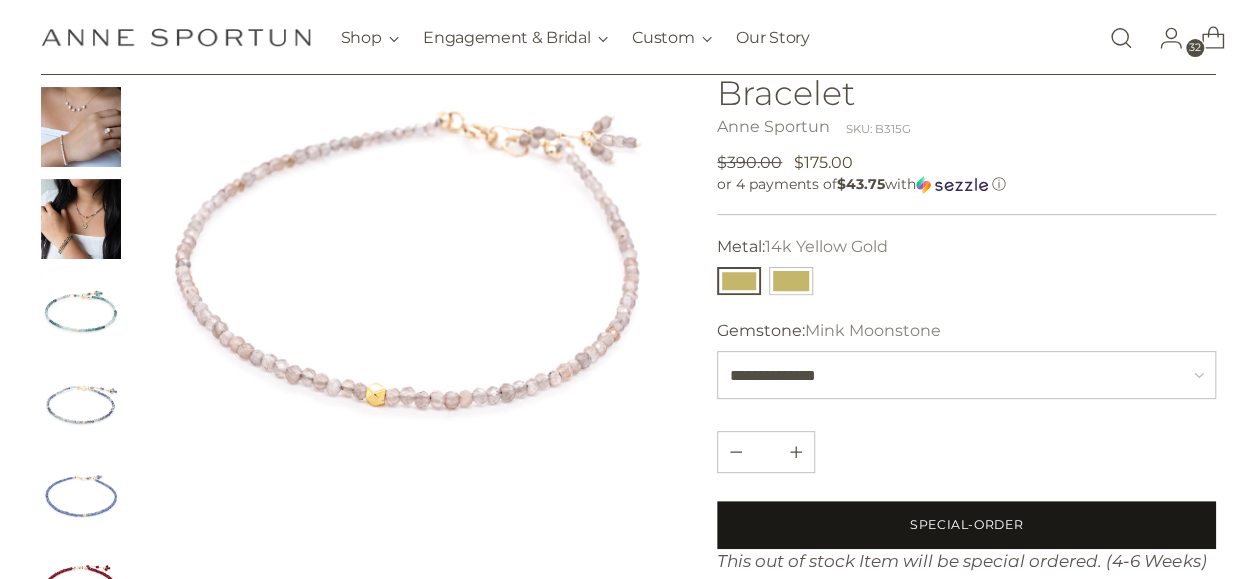 click on "Special-Order" at bounding box center [966, 525] 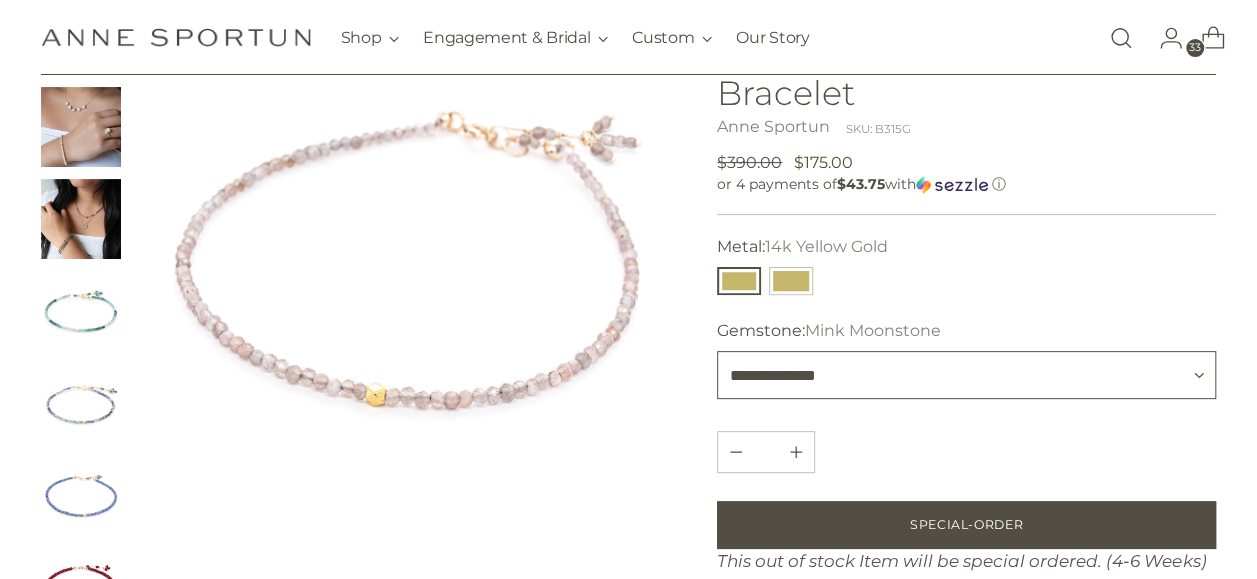 click on "**********" at bounding box center (966, 375) 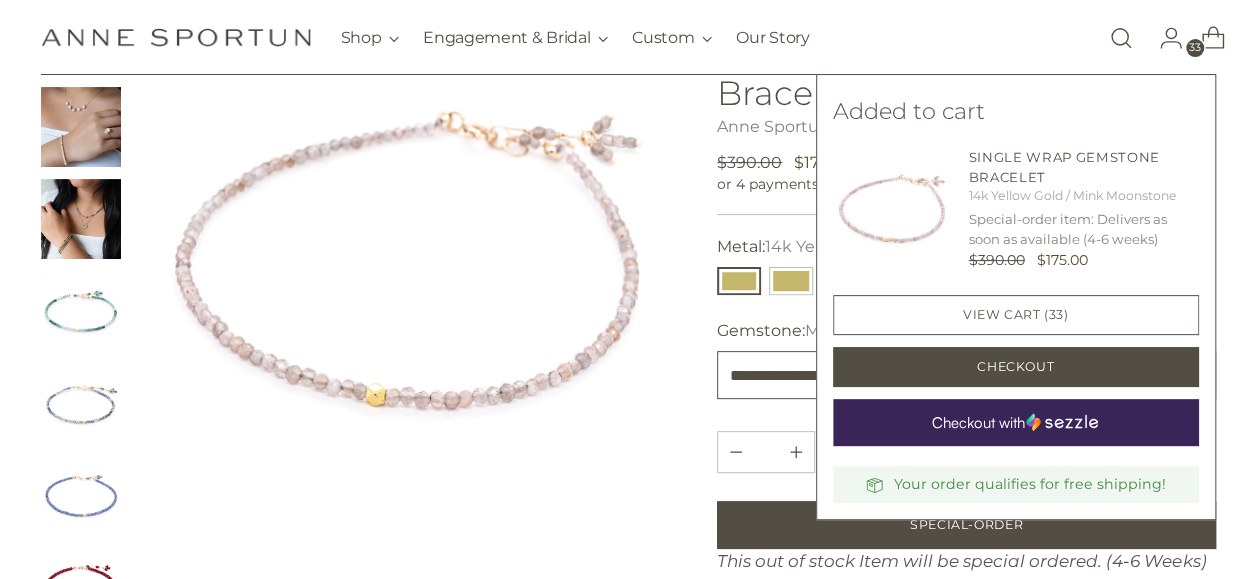click on "**********" at bounding box center (966, 375) 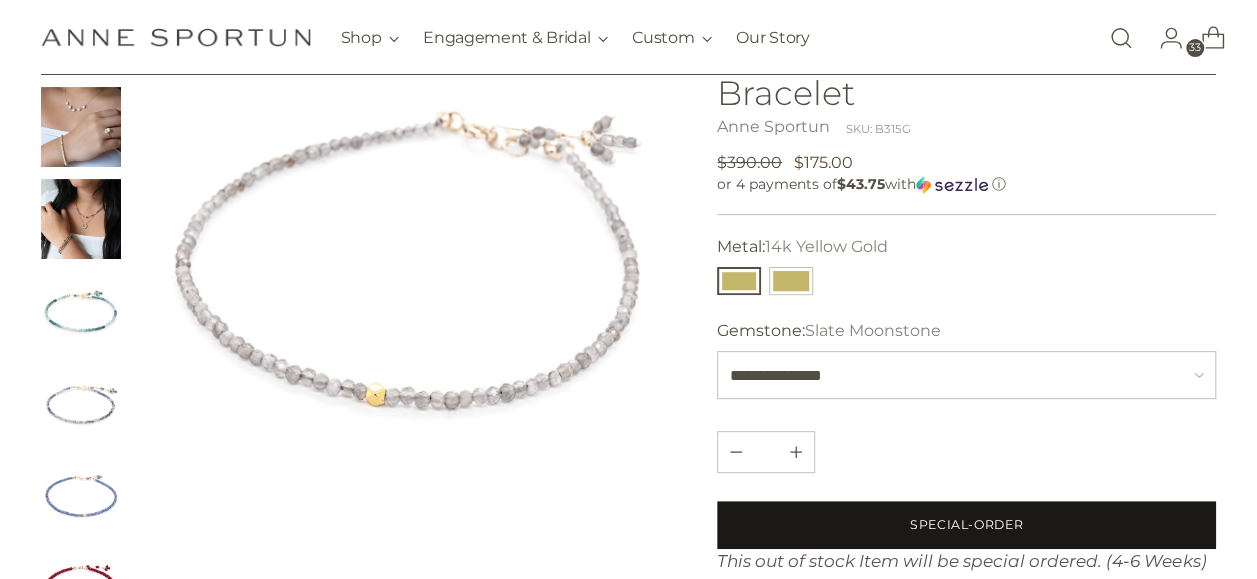 click on "Special-Order" at bounding box center (966, 525) 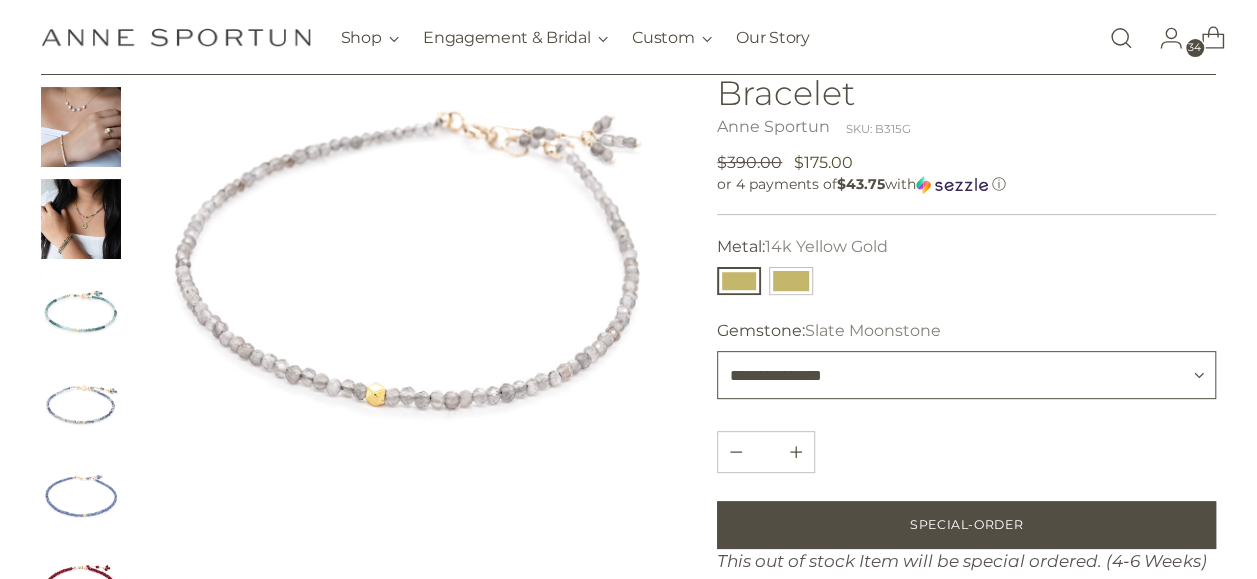 click on "**********" at bounding box center (966, 375) 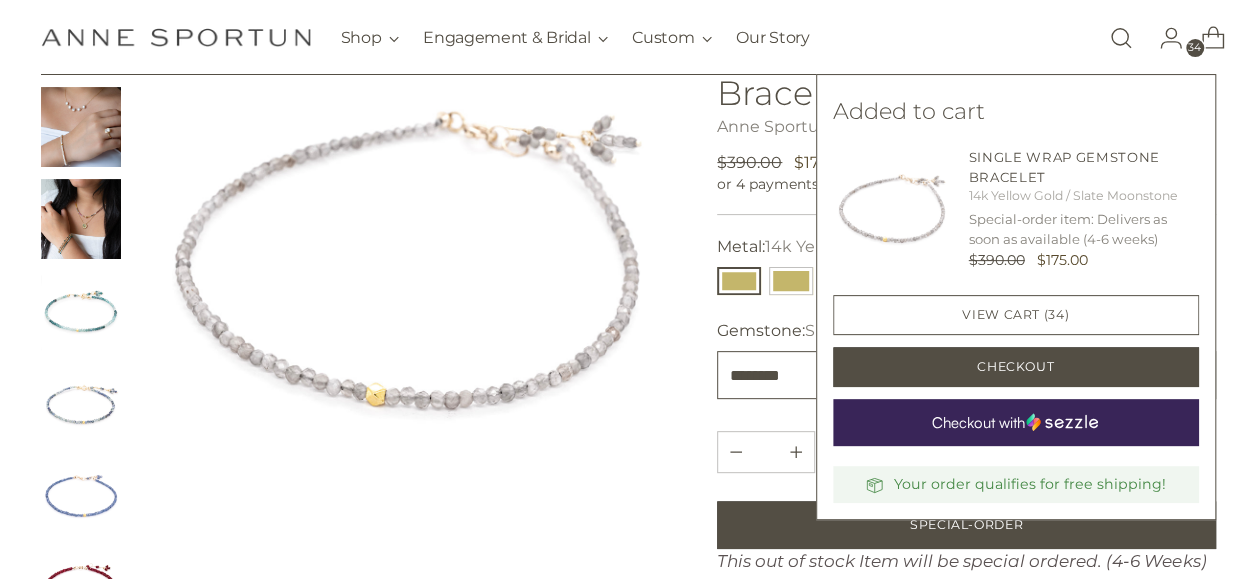 click on "**********" at bounding box center (966, 375) 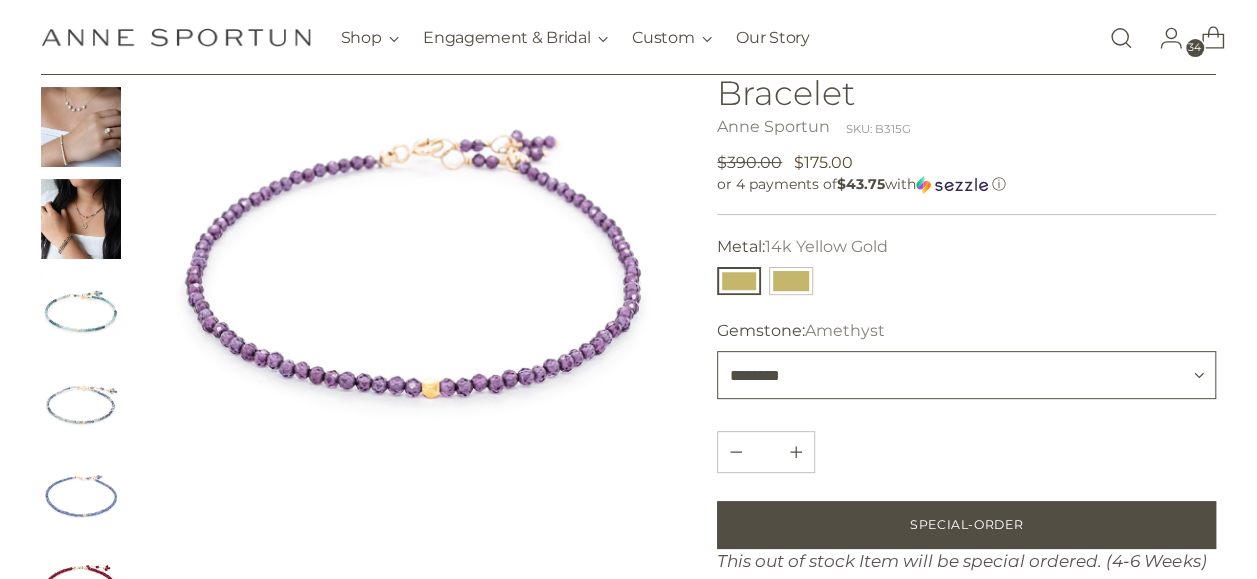 click on "**********" at bounding box center [966, 375] 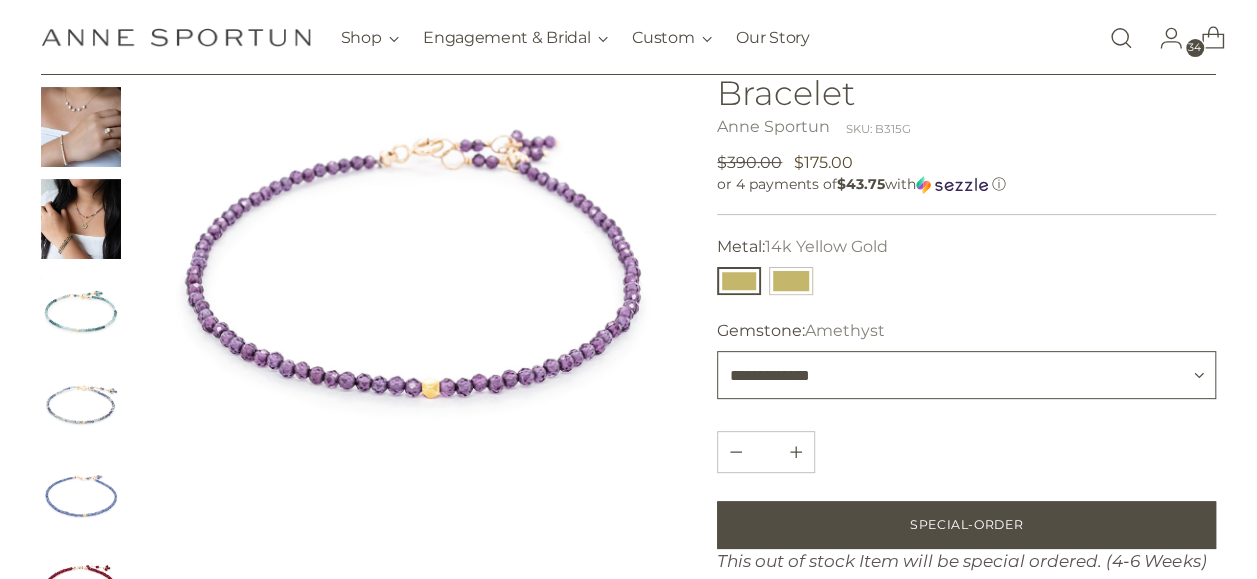 click on "**********" at bounding box center (966, 375) 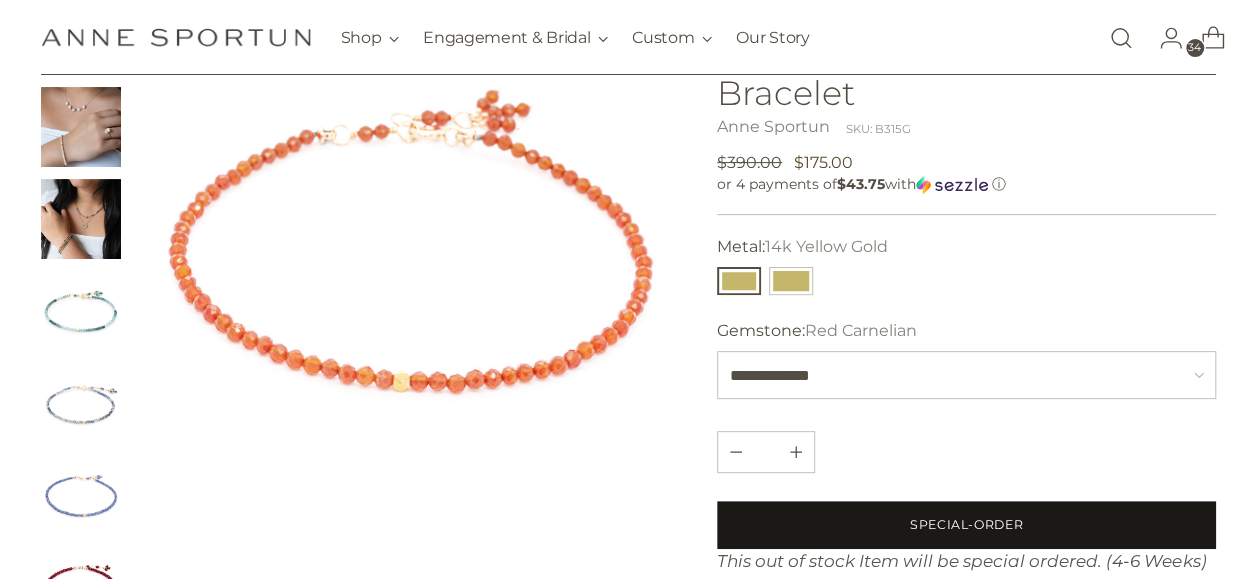 click on "Special-Order" at bounding box center [966, 525] 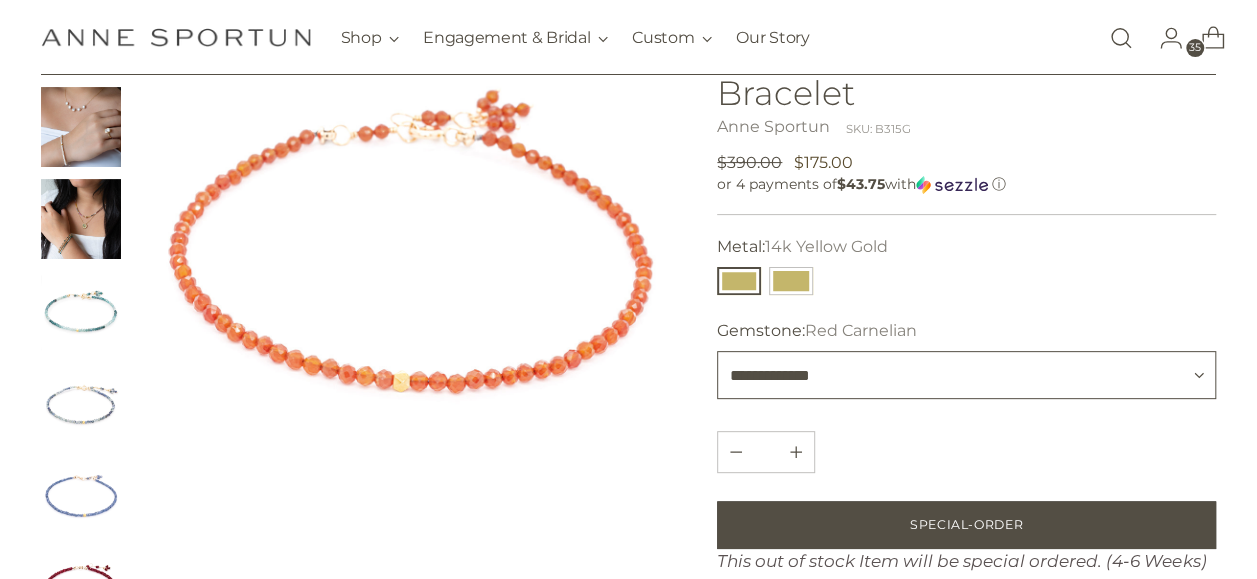 click on "**********" at bounding box center (966, 375) 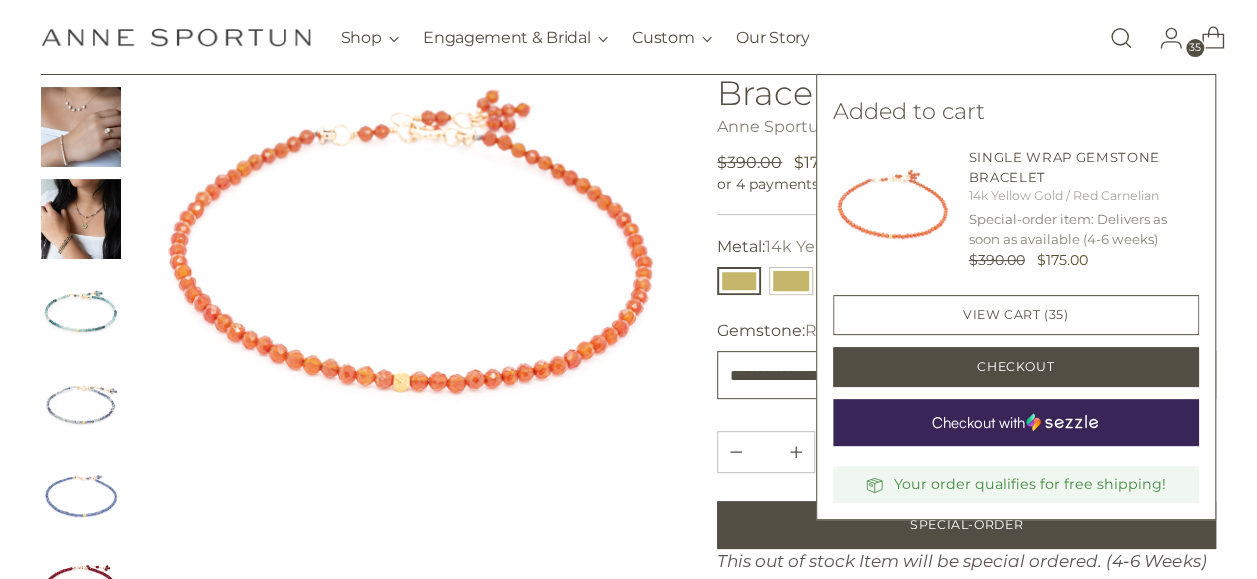 click on "**********" at bounding box center [966, 375] 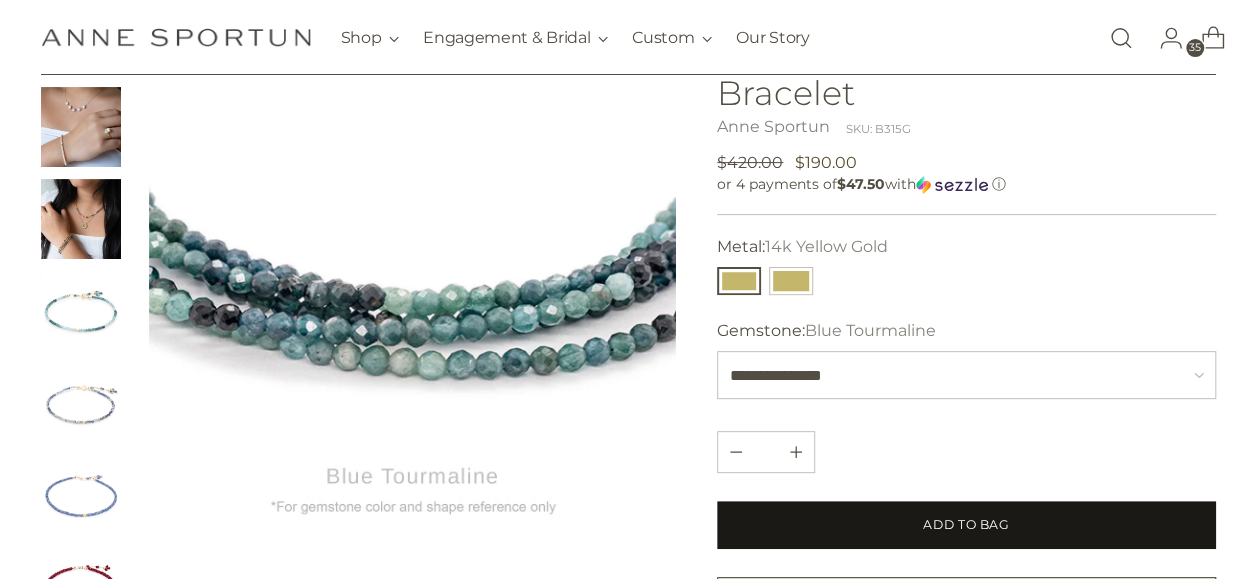 click on "Add to Bag" at bounding box center (966, 525) 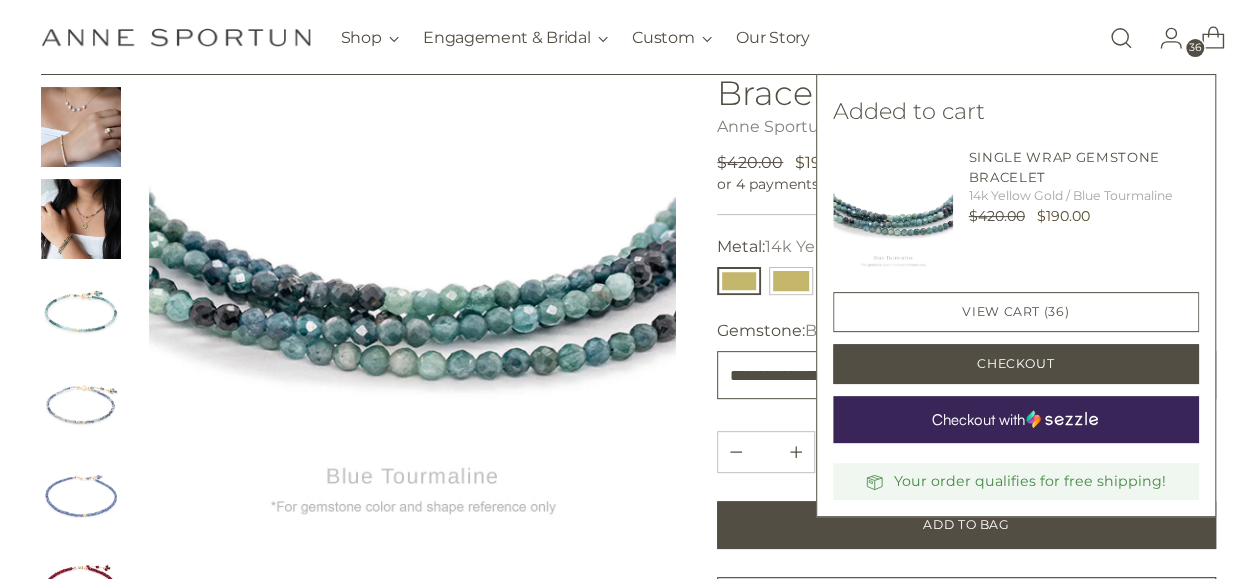 click on "**********" at bounding box center (966, 375) 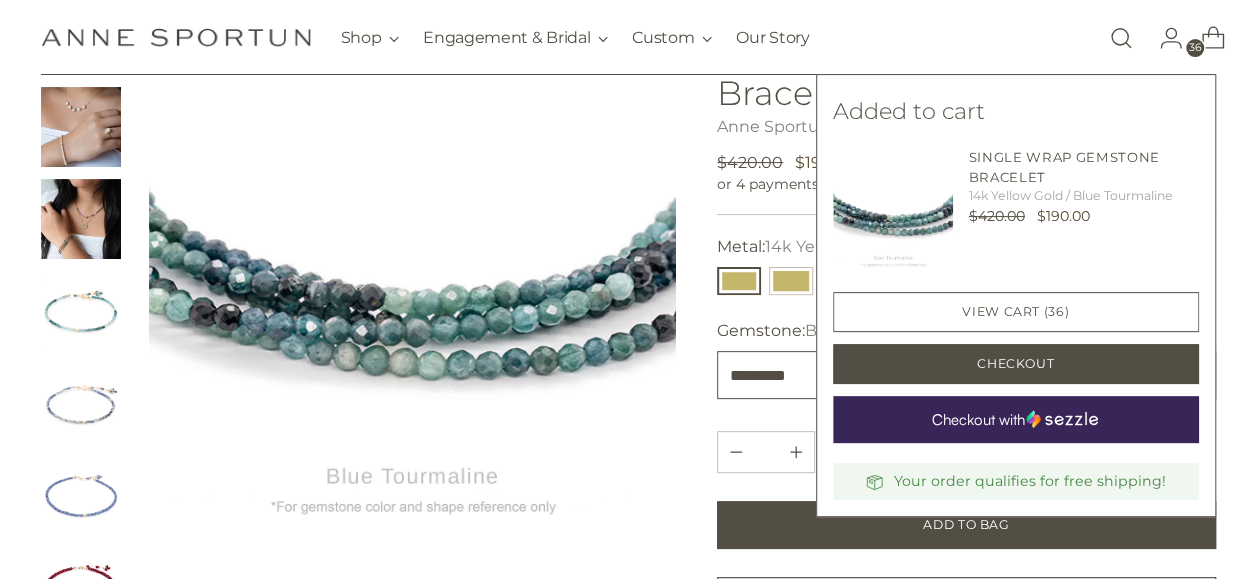 click on "**********" at bounding box center [966, 375] 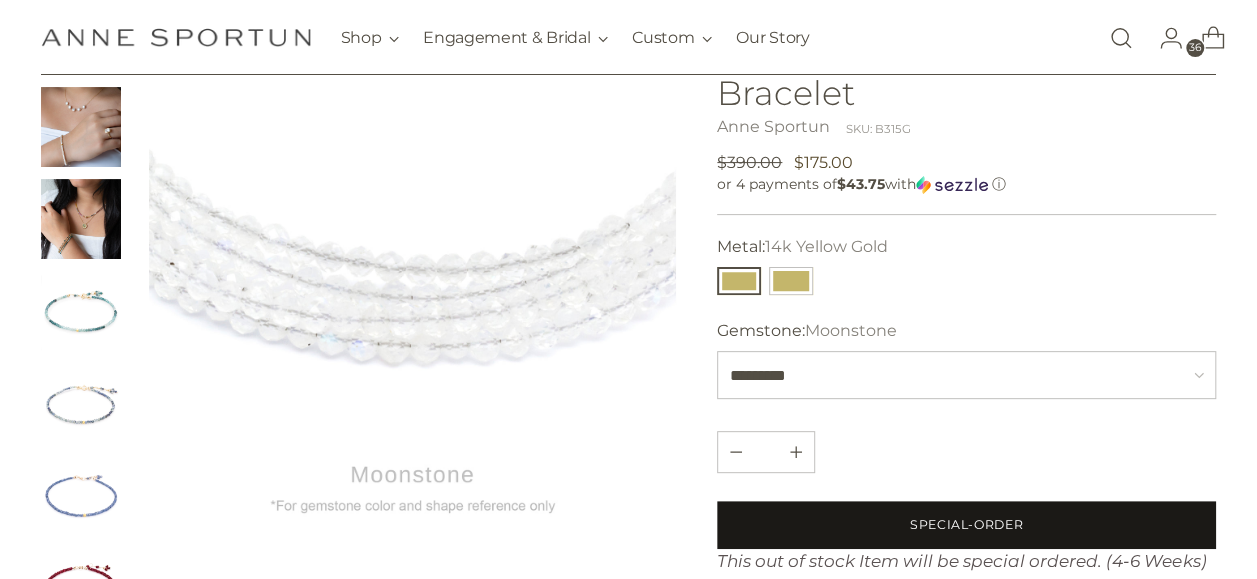 click on "Special-Order" at bounding box center [966, 525] 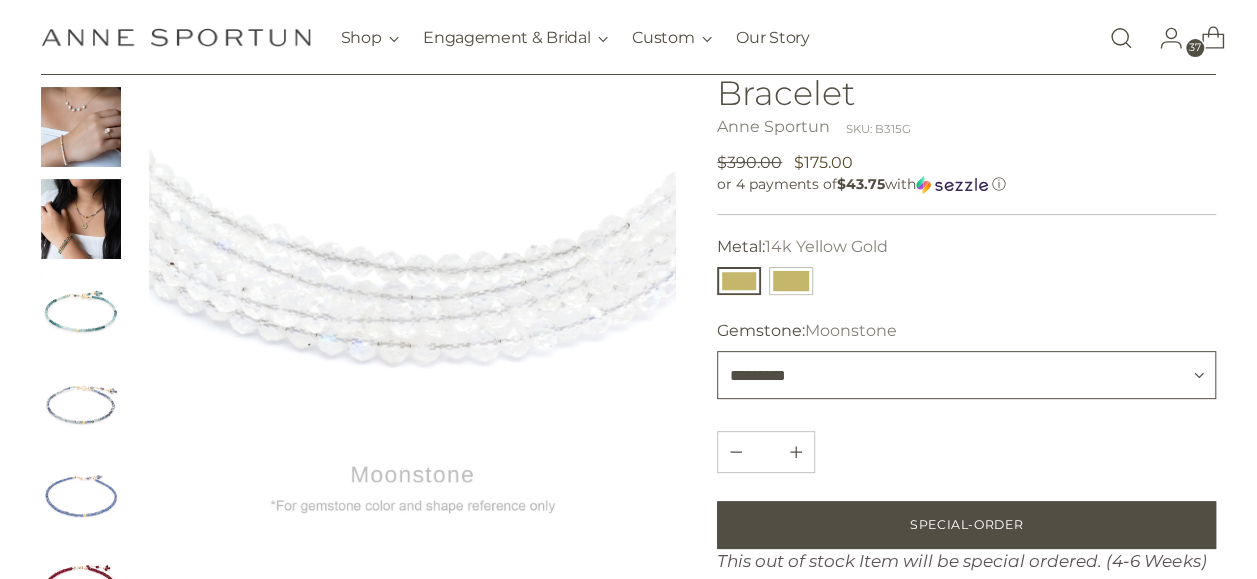 click on "**********" at bounding box center [966, 375] 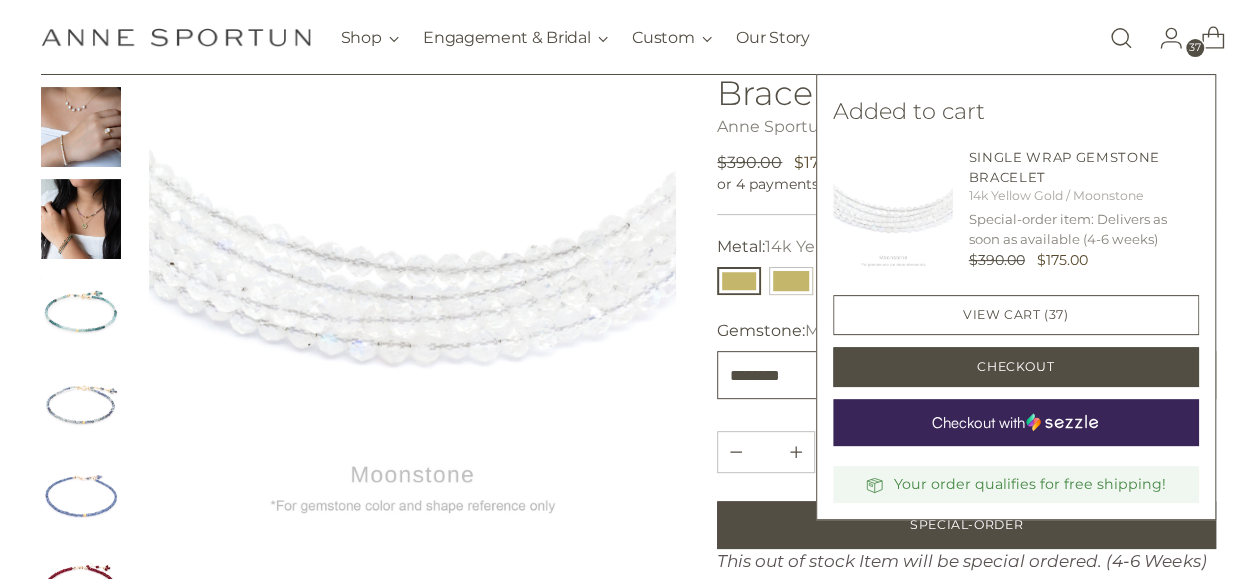 click on "**********" at bounding box center (966, 375) 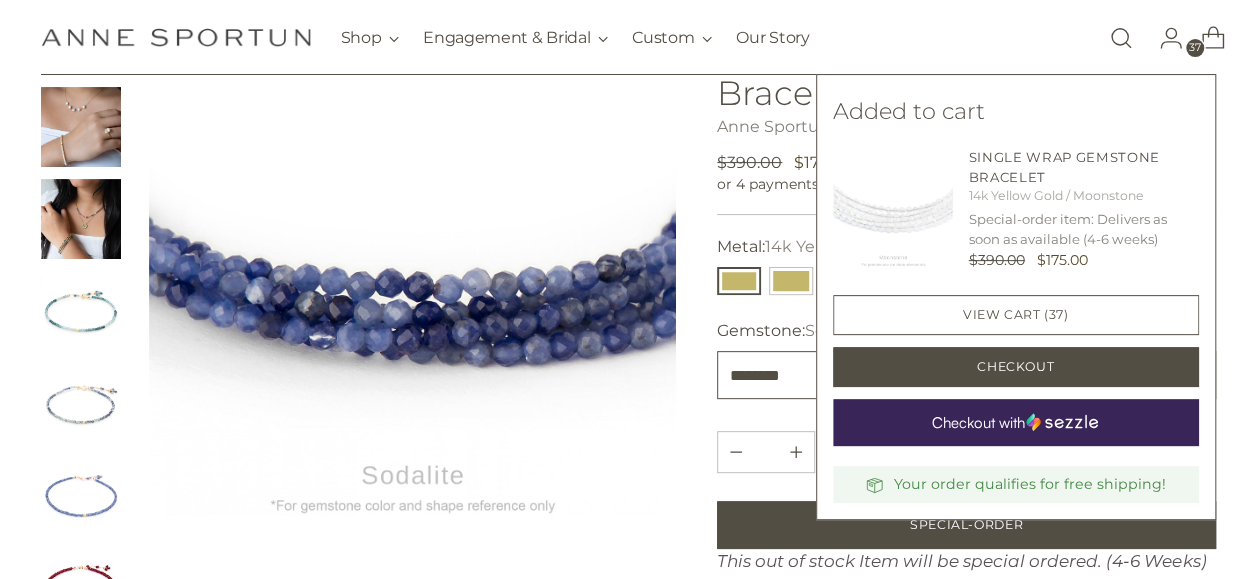 drag, startPoint x: 761, startPoint y: 378, endPoint x: 766, endPoint y: 364, distance: 14.866069 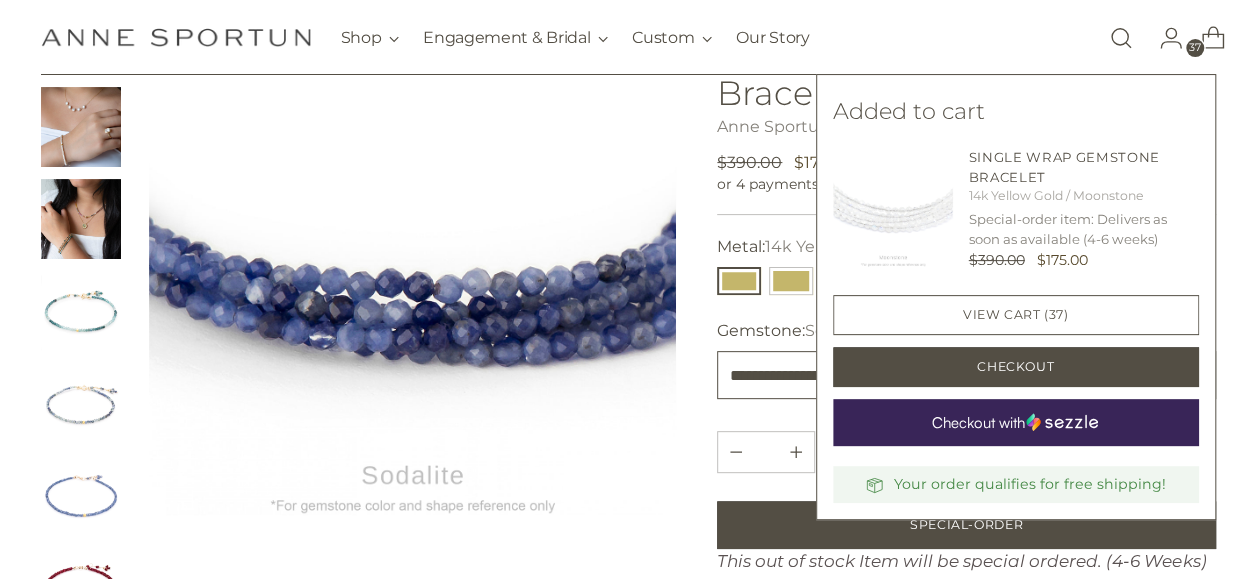 click on "**********" at bounding box center (966, 375) 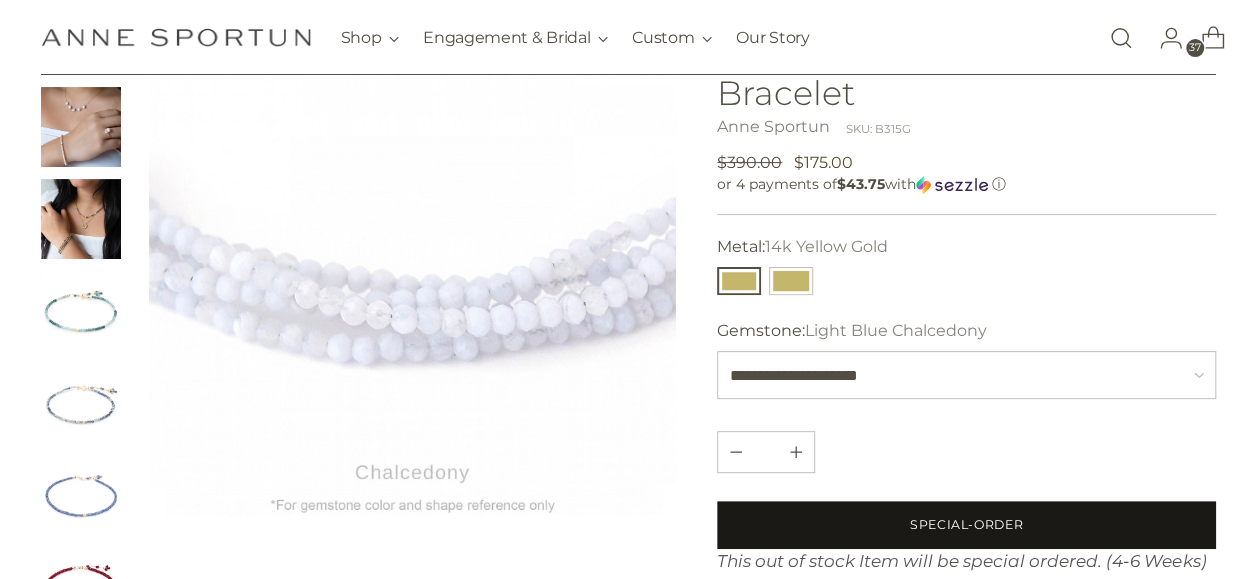 click on "Special-Order" at bounding box center (966, 525) 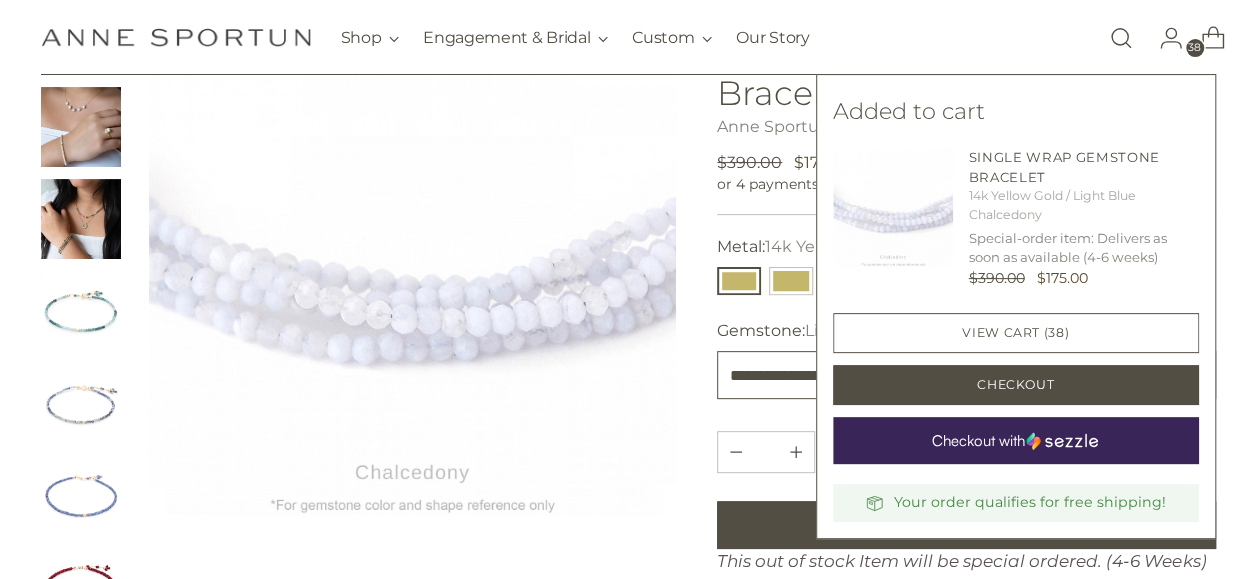 click on "**********" at bounding box center (966, 375) 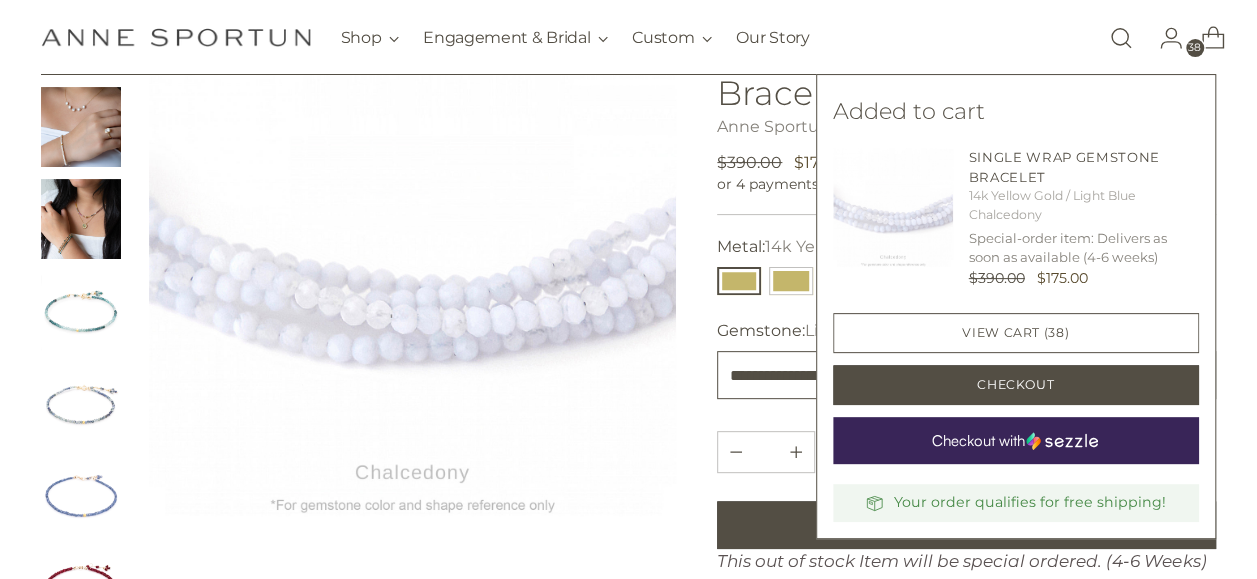 click on "**********" at bounding box center [966, 375] 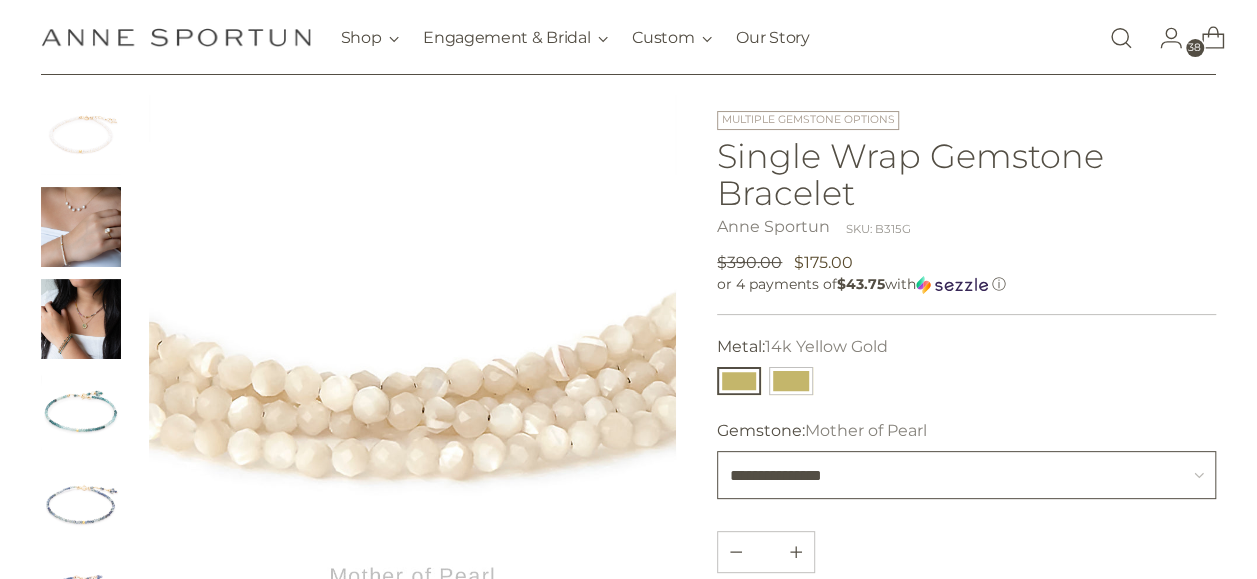 scroll, scrollTop: 0, scrollLeft: 0, axis: both 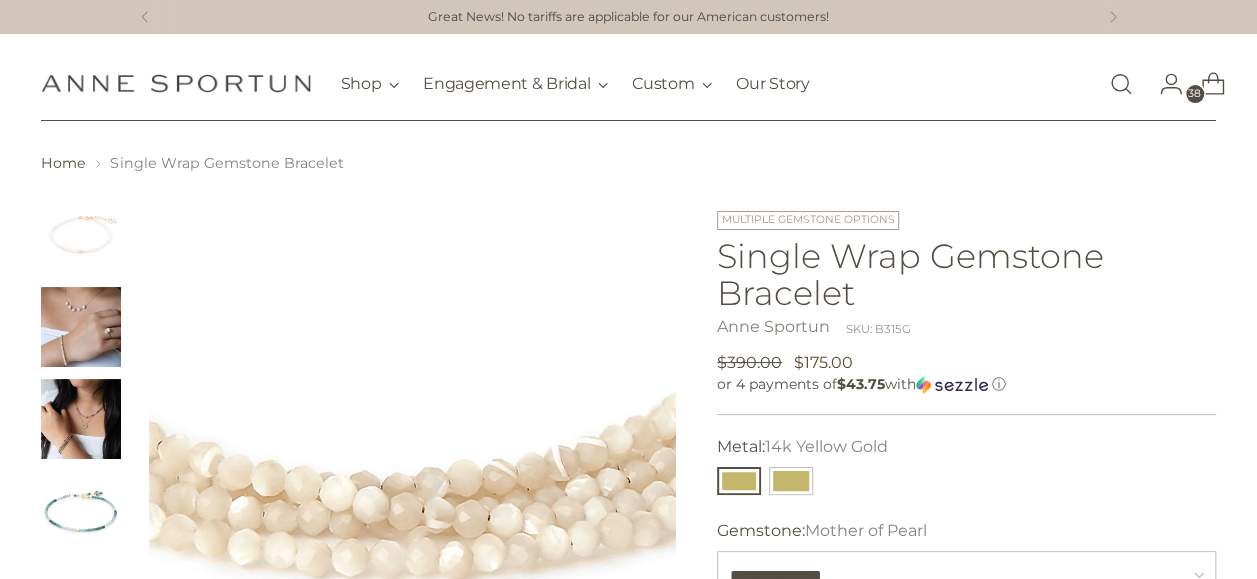 click at bounding box center (81, 235) 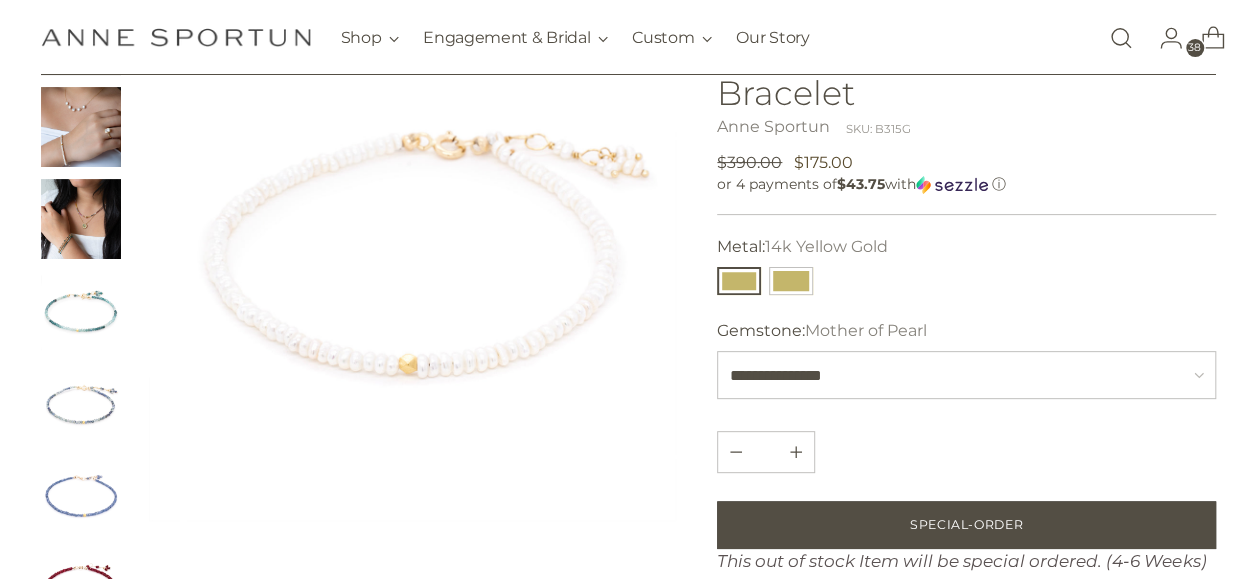 scroll, scrollTop: 300, scrollLeft: 0, axis: vertical 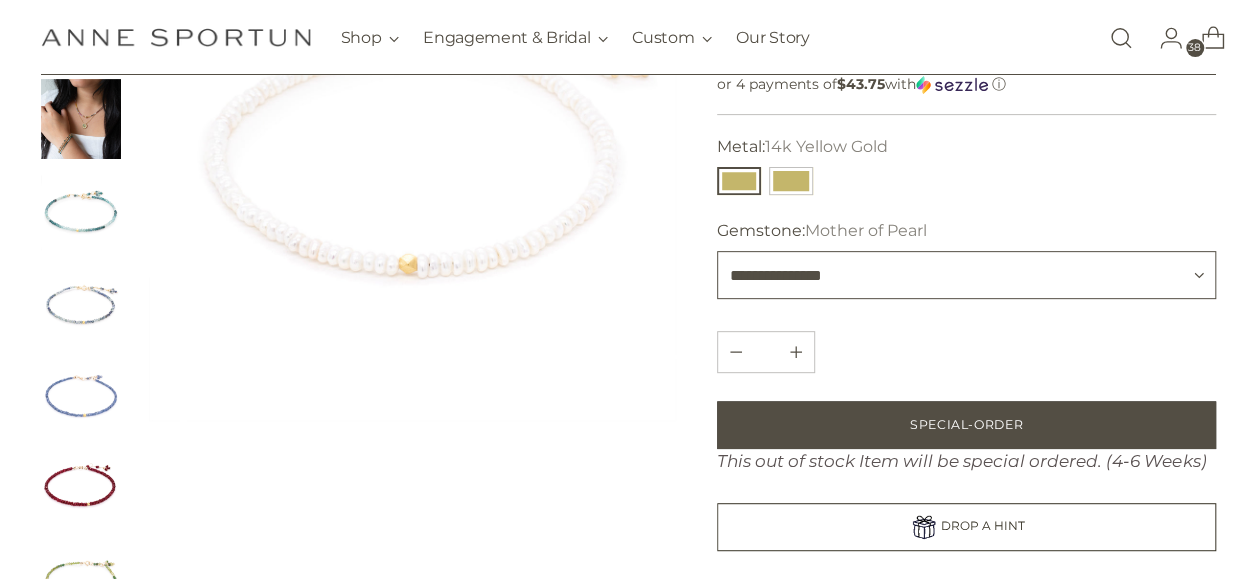 click on "**********" at bounding box center (966, 275) 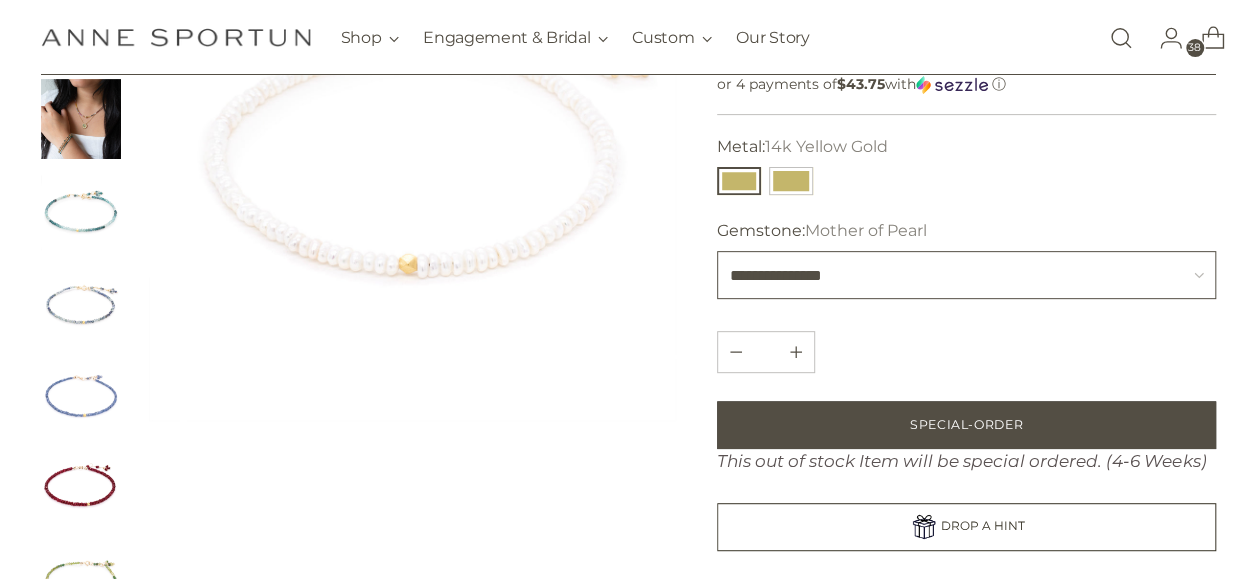 click on "**********" at bounding box center (966, 275) 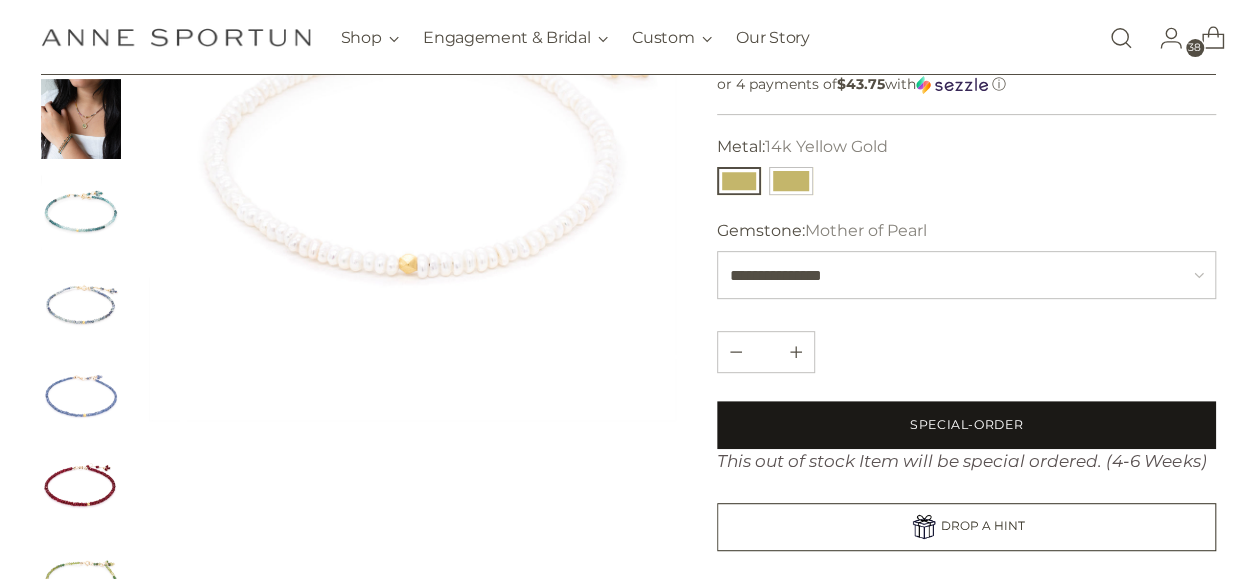 click on "Special-Order" at bounding box center [966, 425] 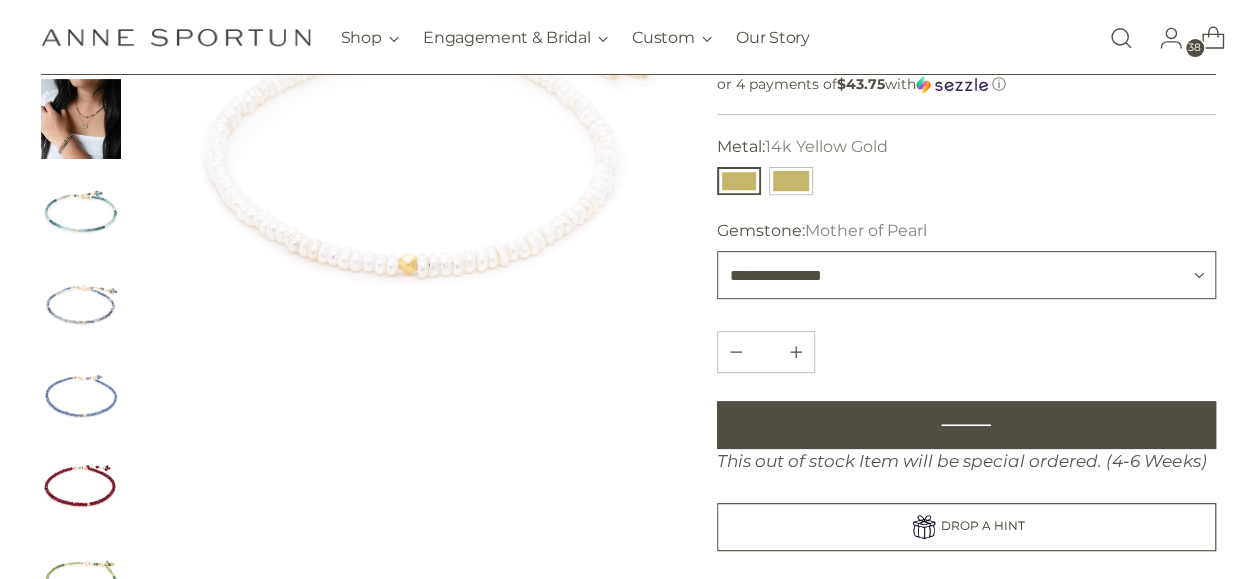 click on "**********" at bounding box center [966, 275] 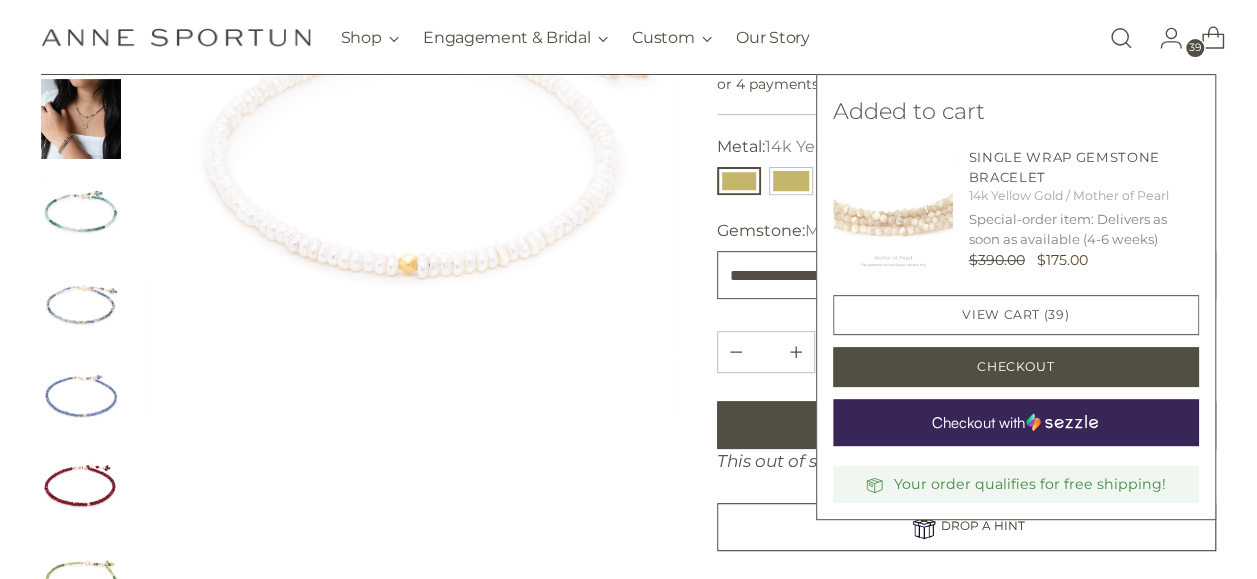 click on "**********" at bounding box center (966, 275) 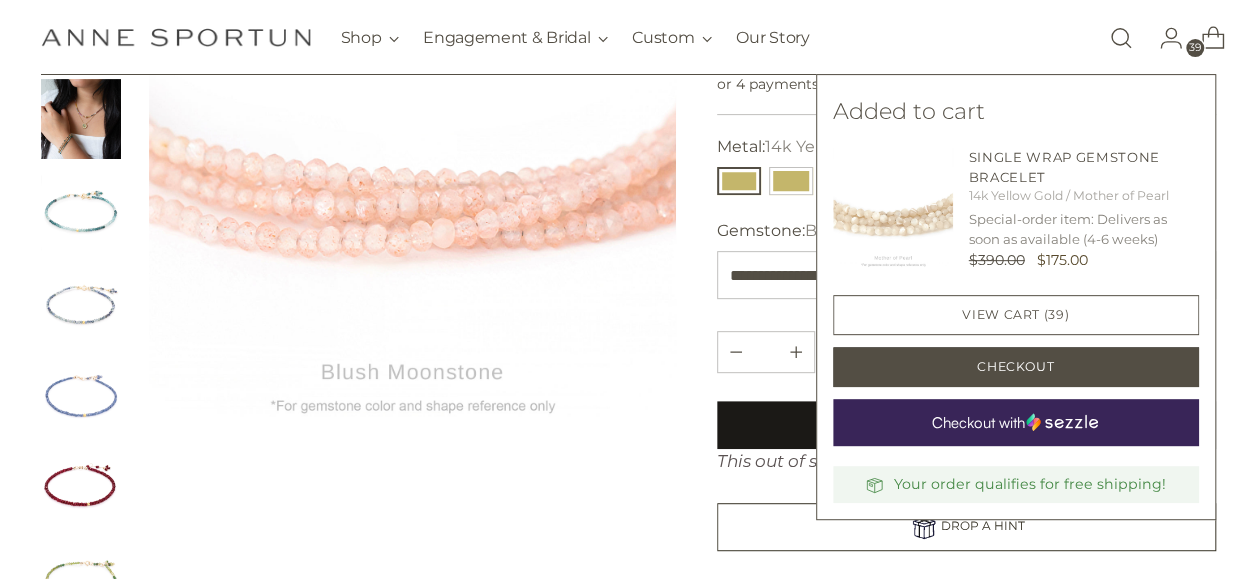 click on "Special-Order" at bounding box center (966, 425) 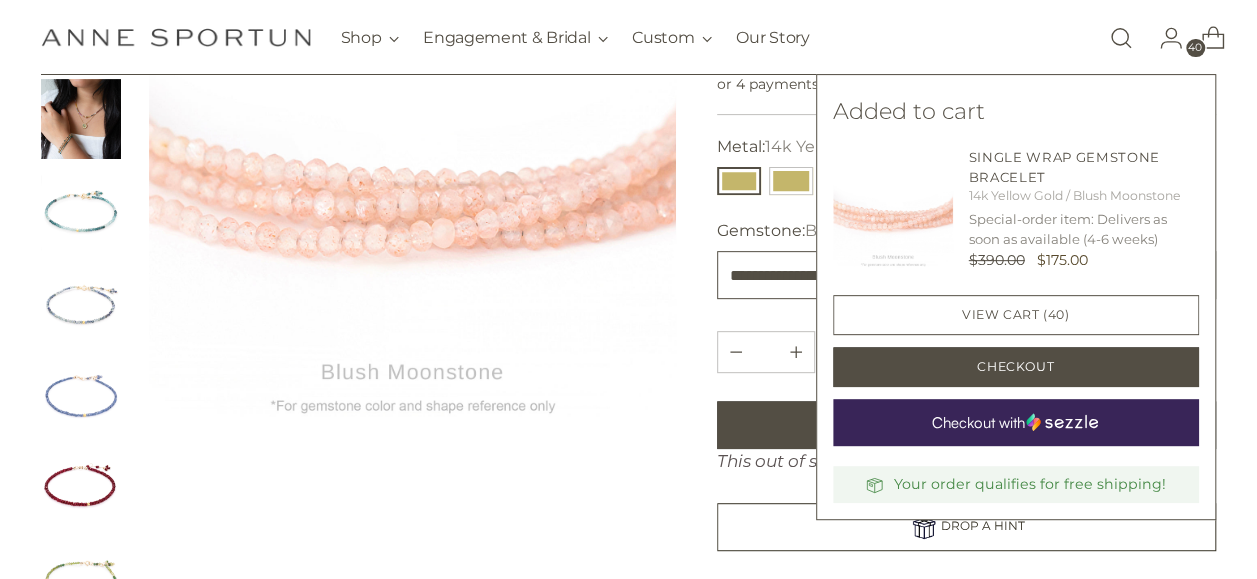 click on "**********" at bounding box center (966, 275) 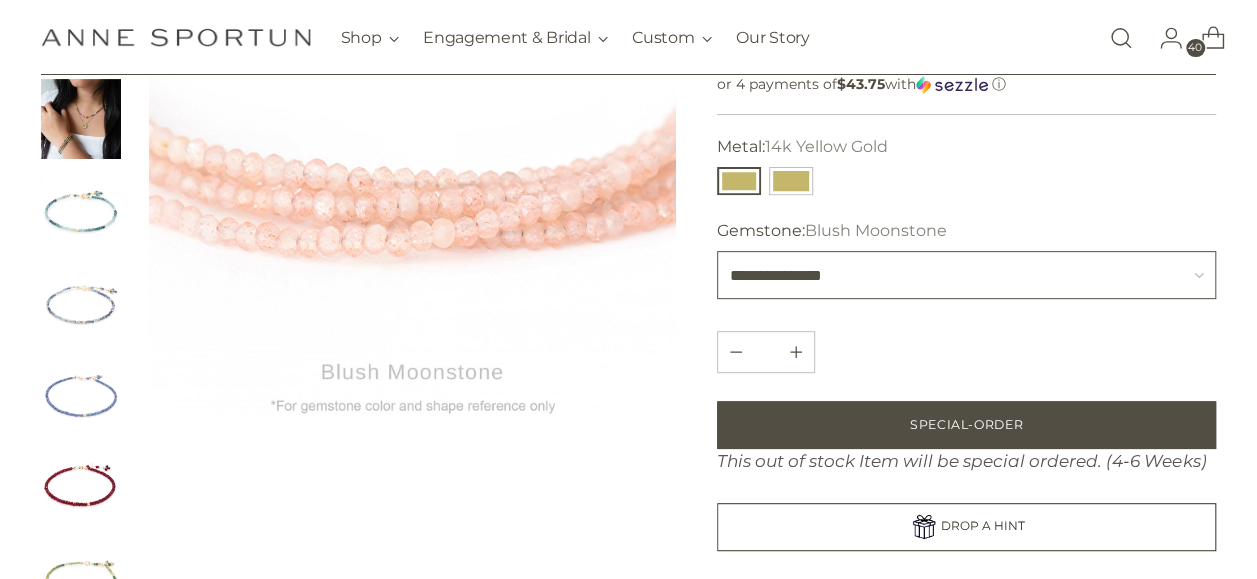 select on "**********" 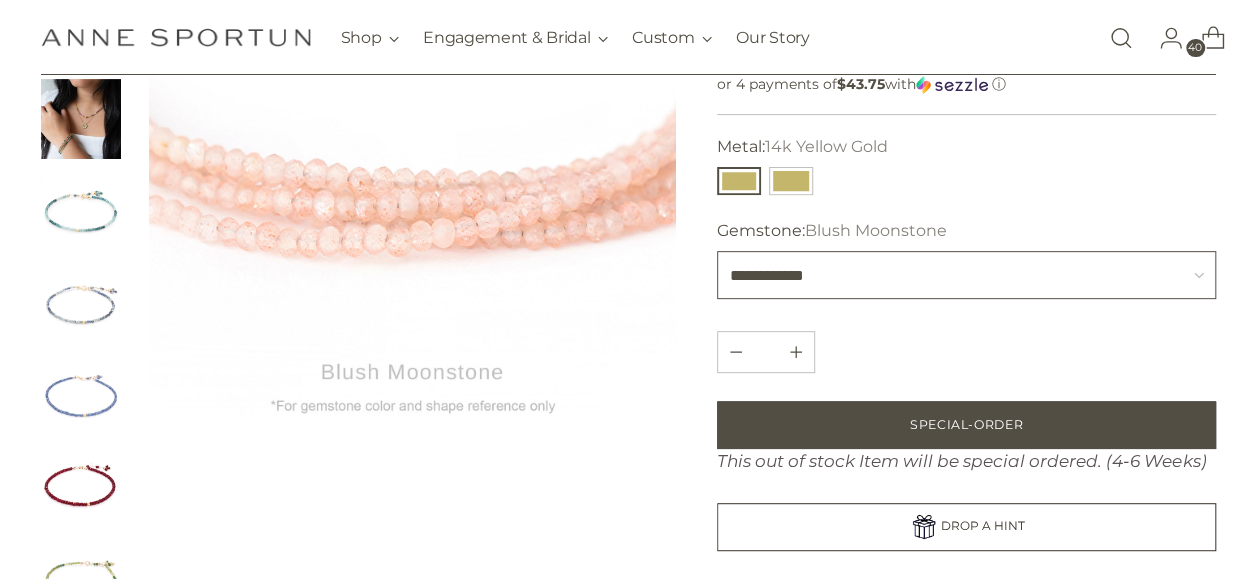 click on "**********" at bounding box center [966, 275] 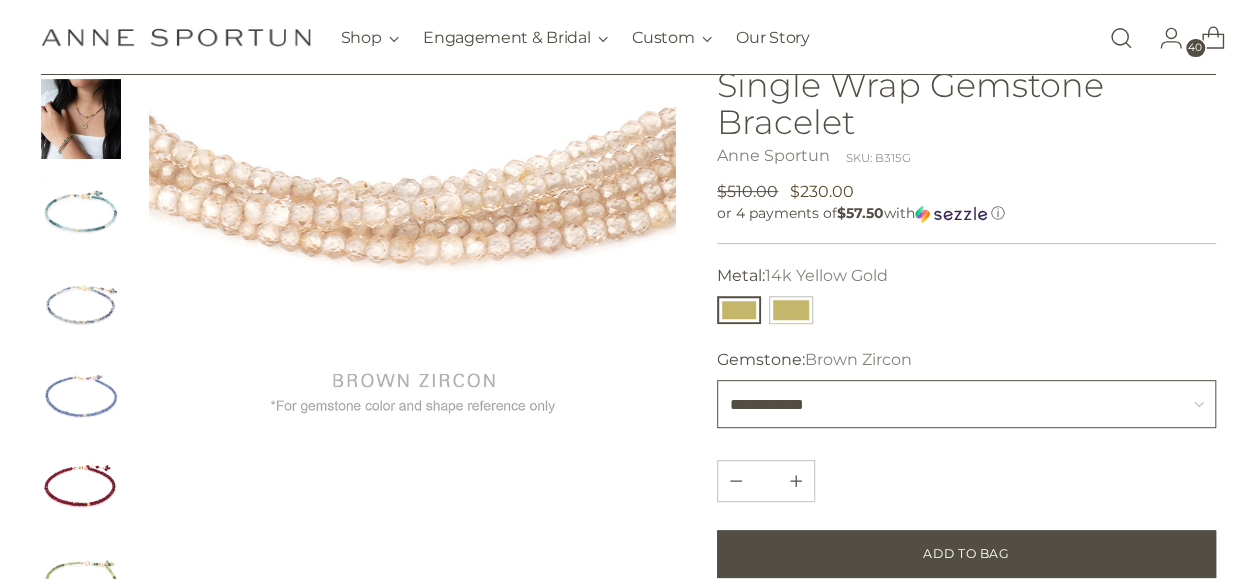 scroll, scrollTop: 0, scrollLeft: 0, axis: both 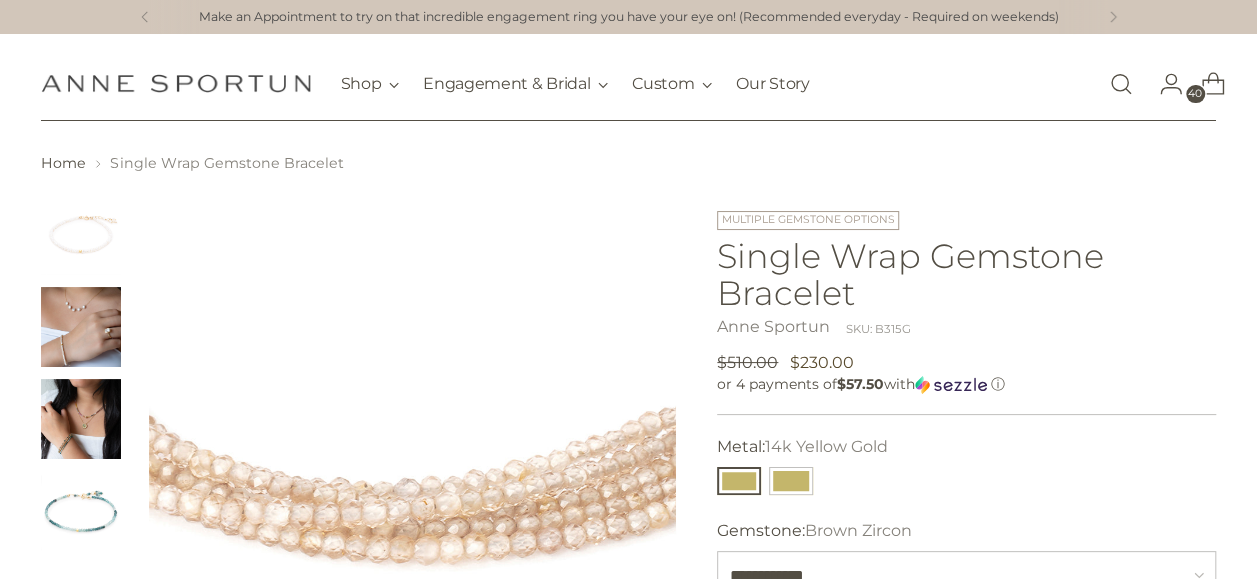 click 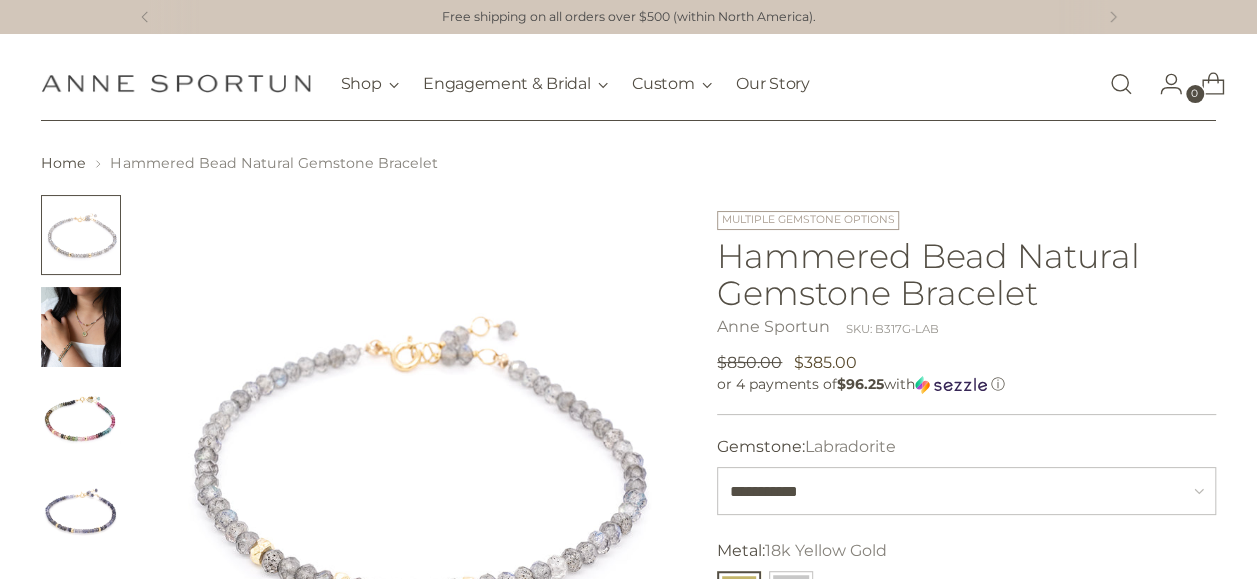 scroll, scrollTop: 100, scrollLeft: 0, axis: vertical 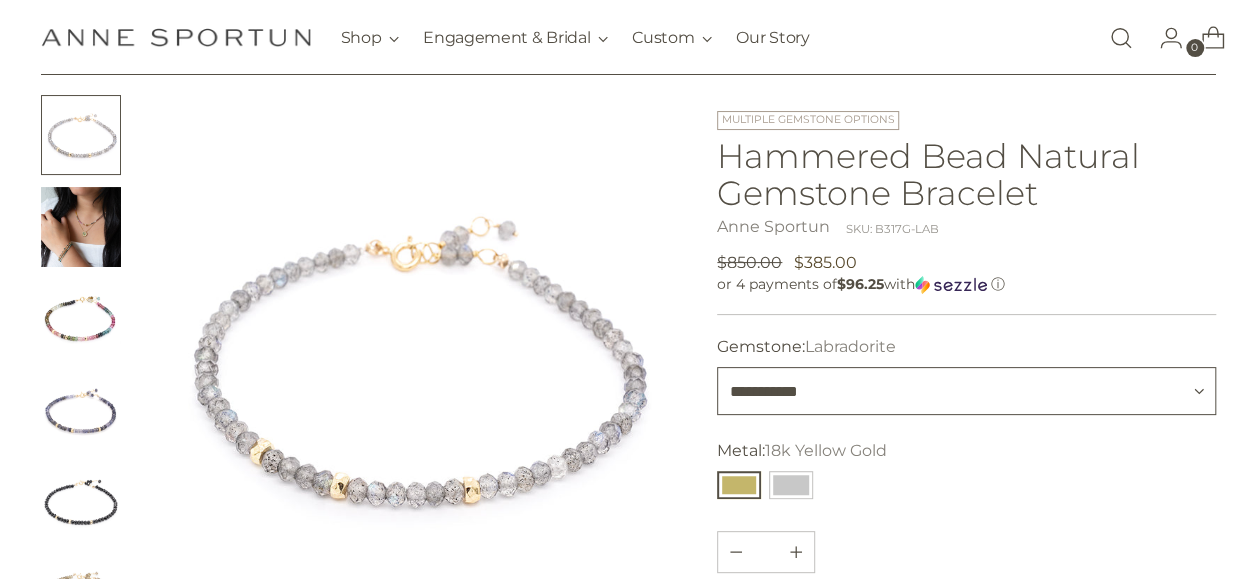 click on "**********" at bounding box center [966, 391] 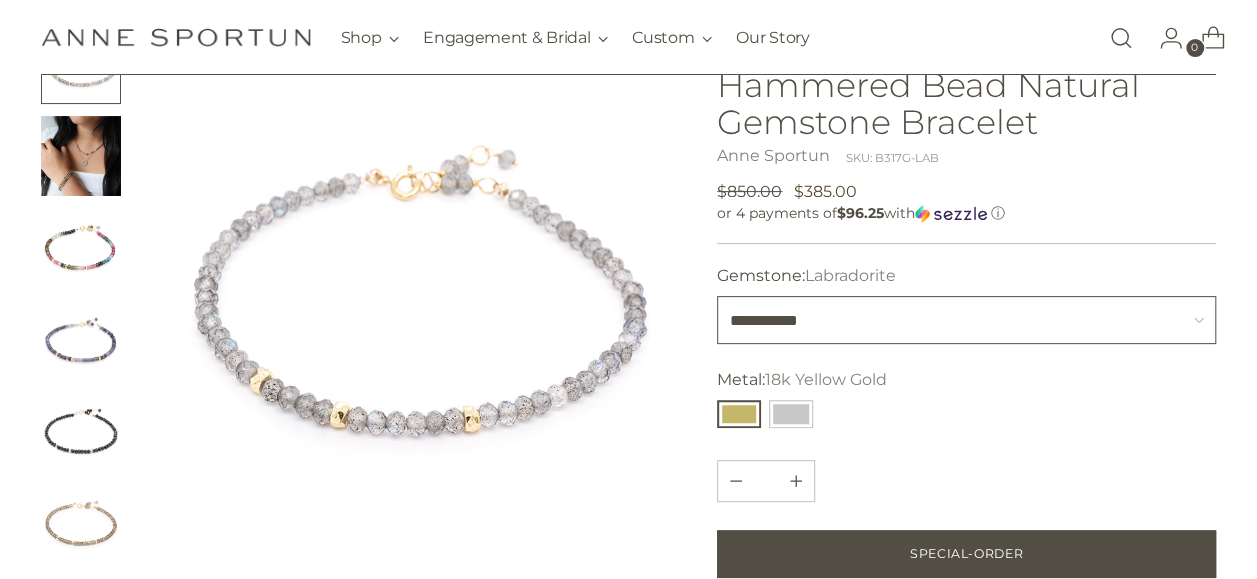 scroll, scrollTop: 200, scrollLeft: 0, axis: vertical 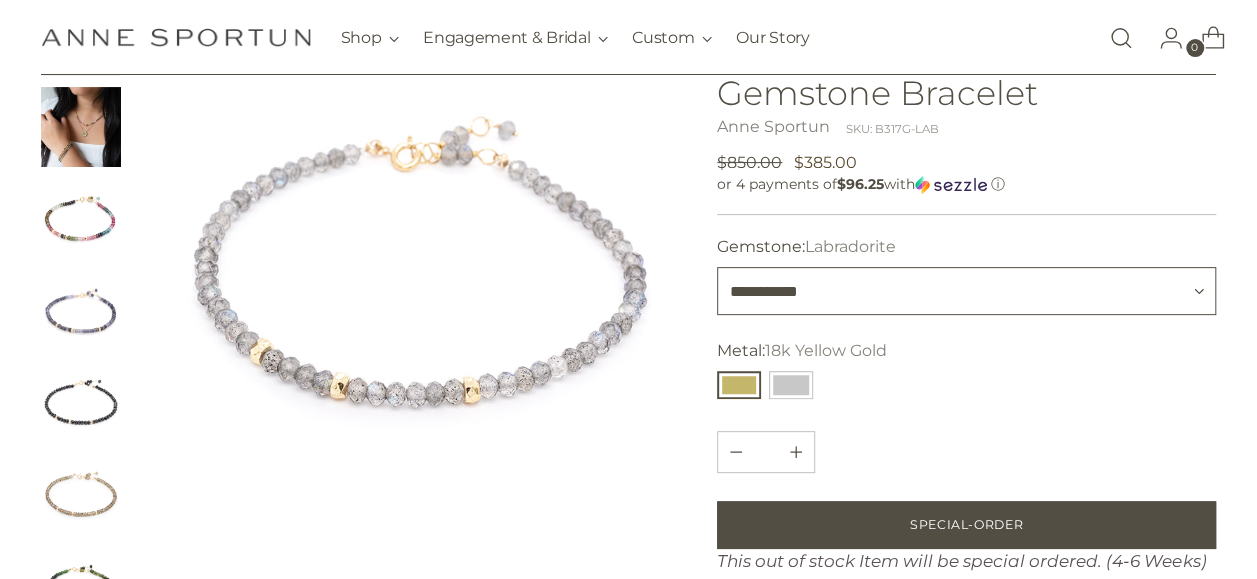 click on "**********" at bounding box center [966, 291] 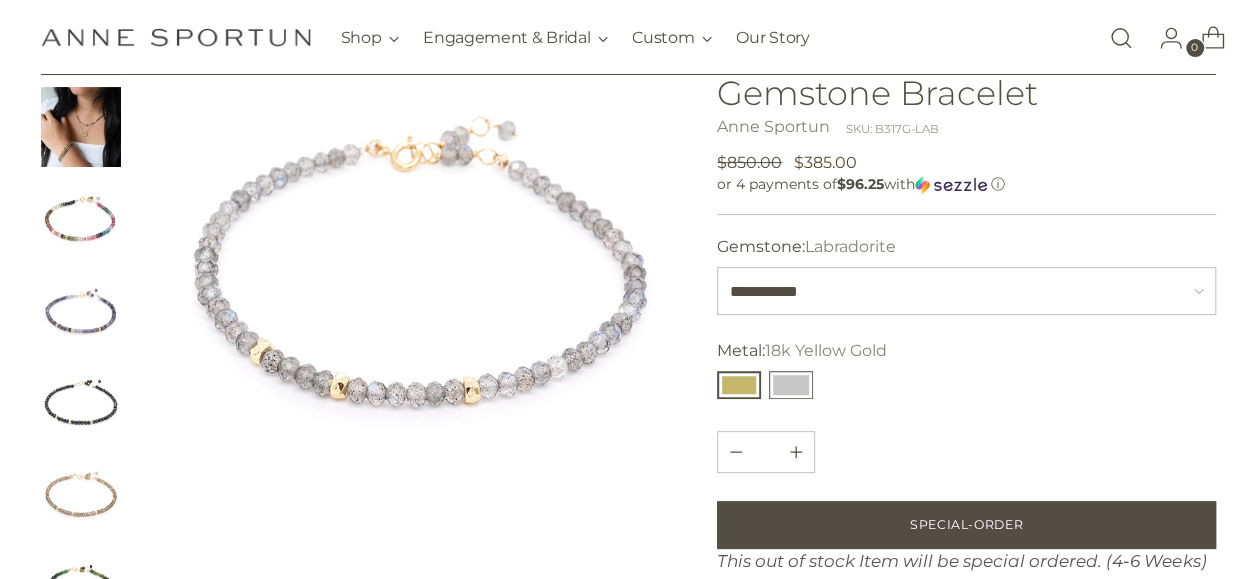 click at bounding box center (791, 385) 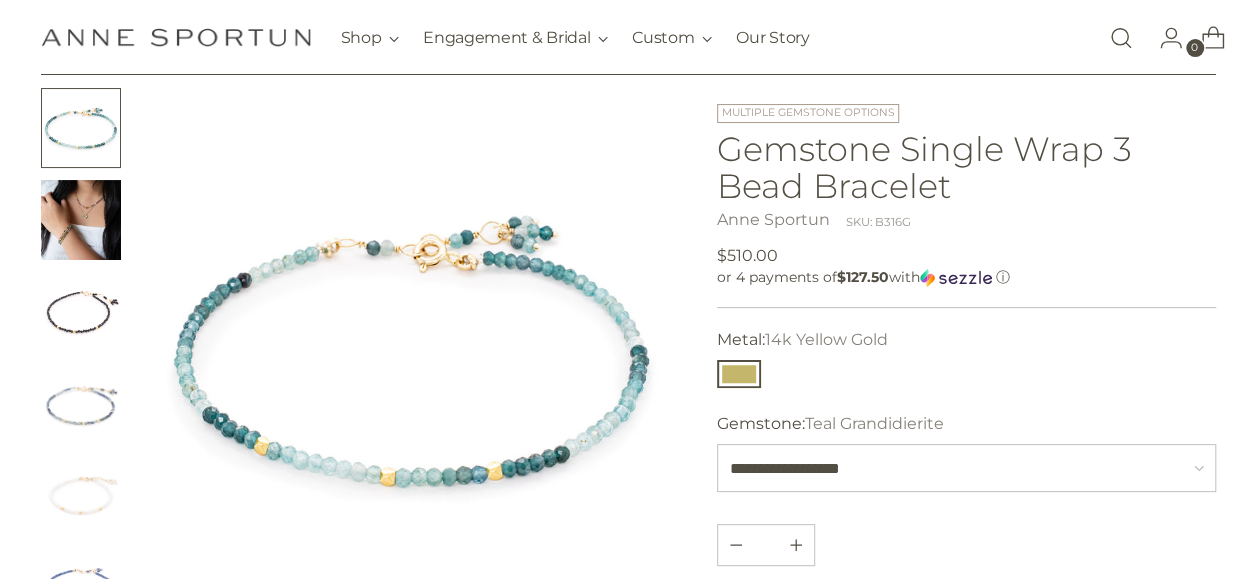 scroll, scrollTop: 200, scrollLeft: 0, axis: vertical 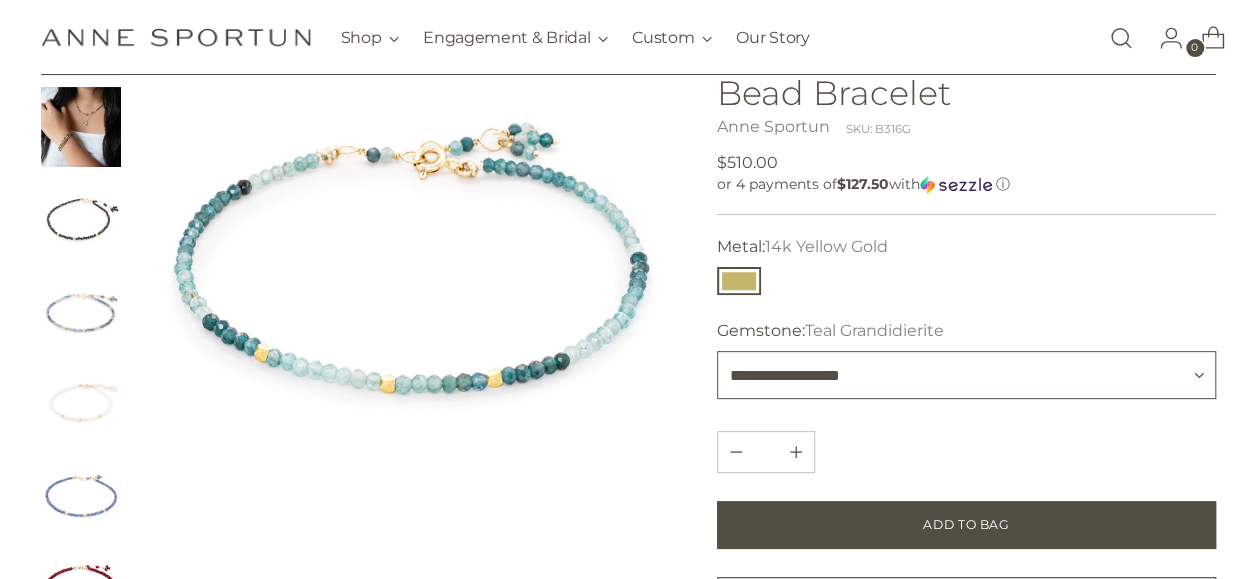 click on "**********" at bounding box center [966, 375] 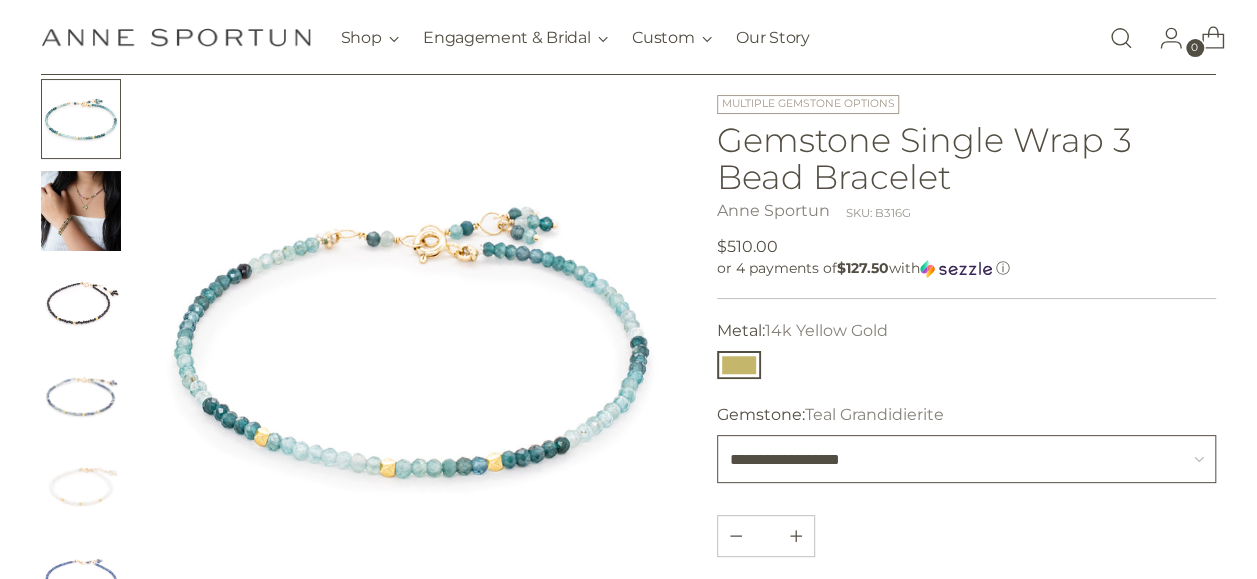 scroll, scrollTop: 0, scrollLeft: 0, axis: both 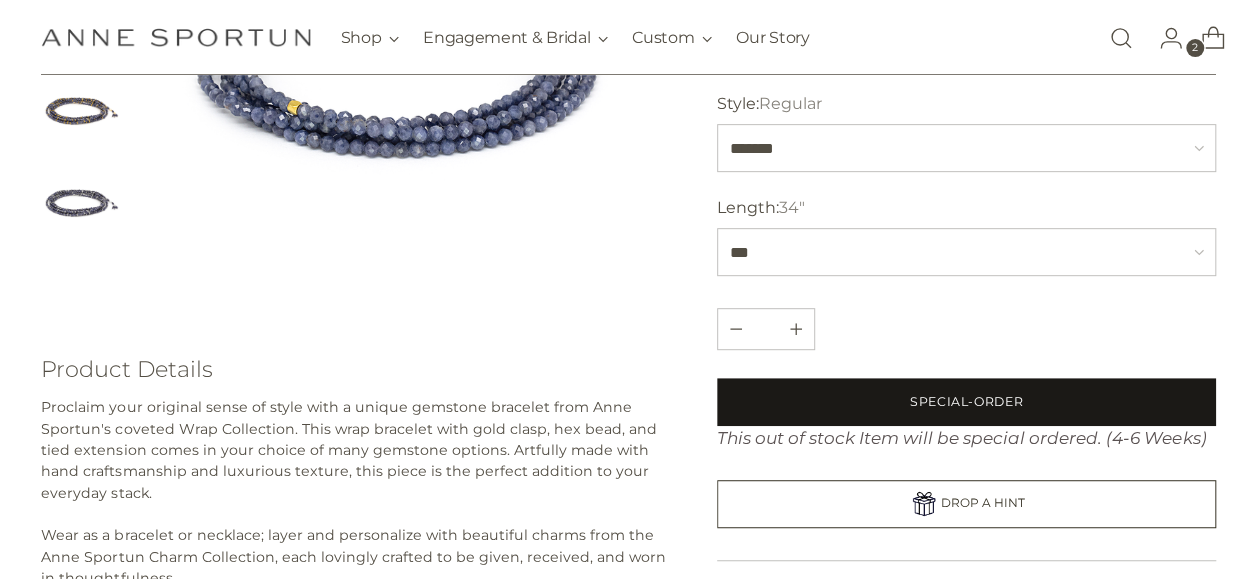 click on "Special-Order" at bounding box center [966, 402] 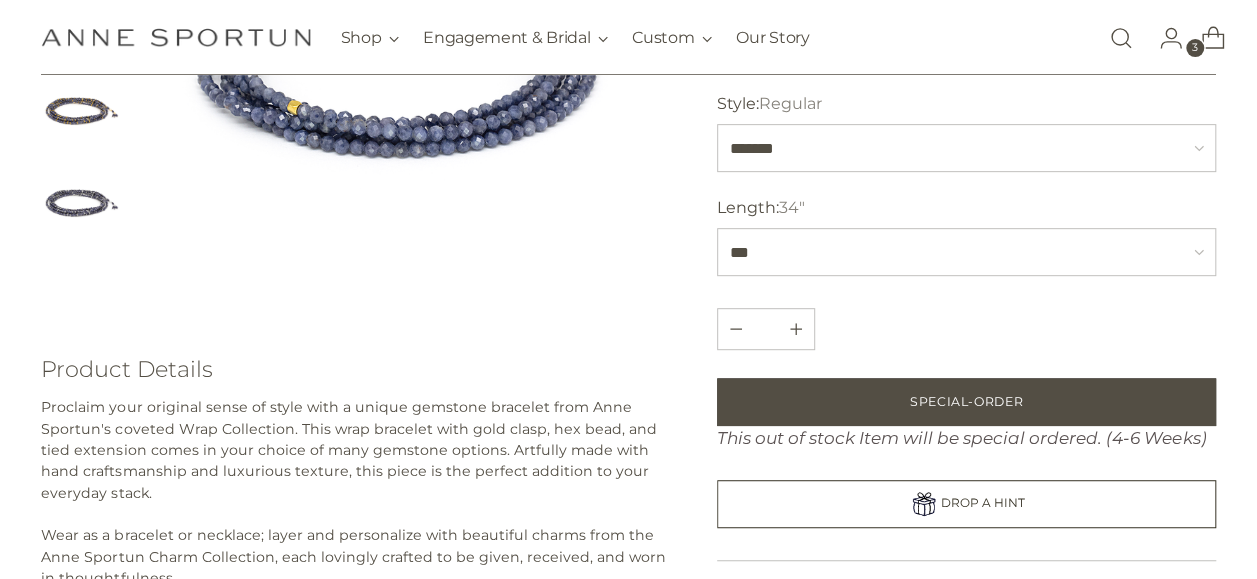 drag, startPoint x: 698, startPoint y: 360, endPoint x: 820, endPoint y: 281, distance: 145.34442 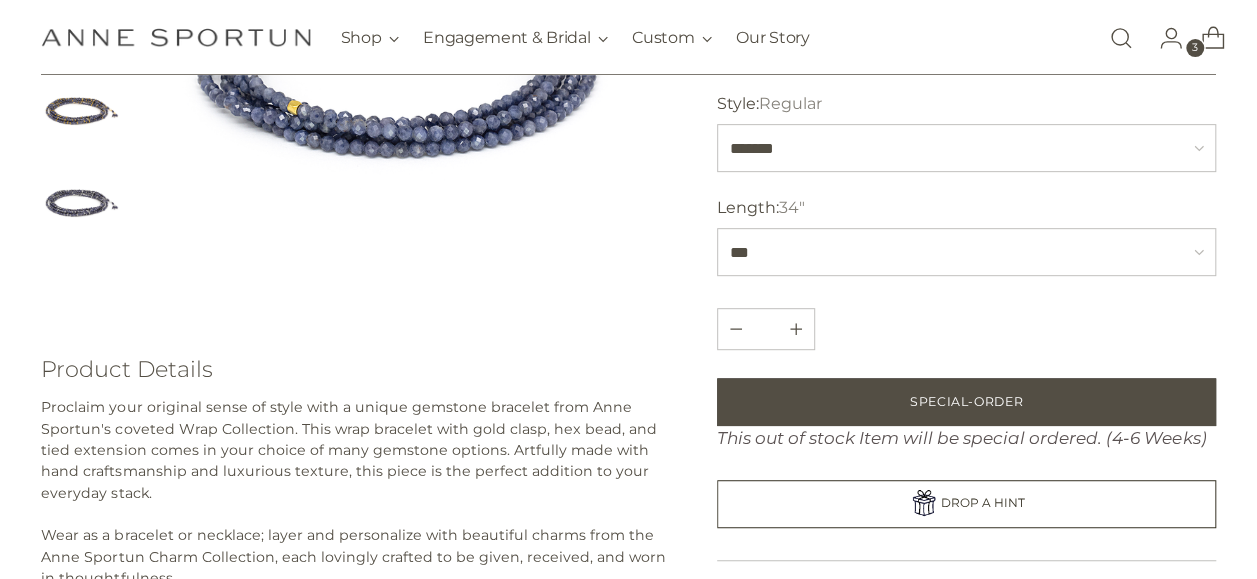 click at bounding box center [628, 444] 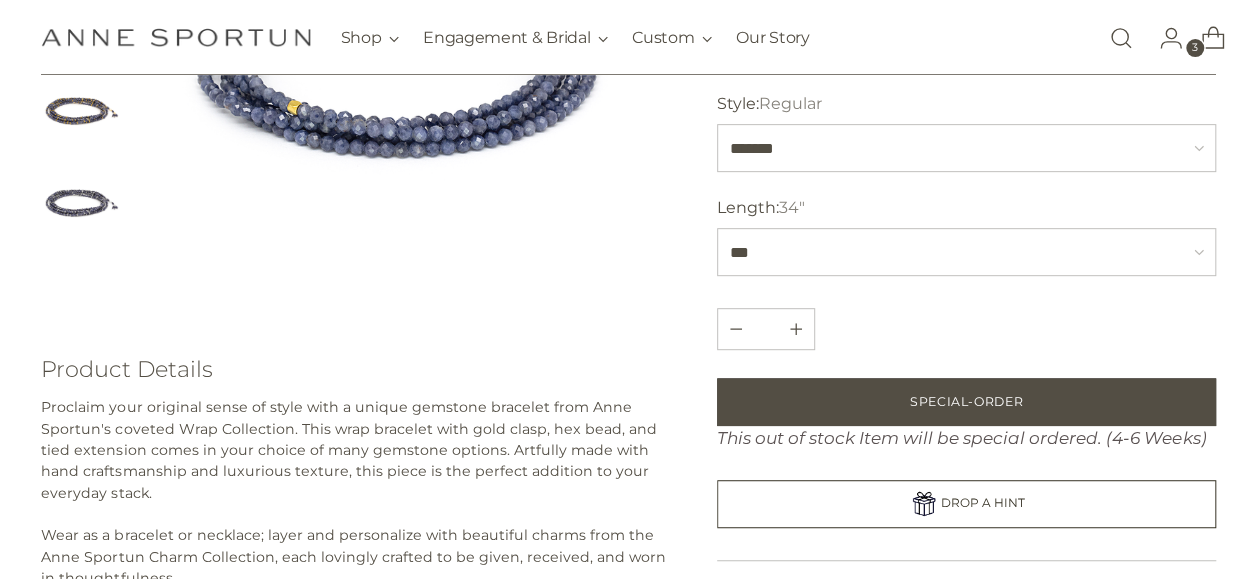 click at bounding box center [1121, 38] 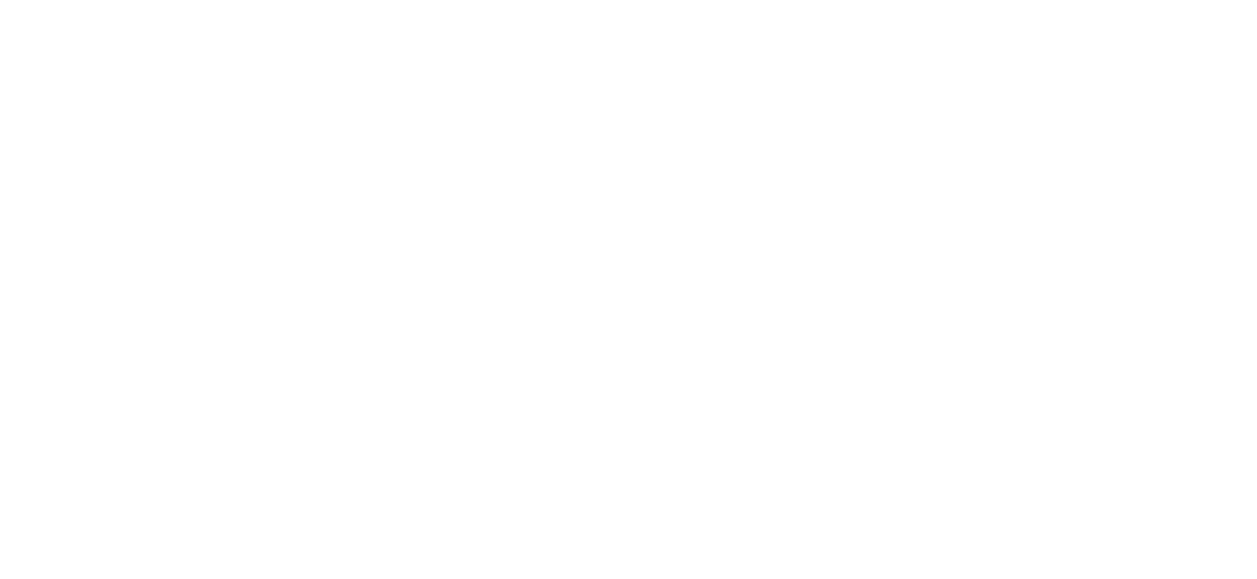 scroll, scrollTop: 0, scrollLeft: 0, axis: both 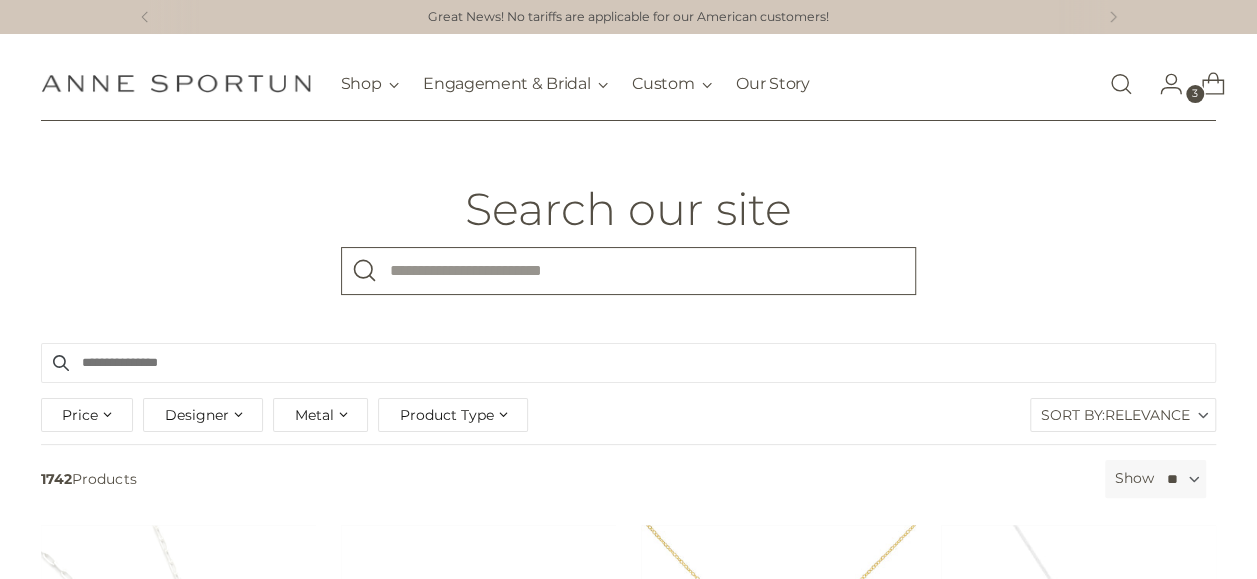 paste on "**********" 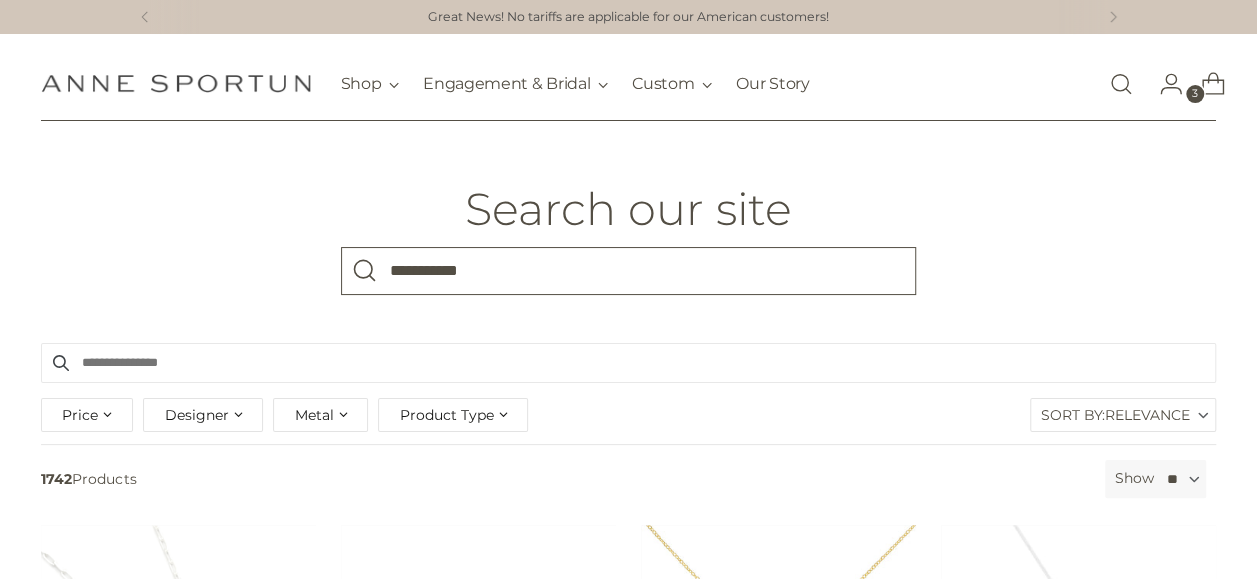 type on "**********" 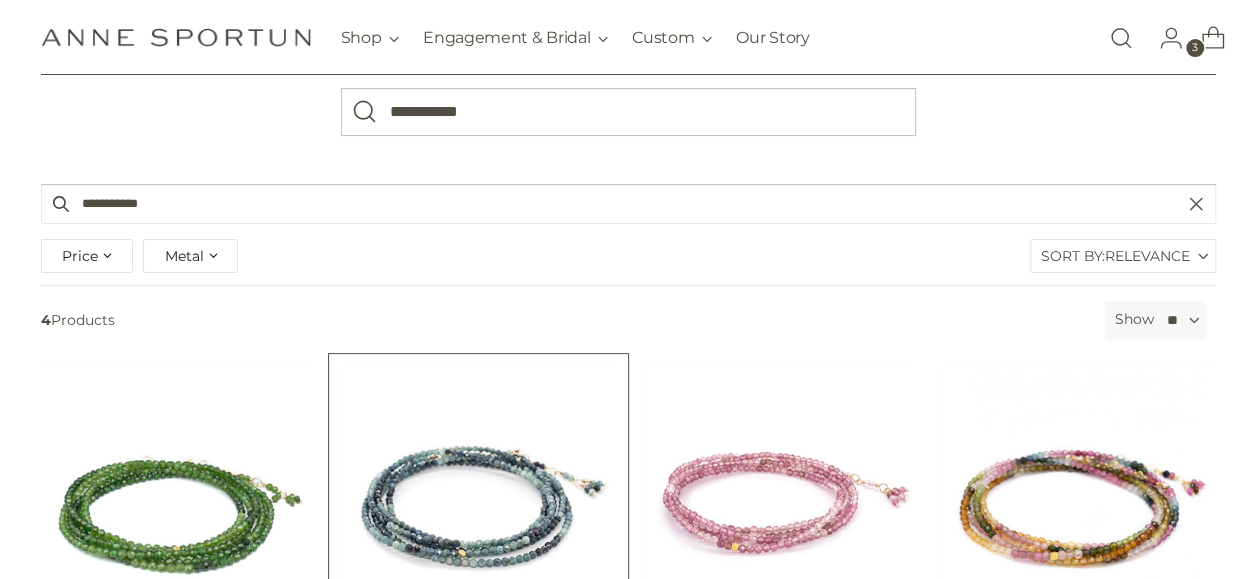 scroll, scrollTop: 300, scrollLeft: 0, axis: vertical 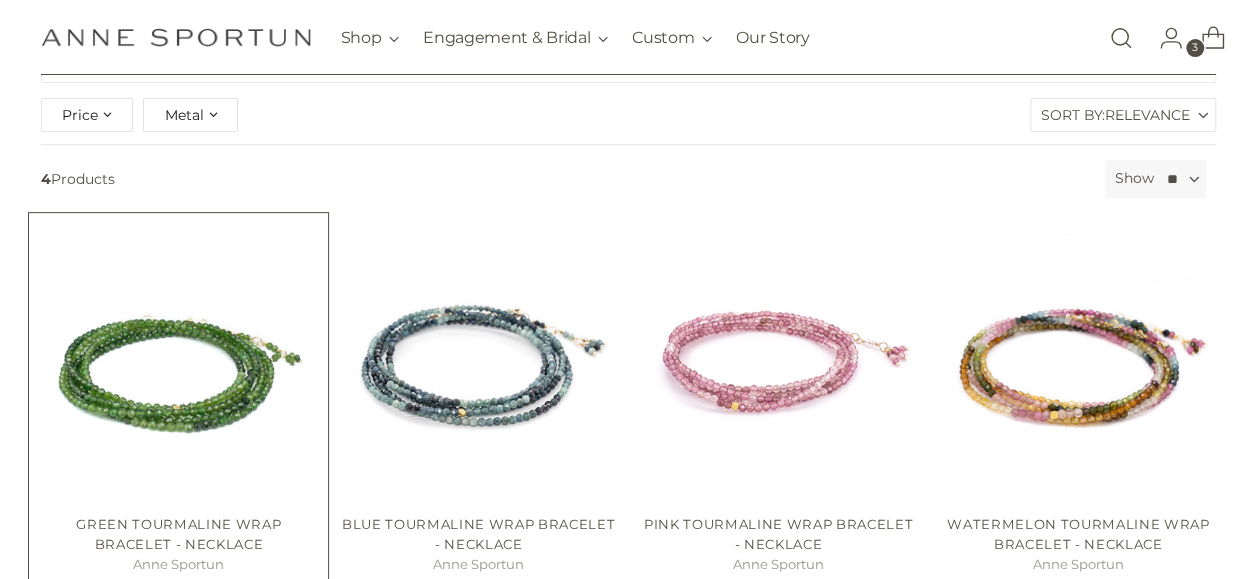 click at bounding box center (0, 0) 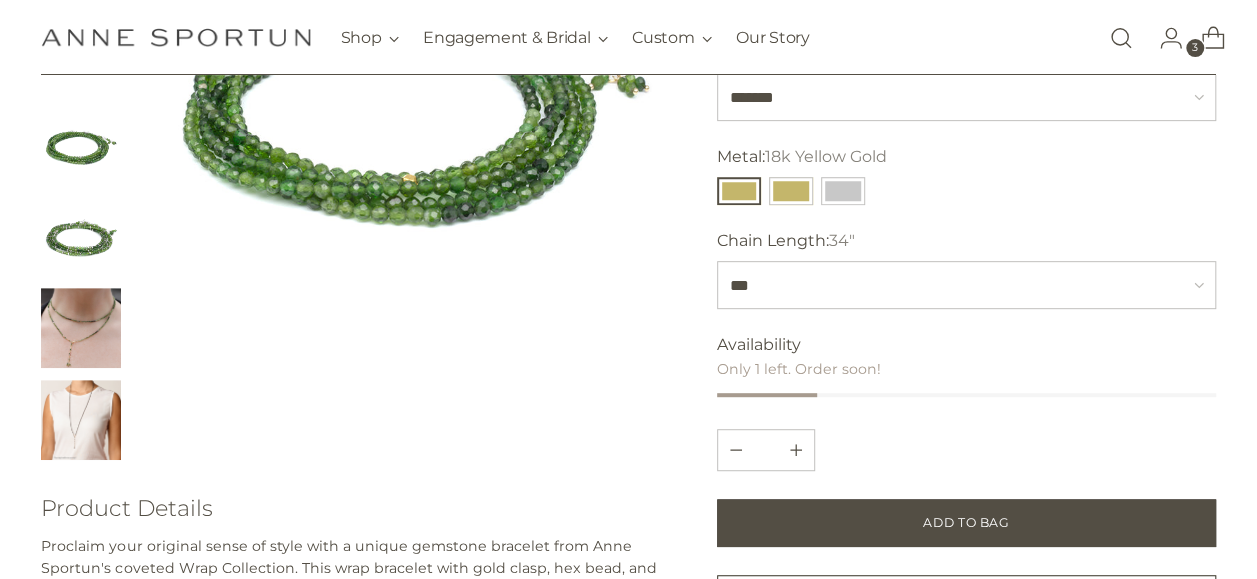scroll, scrollTop: 400, scrollLeft: 0, axis: vertical 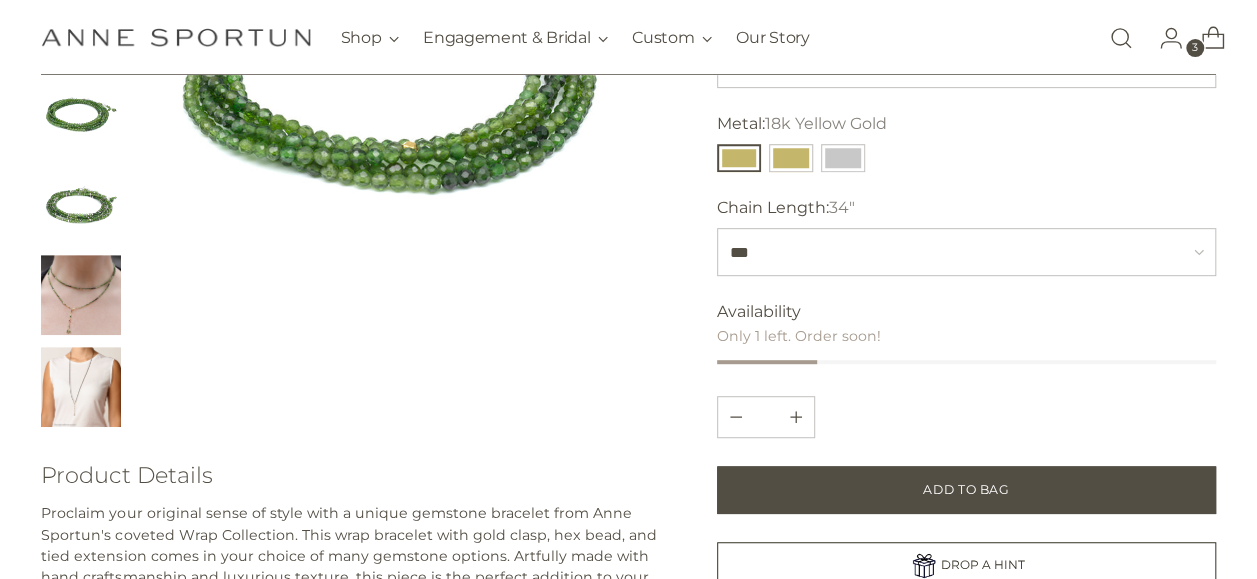 click at bounding box center (81, 295) 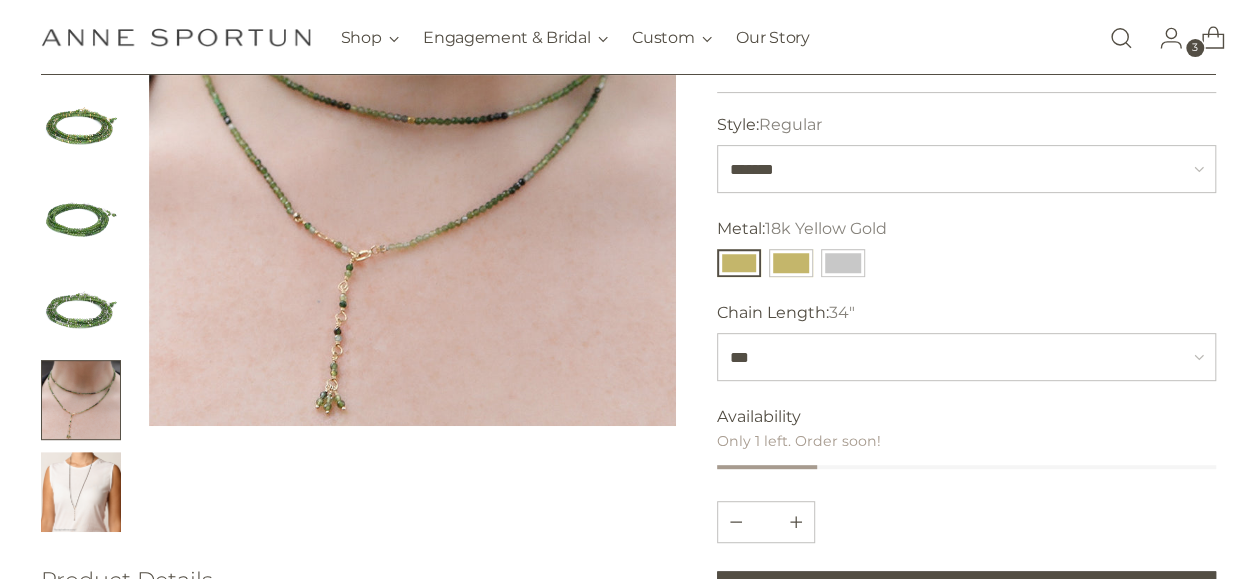scroll, scrollTop: 400, scrollLeft: 0, axis: vertical 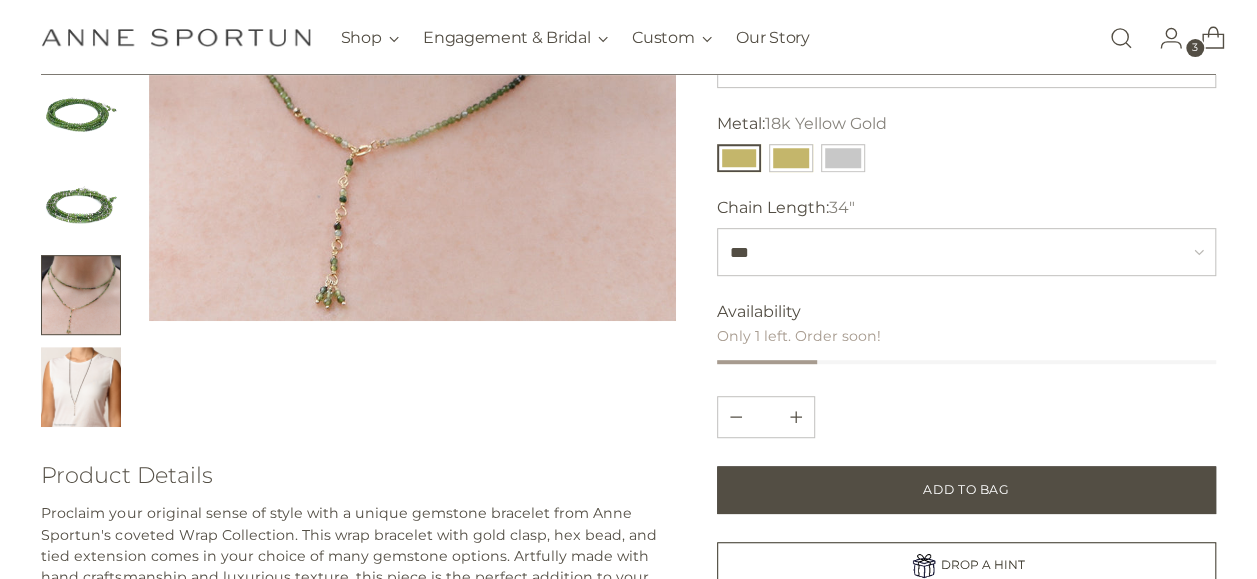 click at bounding box center (81, 387) 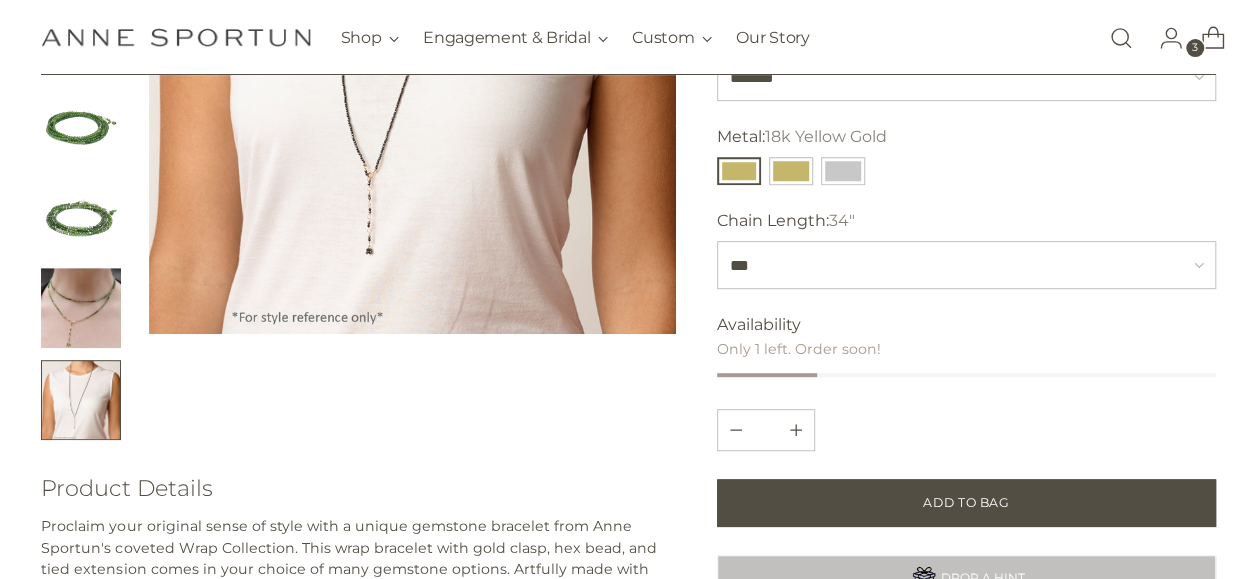 scroll, scrollTop: 500, scrollLeft: 0, axis: vertical 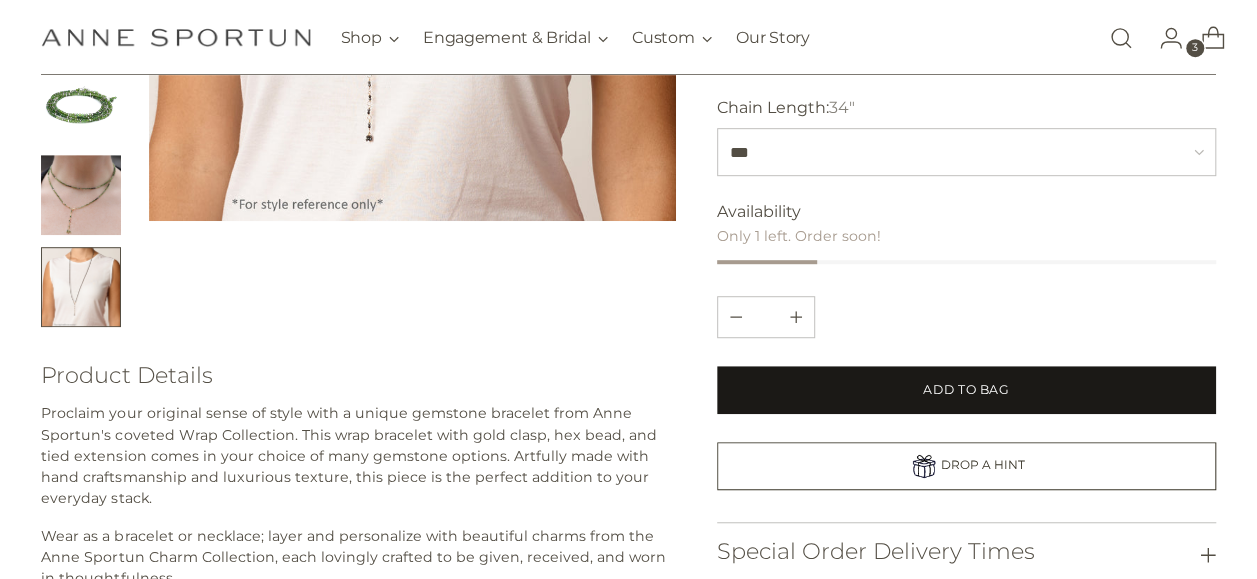 click on "Add to Bag" at bounding box center (966, 390) 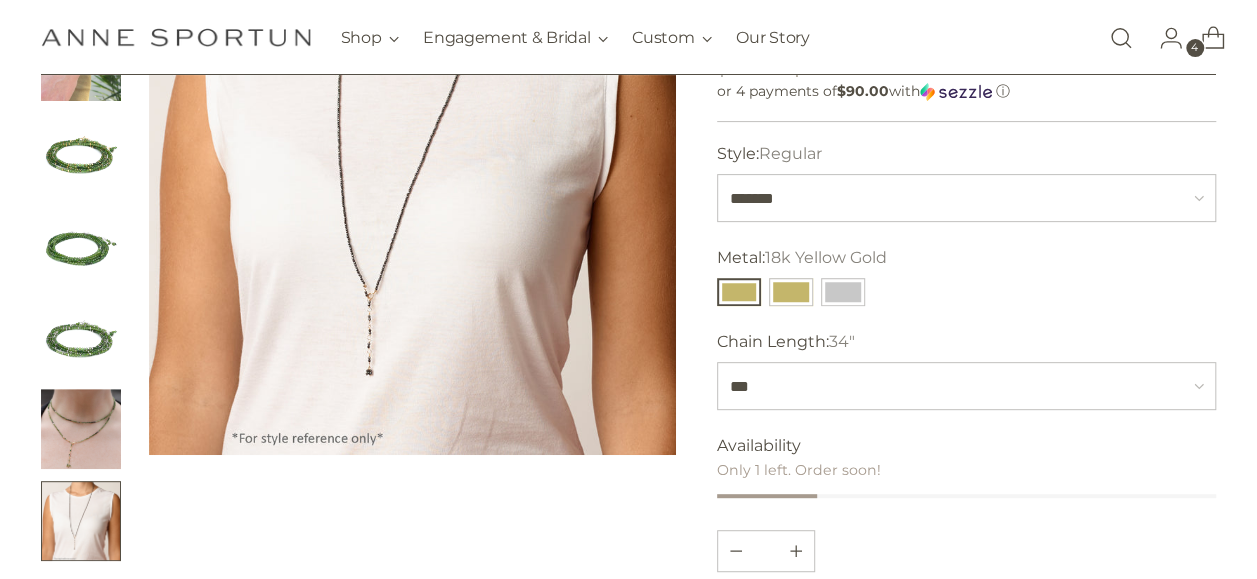 scroll, scrollTop: 0, scrollLeft: 0, axis: both 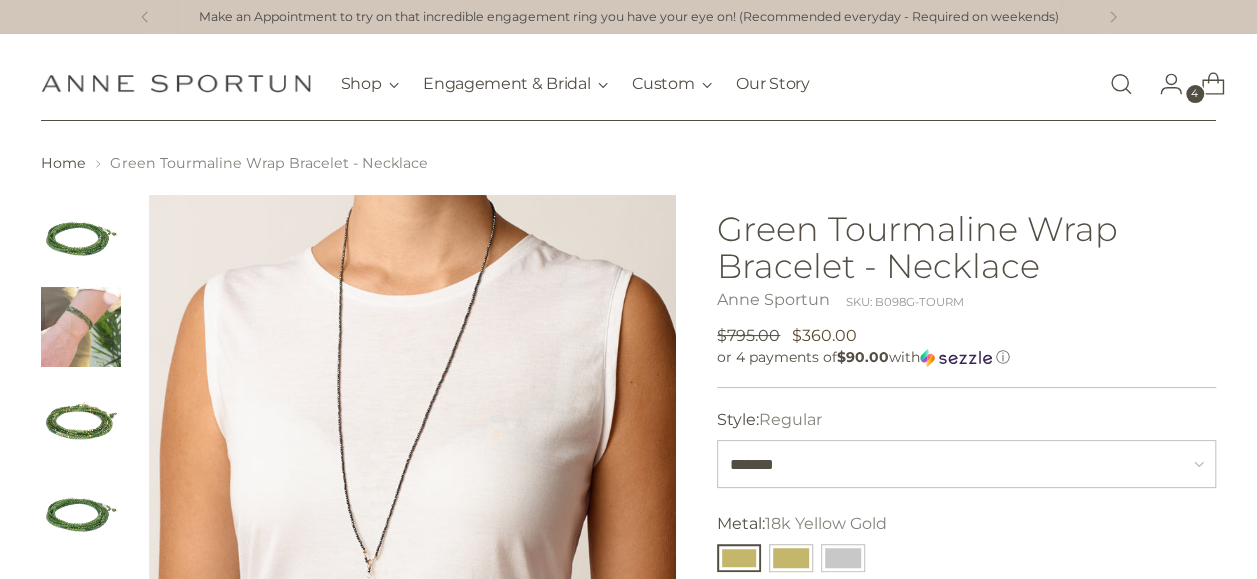 click at bounding box center [1121, 84] 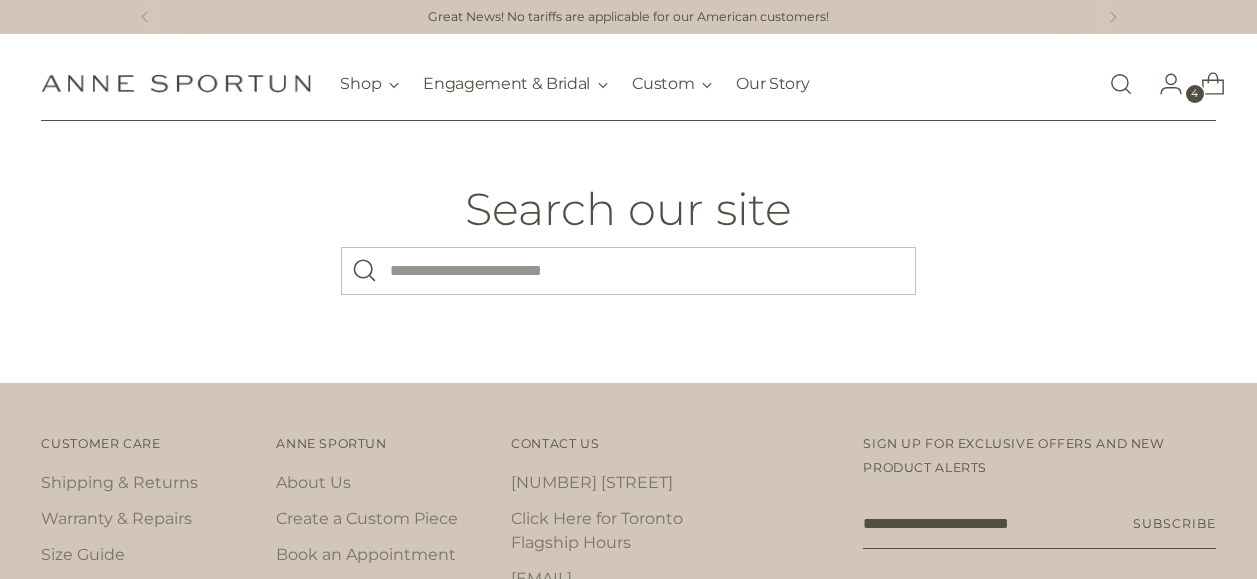 scroll, scrollTop: 0, scrollLeft: 0, axis: both 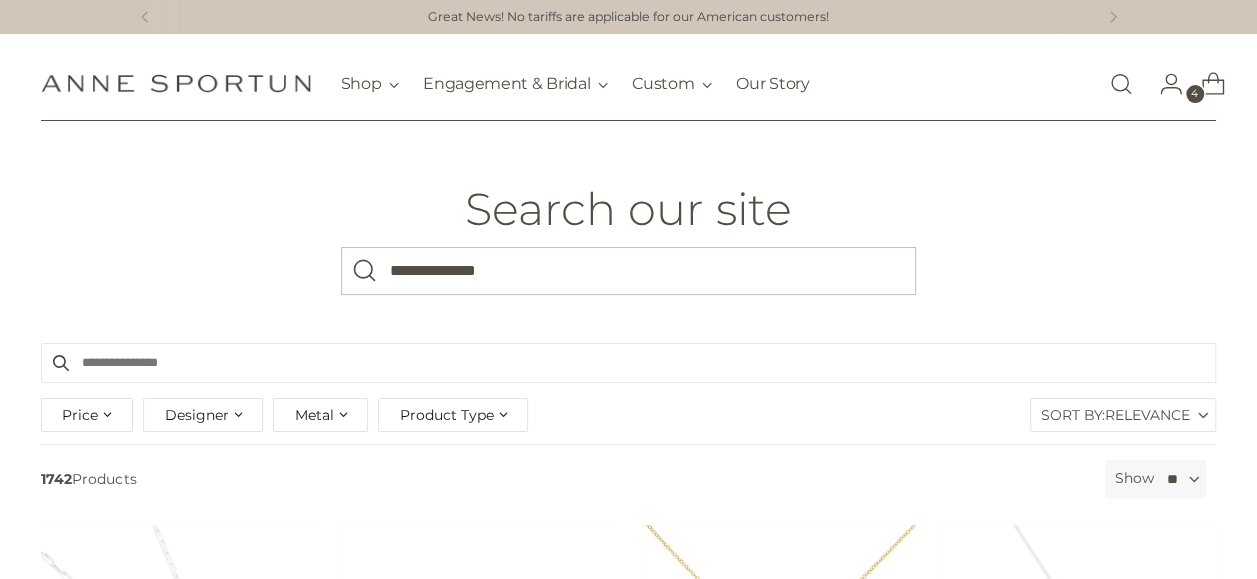 type on "**********" 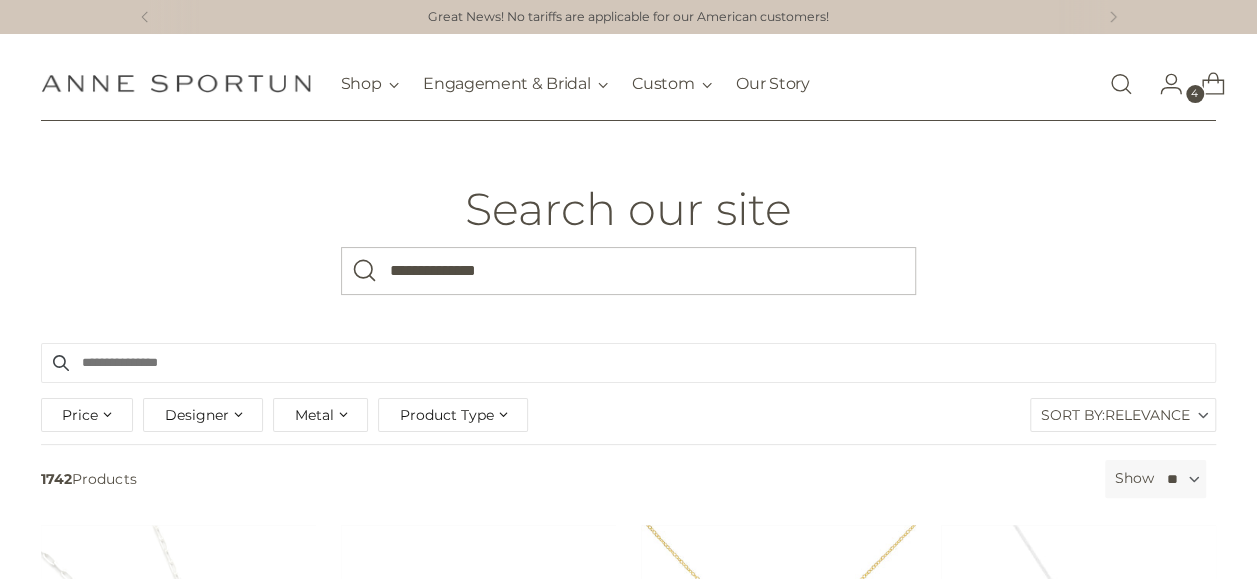 click at bounding box center [365, 271] 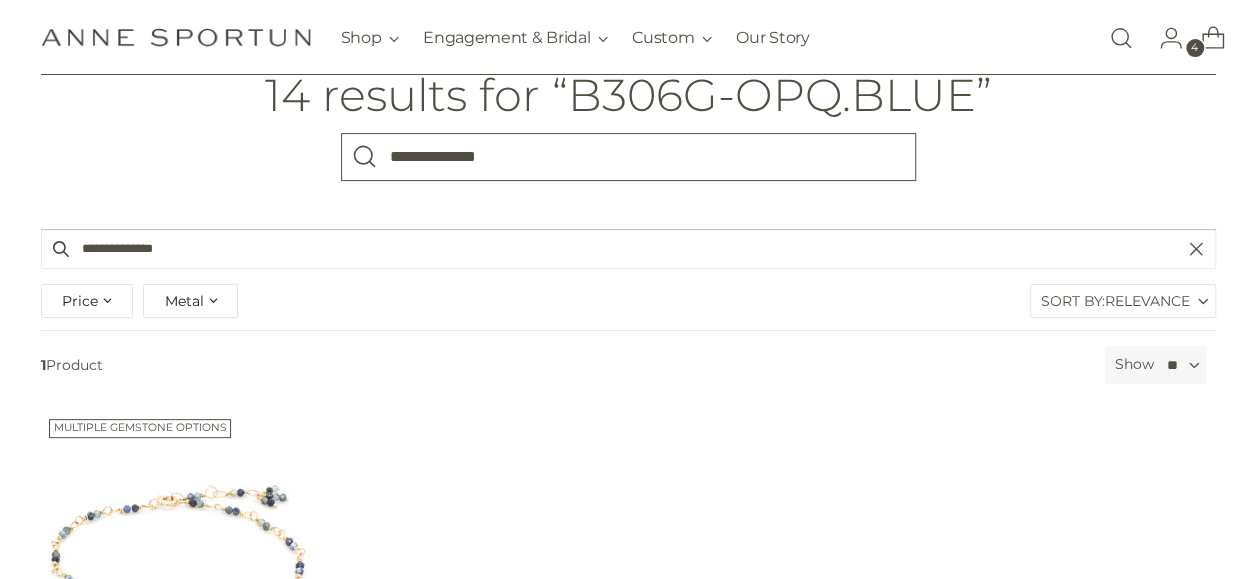 scroll, scrollTop: 400, scrollLeft: 0, axis: vertical 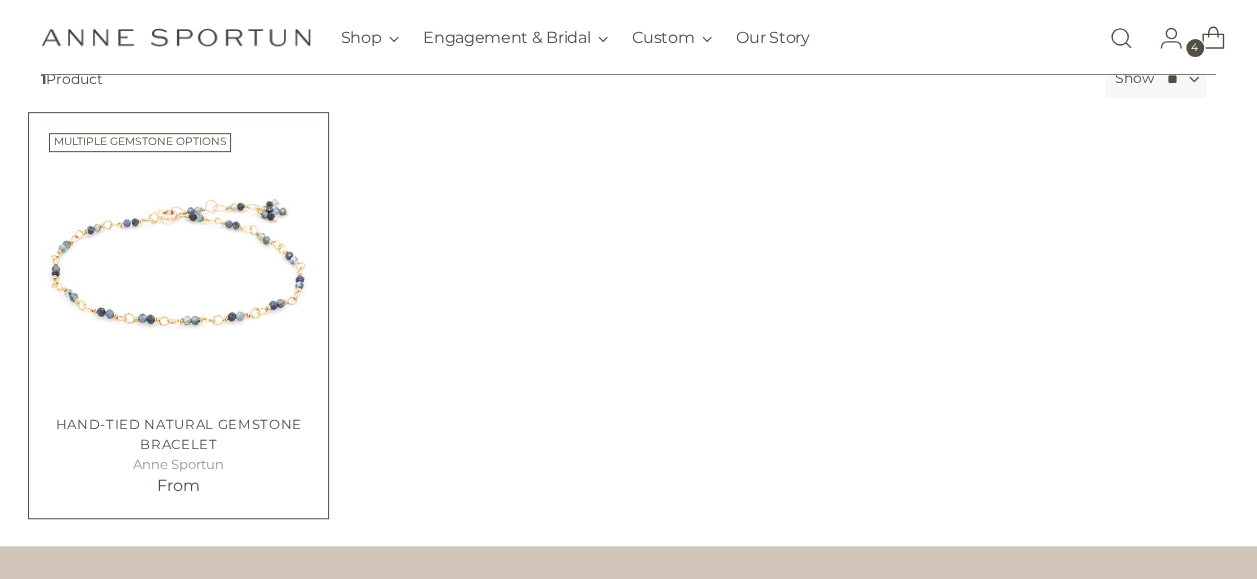 click at bounding box center [0, 0] 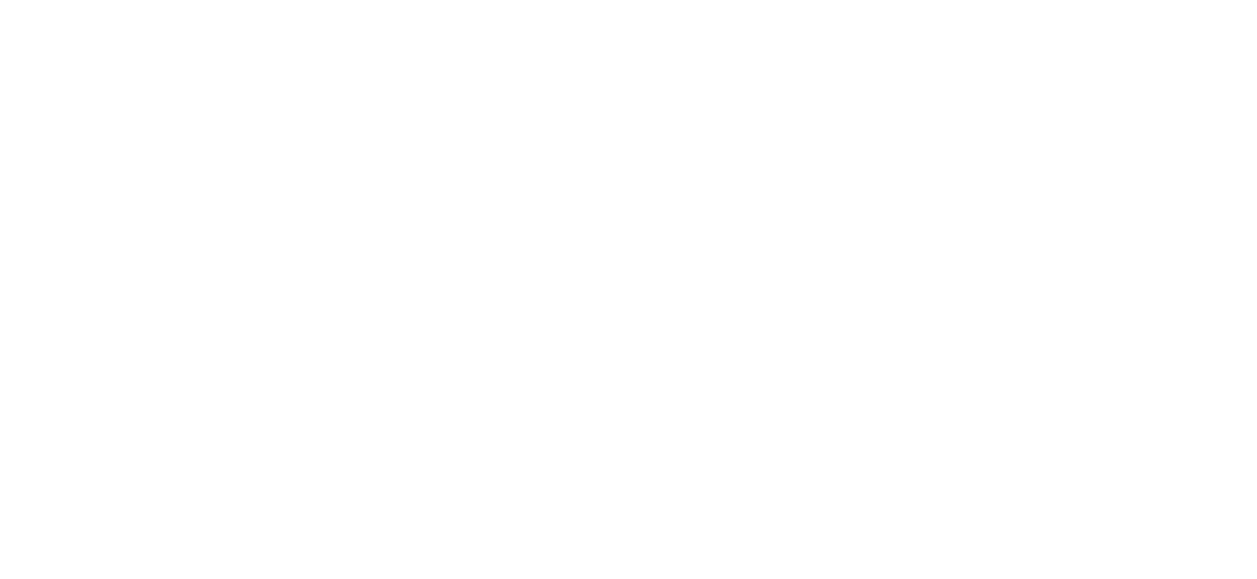 scroll, scrollTop: 0, scrollLeft: 0, axis: both 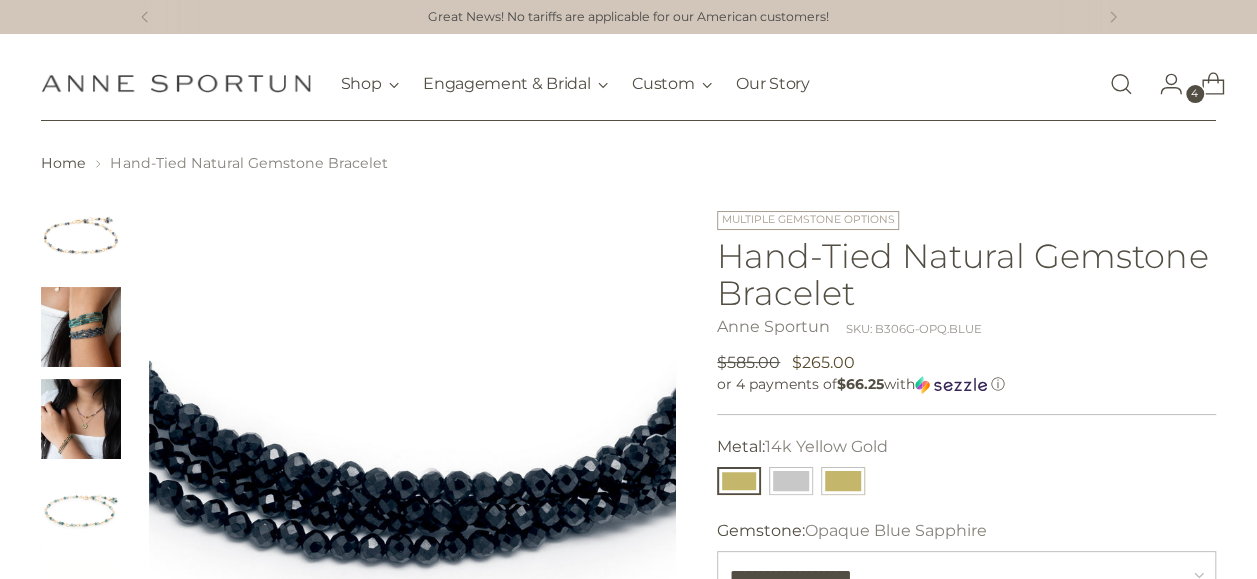 click at bounding box center [739, 481] 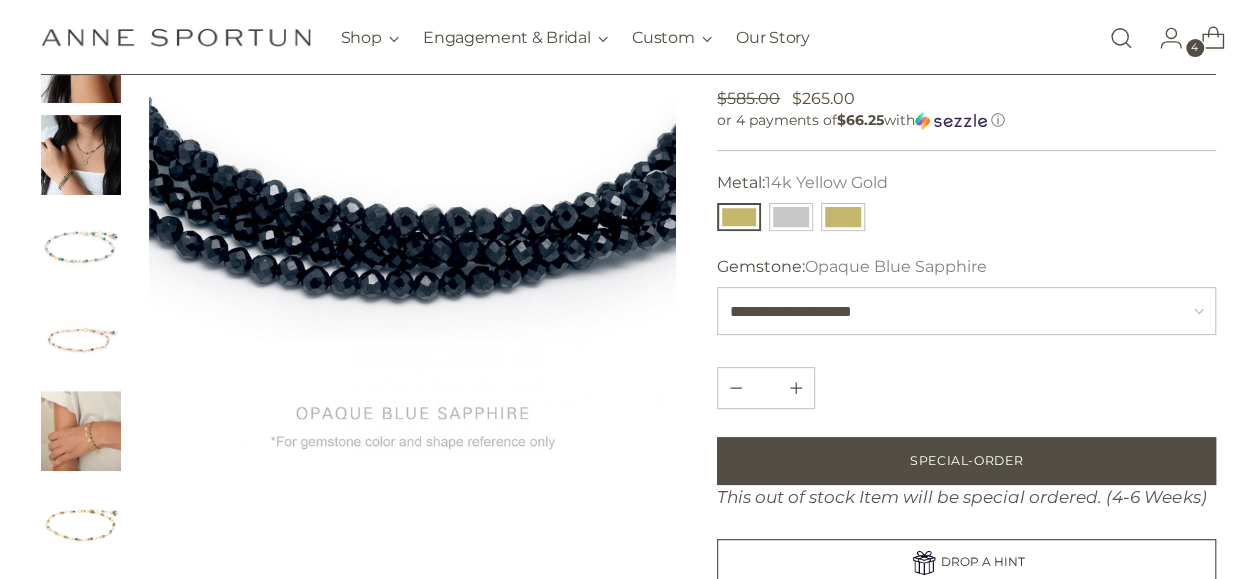 scroll, scrollTop: 300, scrollLeft: 0, axis: vertical 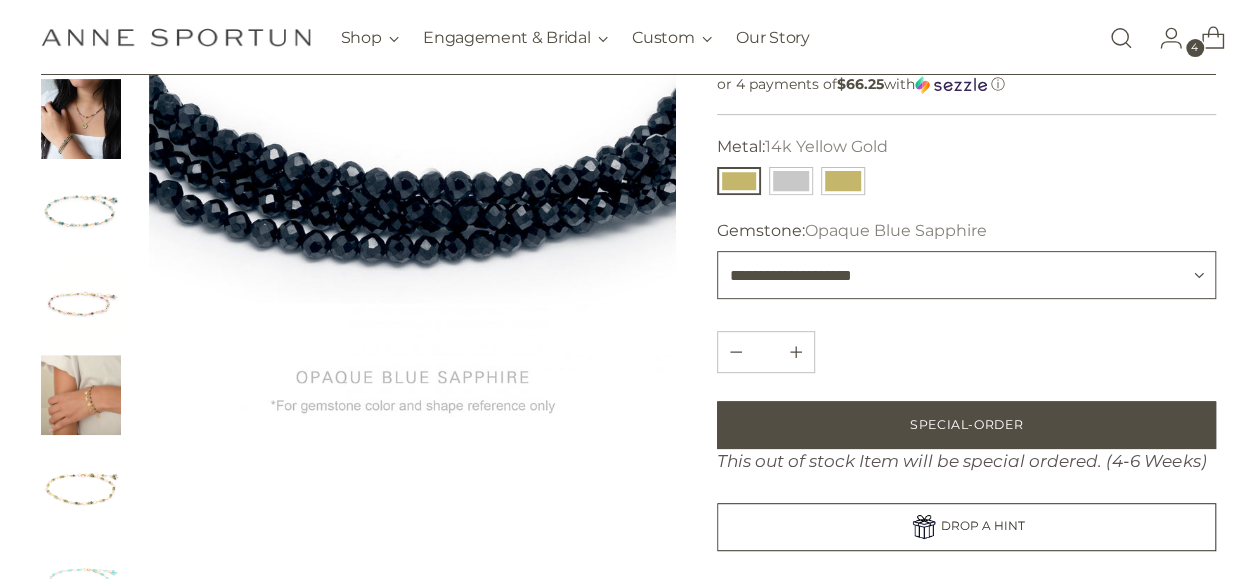 click on "**********" at bounding box center [966, 275] 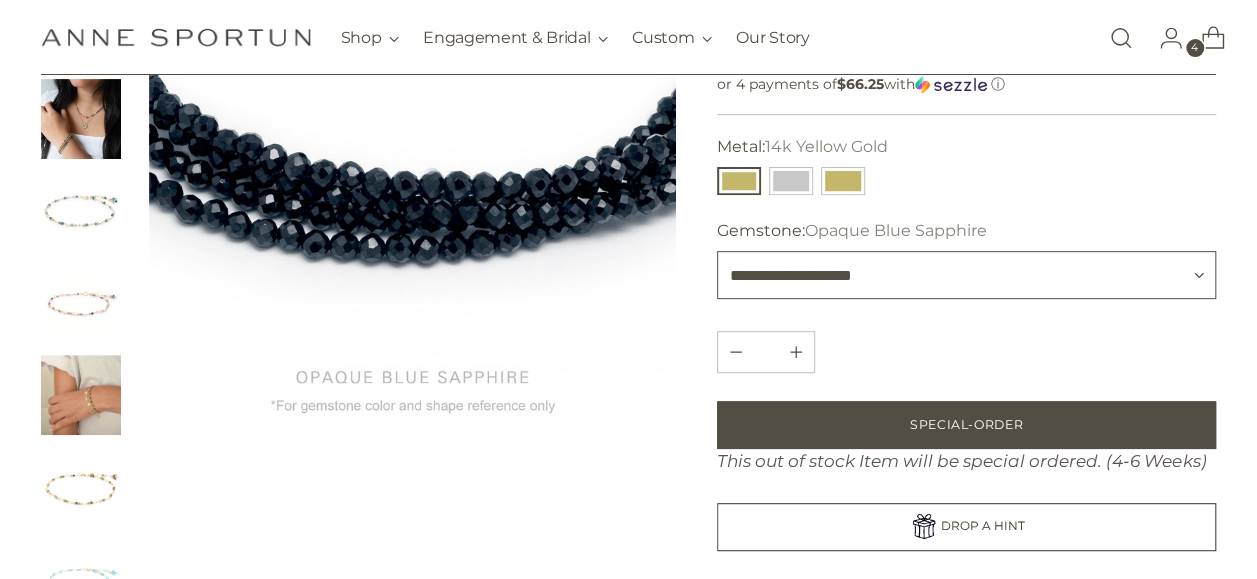 click on "**********" at bounding box center (966, 275) 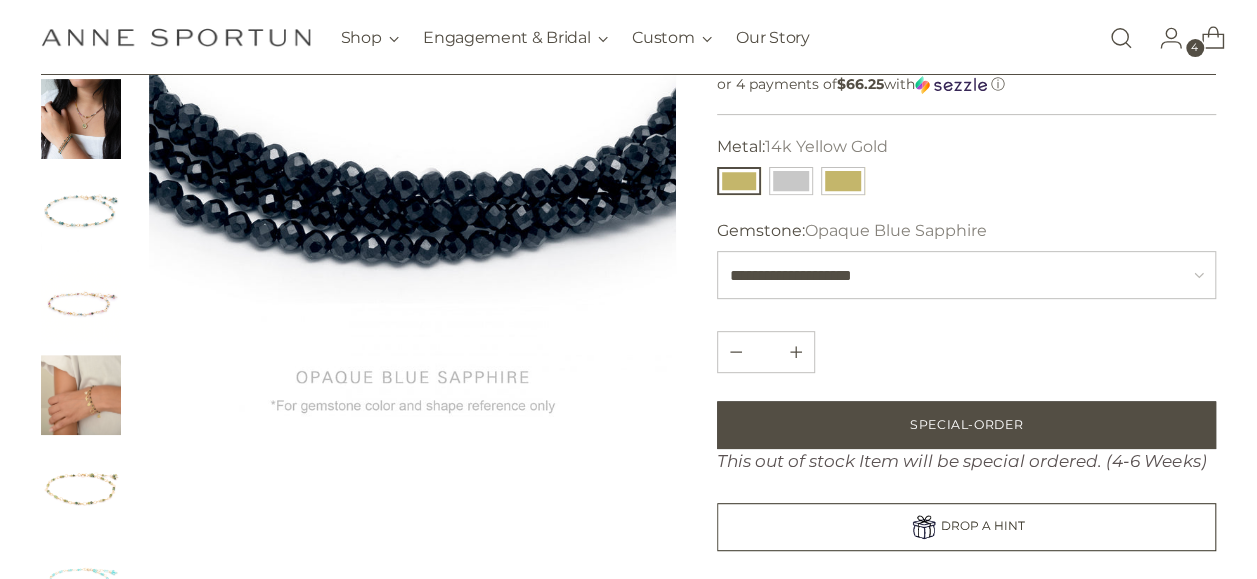 drag, startPoint x: 892, startPoint y: 278, endPoint x: 843, endPoint y: 337, distance: 76.6942 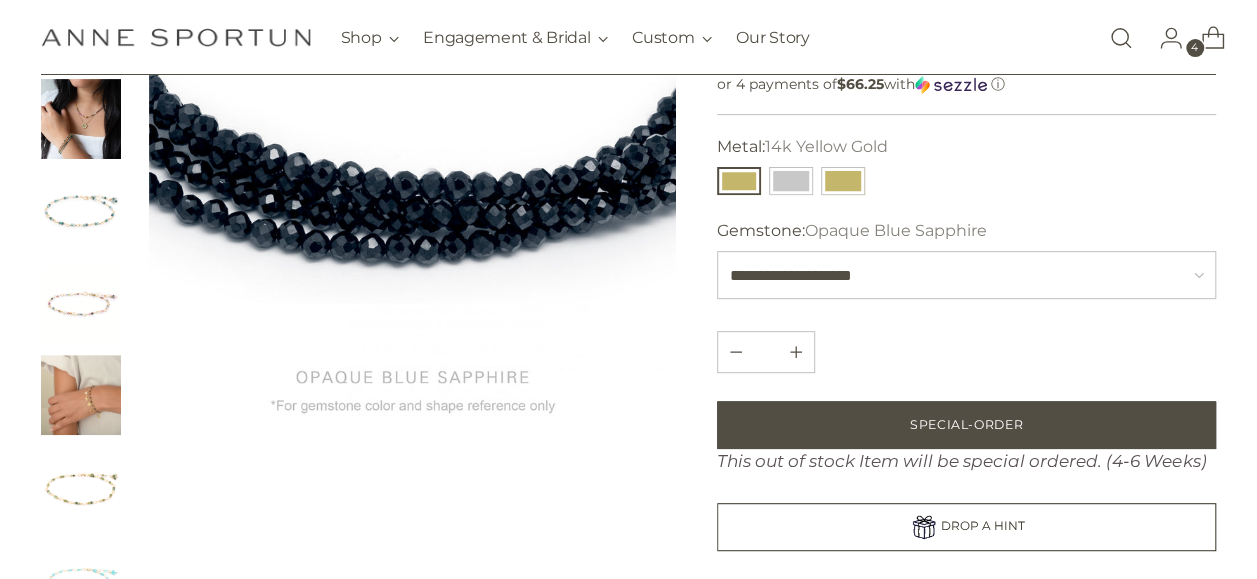 click on "Quantity
*" at bounding box center [966, 352] 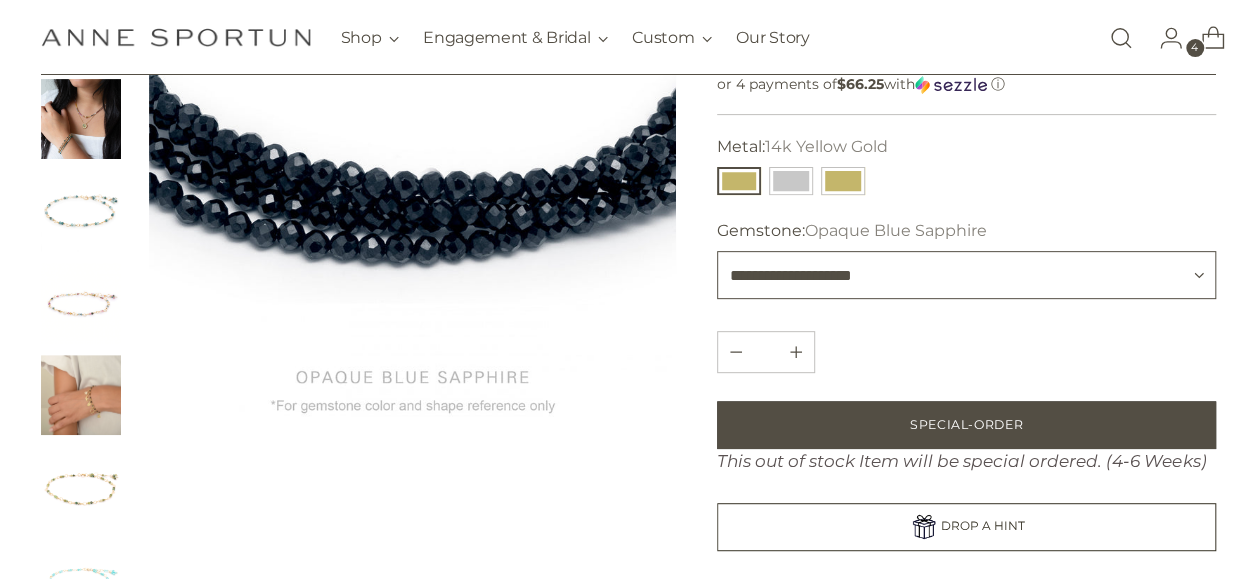 click on "**********" at bounding box center [966, 275] 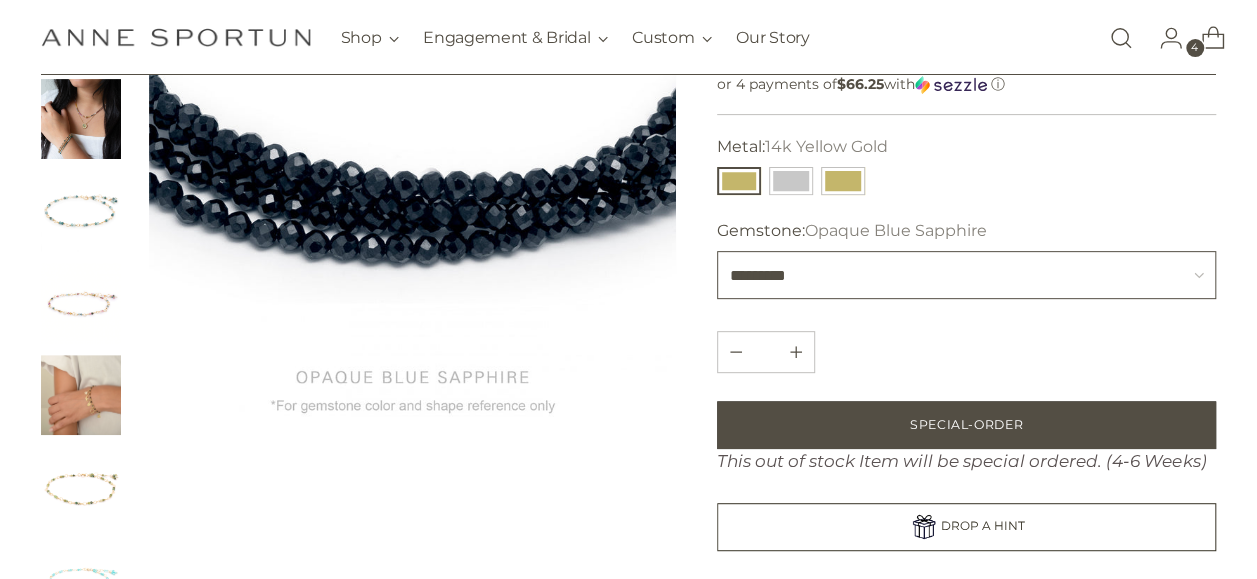 click on "**********" at bounding box center [966, 275] 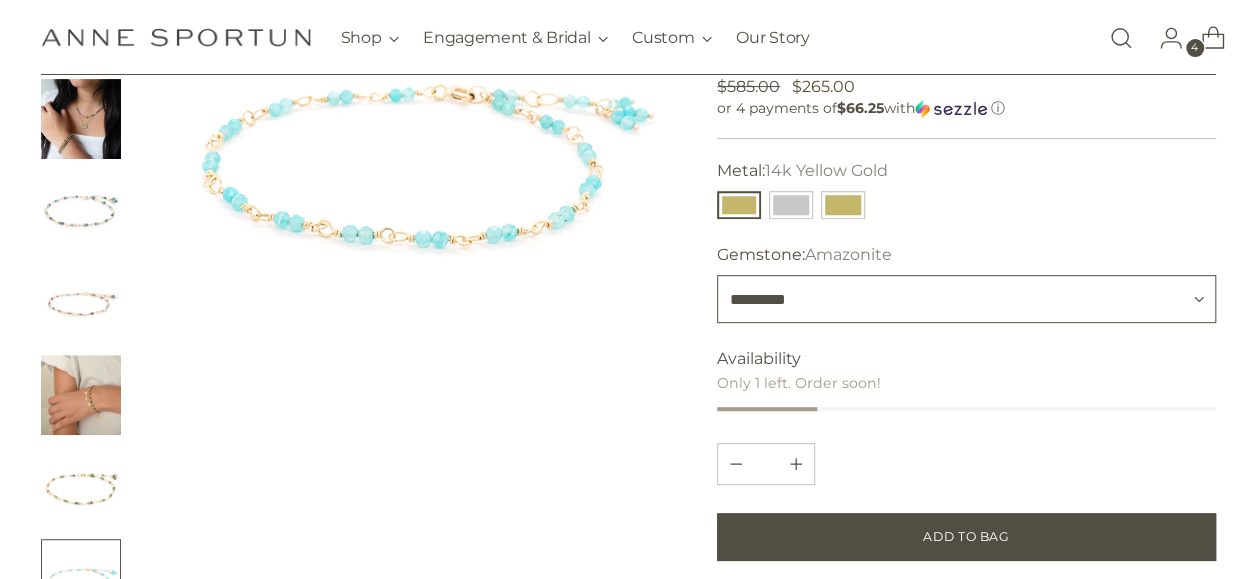 click on "**********" at bounding box center (966, 299) 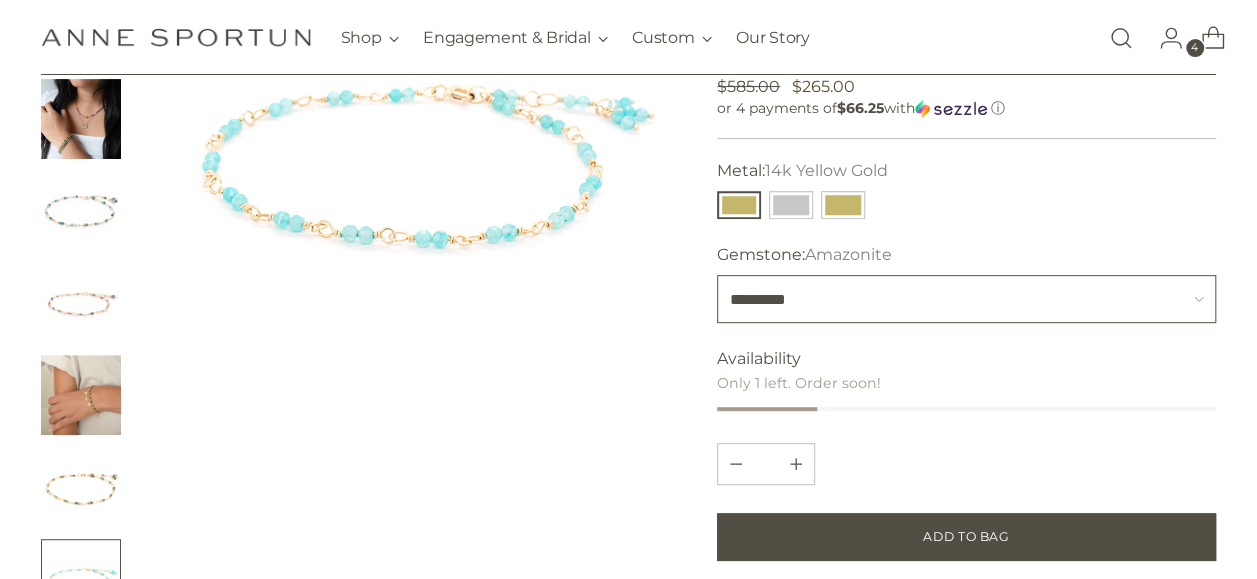 select on "**********" 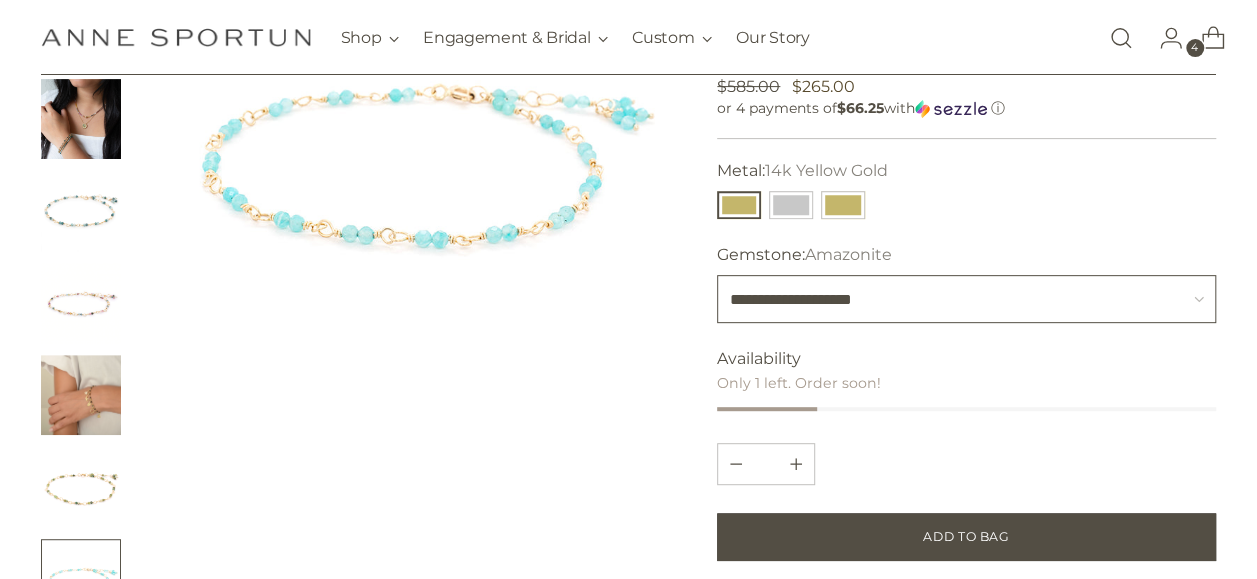 click on "**********" at bounding box center [966, 299] 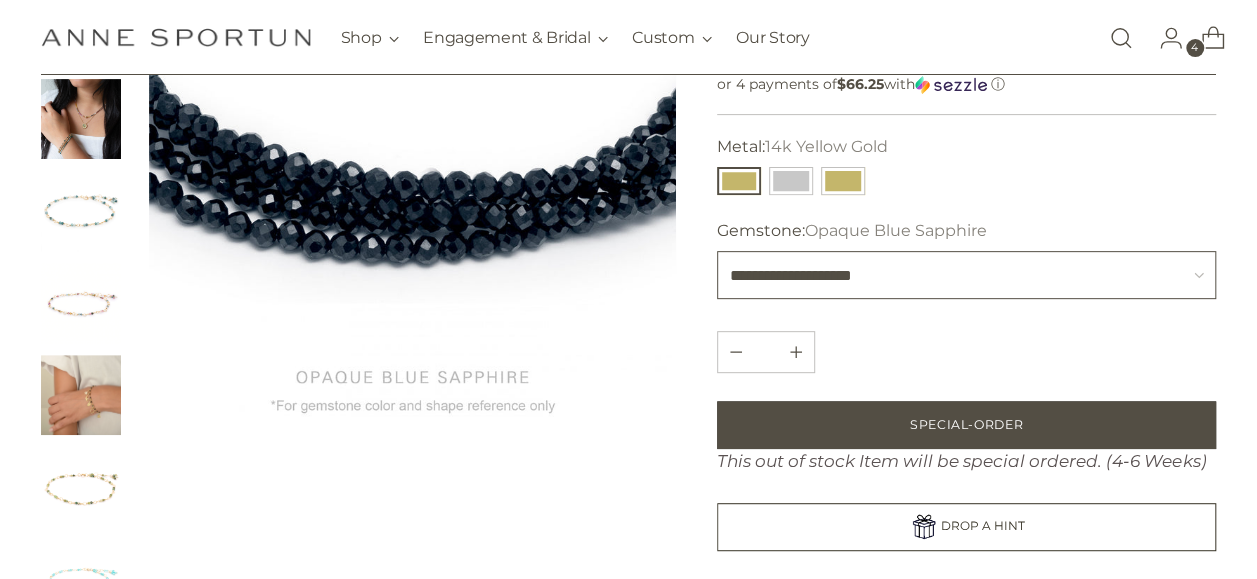 scroll, scrollTop: 100, scrollLeft: 0, axis: vertical 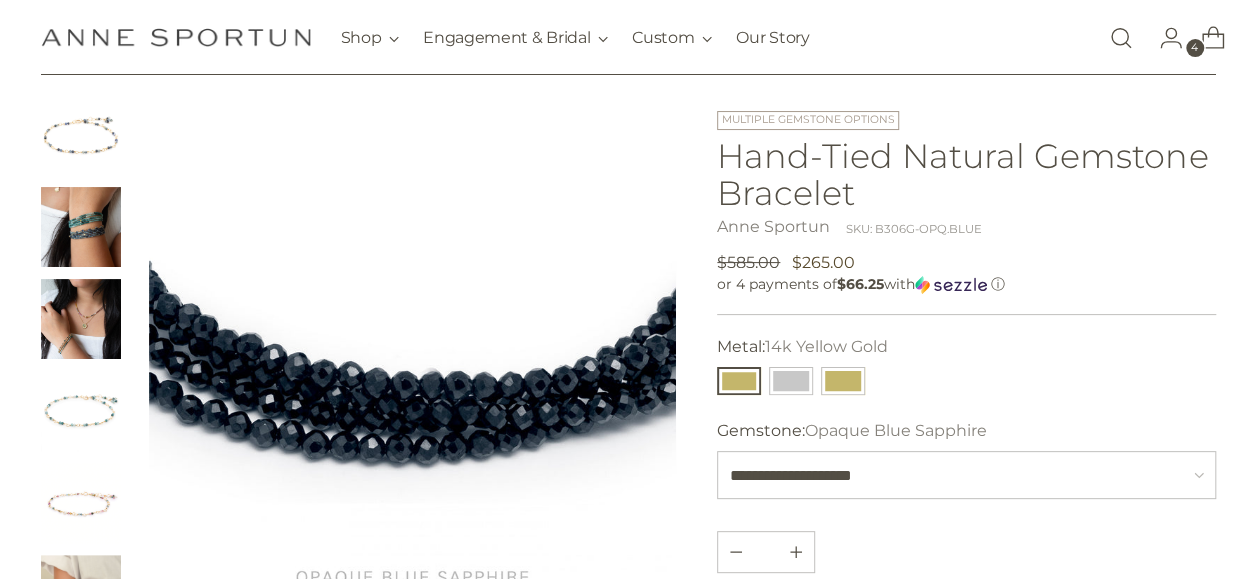 click at bounding box center [81, 135] 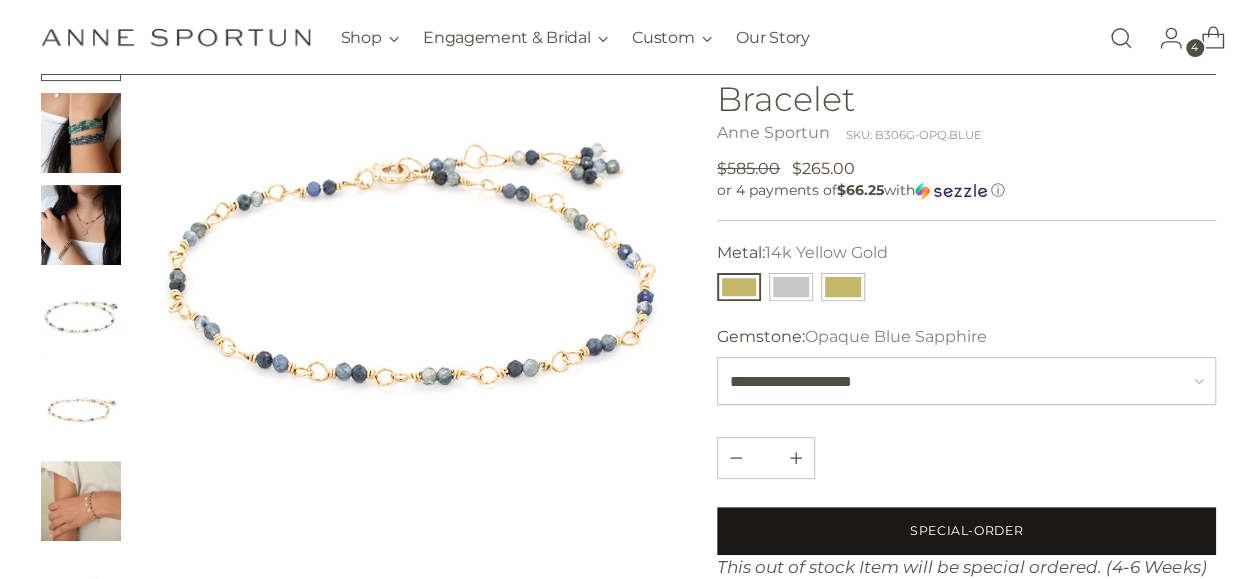 scroll, scrollTop: 300, scrollLeft: 0, axis: vertical 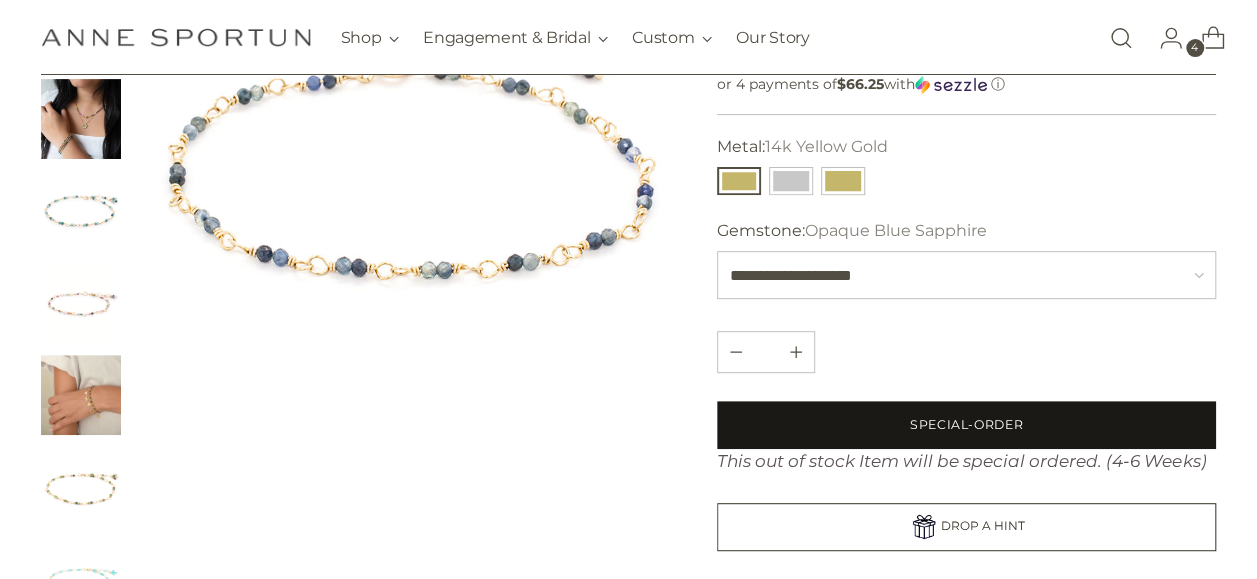 click on "Special-Order" at bounding box center (966, 425) 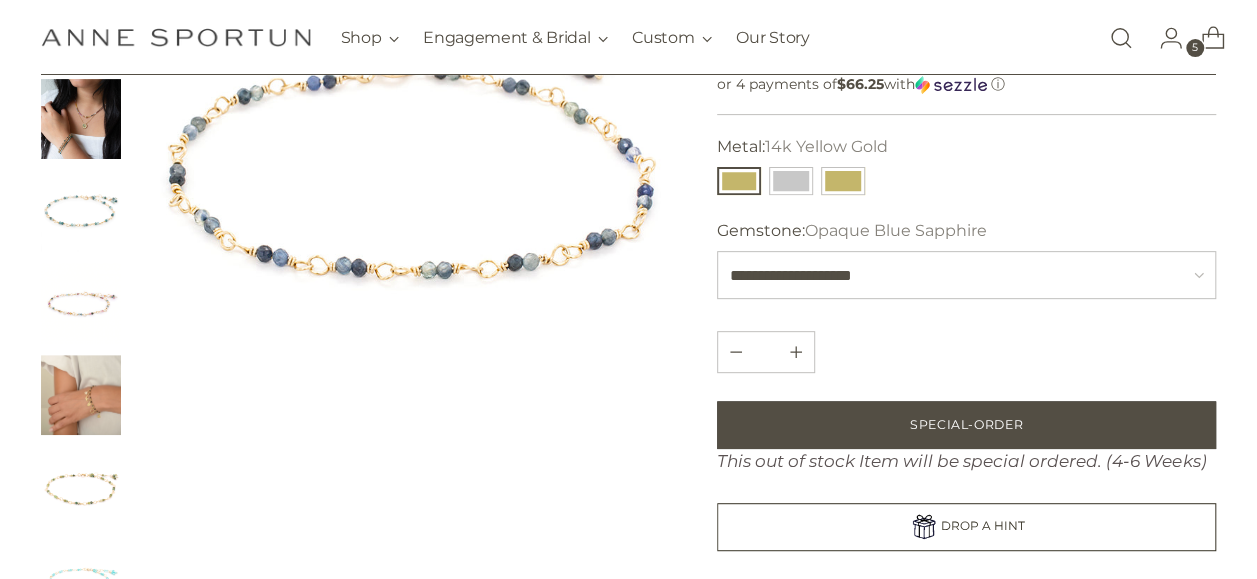 click at bounding box center [1121, 38] 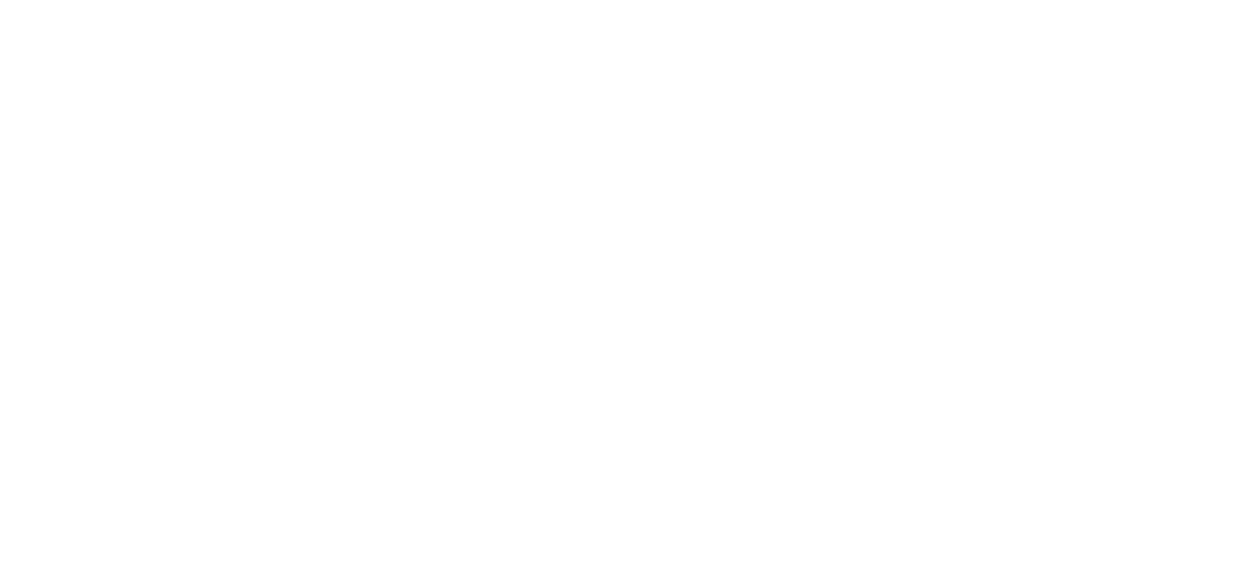 scroll, scrollTop: 0, scrollLeft: 0, axis: both 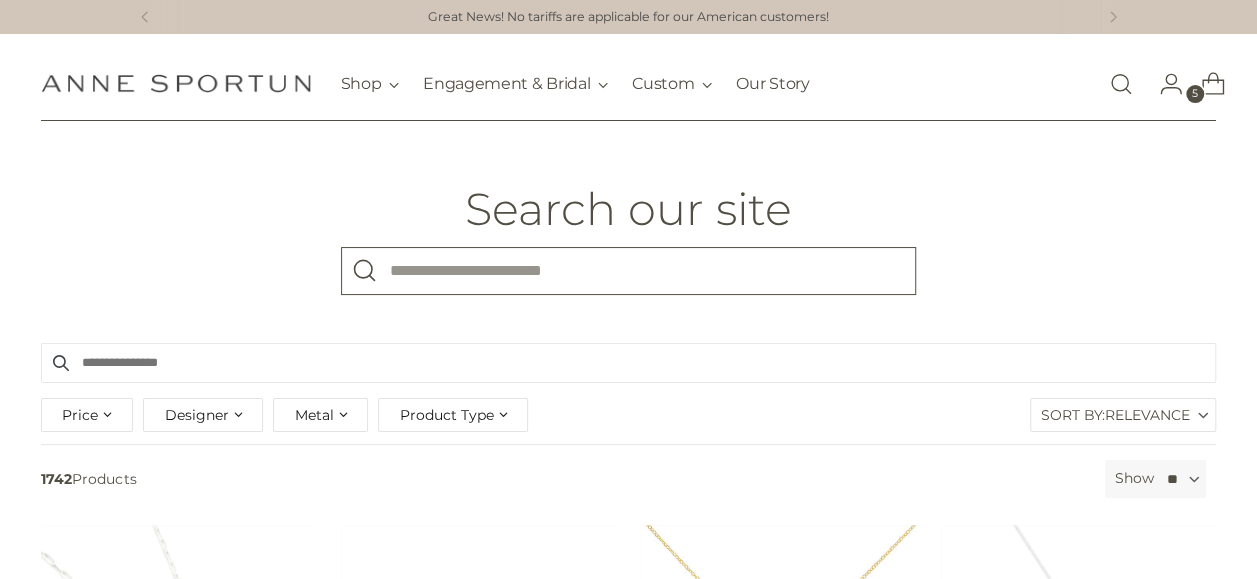 paste on "**********" 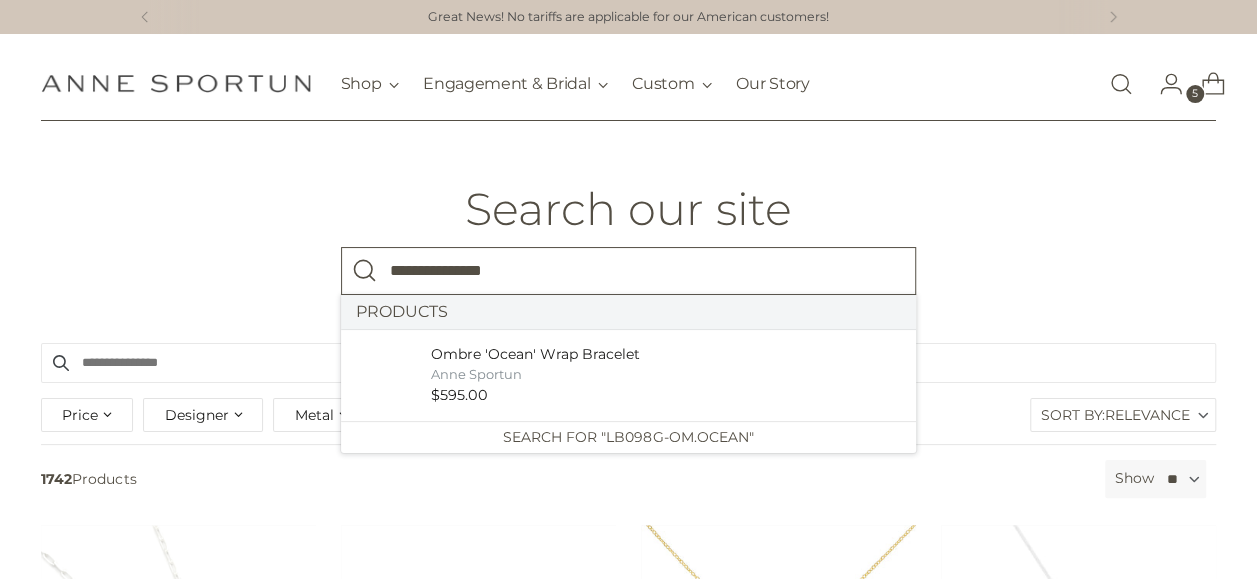 type on "**********" 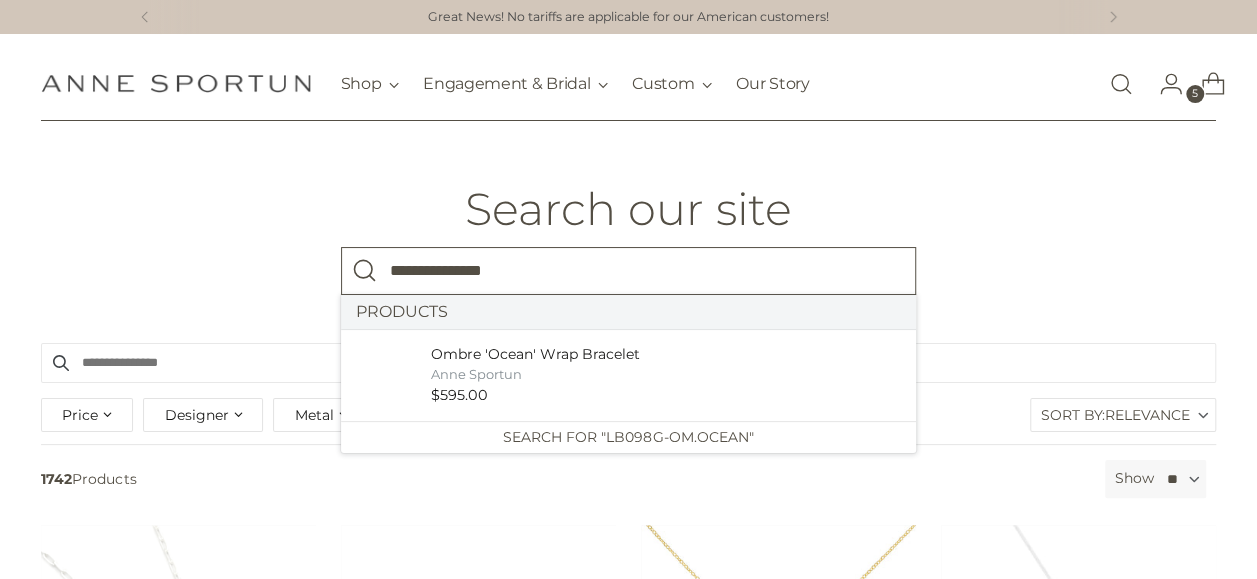 click at bounding box center (365, 271) 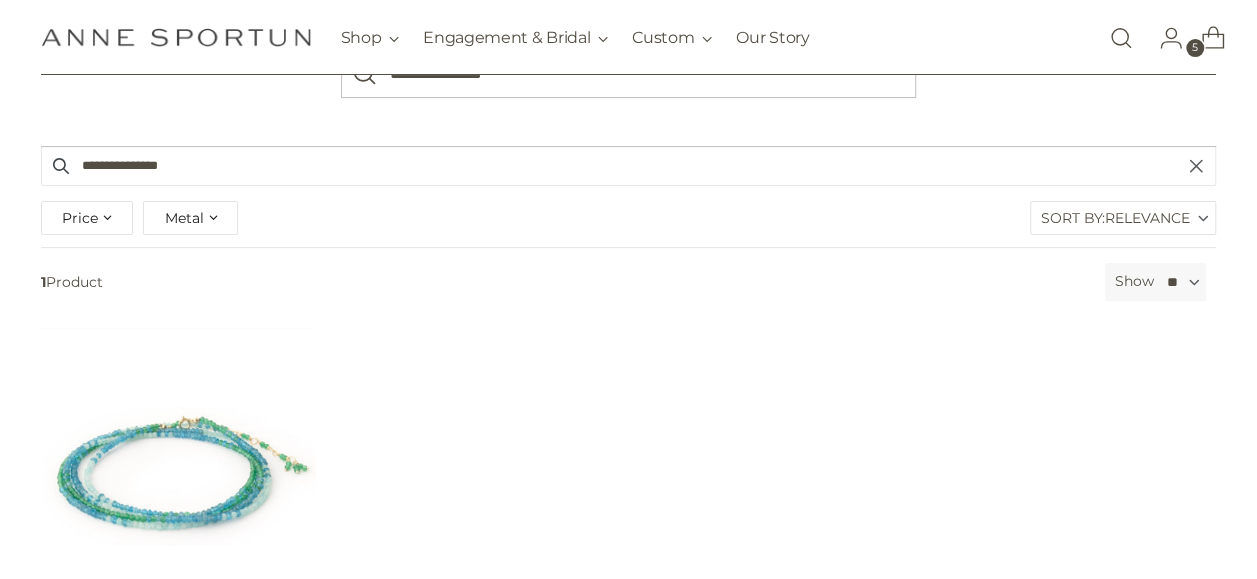 scroll, scrollTop: 200, scrollLeft: 0, axis: vertical 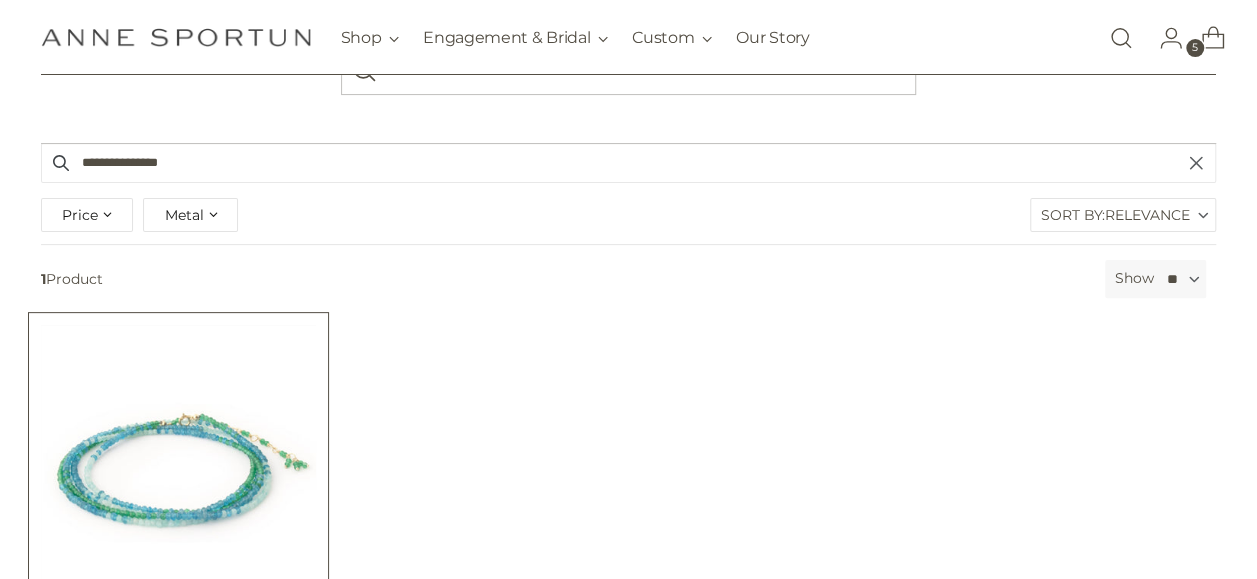 click at bounding box center [0, 0] 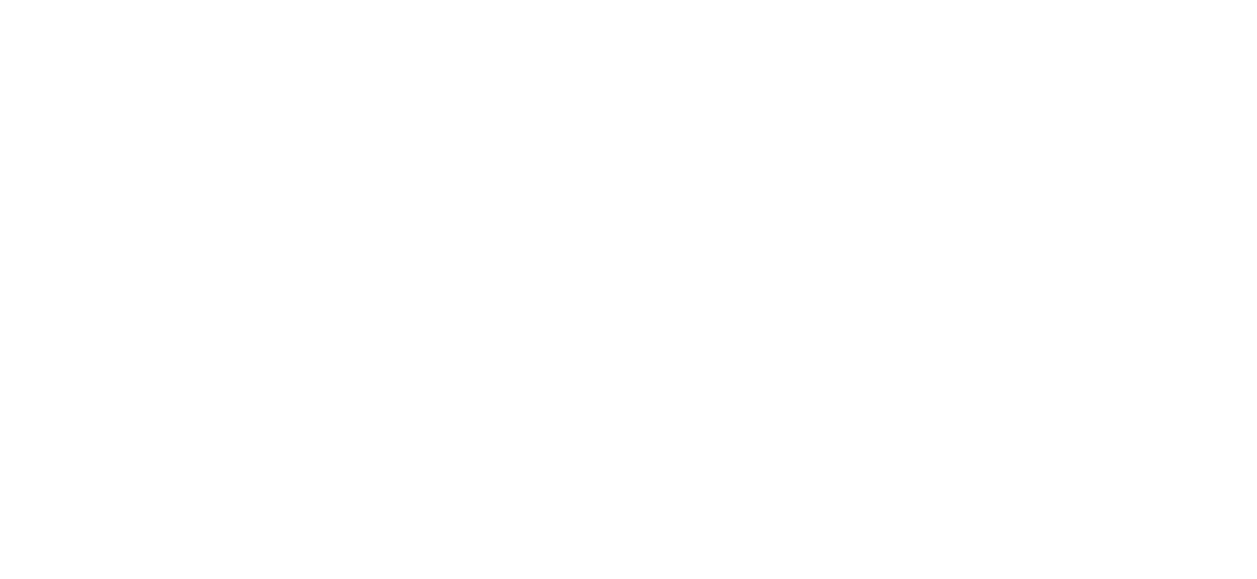 scroll, scrollTop: 0, scrollLeft: 0, axis: both 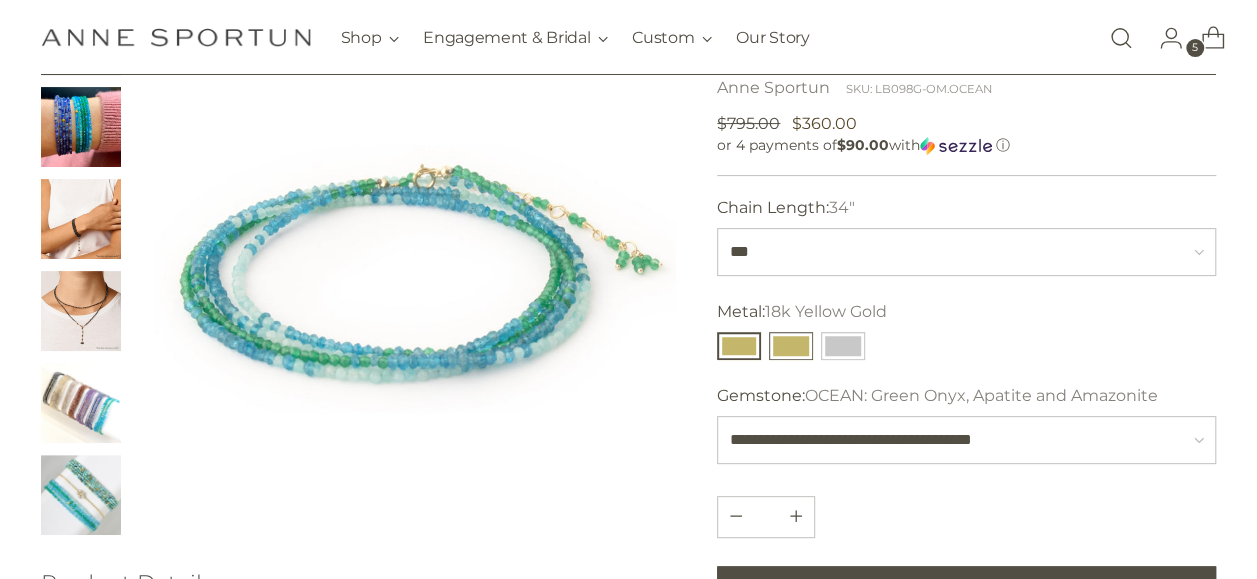 click at bounding box center (791, 346) 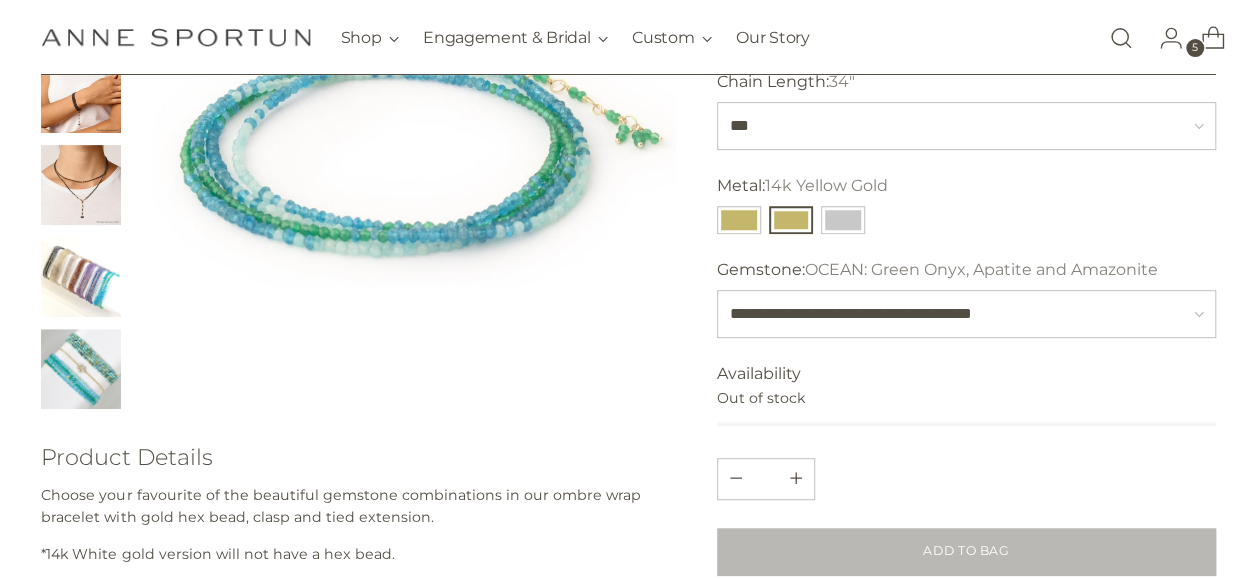 scroll, scrollTop: 500, scrollLeft: 0, axis: vertical 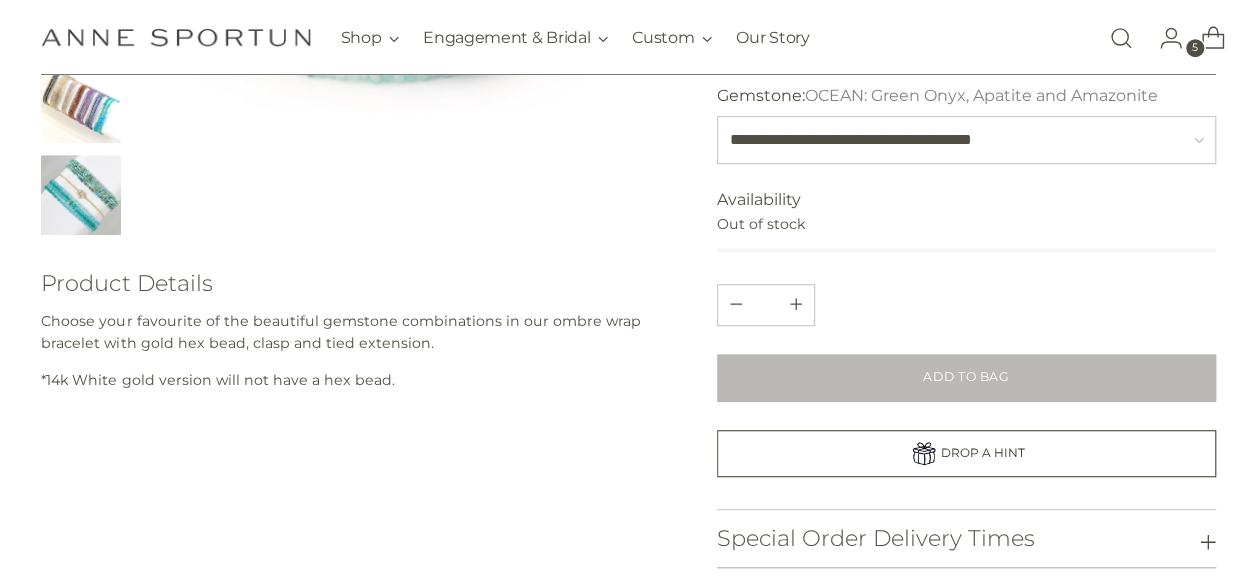 click on "Add to Bag" at bounding box center [966, 378] 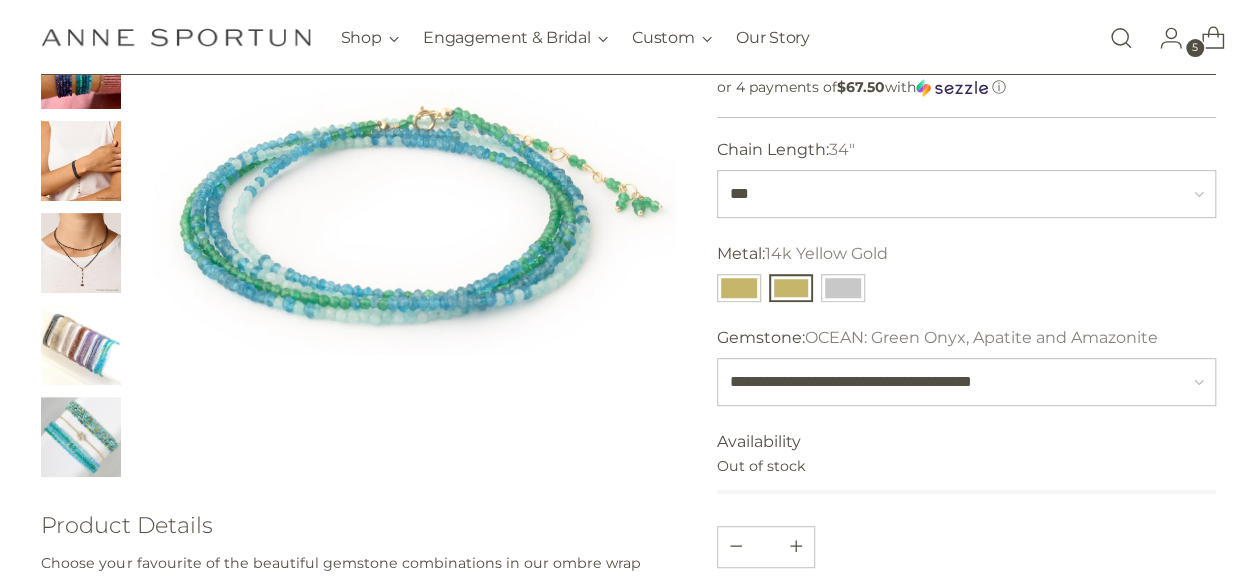 scroll, scrollTop: 400, scrollLeft: 0, axis: vertical 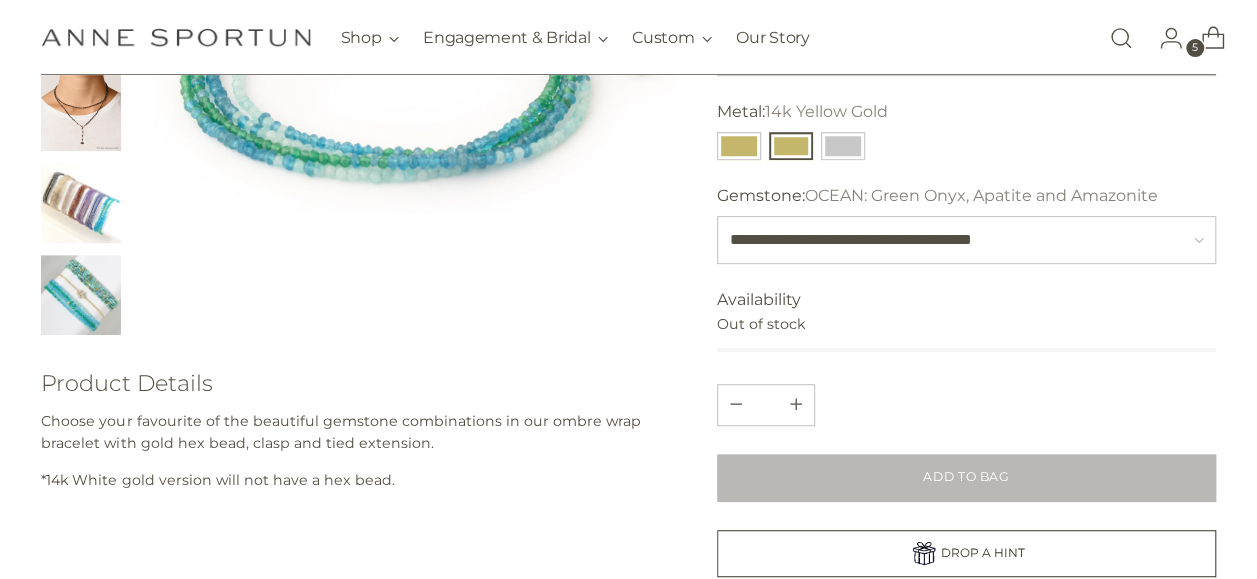 click on "Availability
Out of stock" at bounding box center [966, 320] 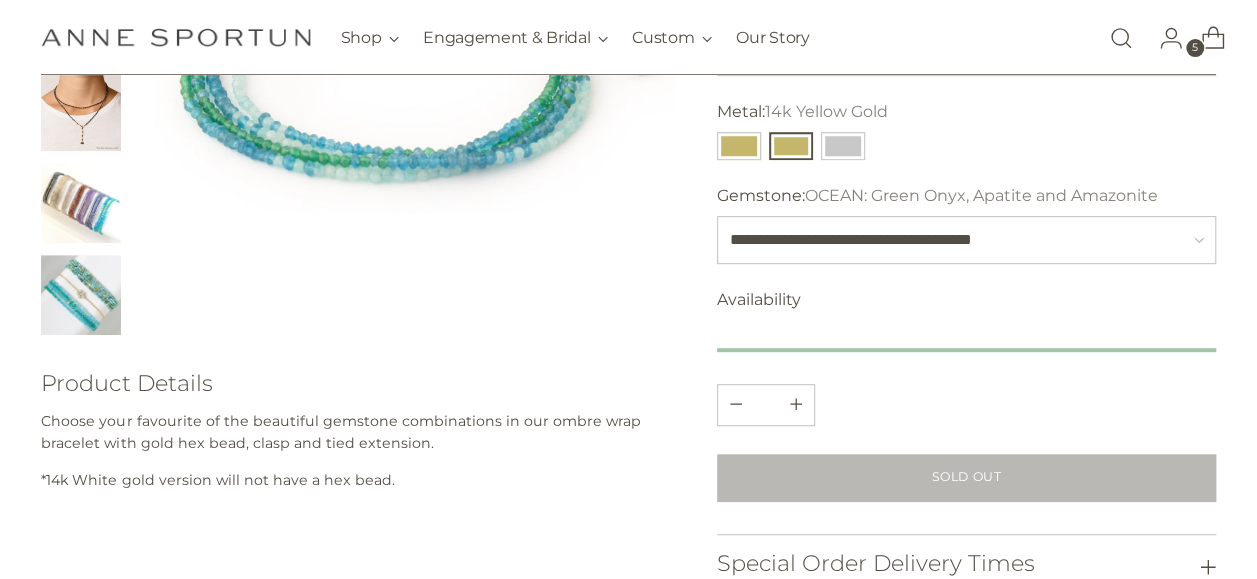 scroll, scrollTop: 400, scrollLeft: 0, axis: vertical 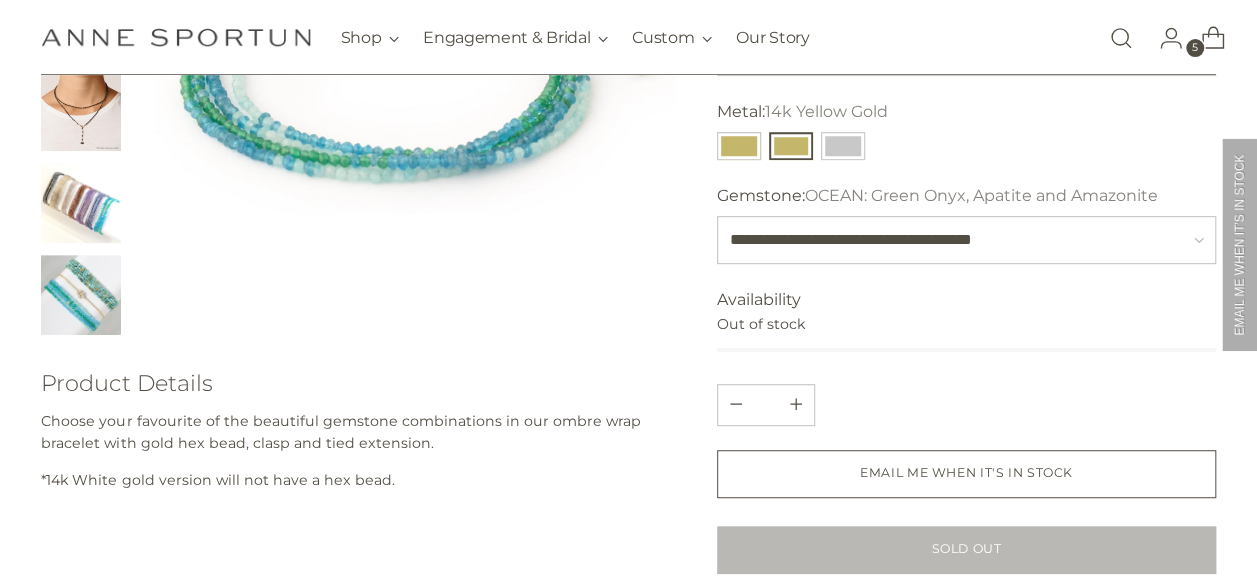 click 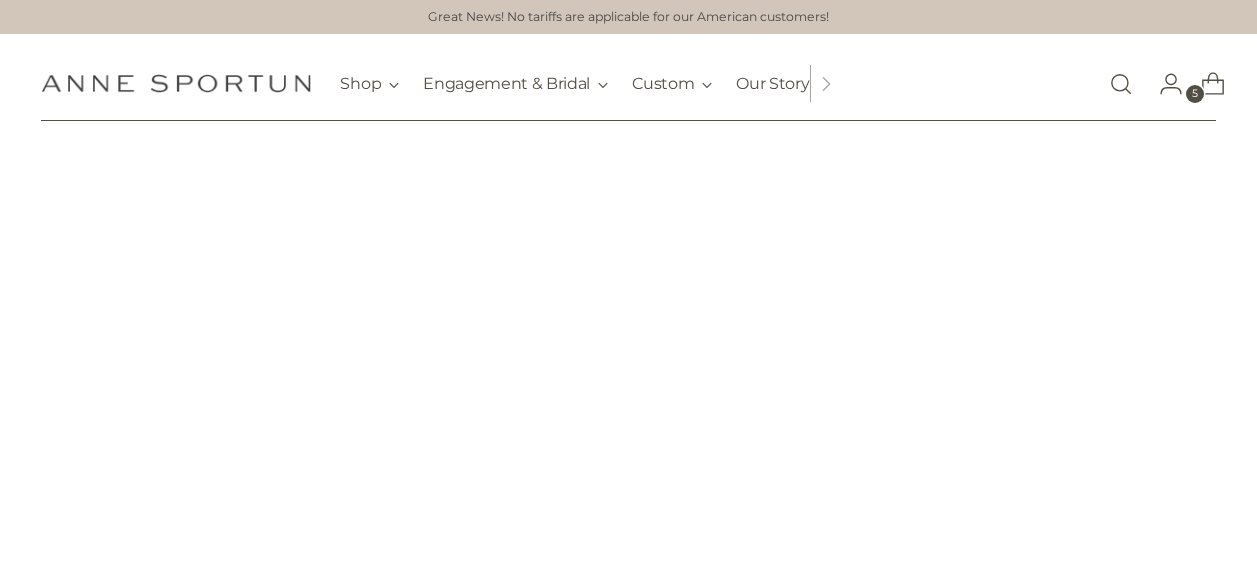 scroll, scrollTop: 0, scrollLeft: 0, axis: both 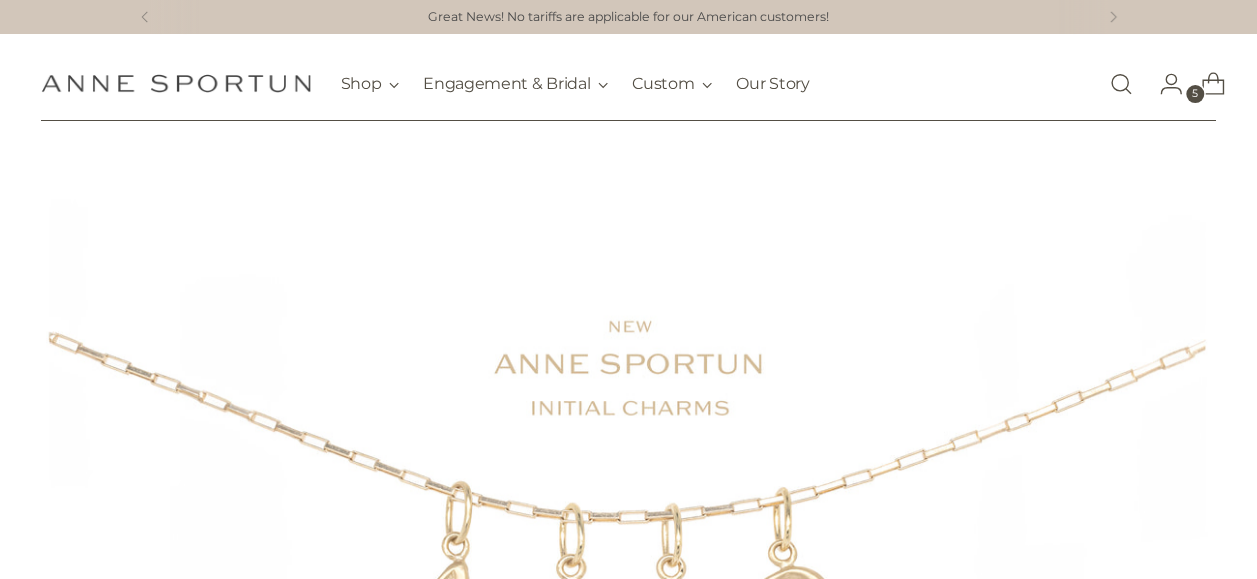 click at bounding box center (1121, 84) 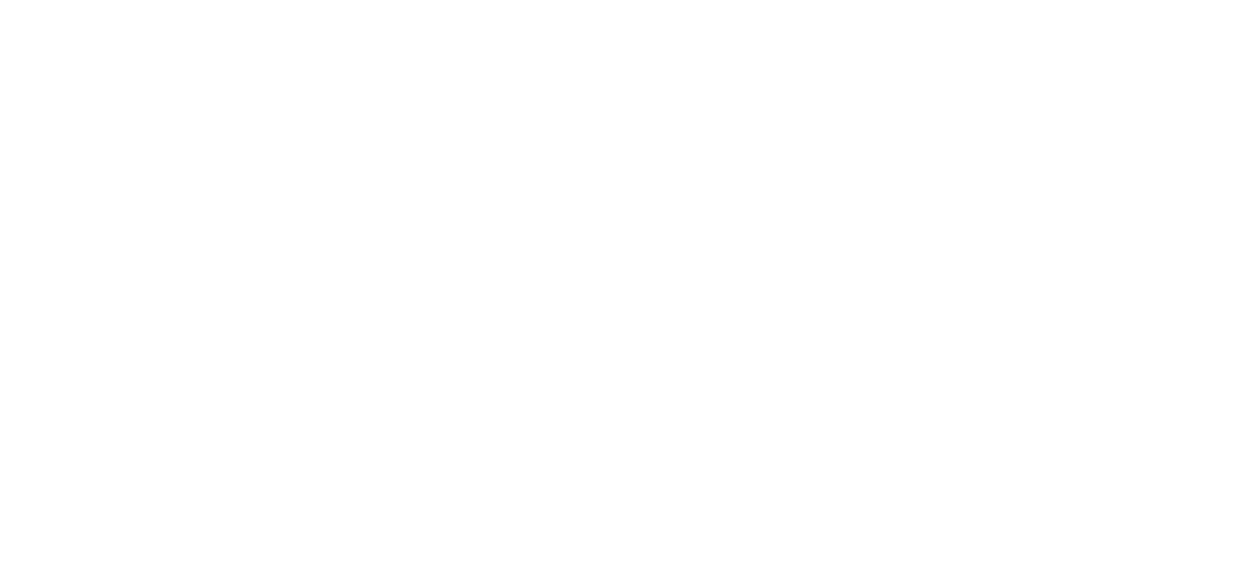 scroll, scrollTop: 0, scrollLeft: 0, axis: both 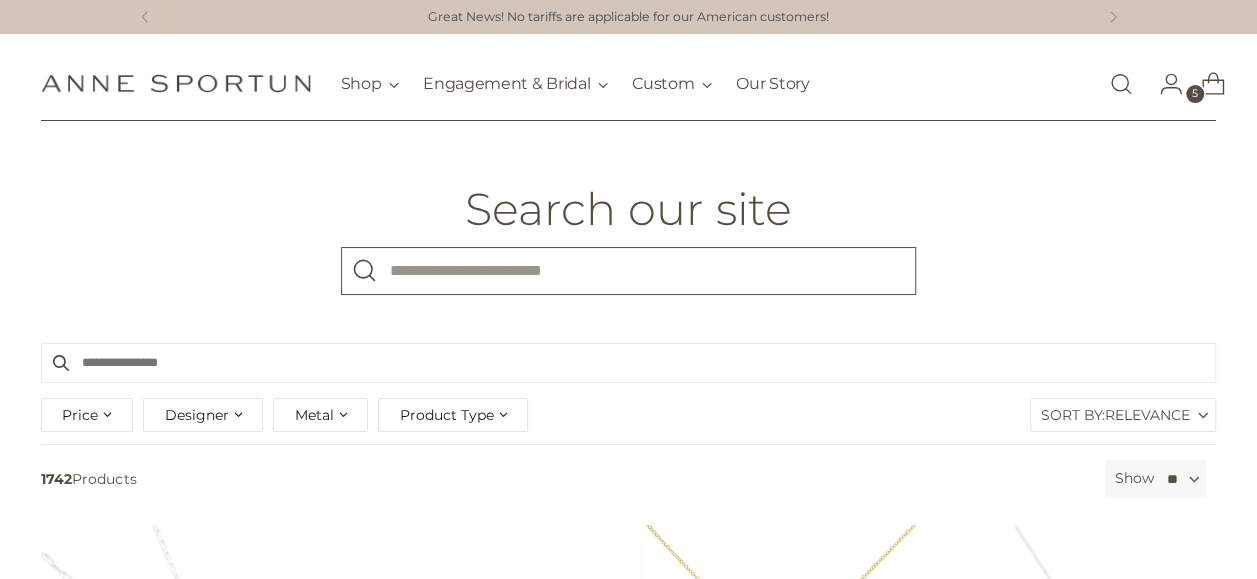 paste on "********" 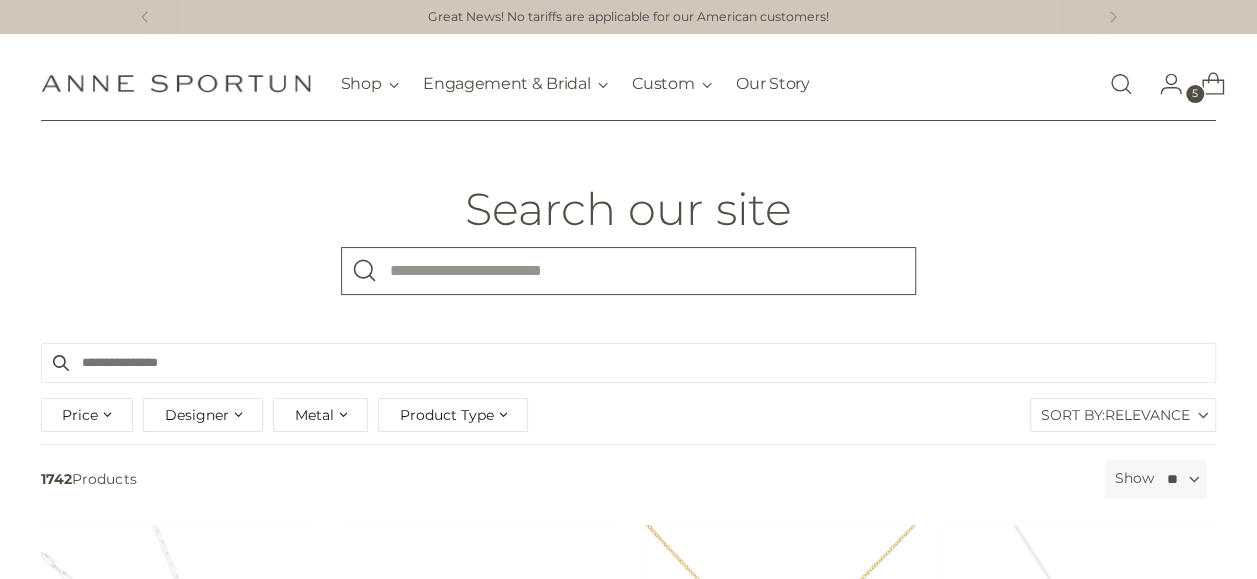 type on "********" 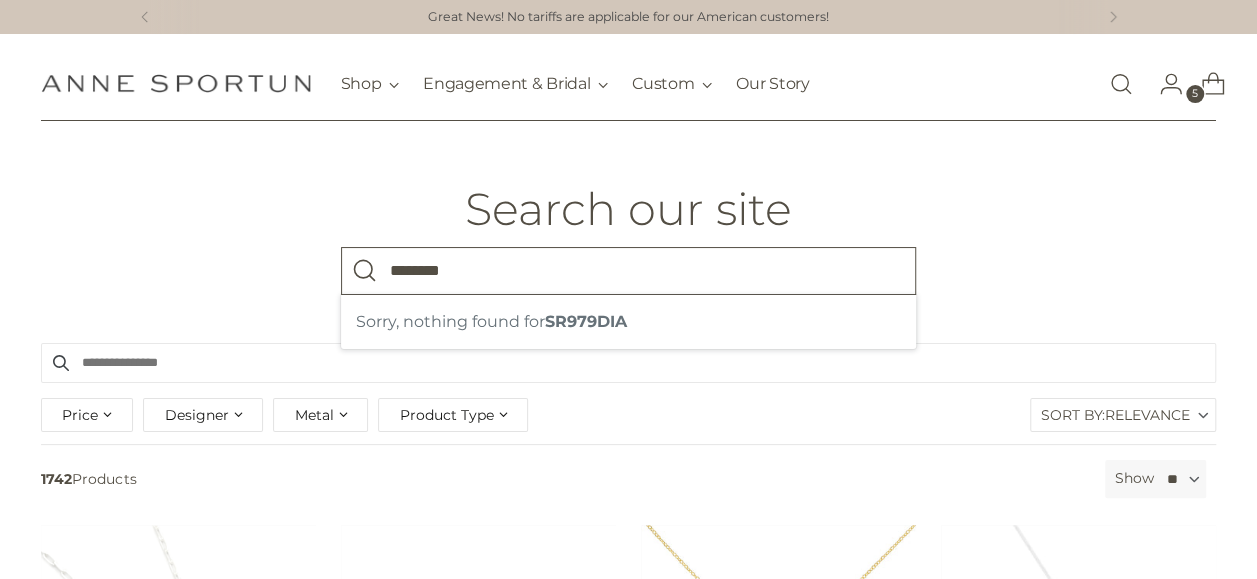 click on "********" at bounding box center [628, 271] 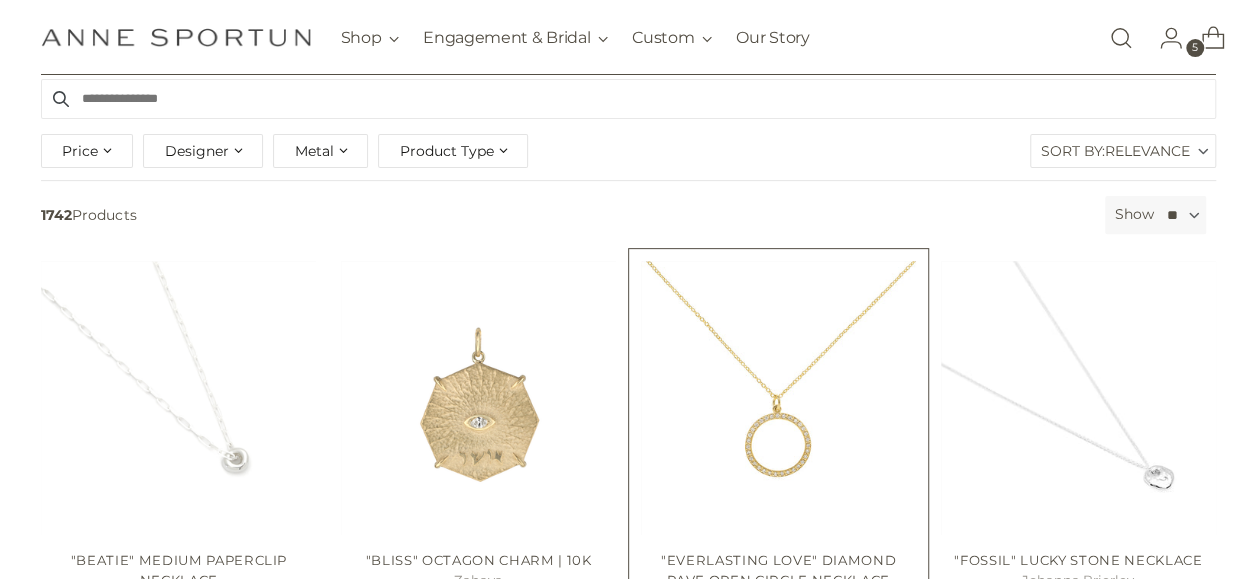 scroll, scrollTop: 300, scrollLeft: 0, axis: vertical 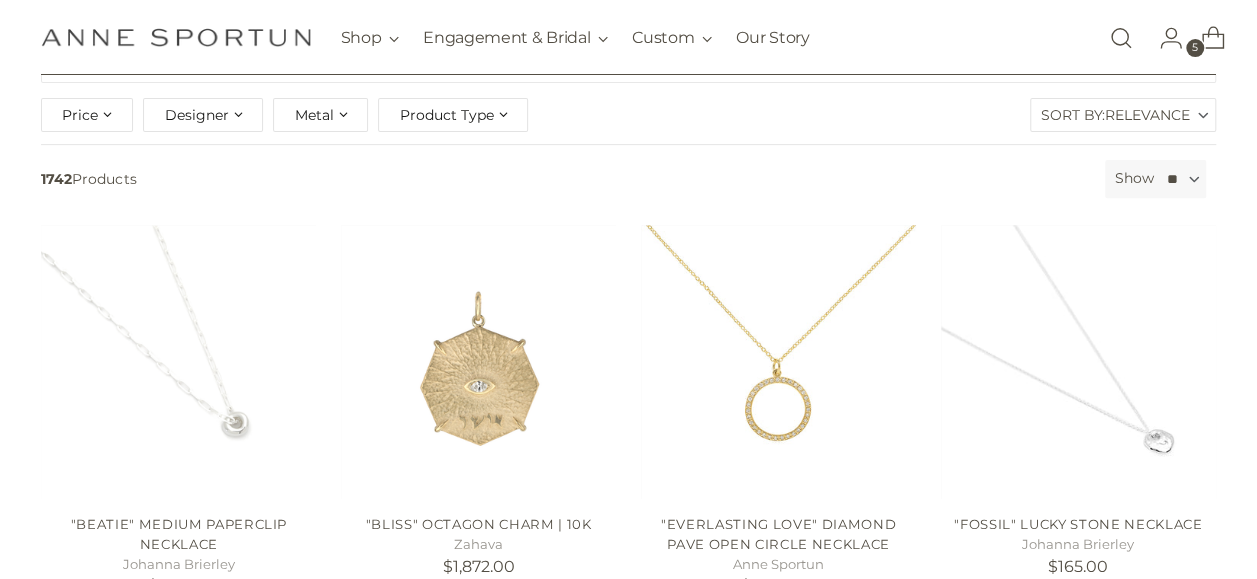 click at bounding box center [1121, 38] 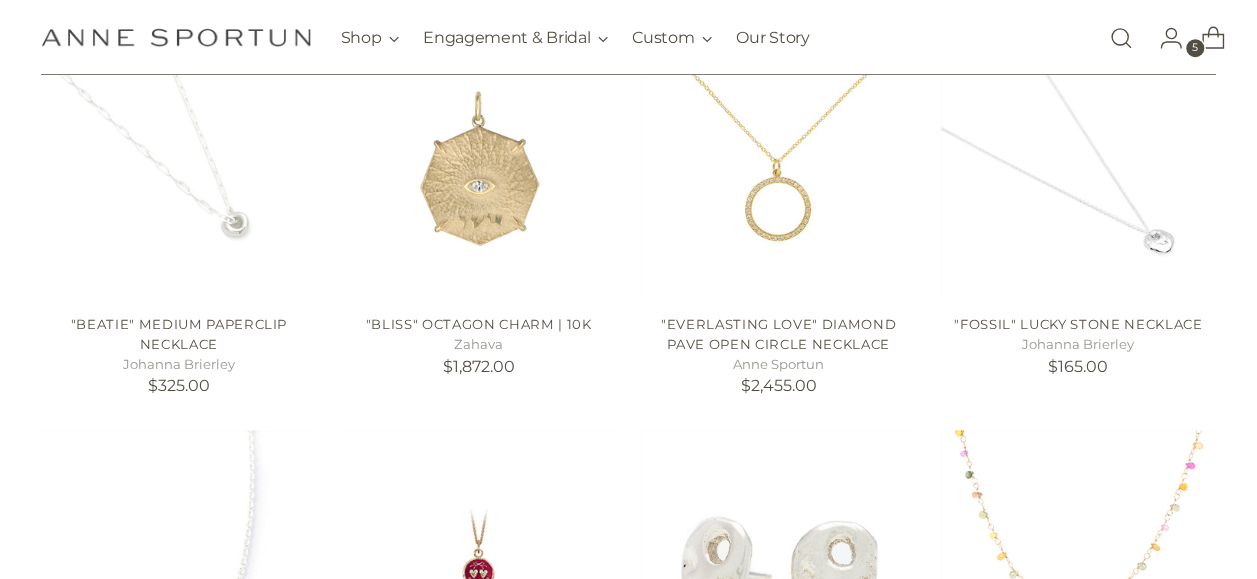 scroll, scrollTop: 100, scrollLeft: 0, axis: vertical 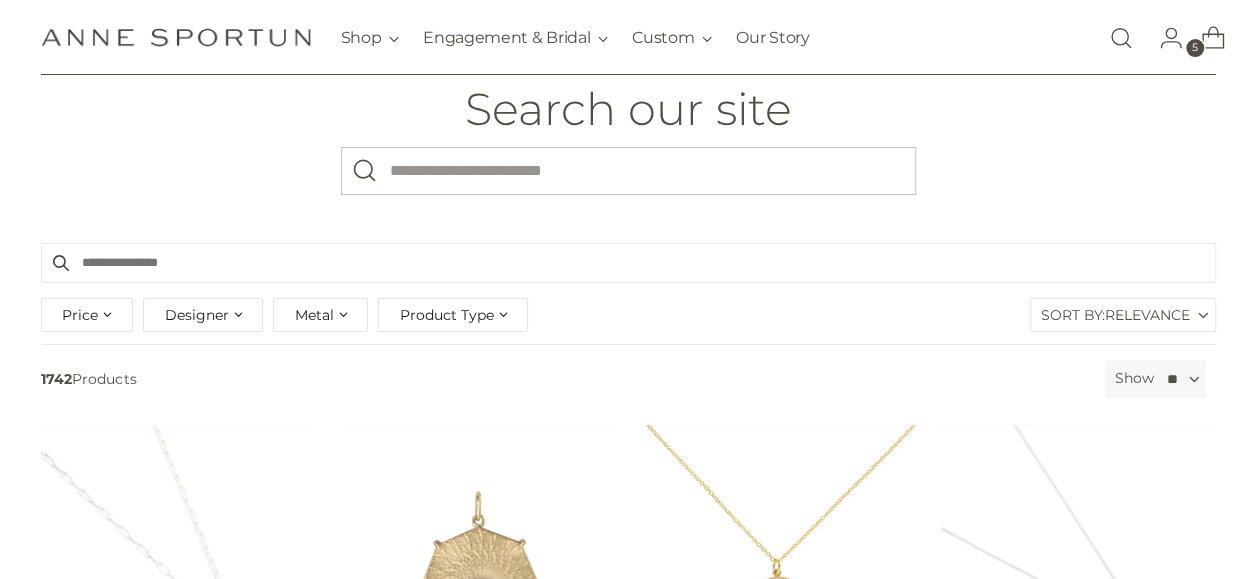 click 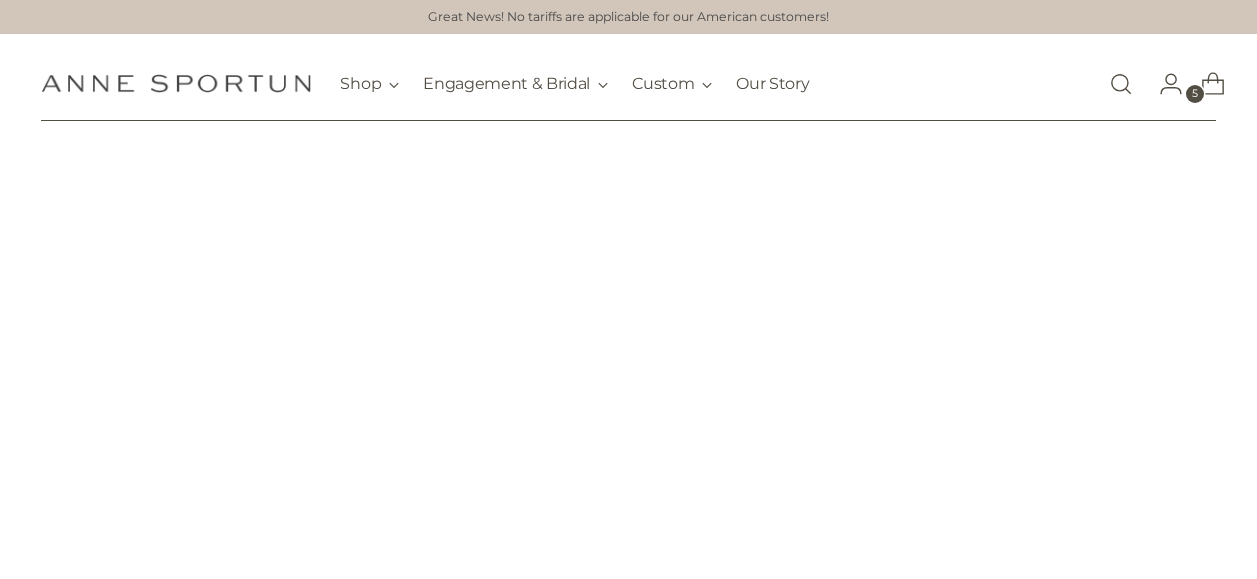 scroll, scrollTop: 0, scrollLeft: 0, axis: both 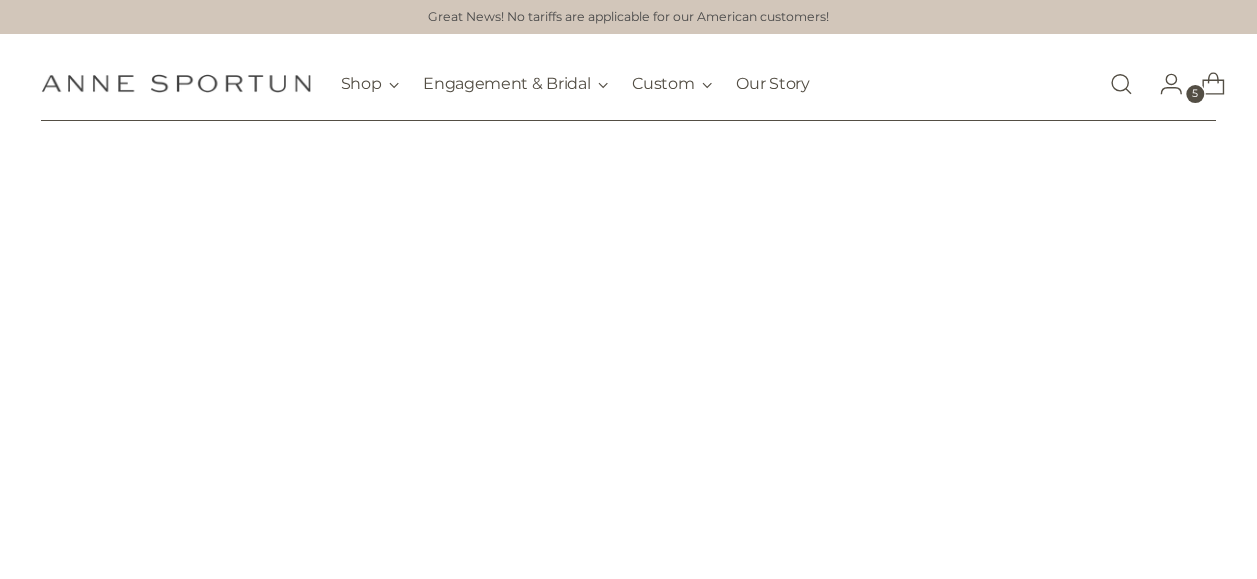 click 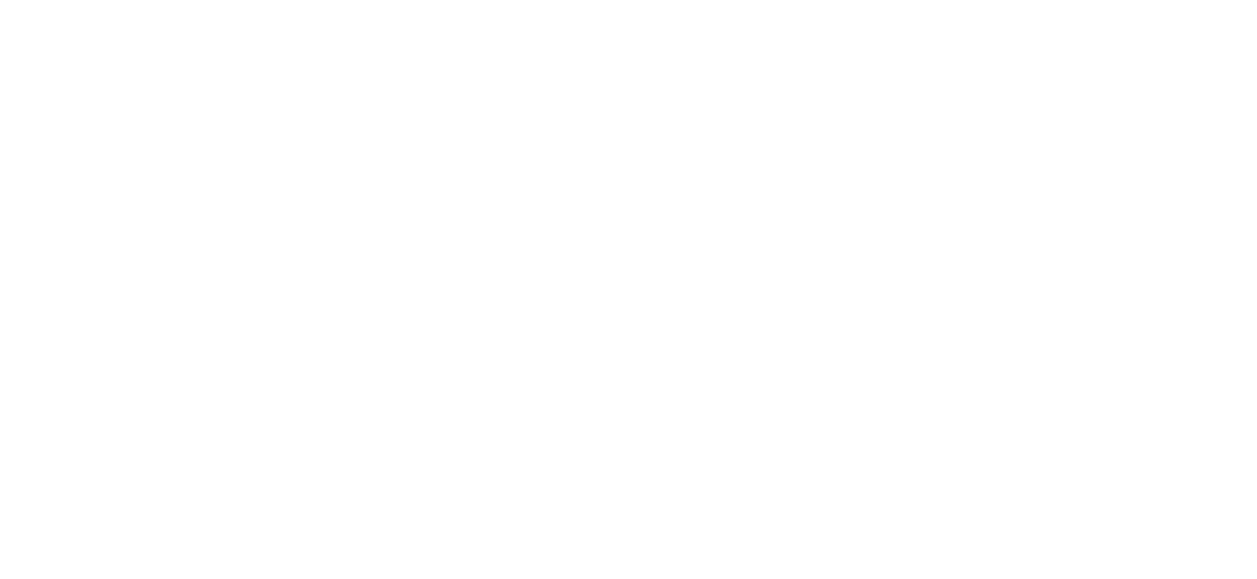 scroll, scrollTop: 0, scrollLeft: 0, axis: both 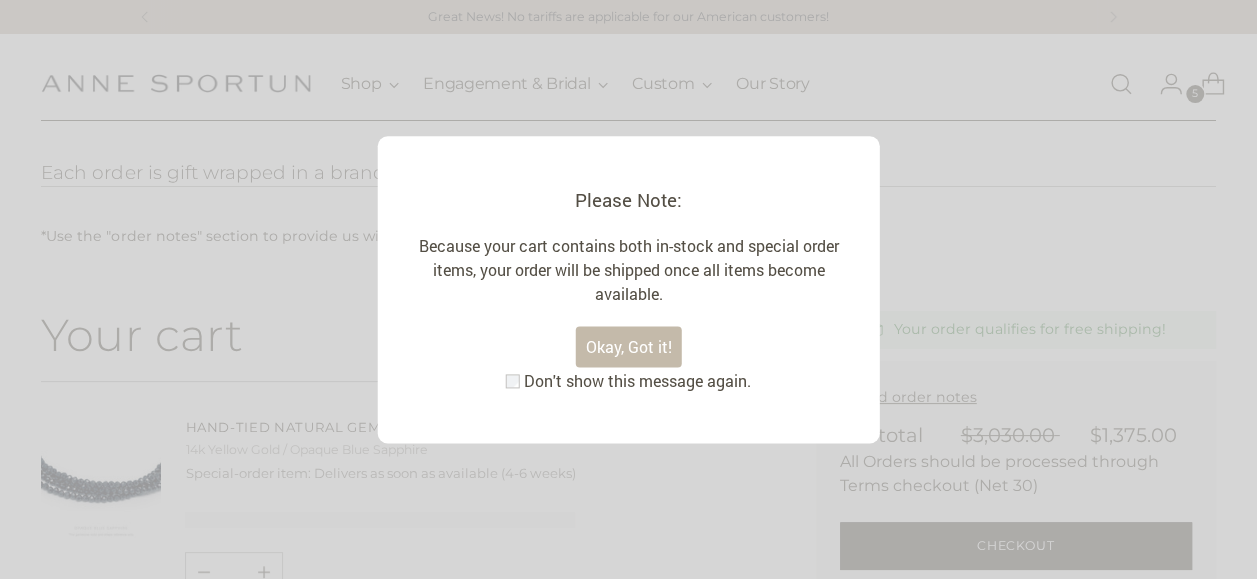 click on "Okay, Got it!" at bounding box center (628, 346) 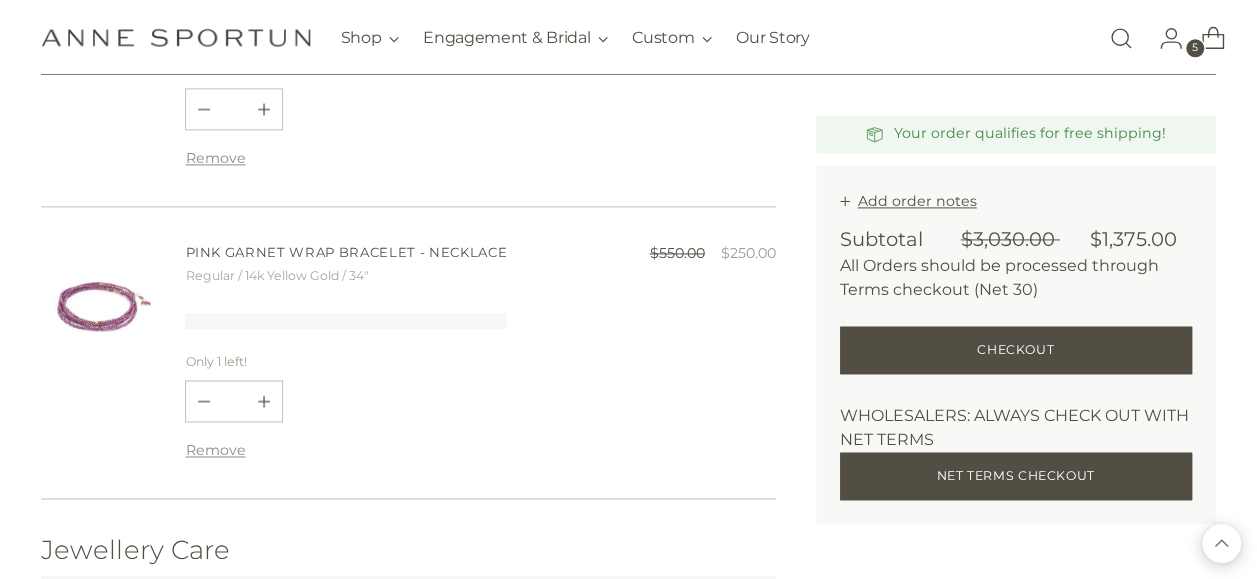 scroll, scrollTop: 1000, scrollLeft: 0, axis: vertical 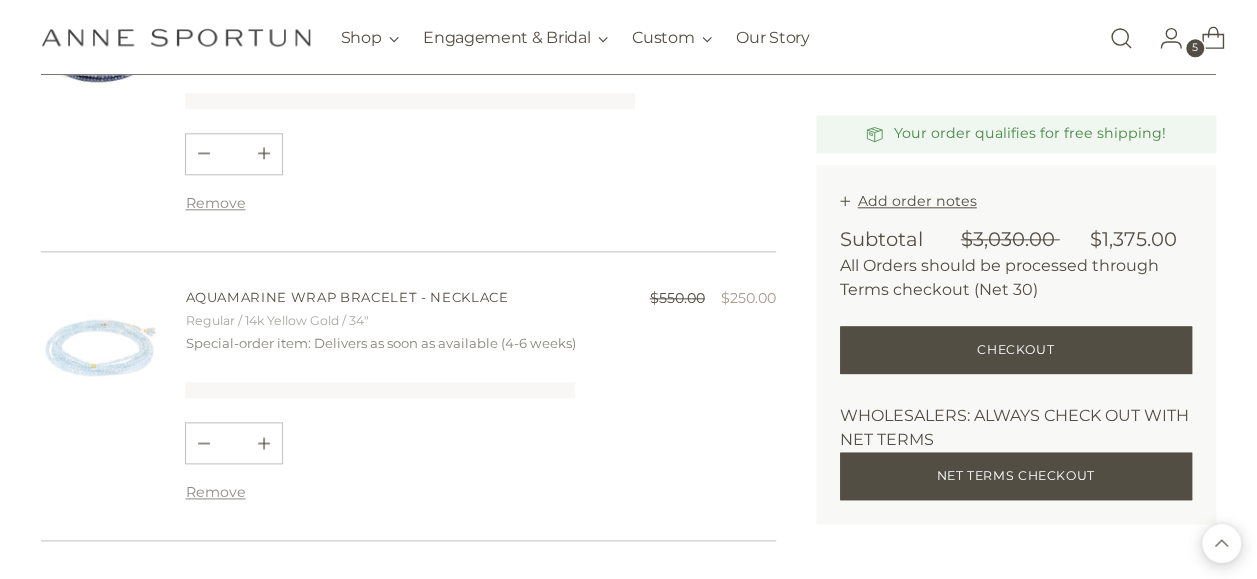 click at bounding box center [1121, 38] 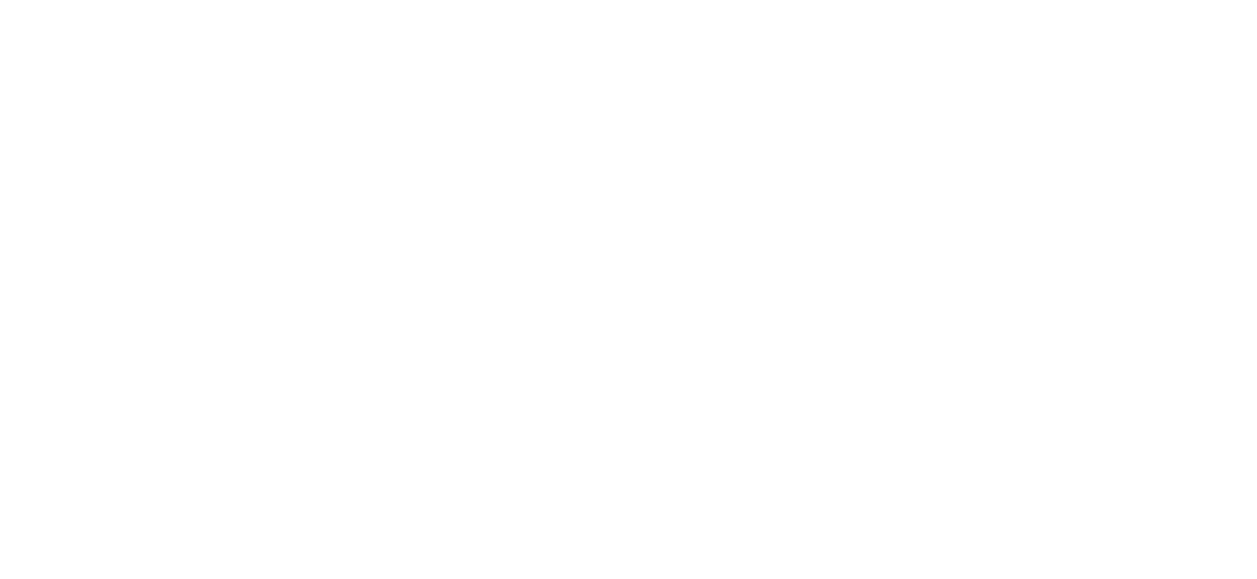 scroll, scrollTop: 0, scrollLeft: 0, axis: both 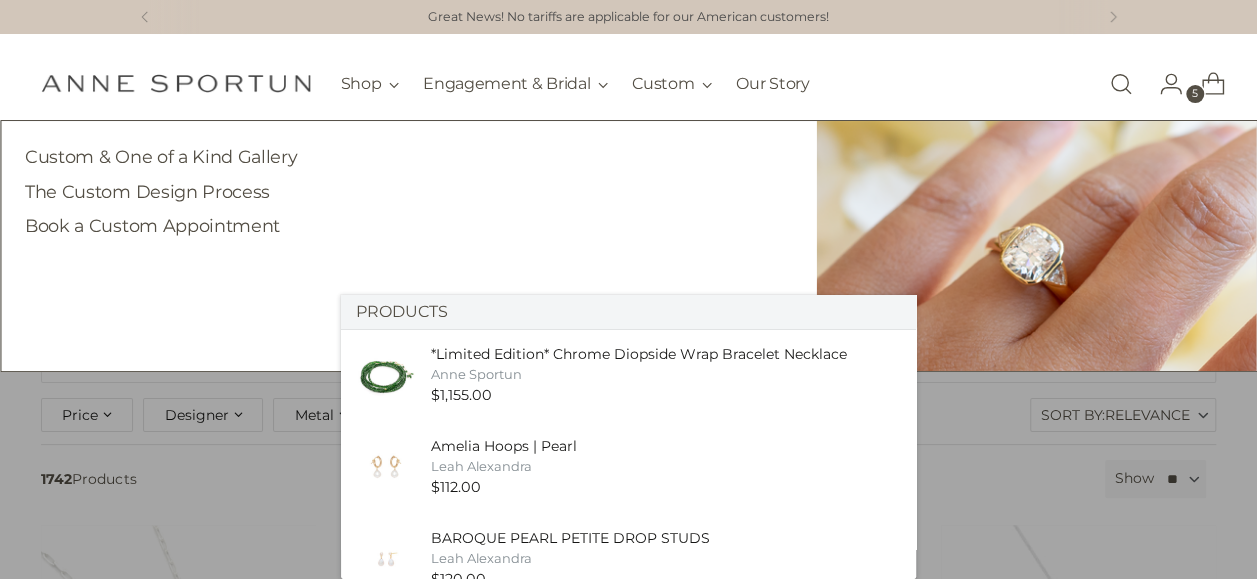 type on "*****" 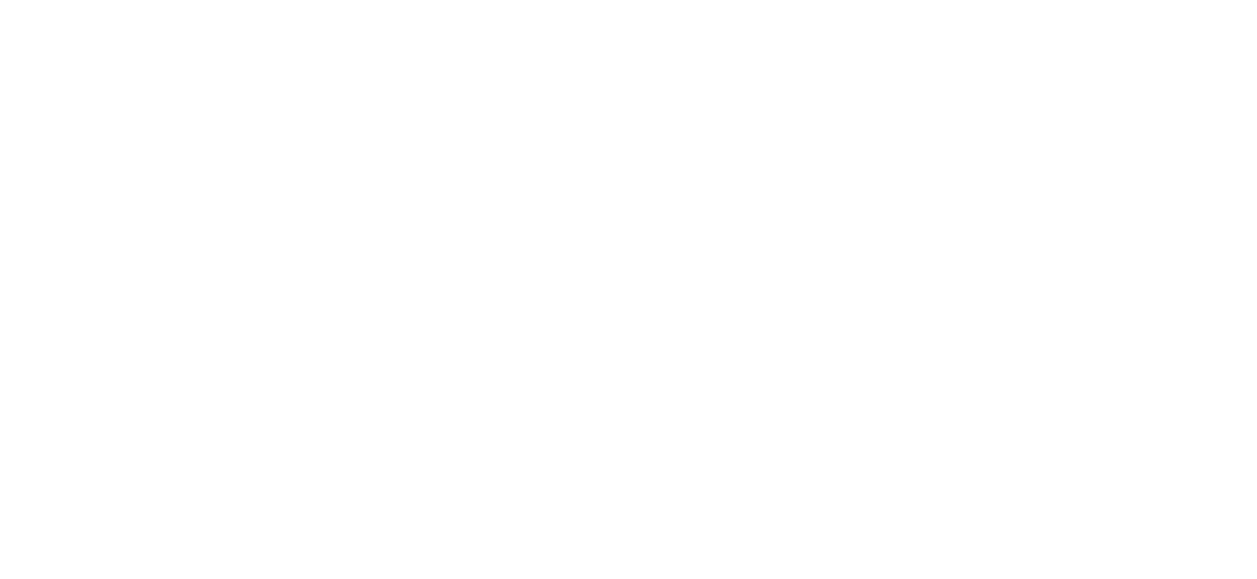 scroll, scrollTop: 0, scrollLeft: 0, axis: both 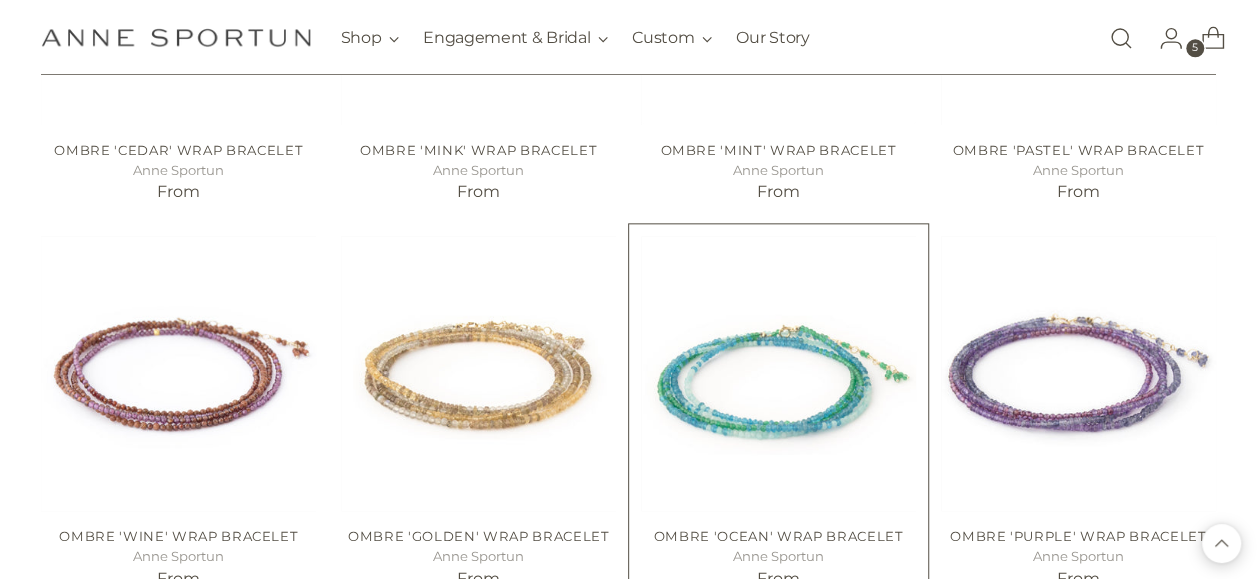 click at bounding box center [0, 0] 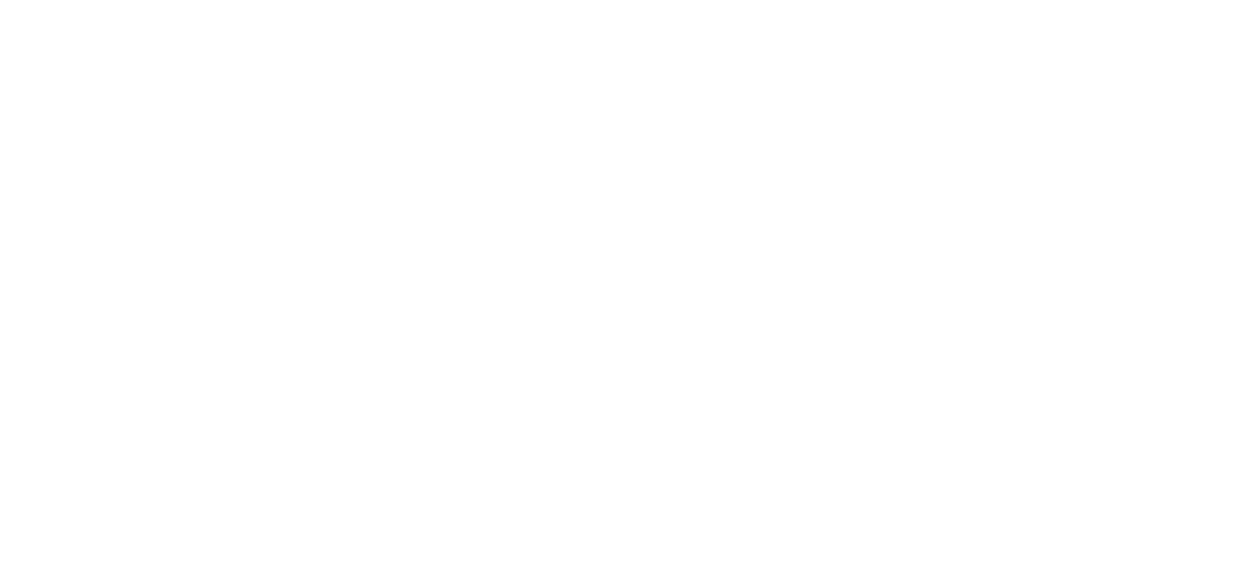 scroll, scrollTop: 0, scrollLeft: 0, axis: both 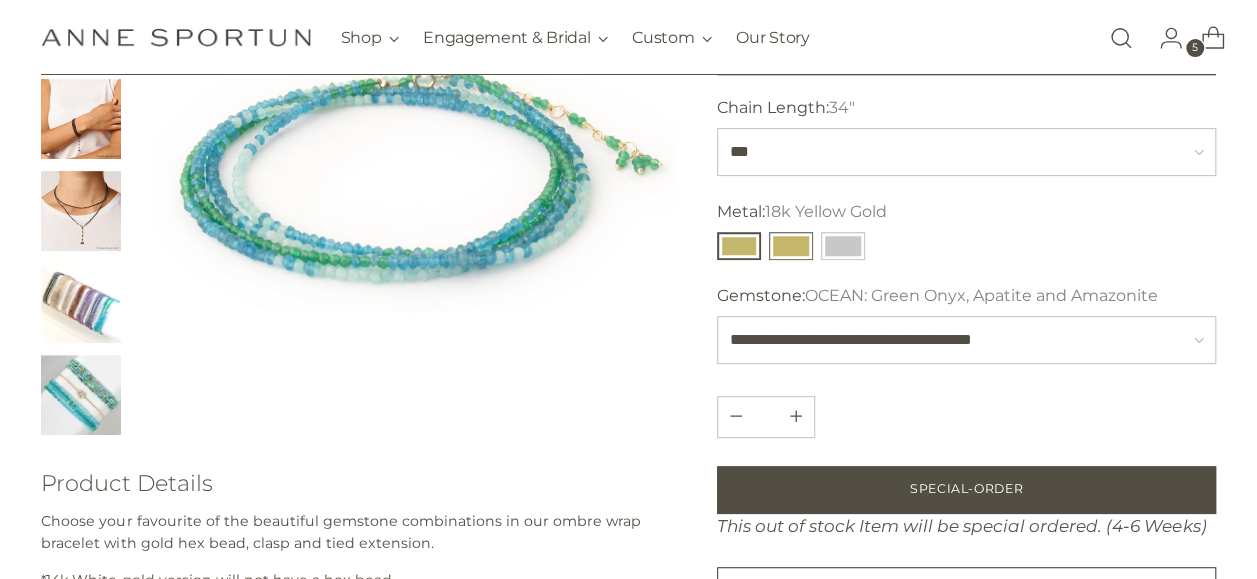 click at bounding box center (791, 246) 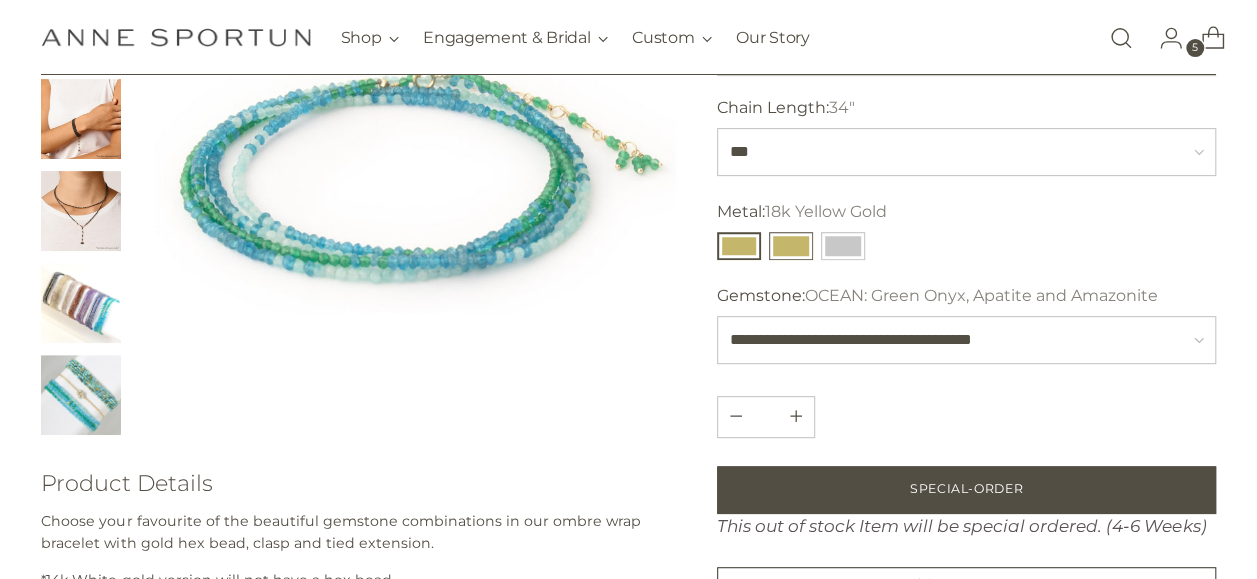 type 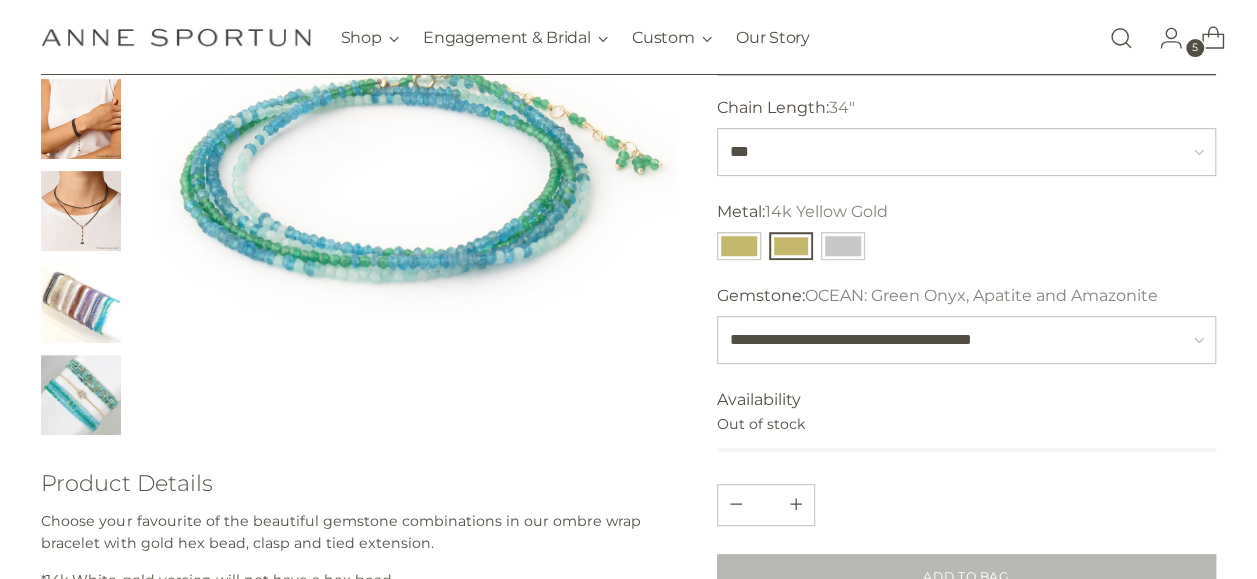 click at bounding box center [791, 246] 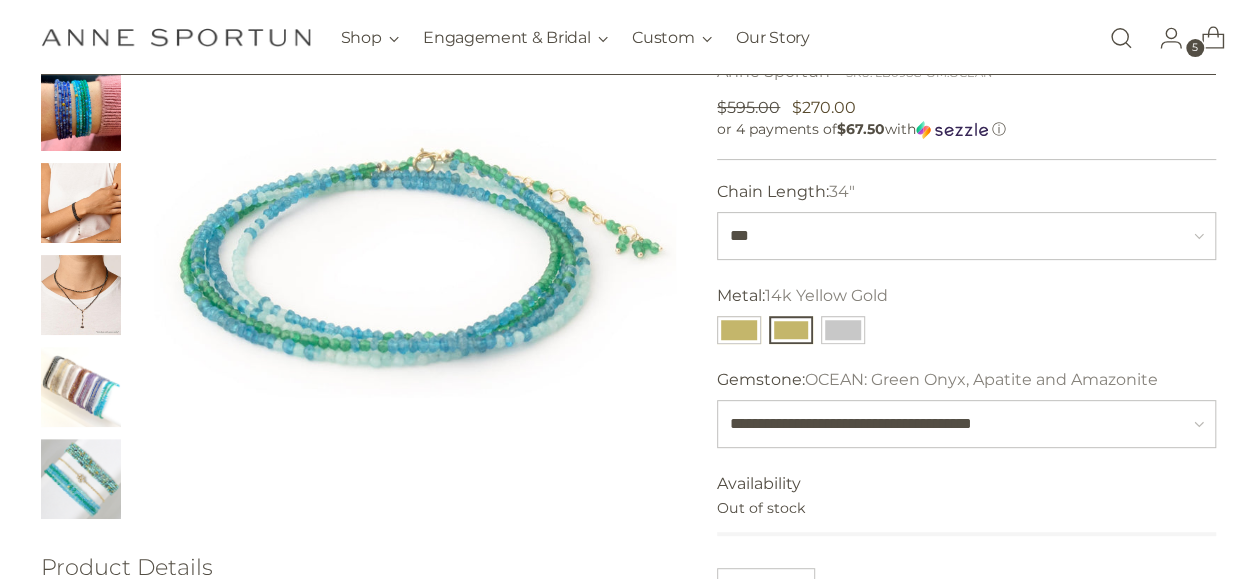 scroll, scrollTop: 100, scrollLeft: 0, axis: vertical 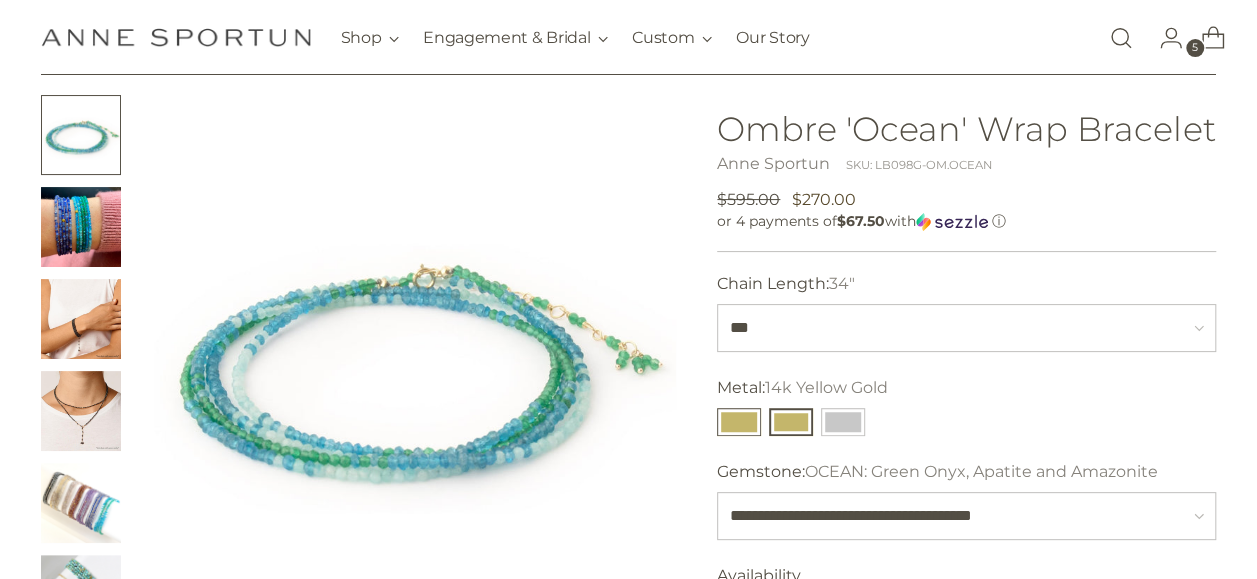 drag, startPoint x: 741, startPoint y: 420, endPoint x: 764, endPoint y: 405, distance: 27.45906 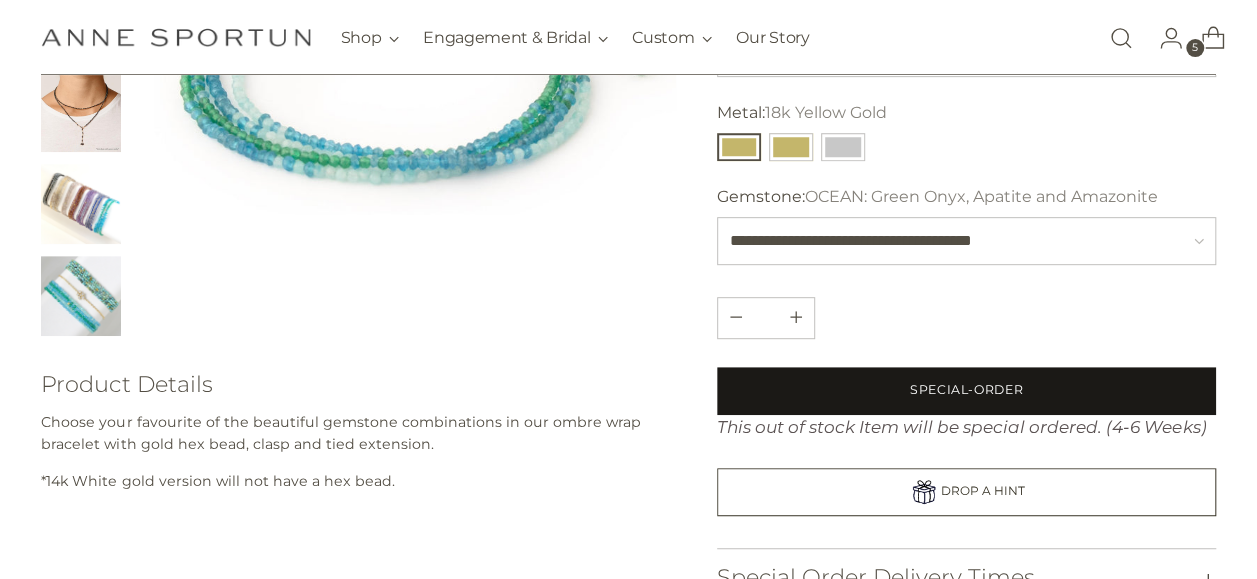 scroll, scrollTop: 400, scrollLeft: 0, axis: vertical 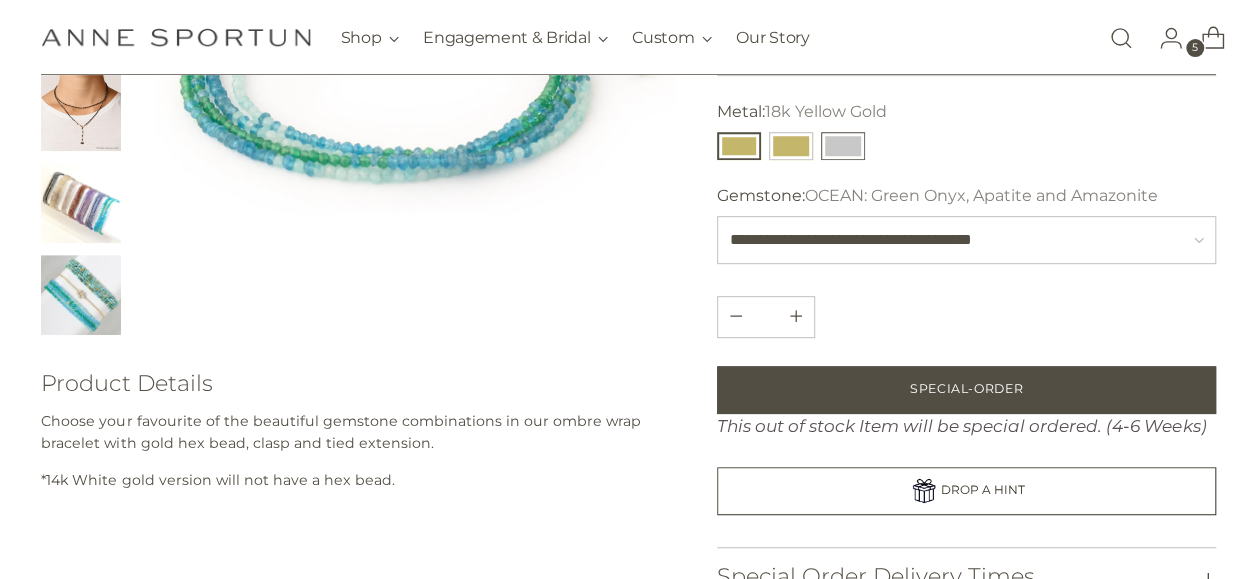 click at bounding box center (843, 146) 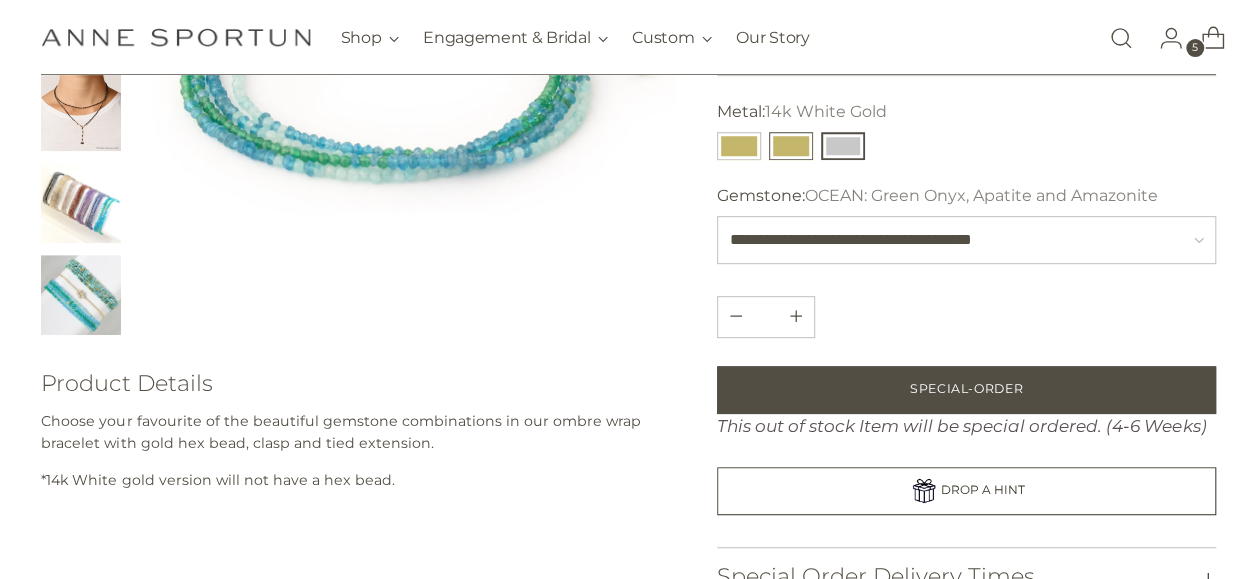 click at bounding box center [791, 146] 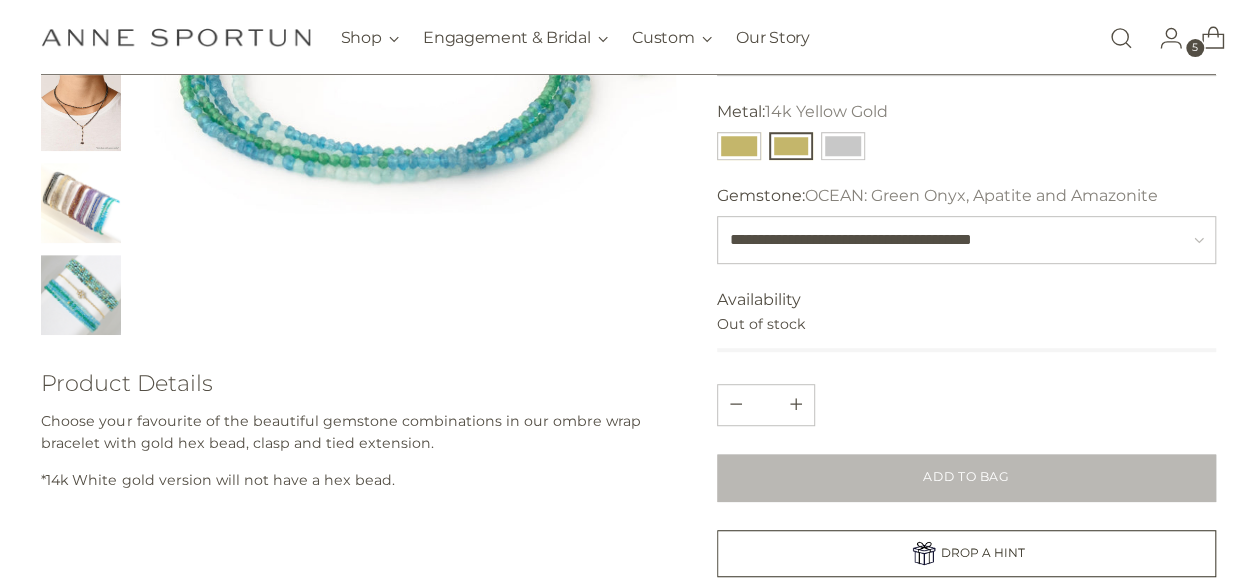 click at bounding box center [1121, 38] 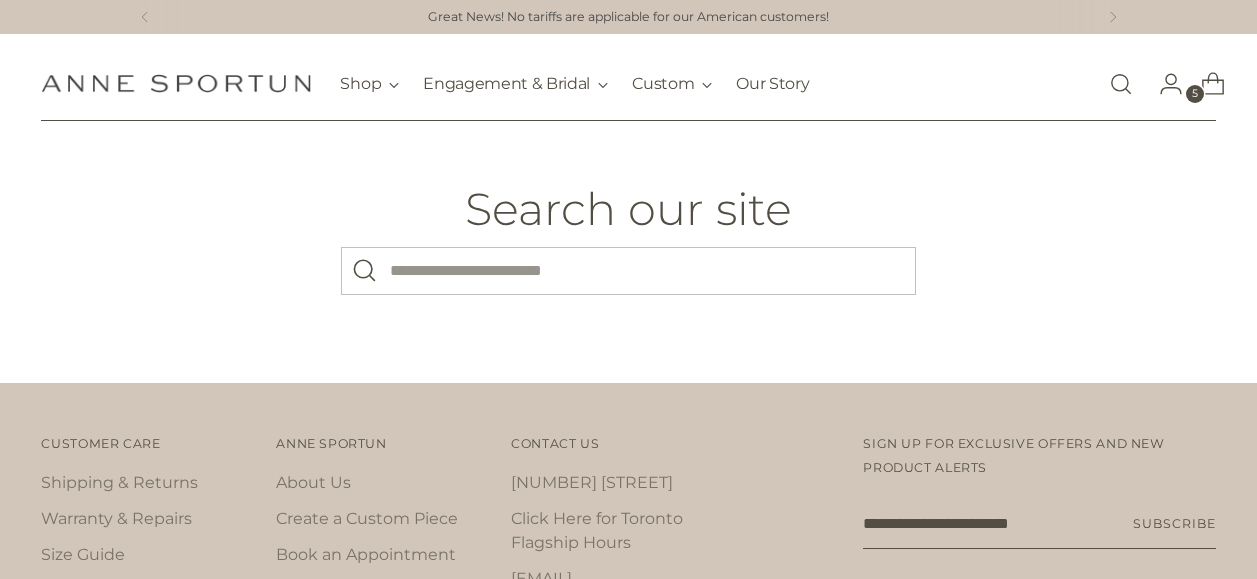 scroll, scrollTop: 0, scrollLeft: 0, axis: both 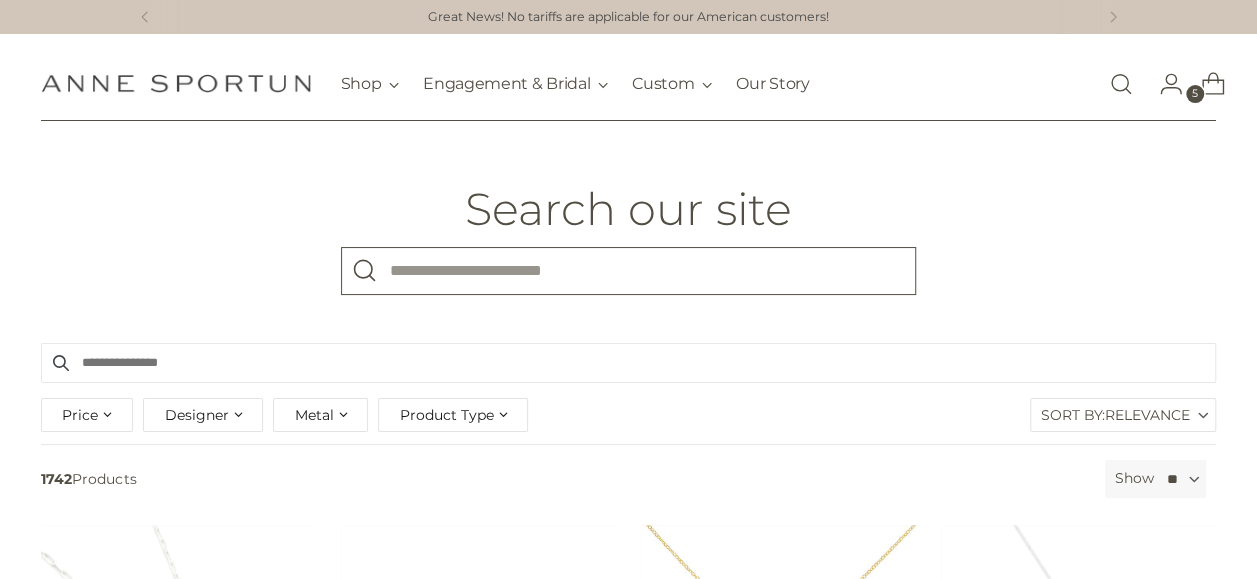 click on "What are you looking for?" at bounding box center [628, 271] 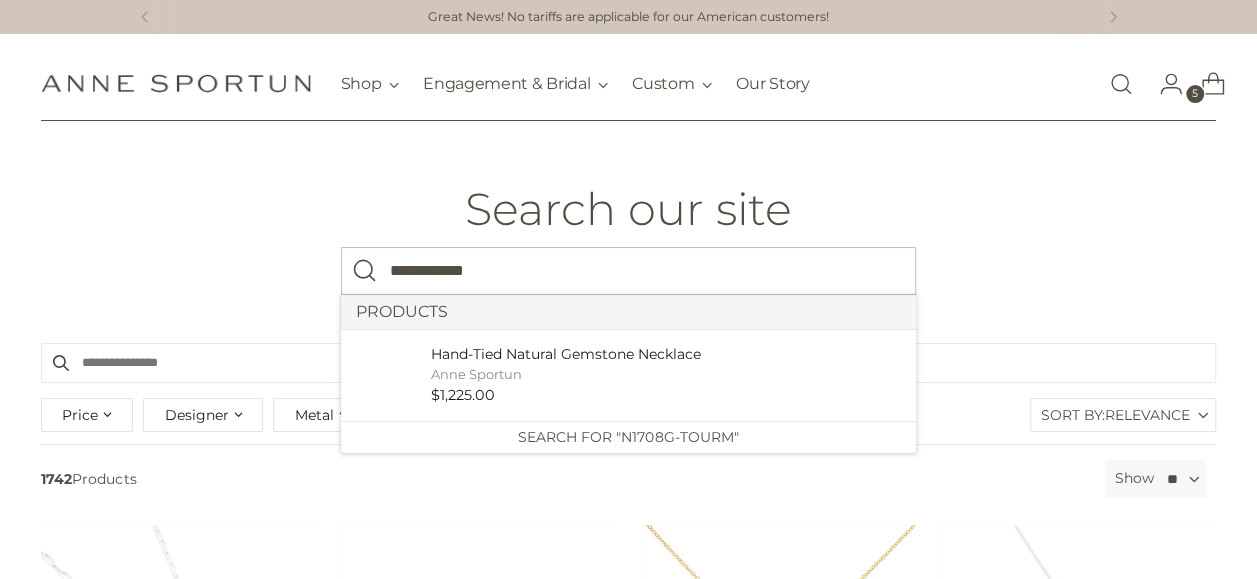 type on "**********" 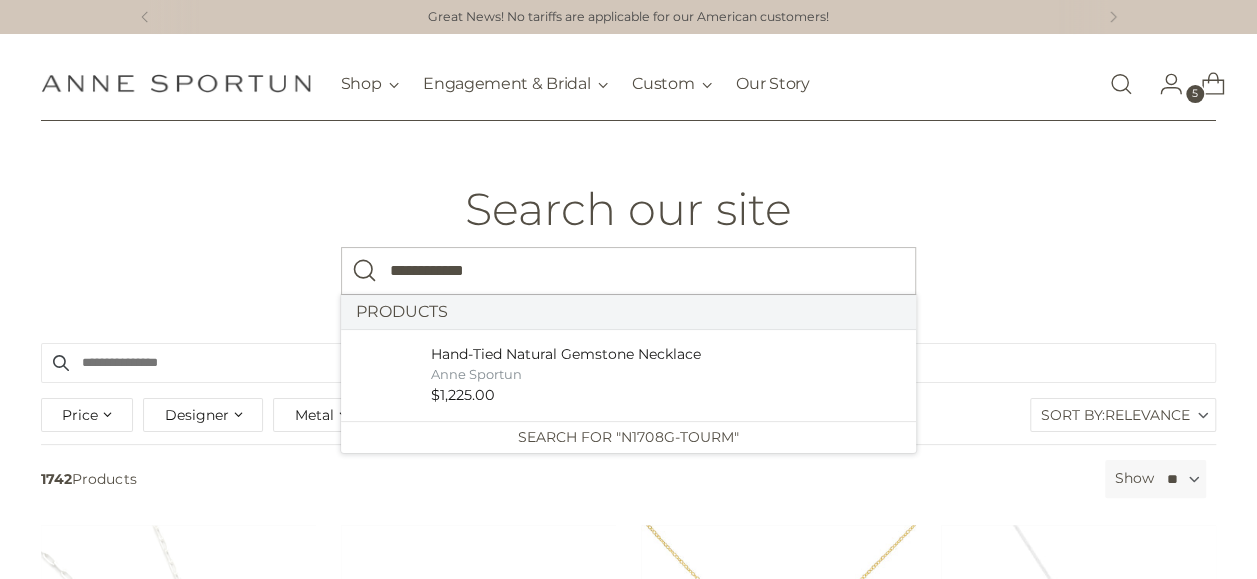 click at bounding box center (365, 271) 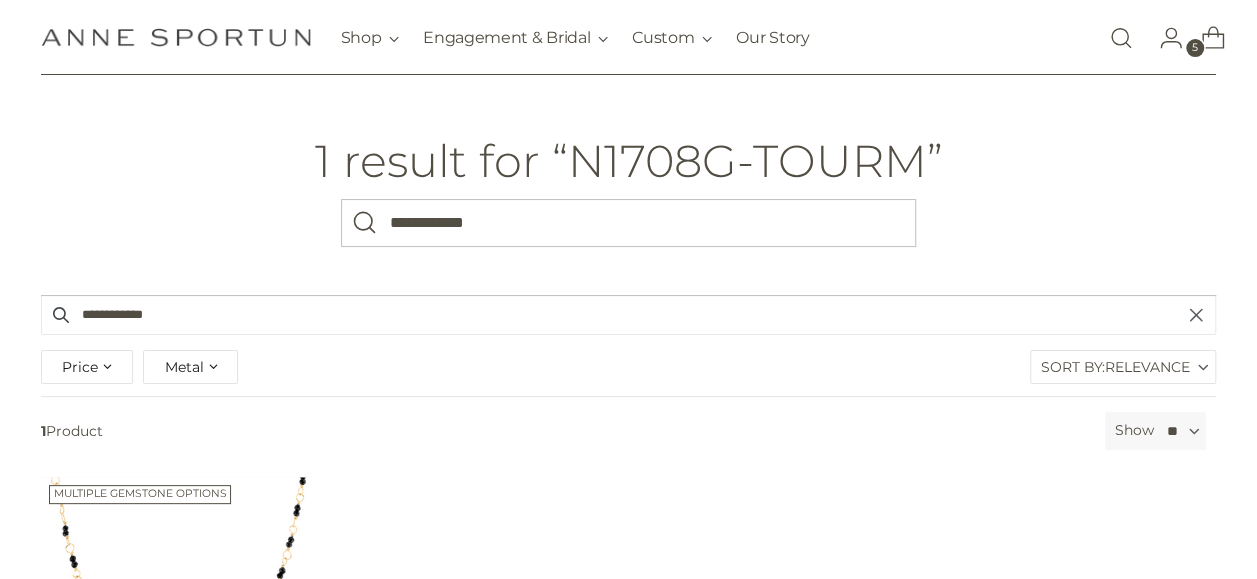 scroll, scrollTop: 300, scrollLeft: 0, axis: vertical 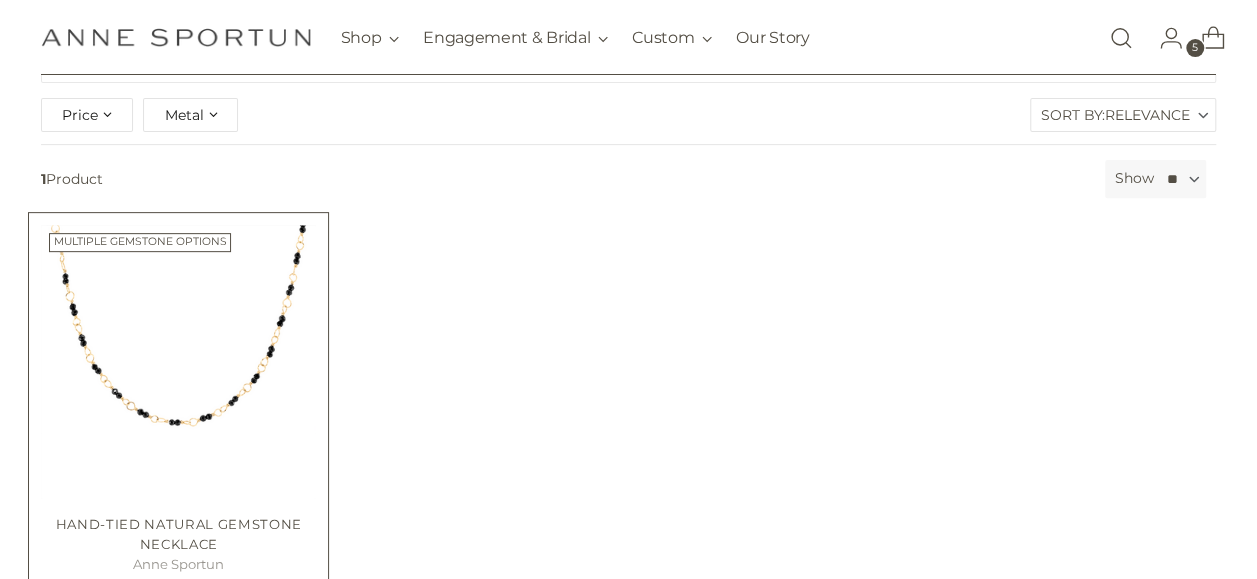 click at bounding box center [0, 0] 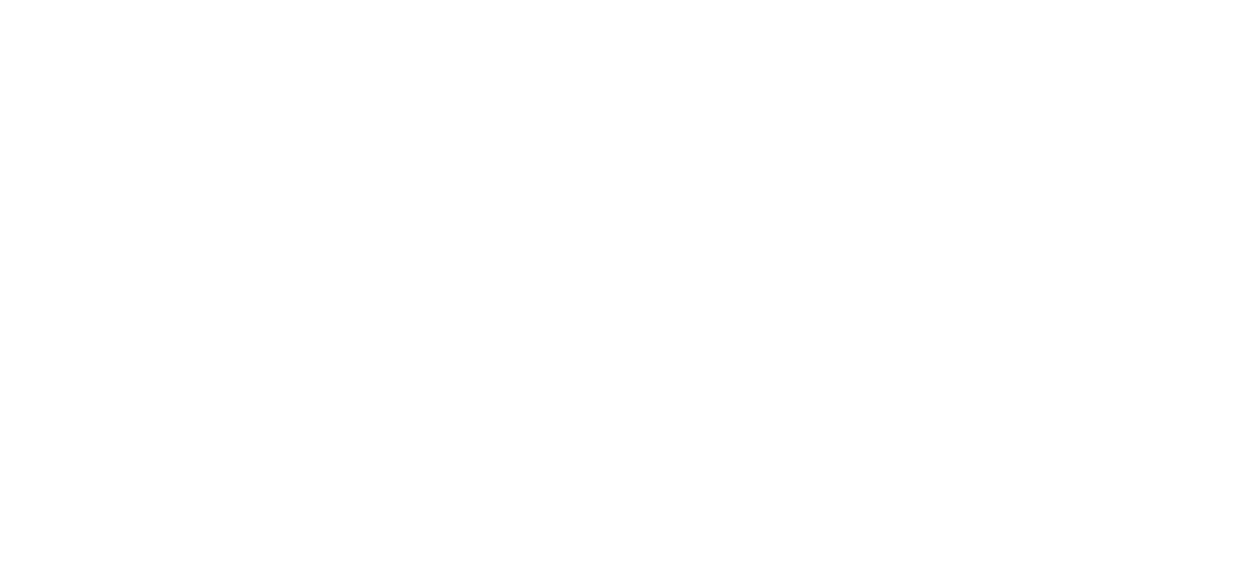 scroll, scrollTop: 0, scrollLeft: 0, axis: both 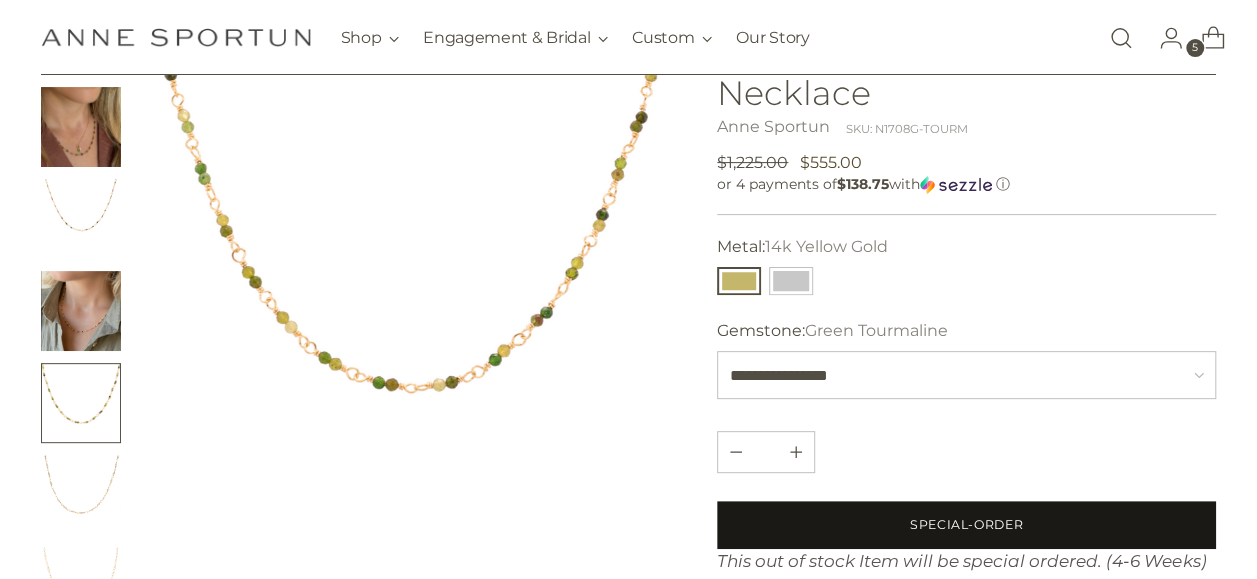 click on "Special-Order" at bounding box center (966, 525) 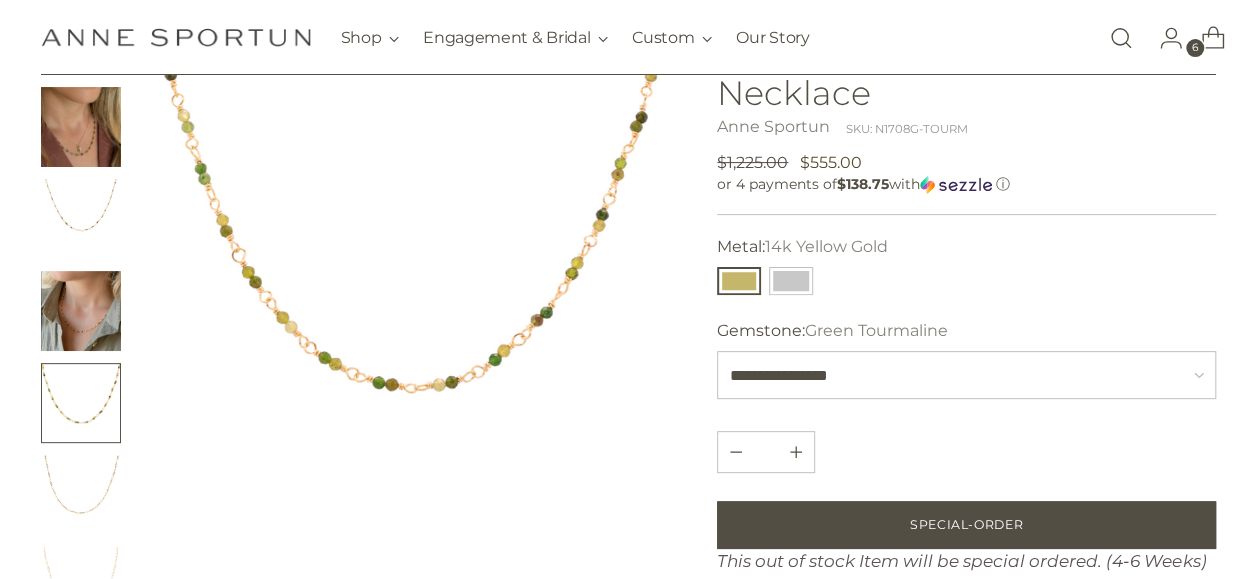 click at bounding box center (1121, 38) 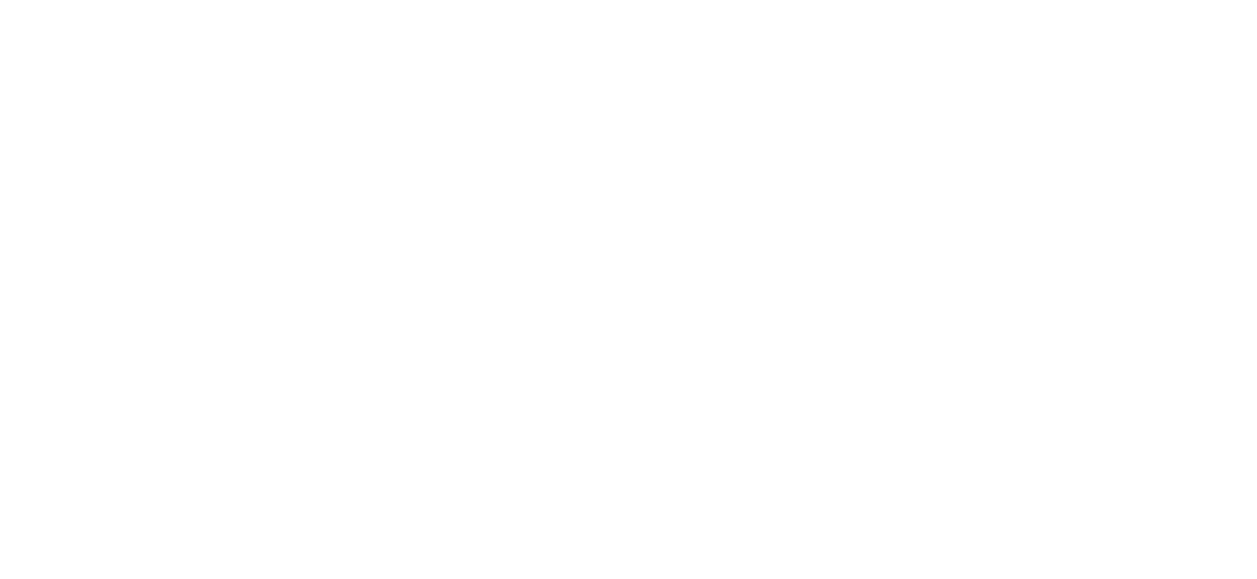 scroll, scrollTop: 0, scrollLeft: 0, axis: both 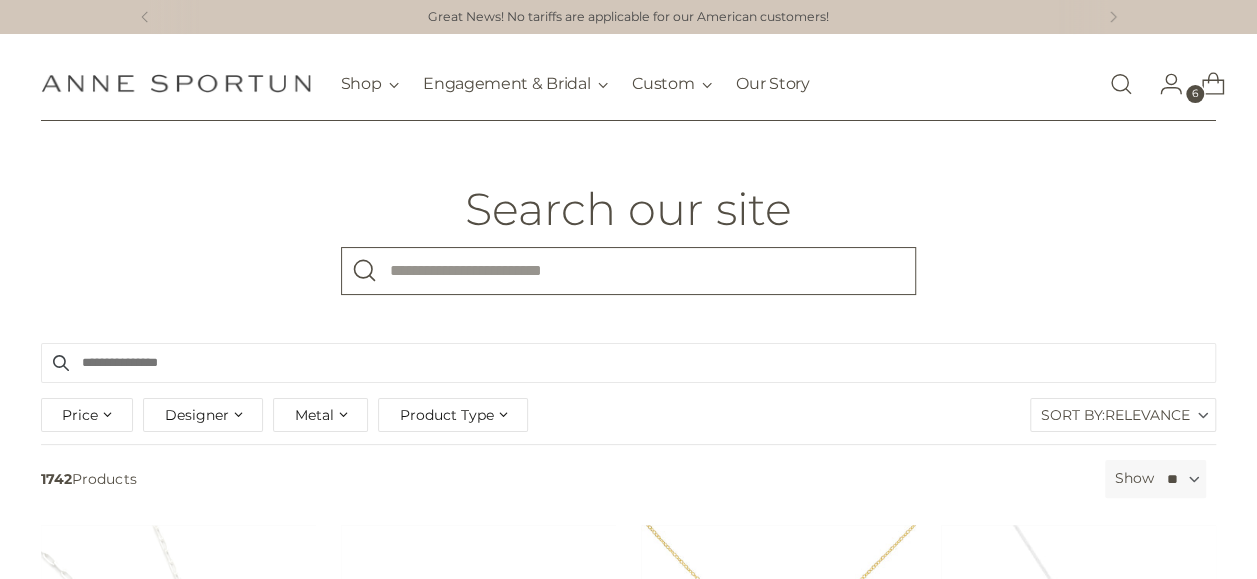 paste on "**********" 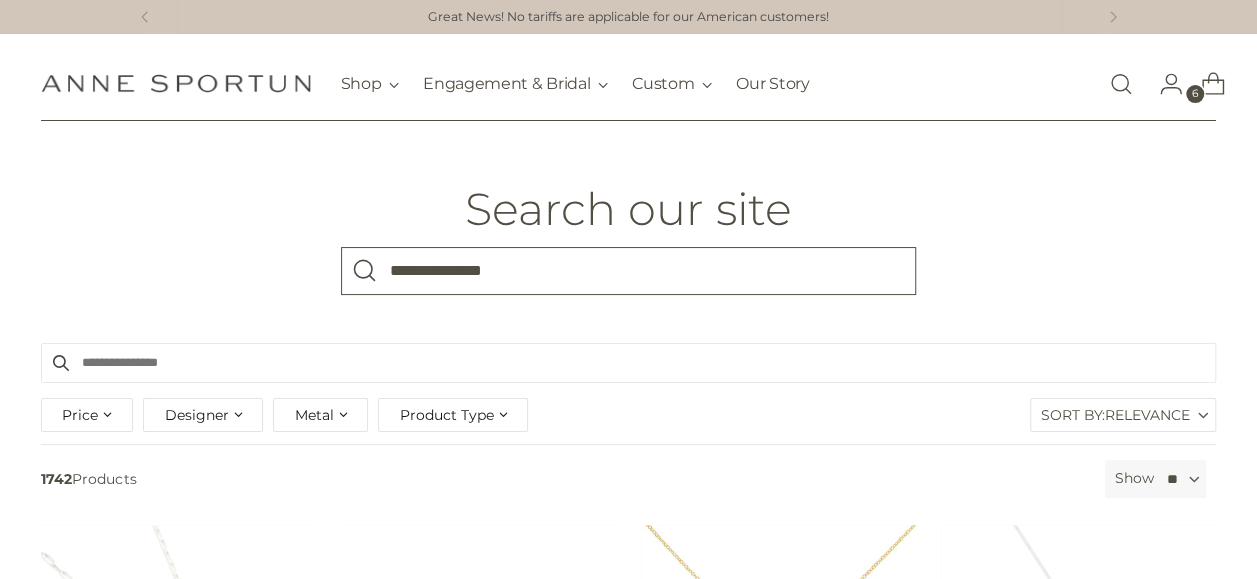 type on "**********" 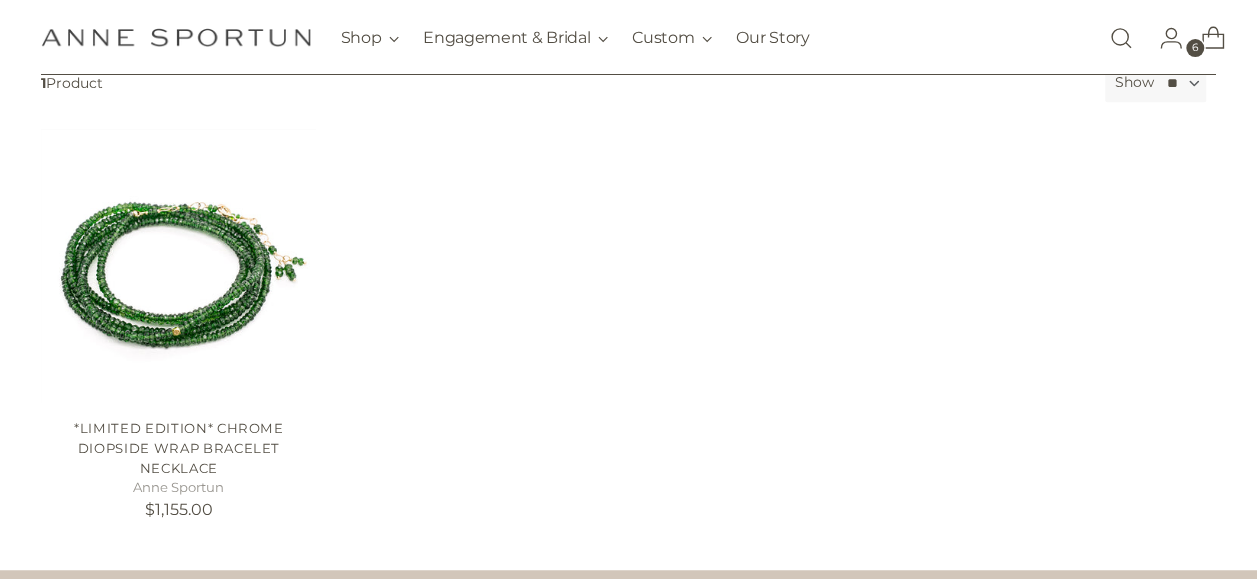 scroll, scrollTop: 400, scrollLeft: 0, axis: vertical 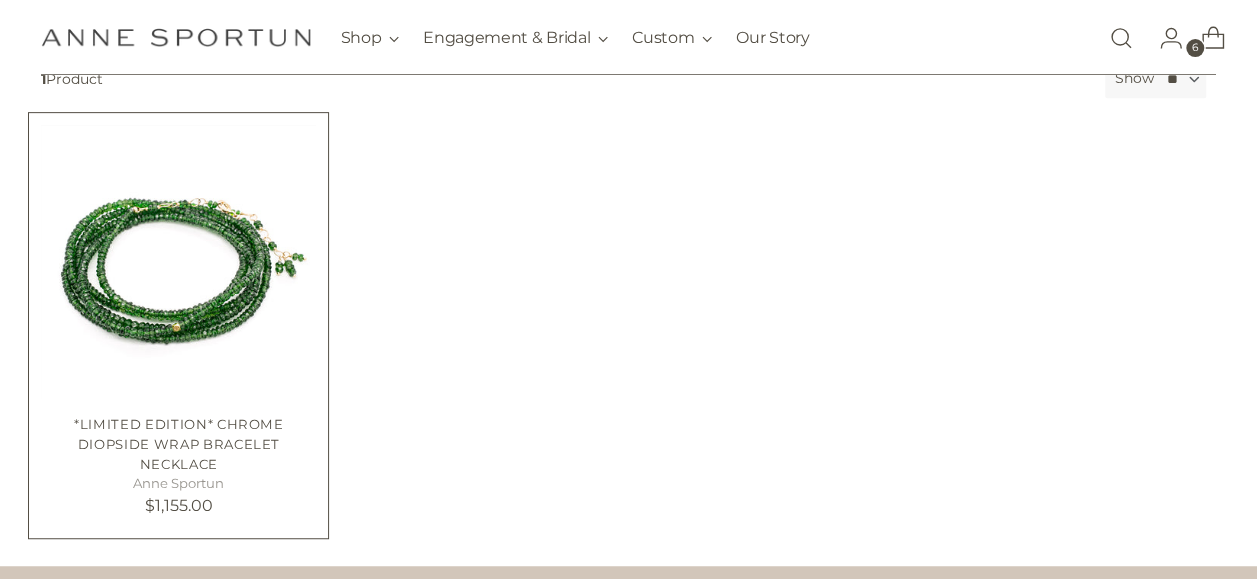 click at bounding box center (0, 0) 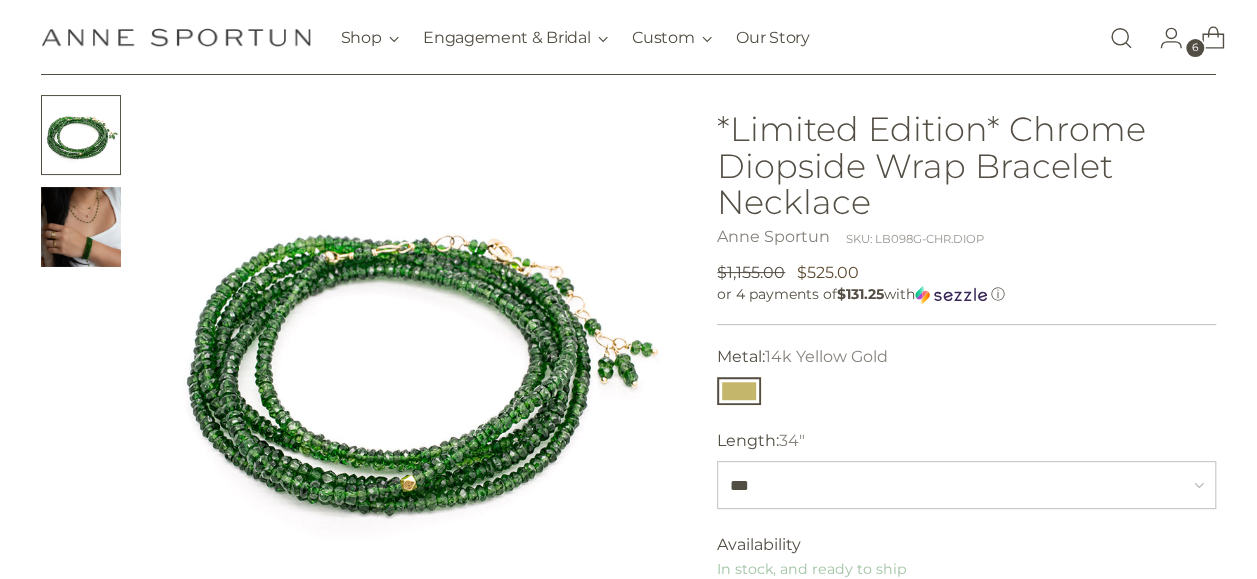 scroll, scrollTop: 300, scrollLeft: 0, axis: vertical 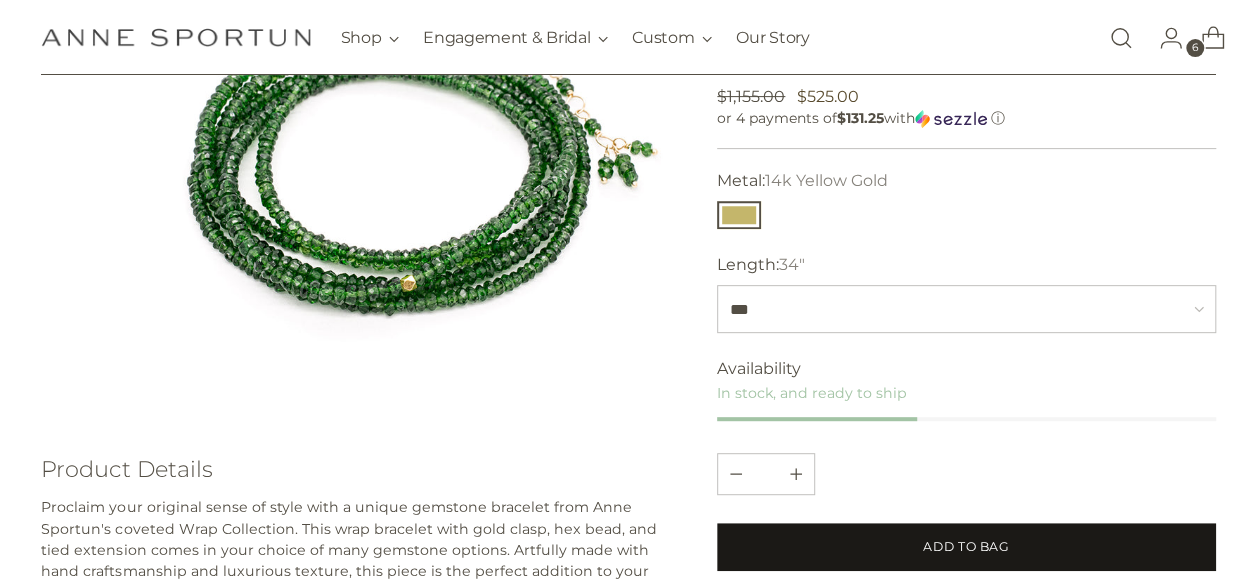 click on "Add to Bag" at bounding box center [966, 547] 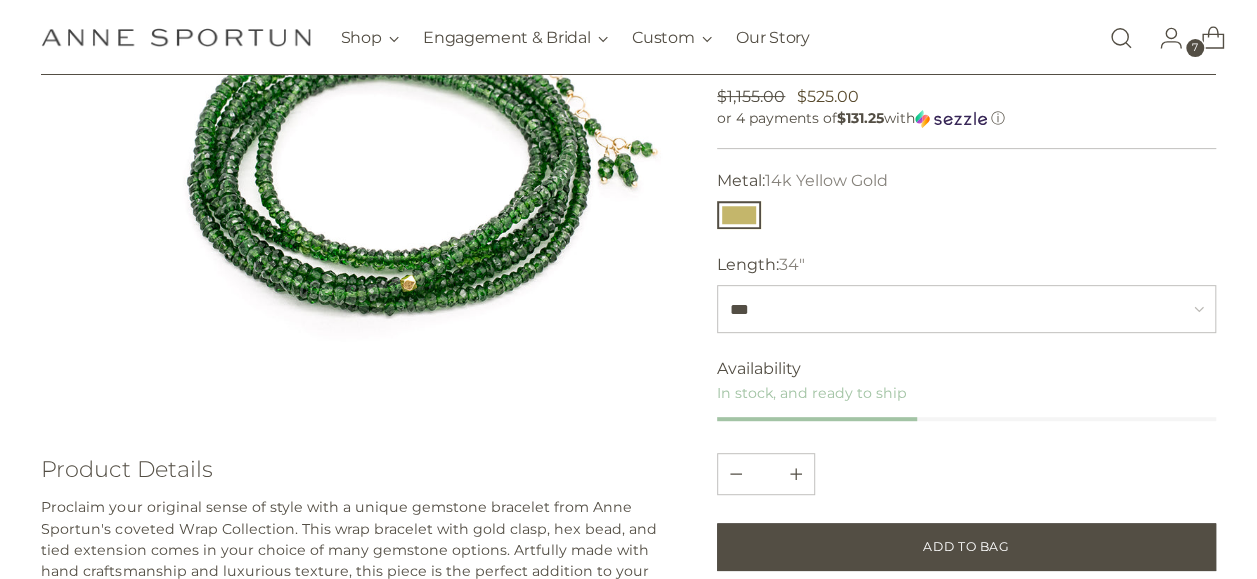 click at bounding box center [1121, 38] 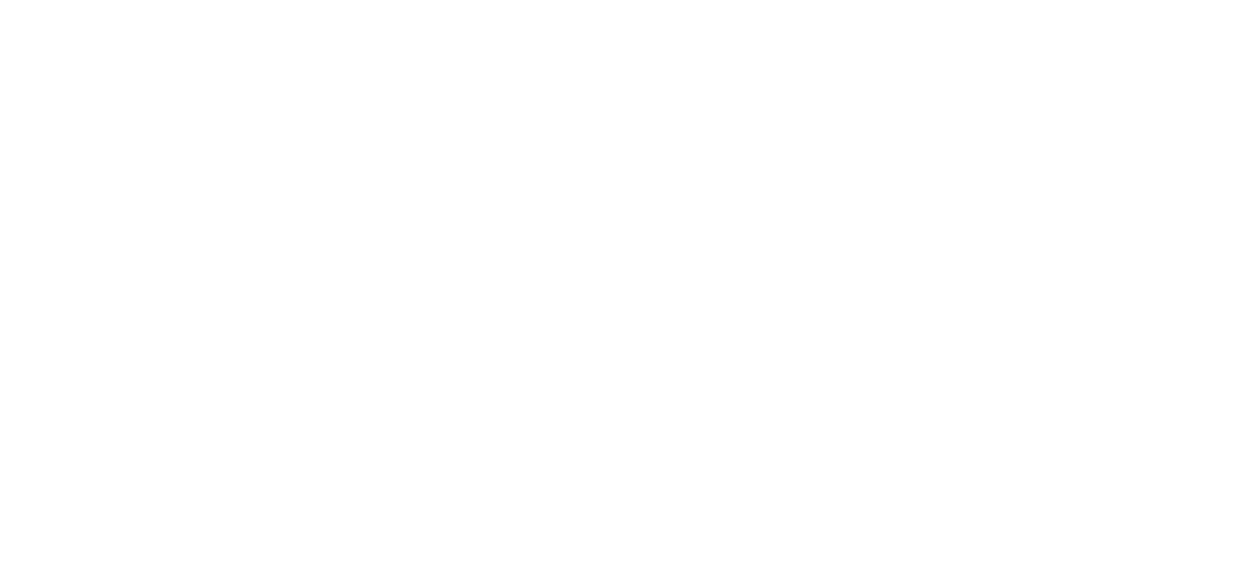 scroll, scrollTop: 0, scrollLeft: 0, axis: both 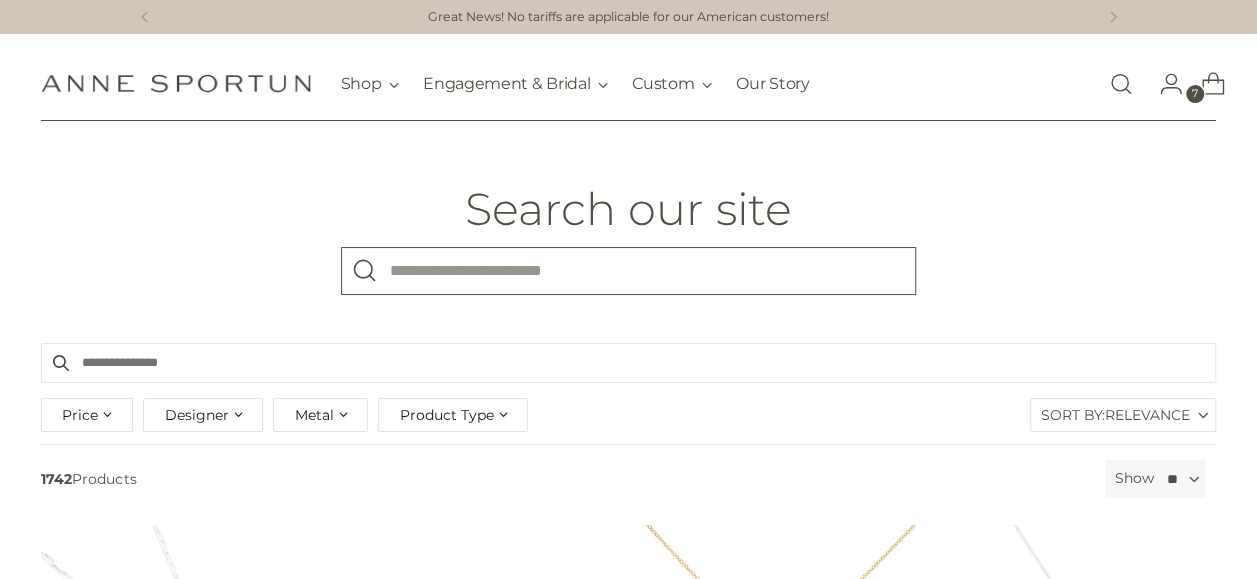 paste on "**********" 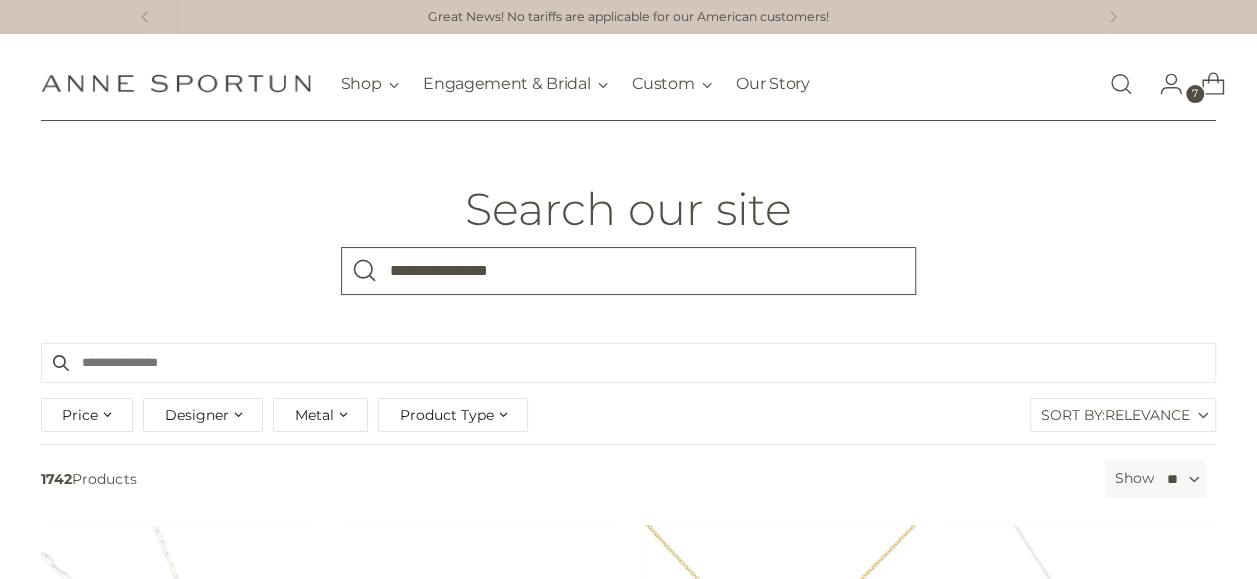 type on "**********" 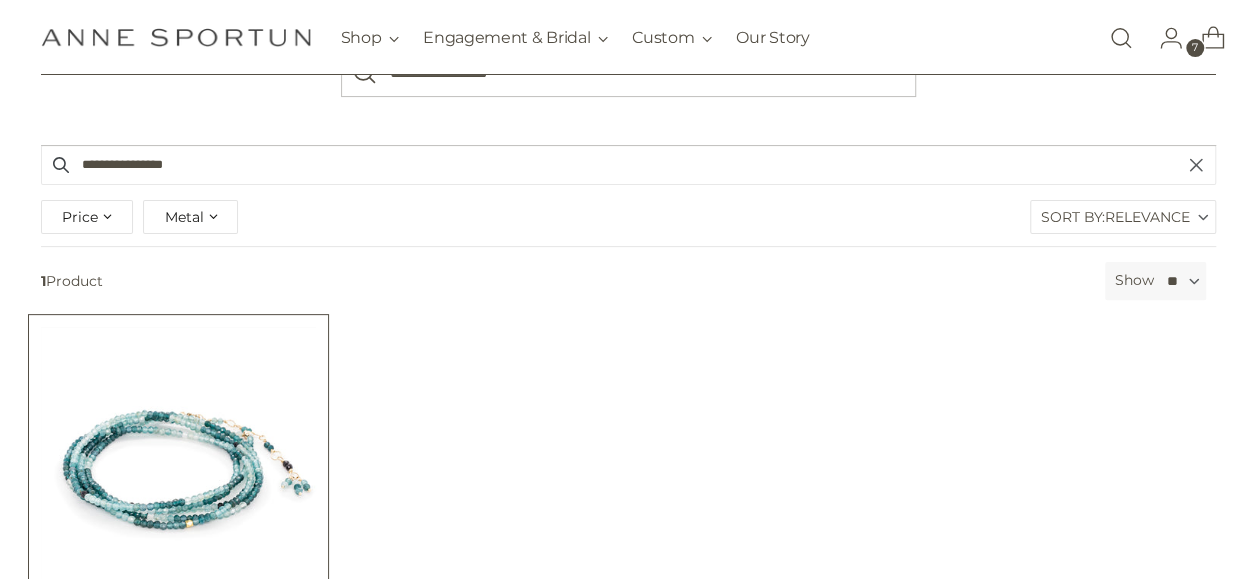 scroll, scrollTop: 300, scrollLeft: 0, axis: vertical 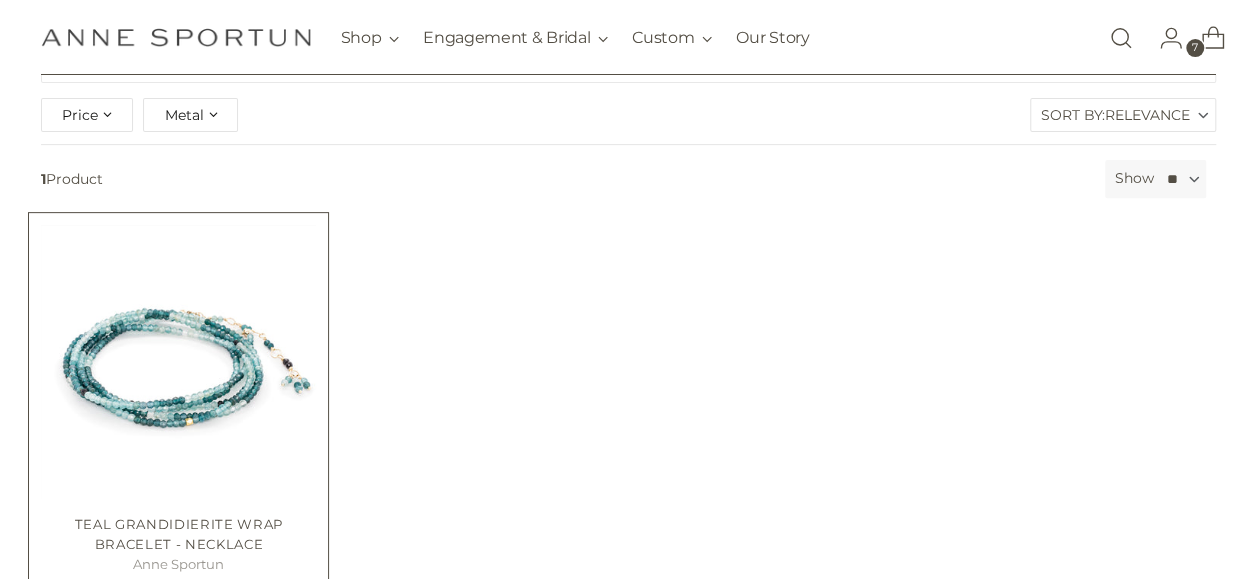 click at bounding box center (0, 0) 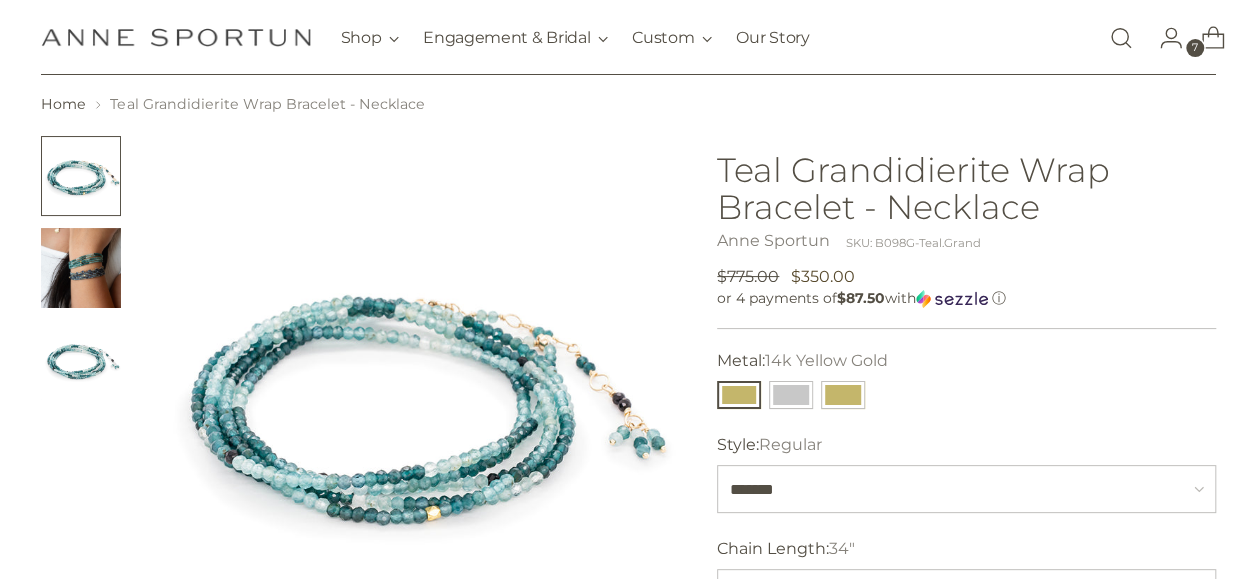 scroll, scrollTop: 300, scrollLeft: 0, axis: vertical 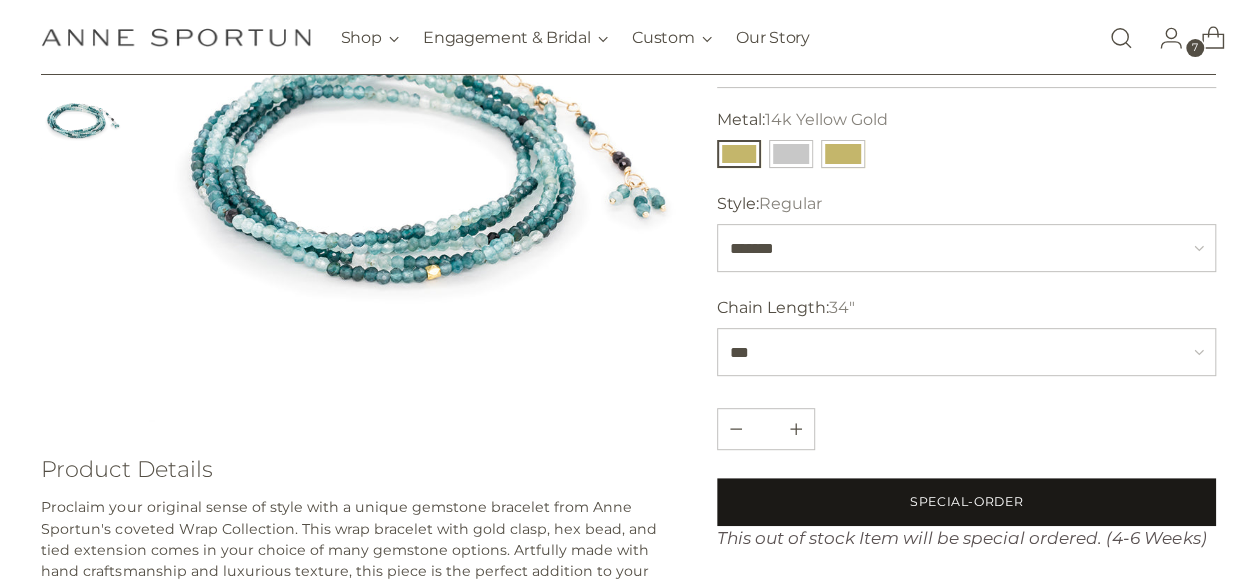 click on "Special-Order" at bounding box center (966, 502) 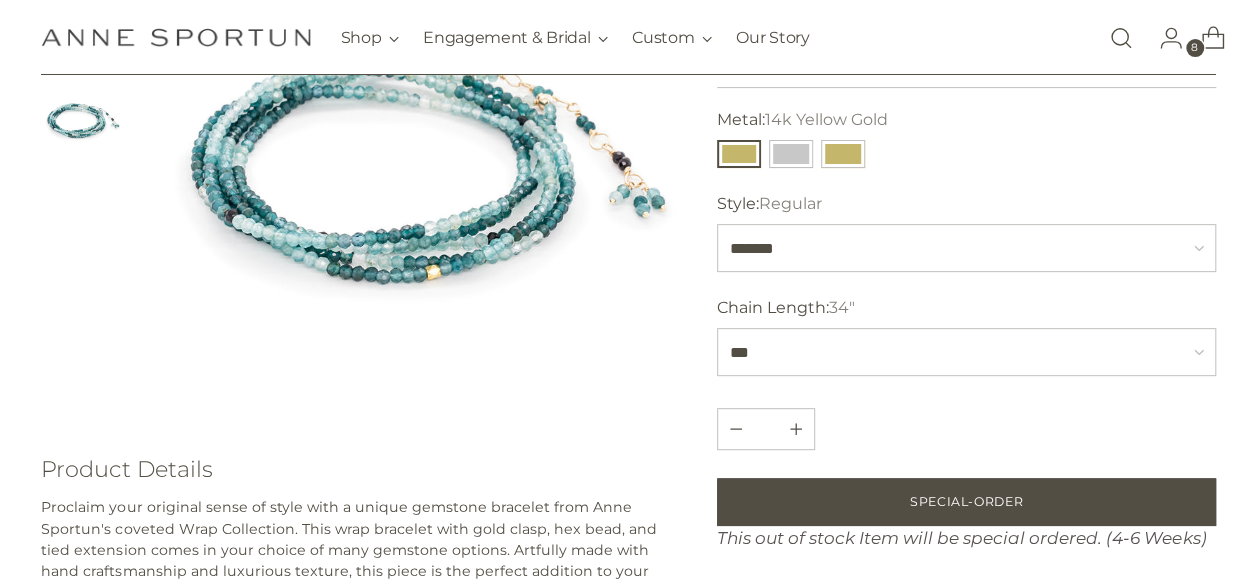 click at bounding box center (1121, 38) 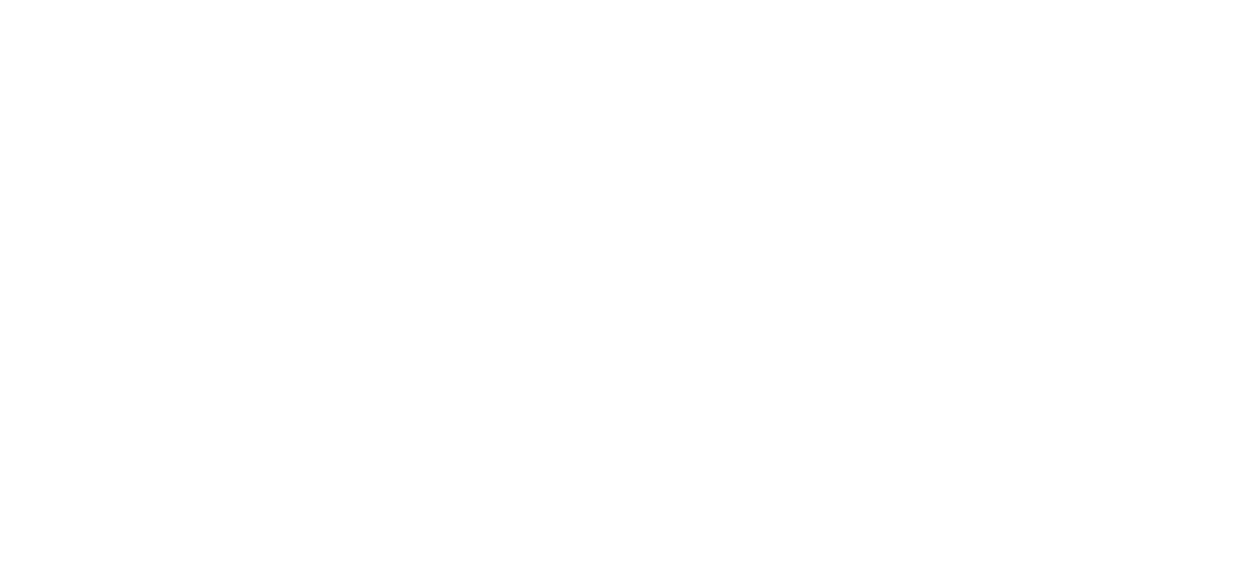 scroll, scrollTop: 0, scrollLeft: 0, axis: both 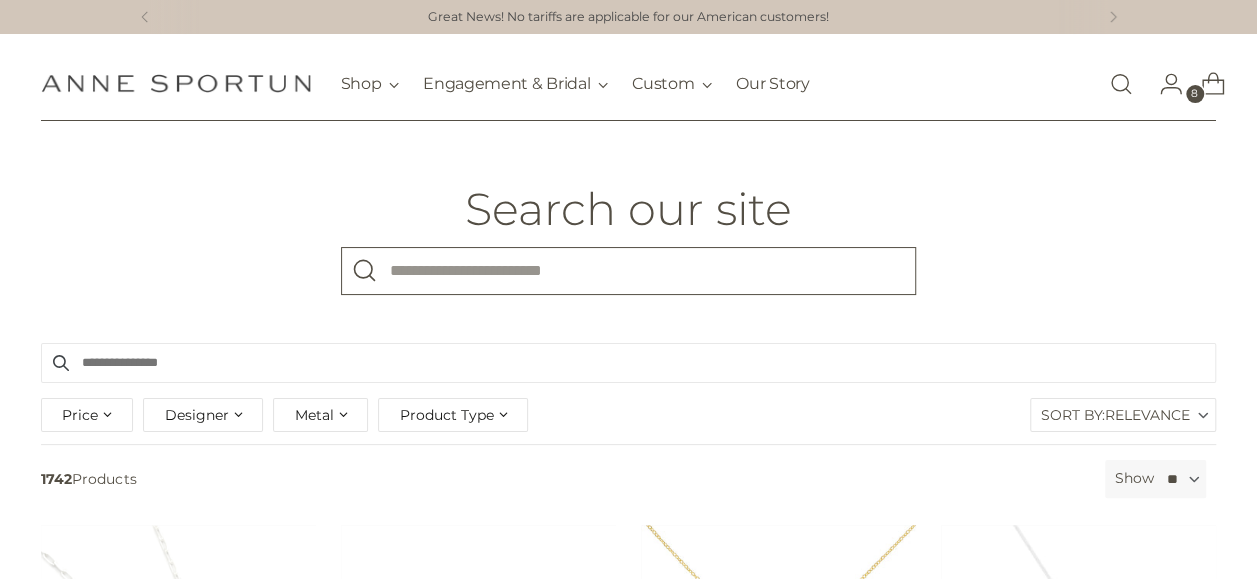 paste on "**********" 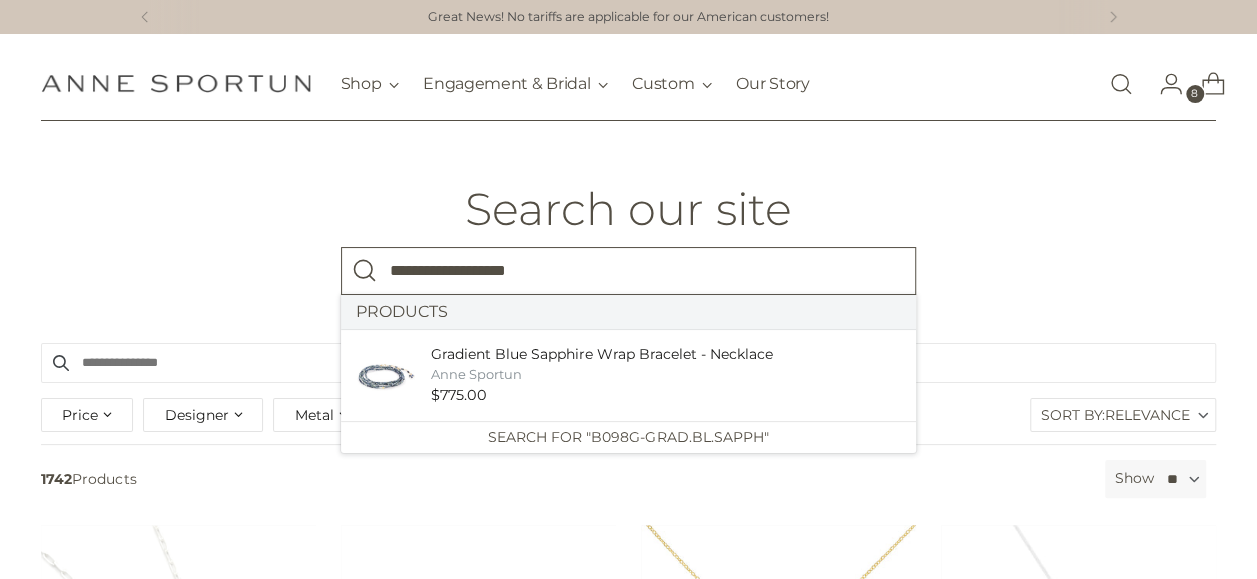 type on "**********" 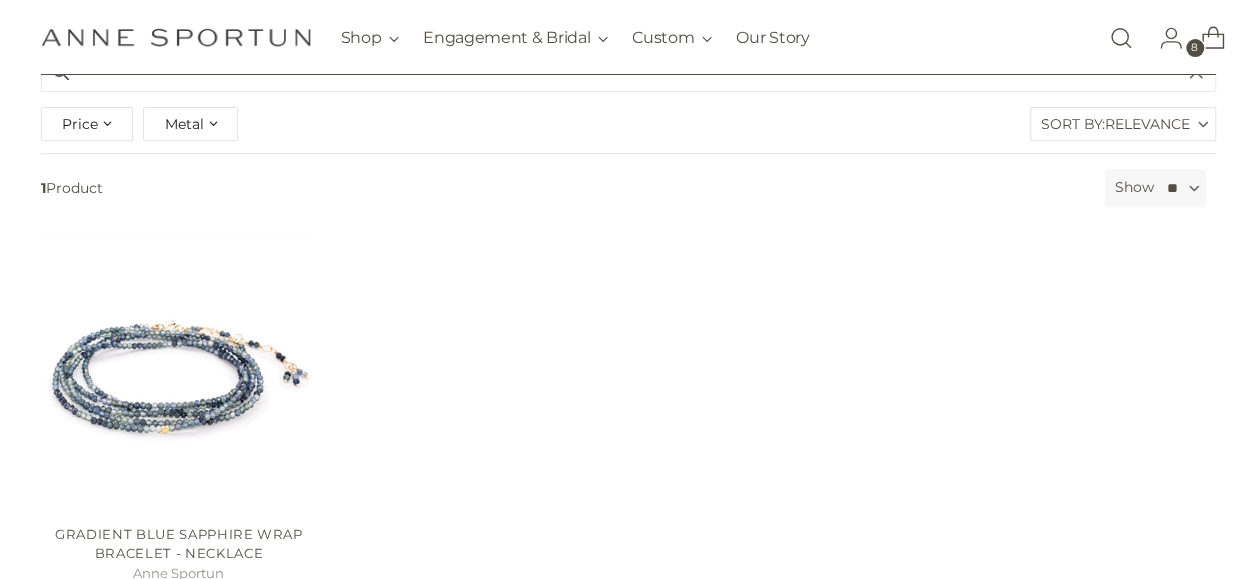 scroll, scrollTop: 400, scrollLeft: 0, axis: vertical 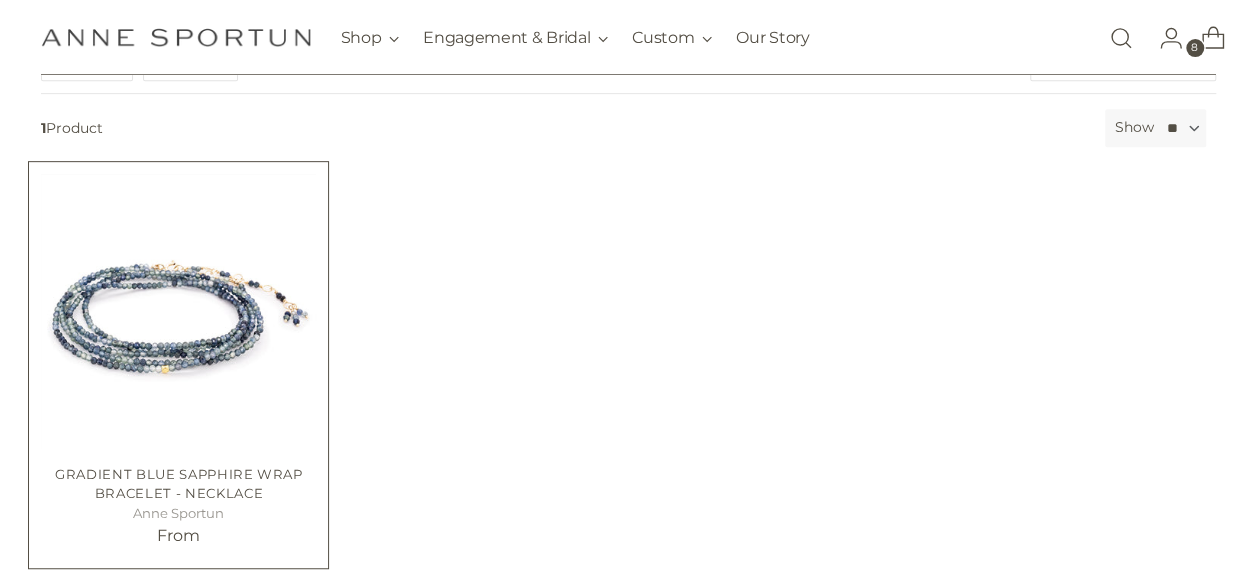 click at bounding box center [0, 0] 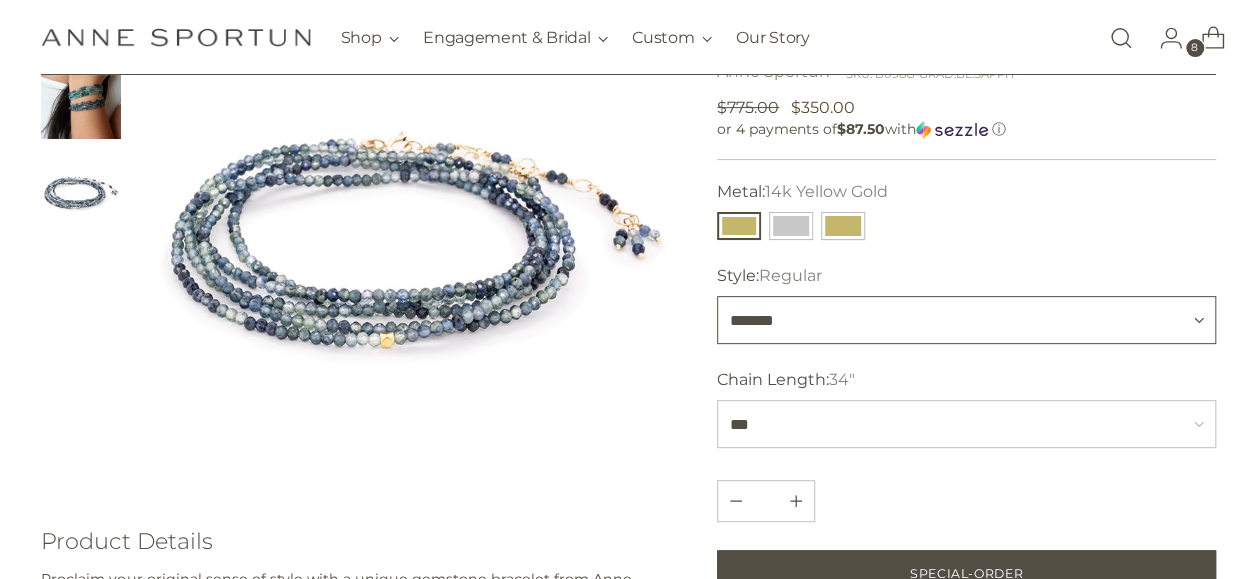 scroll, scrollTop: 300, scrollLeft: 0, axis: vertical 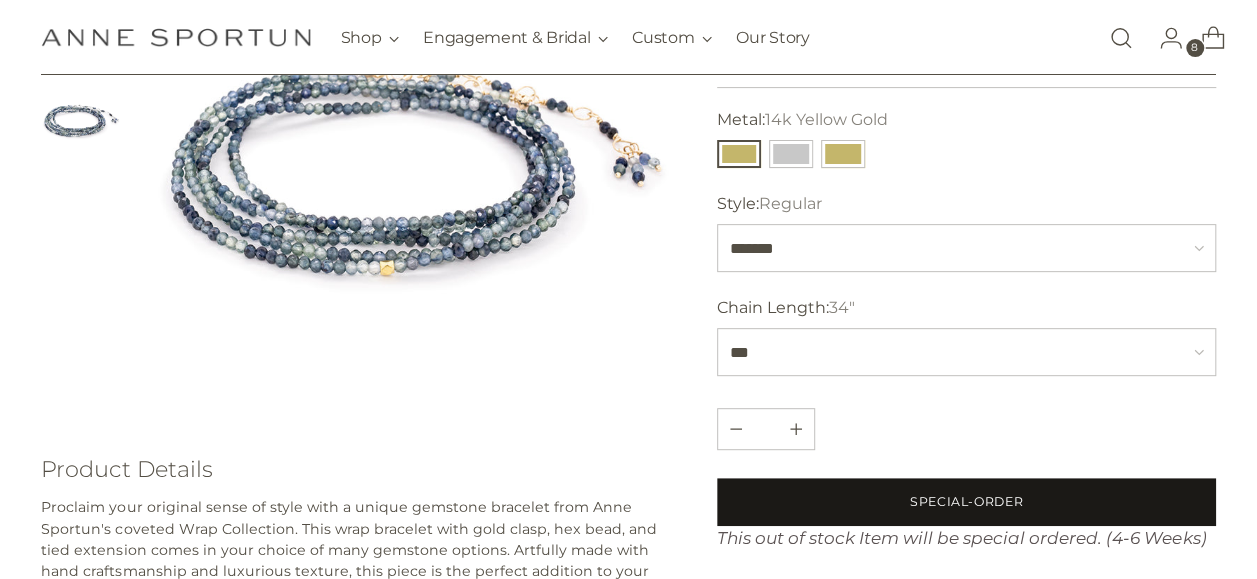 click on "Special-Order" at bounding box center (966, 502) 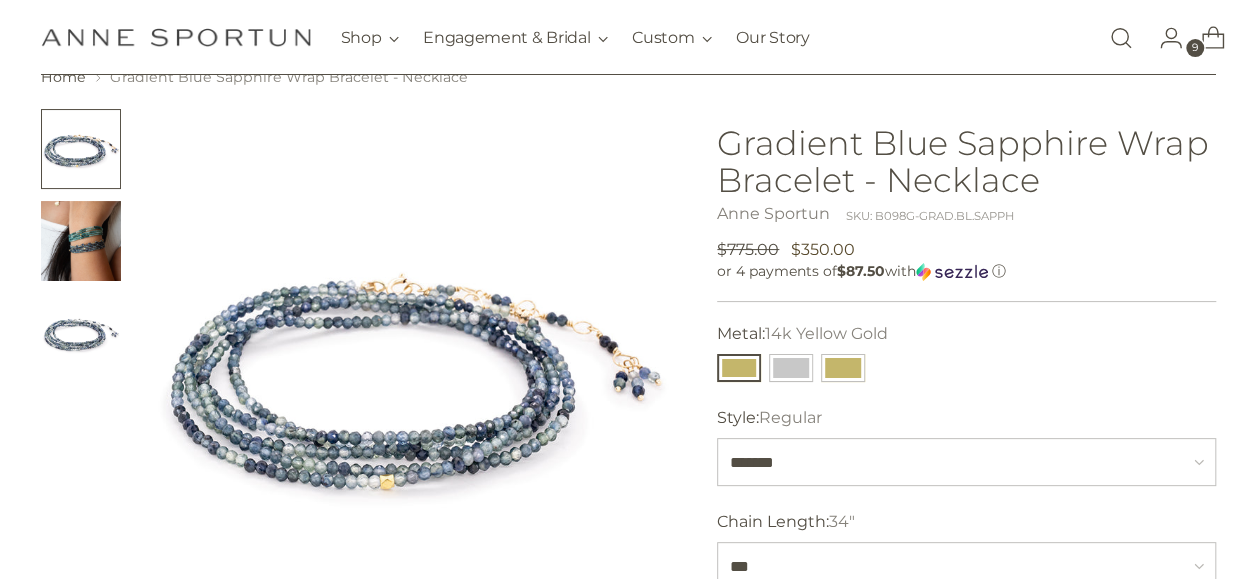 scroll, scrollTop: 0, scrollLeft: 0, axis: both 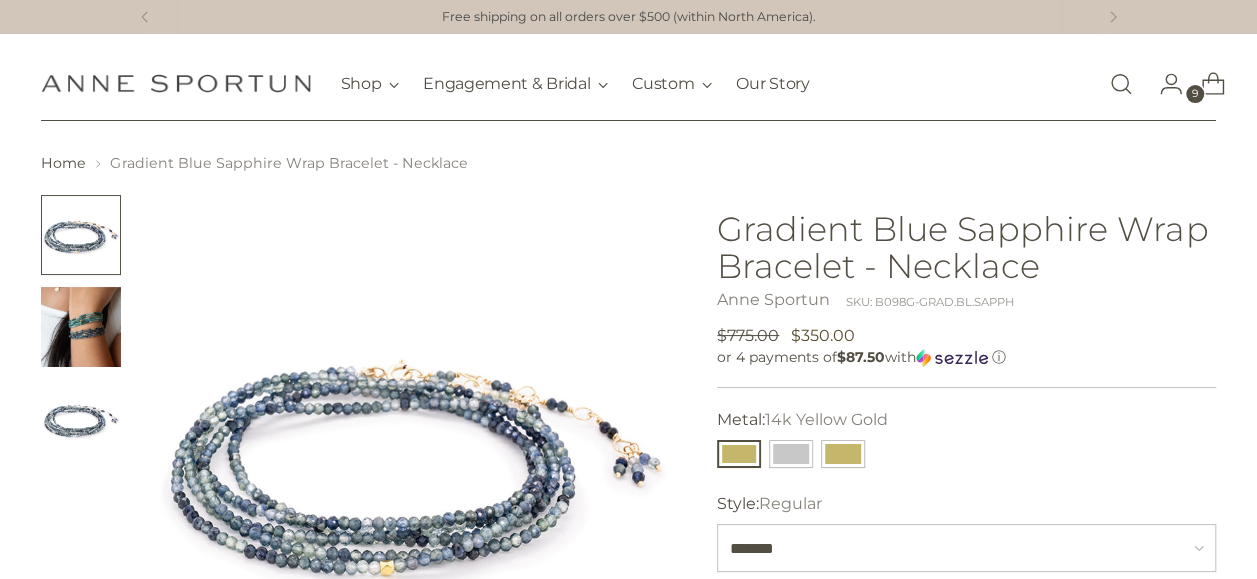 click at bounding box center [1121, 84] 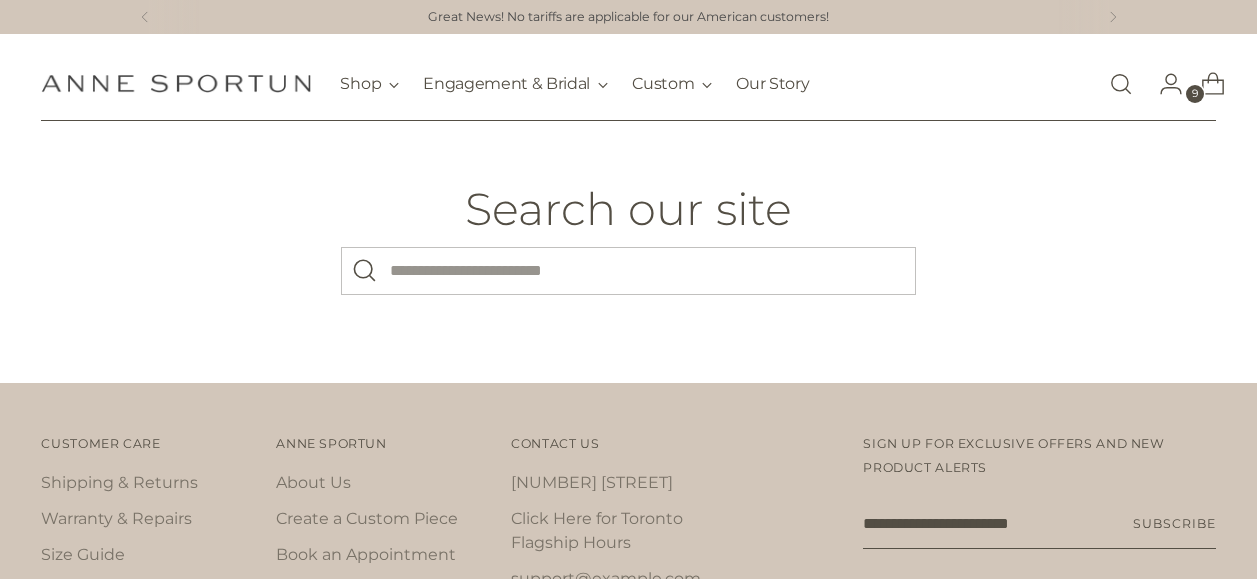 scroll, scrollTop: 0, scrollLeft: 0, axis: both 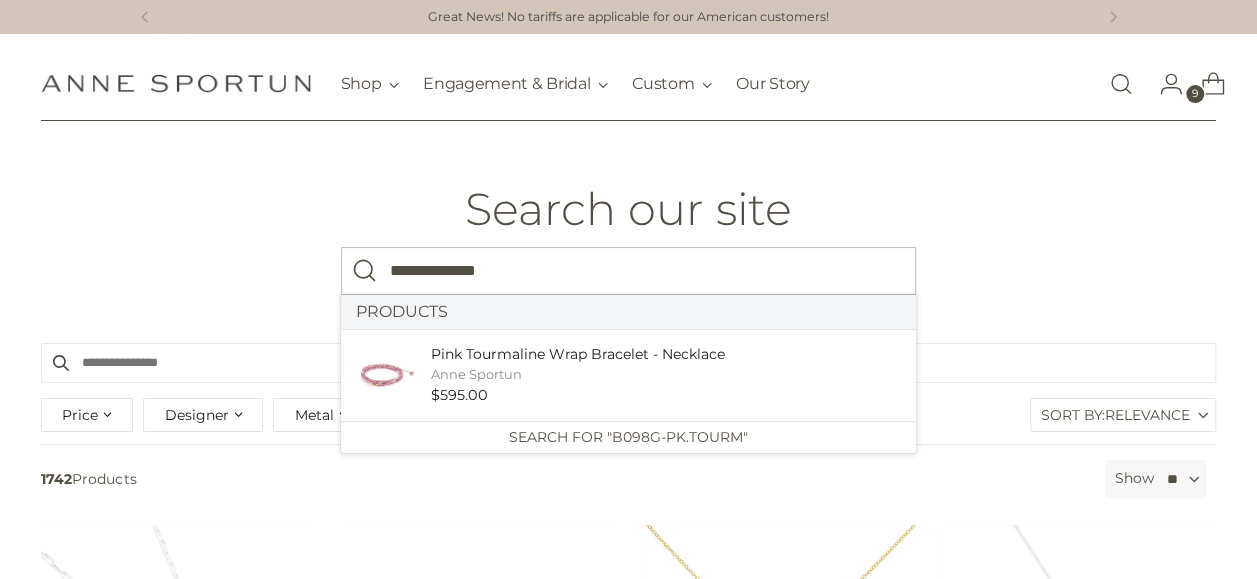 type on "**********" 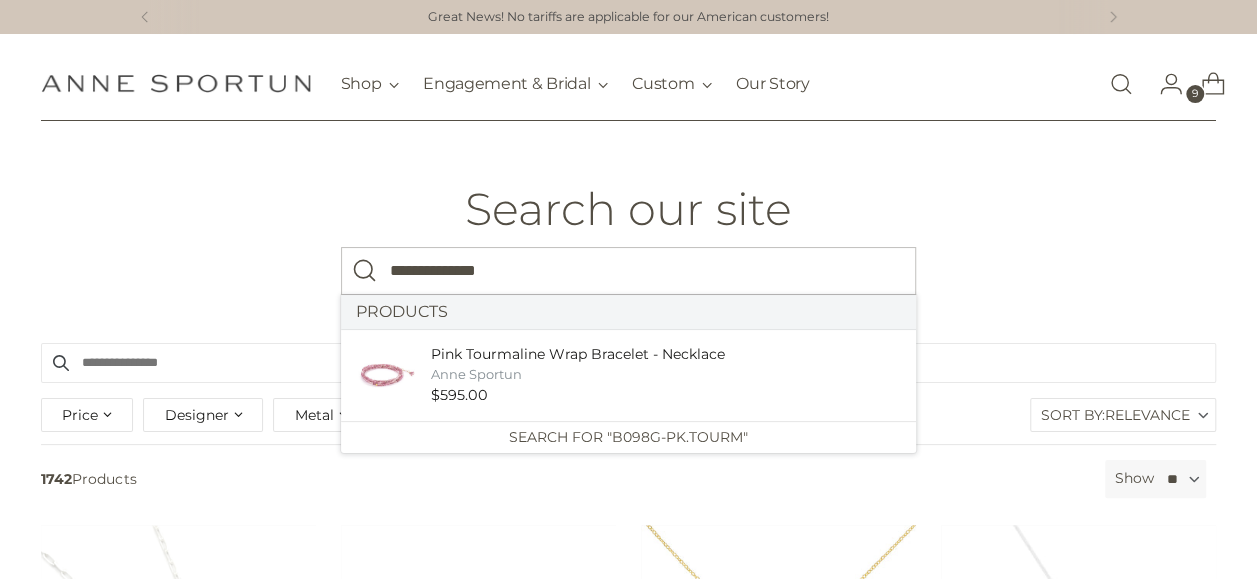 click at bounding box center [365, 271] 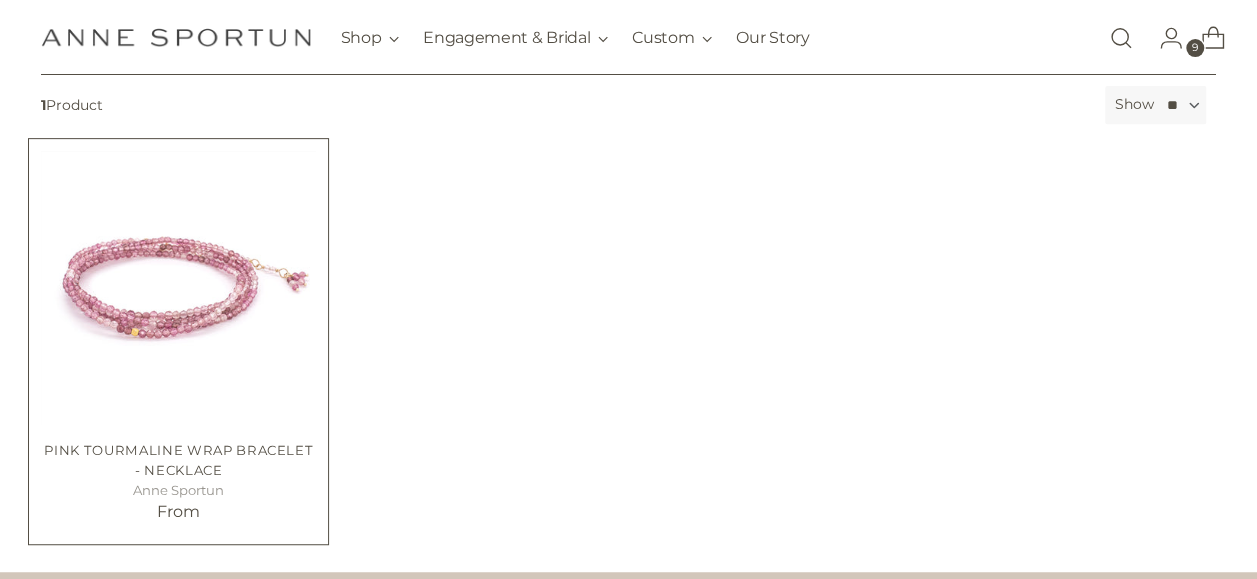 scroll, scrollTop: 400, scrollLeft: 0, axis: vertical 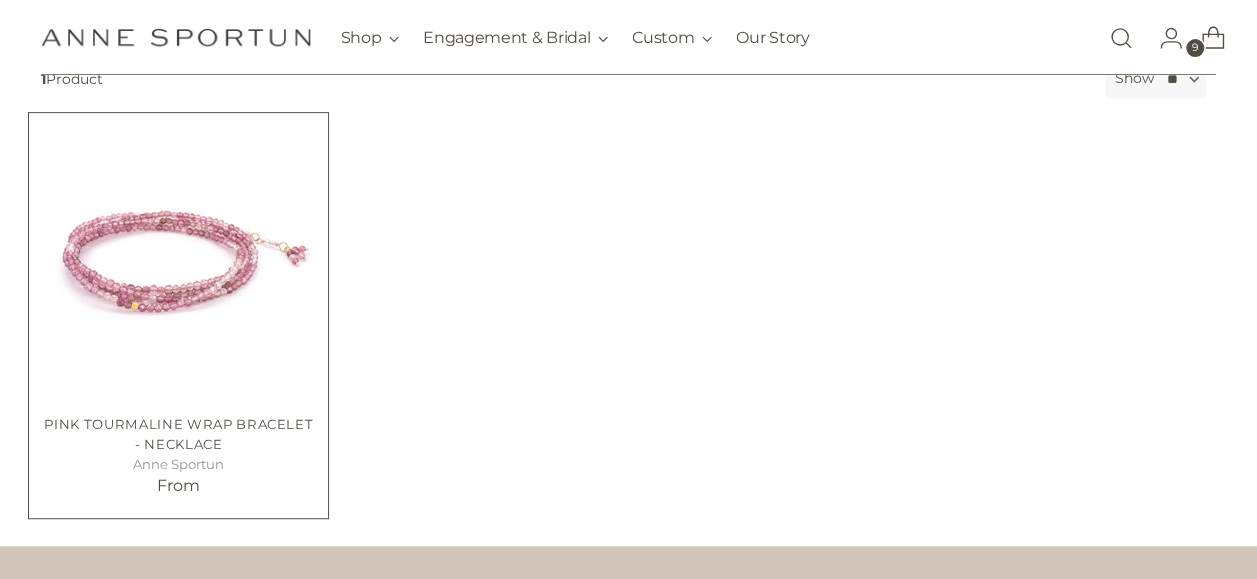 click at bounding box center [0, 0] 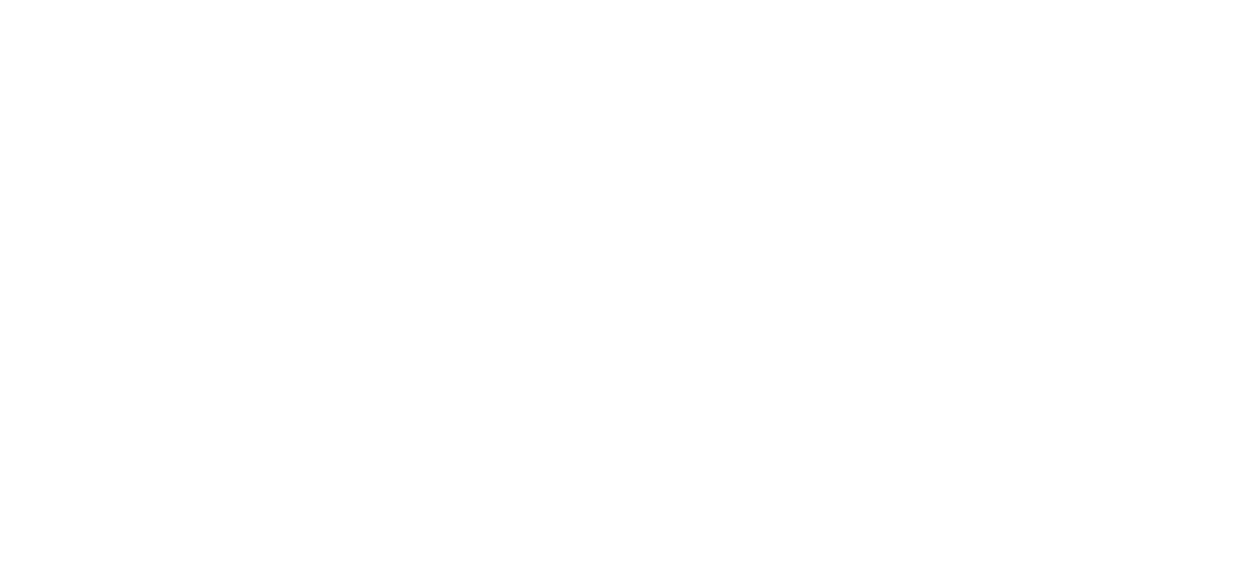 scroll, scrollTop: 0, scrollLeft: 0, axis: both 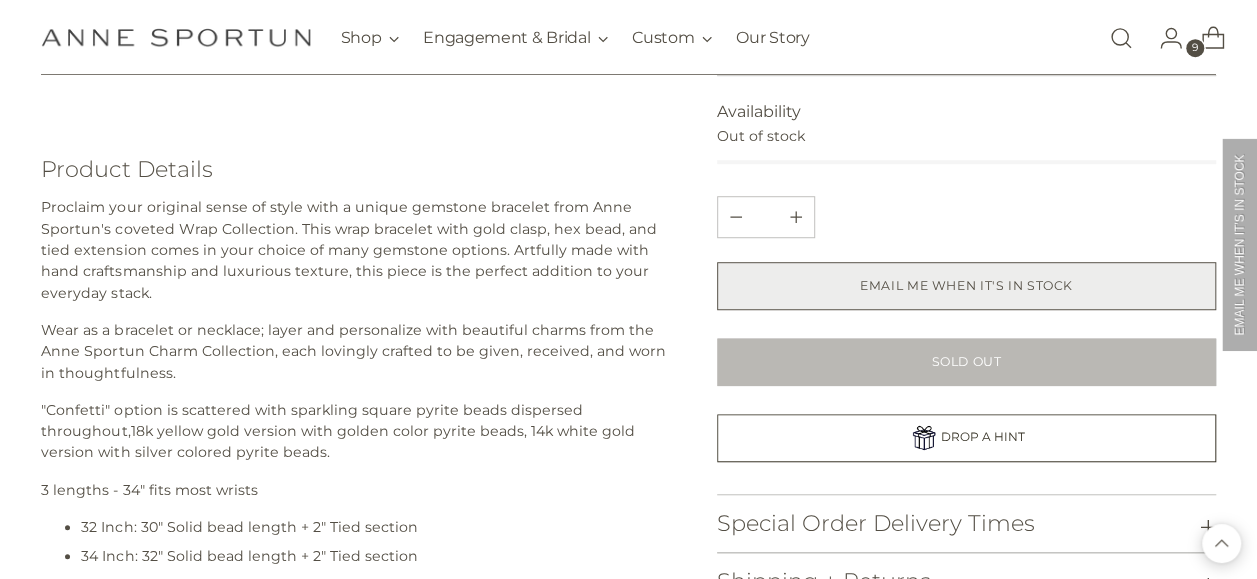 click on "EMAIL ME WHEN IT'S IN STOCK" at bounding box center [966, 286] 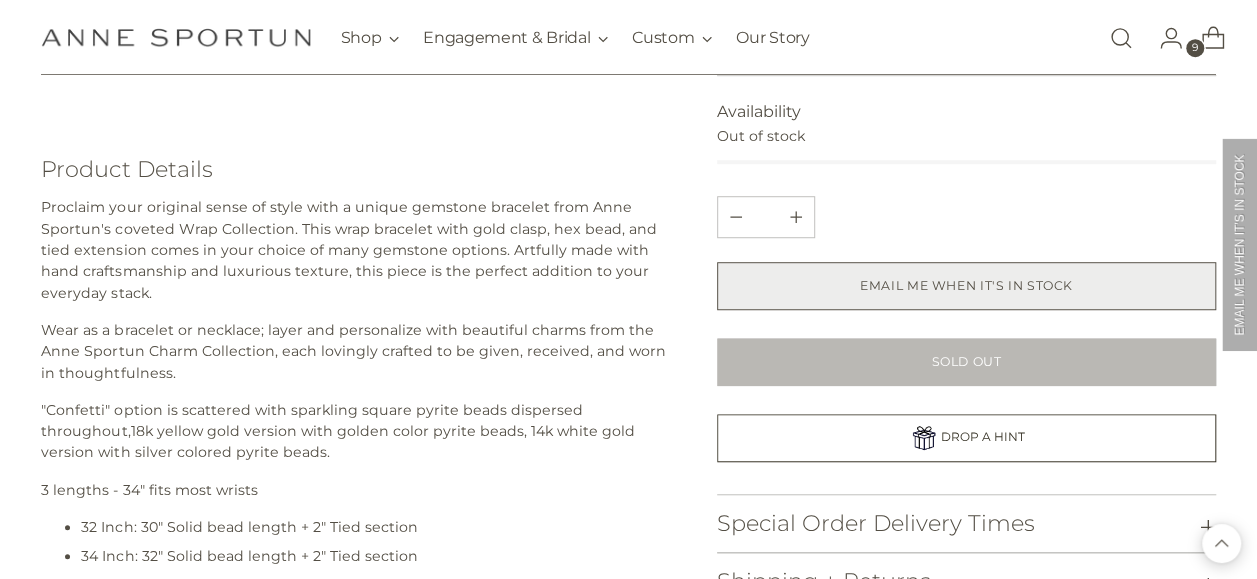 select on "**********" 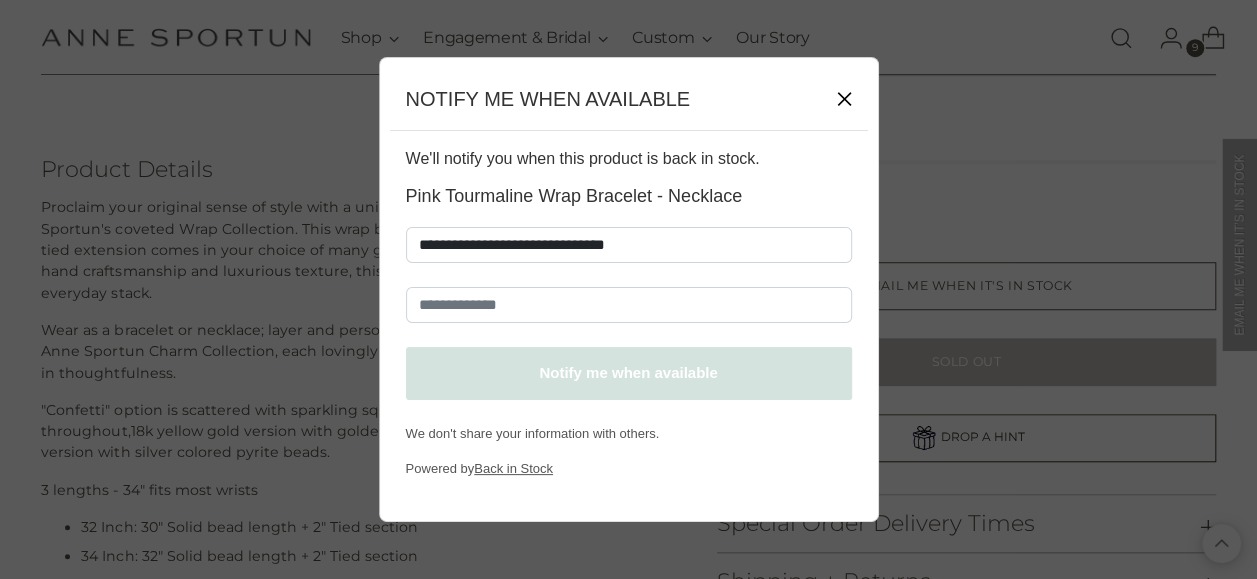 click on "✕" at bounding box center (844, 99) 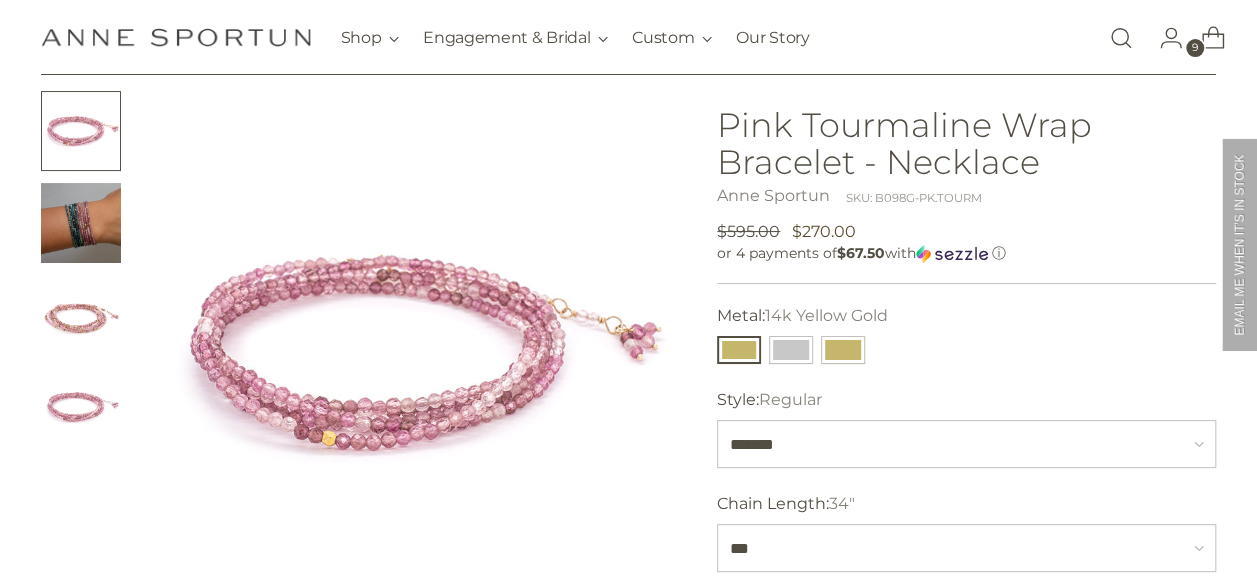 scroll, scrollTop: 100, scrollLeft: 0, axis: vertical 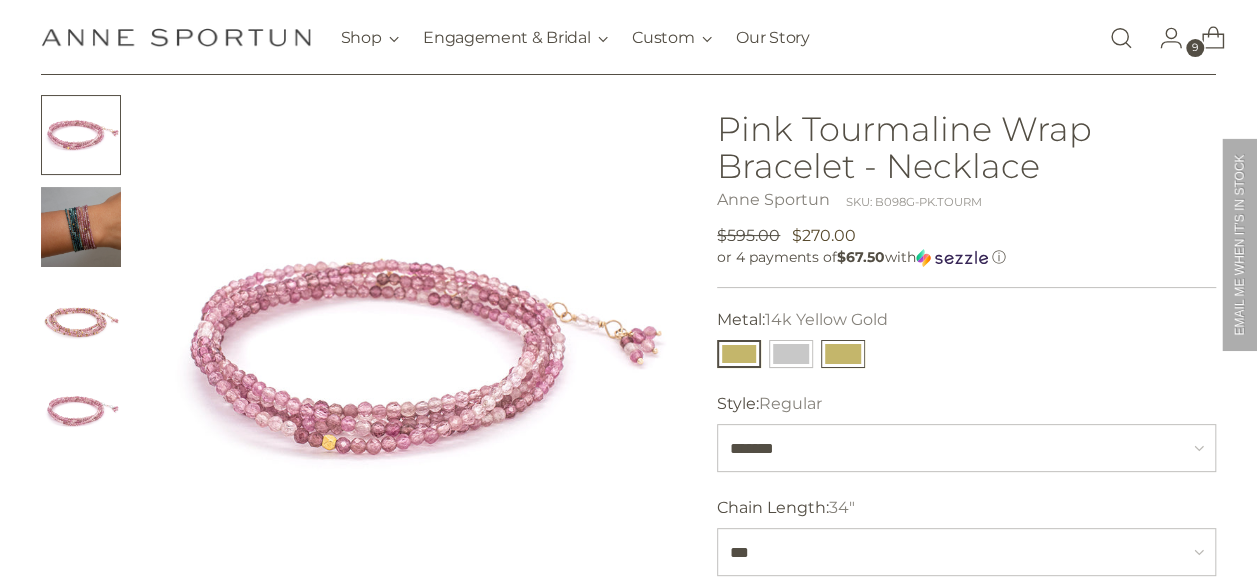 click at bounding box center [843, 354] 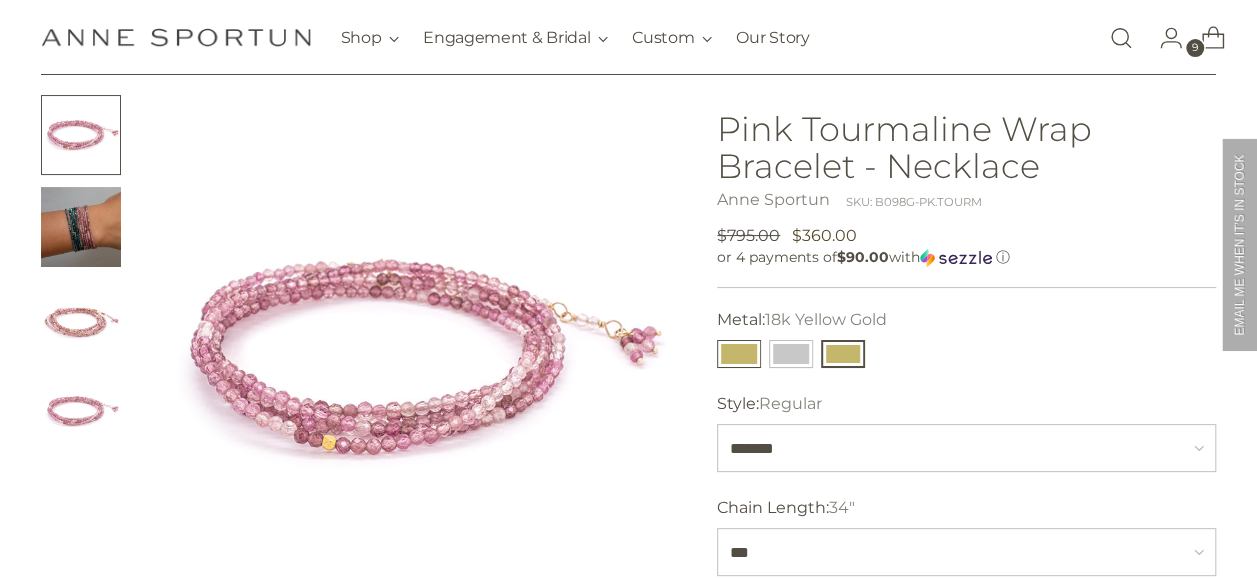 click at bounding box center (739, 354) 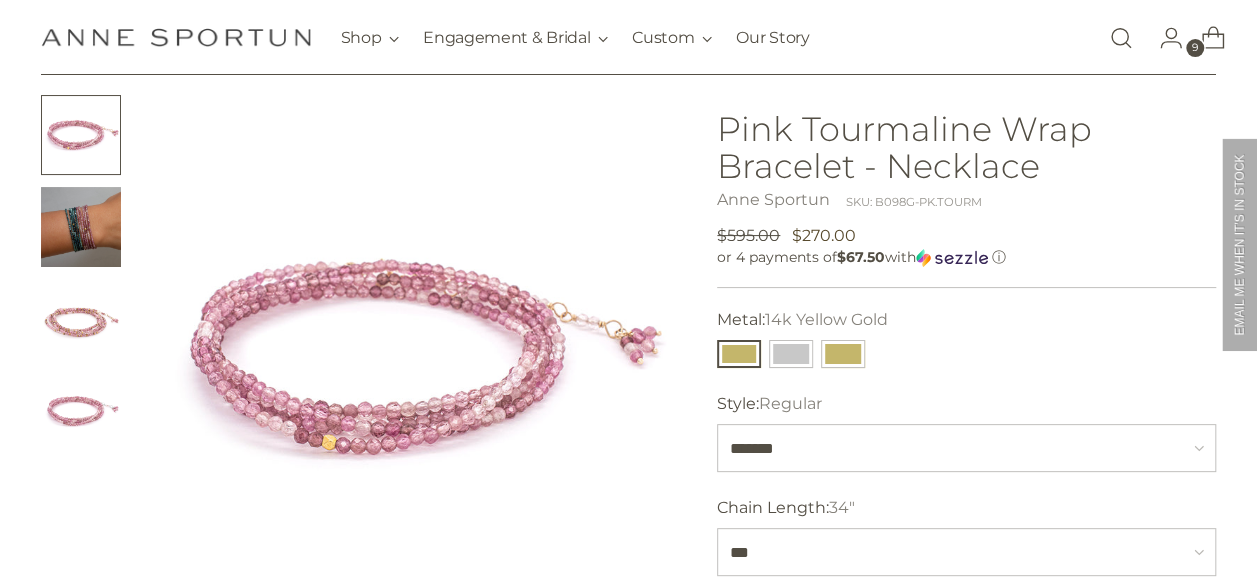 click at bounding box center (1121, 38) 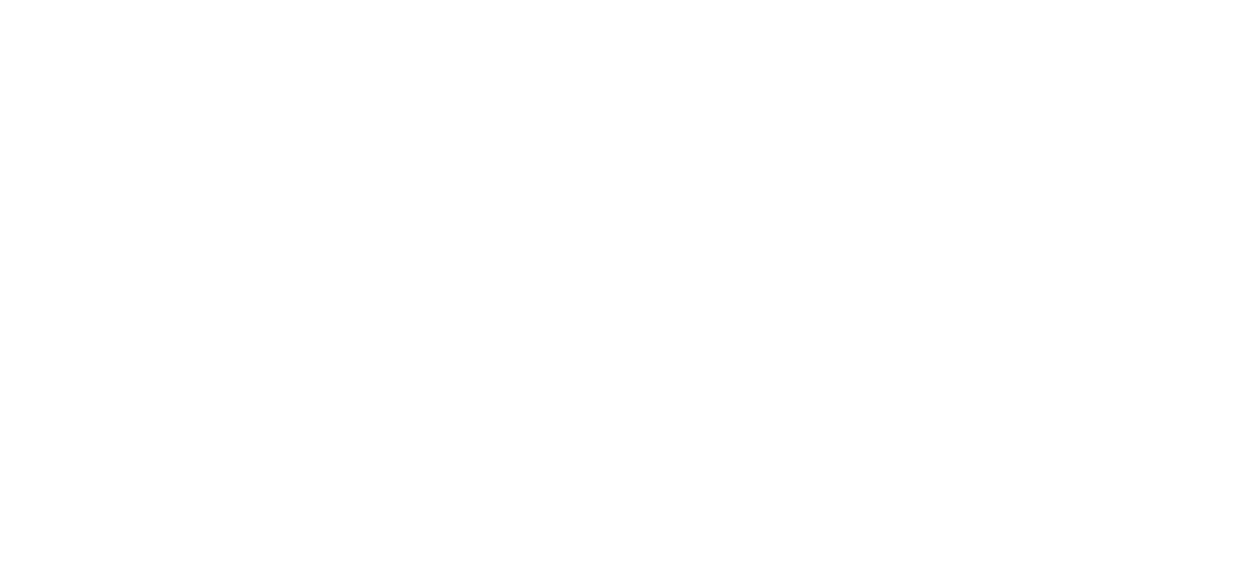 scroll, scrollTop: 0, scrollLeft: 0, axis: both 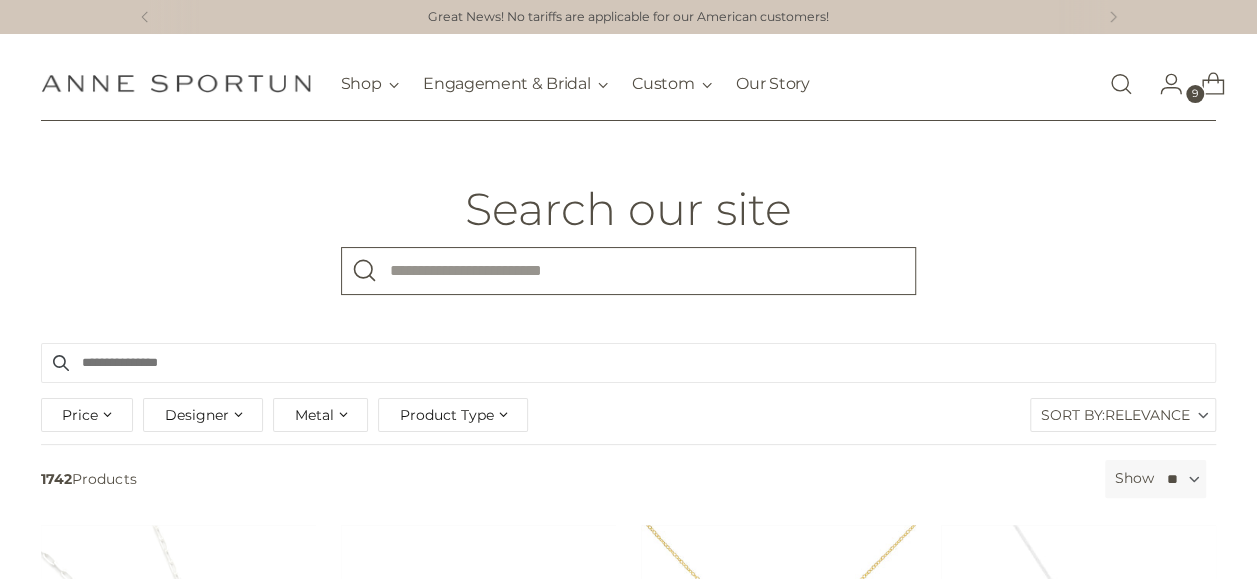 paste on "**********" 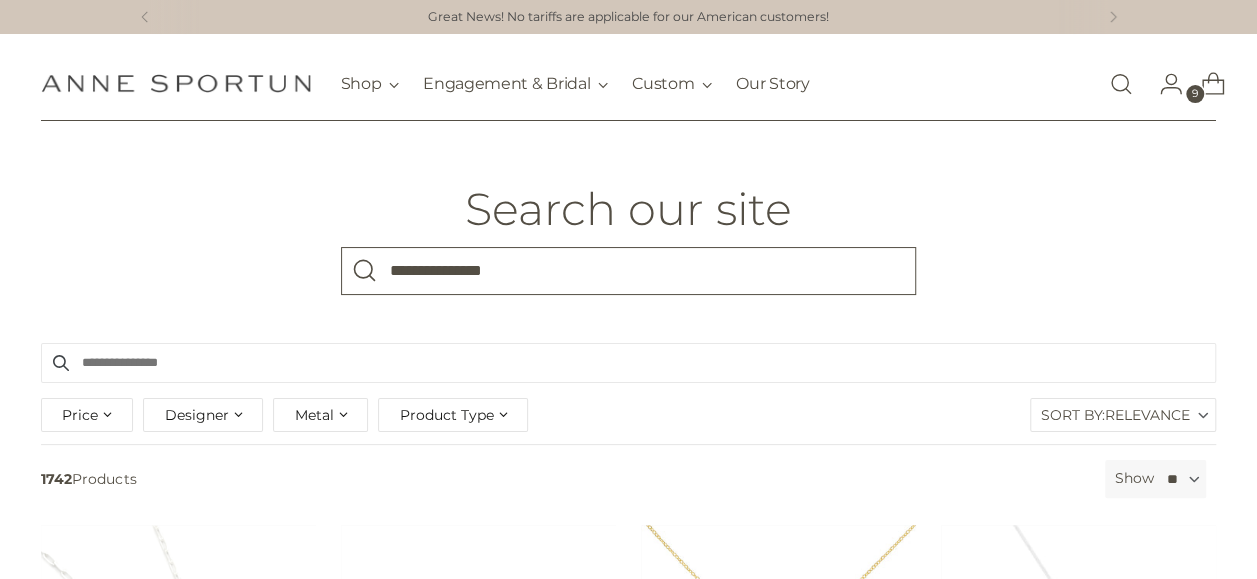 type on "**********" 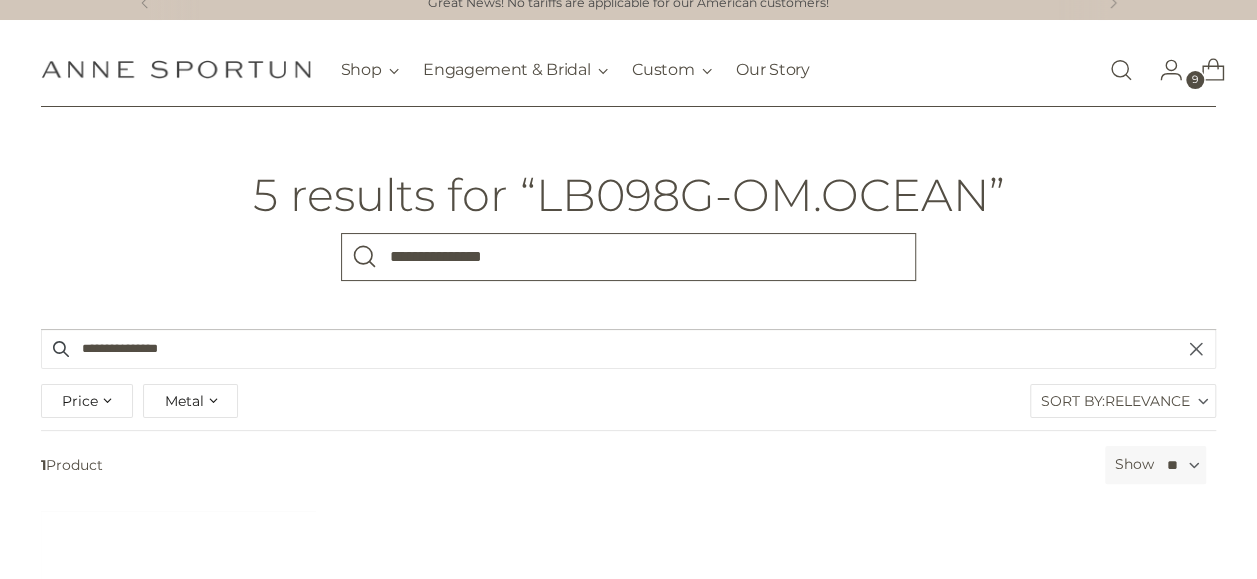 scroll, scrollTop: 400, scrollLeft: 0, axis: vertical 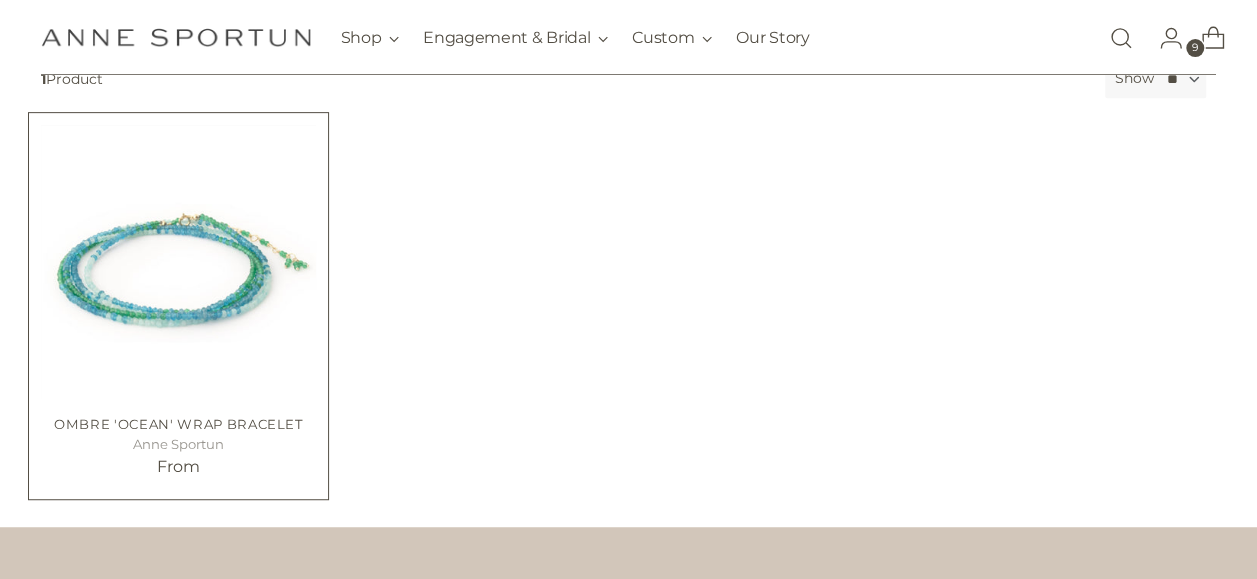 click at bounding box center (0, 0) 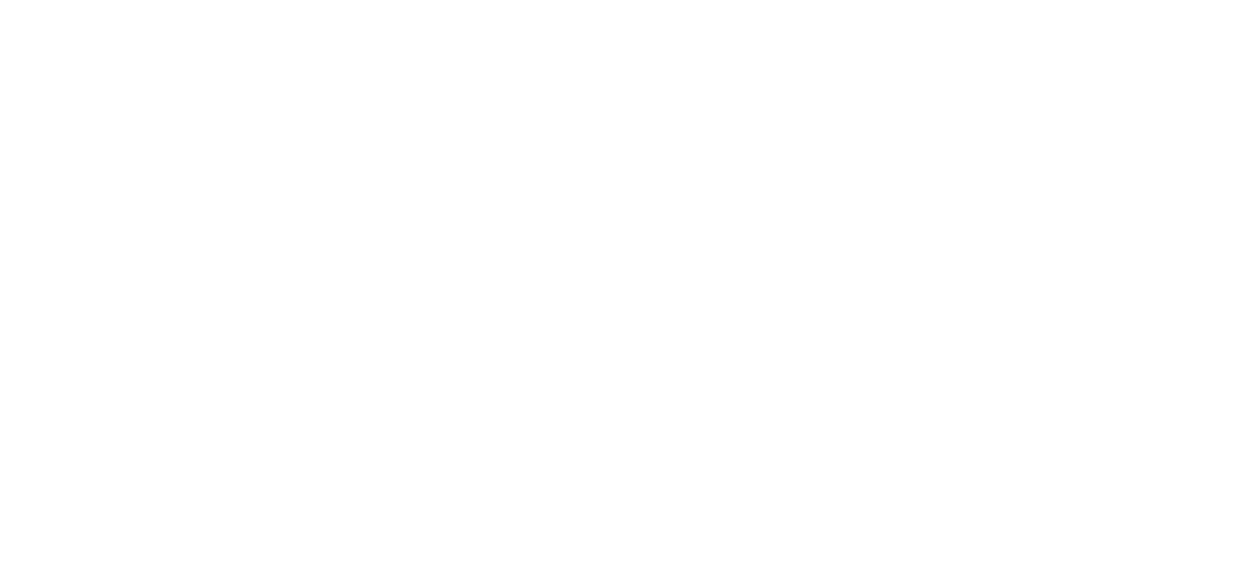 scroll, scrollTop: 0, scrollLeft: 0, axis: both 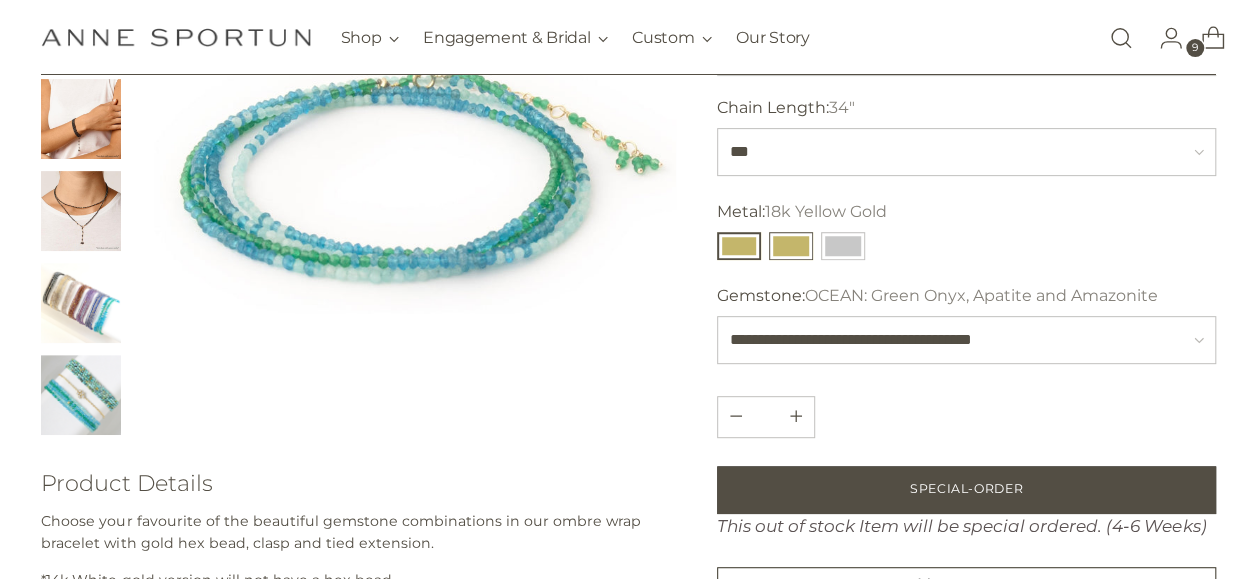 click at bounding box center (791, 246) 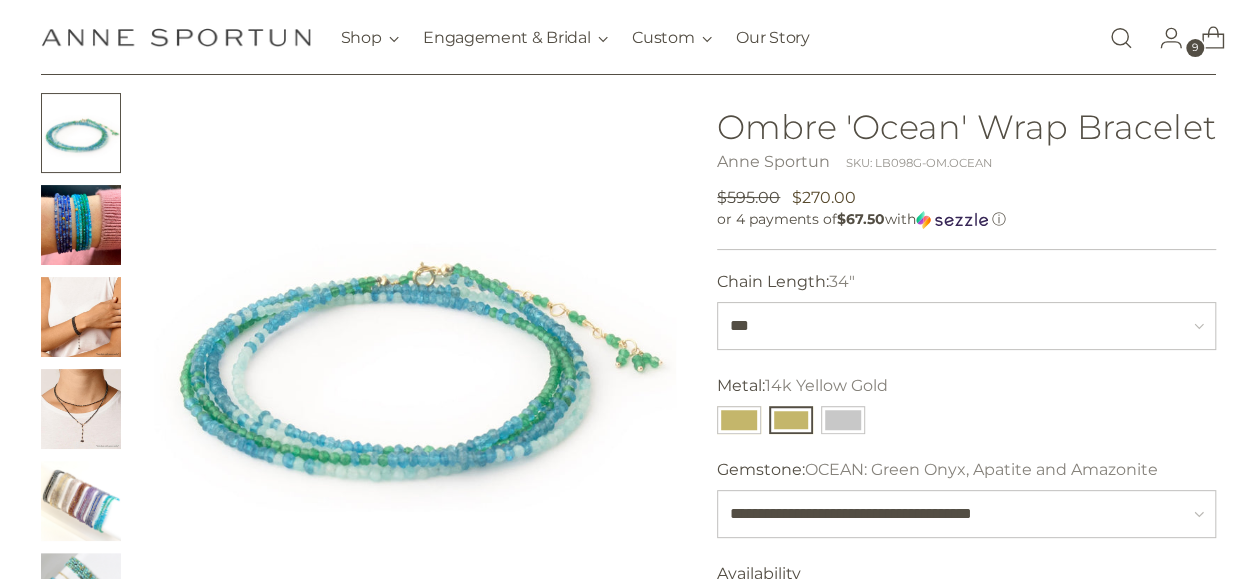 scroll, scrollTop: 0, scrollLeft: 0, axis: both 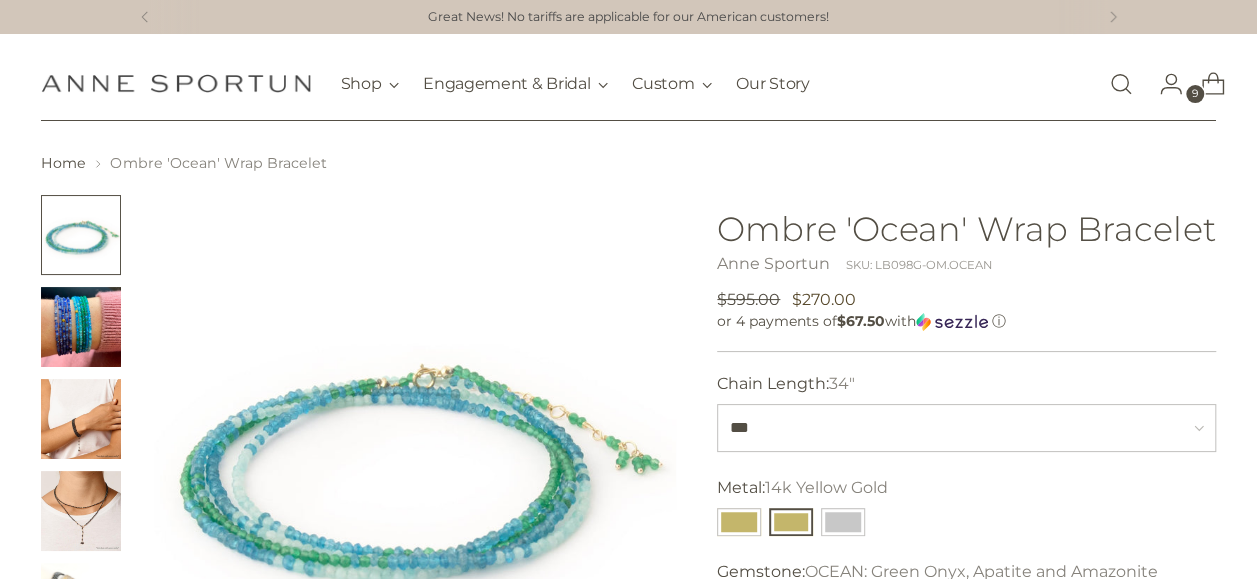 click at bounding box center (1121, 84) 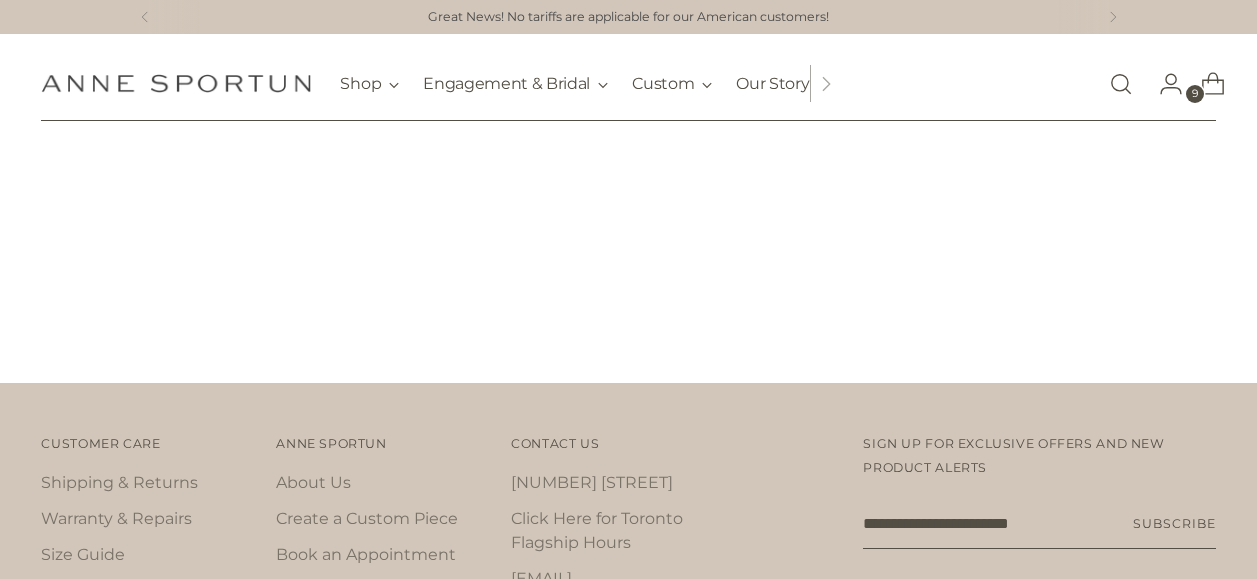 scroll, scrollTop: 0, scrollLeft: 0, axis: both 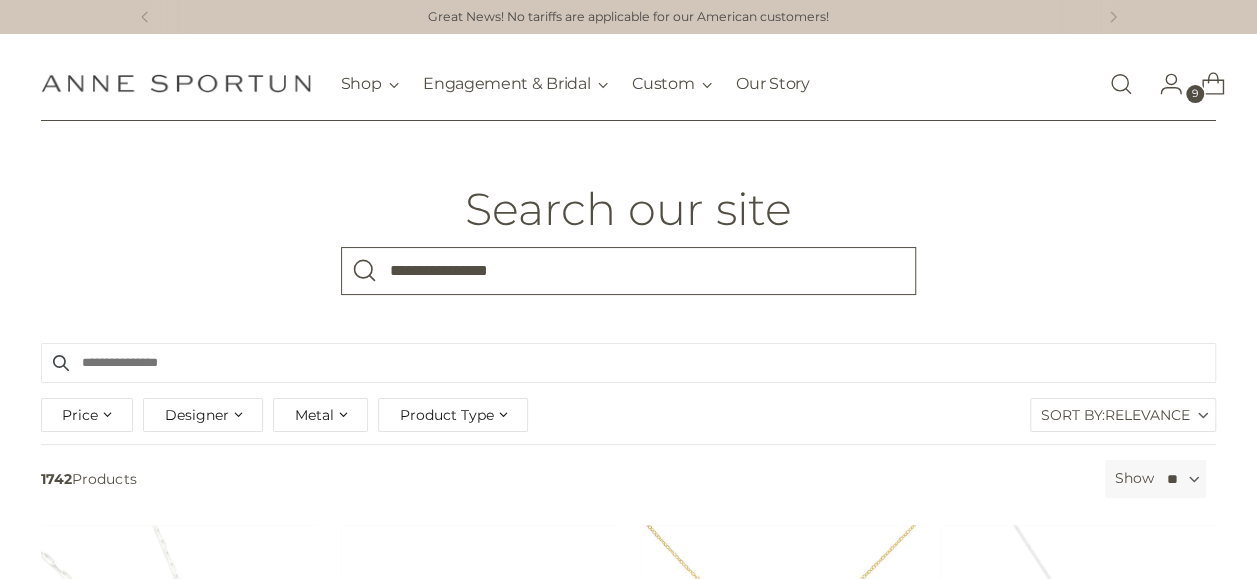type on "**********" 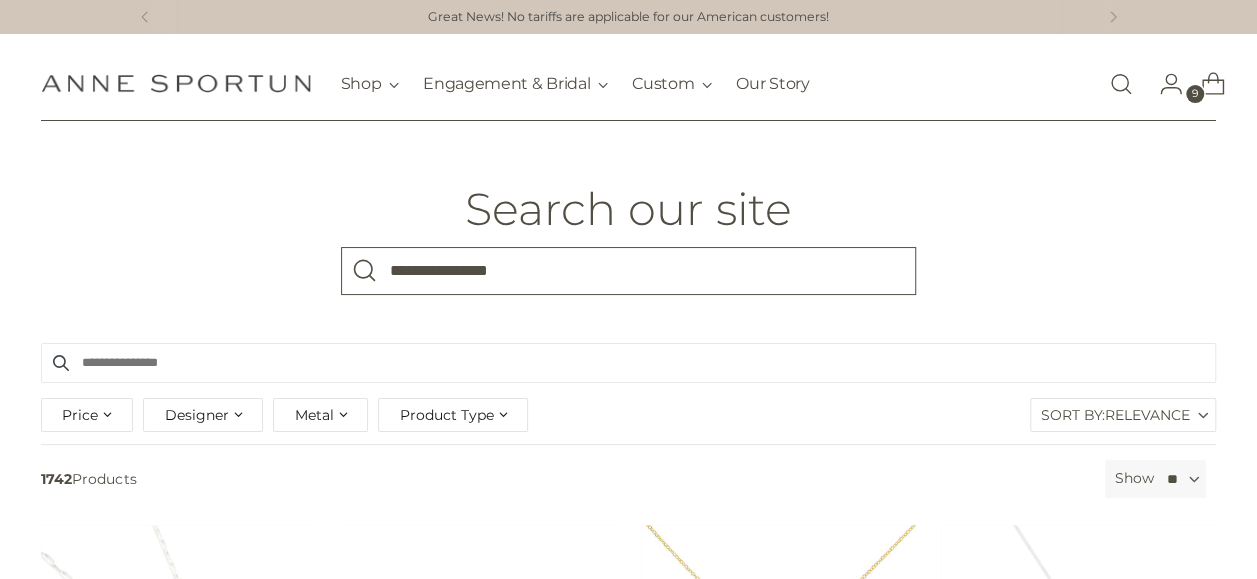 click at bounding box center (365, 271) 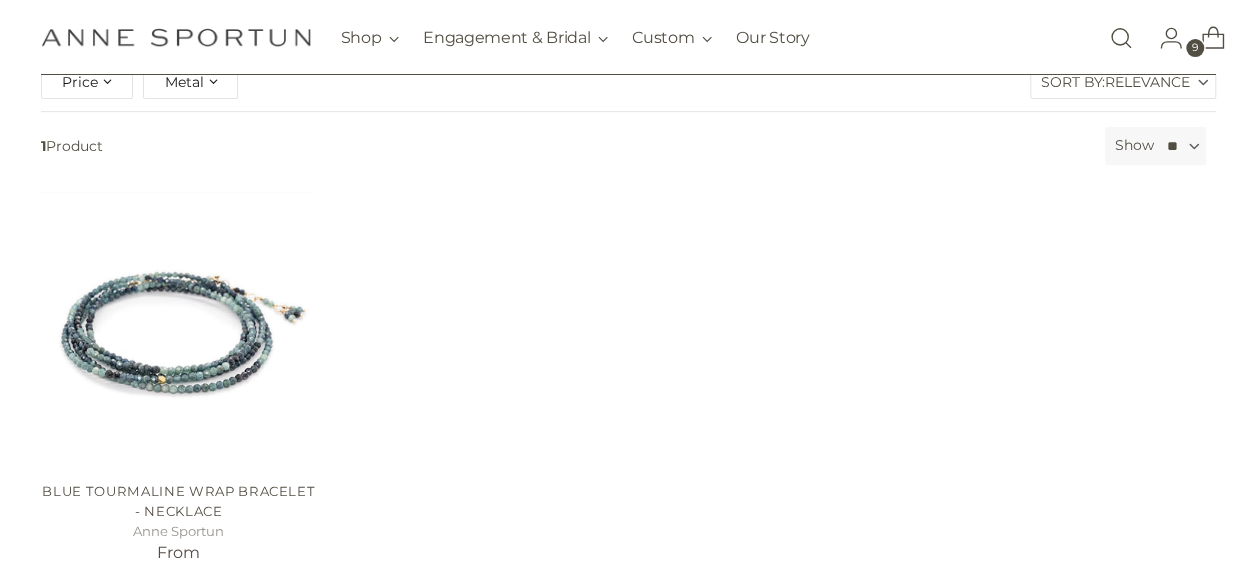 scroll, scrollTop: 400, scrollLeft: 0, axis: vertical 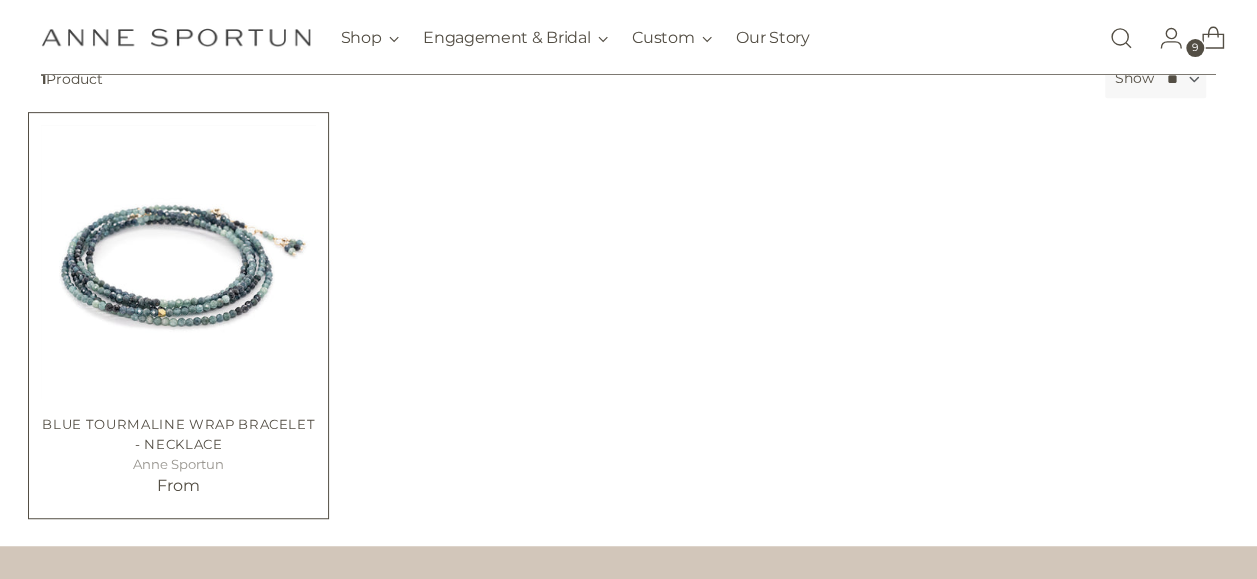 click at bounding box center [0, 0] 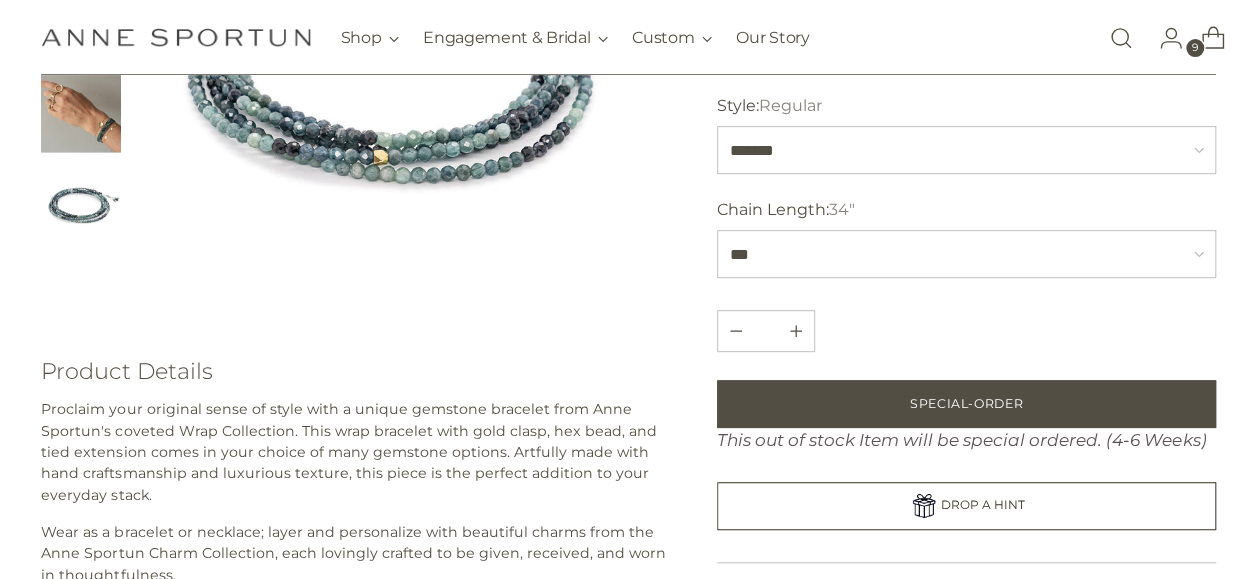 scroll, scrollTop: 400, scrollLeft: 0, axis: vertical 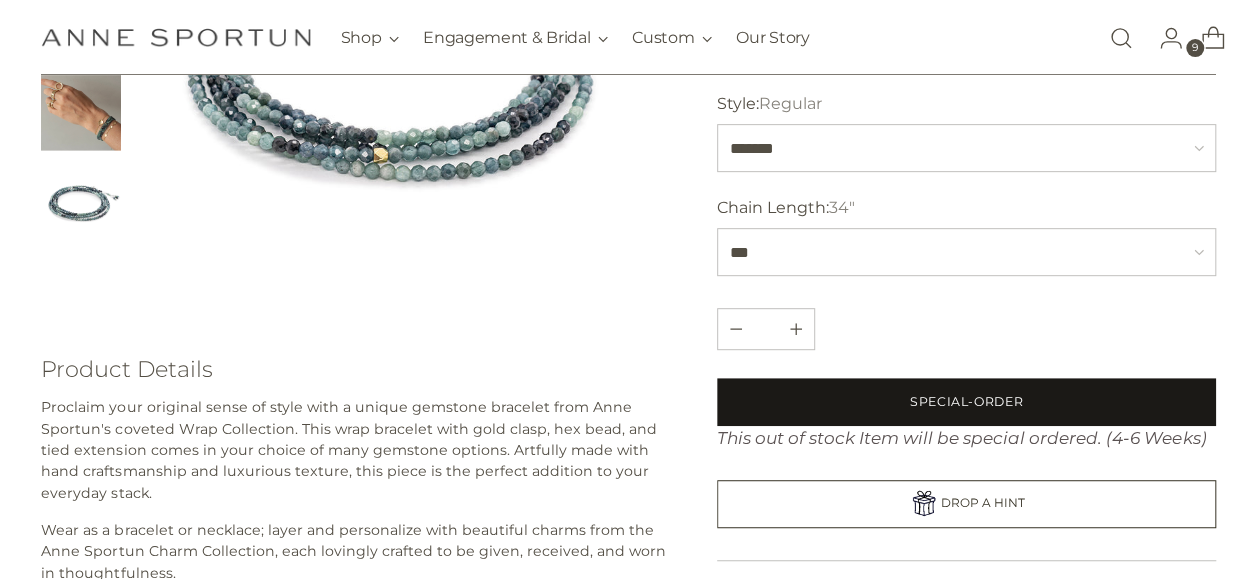 click on "Special-Order" at bounding box center (966, 402) 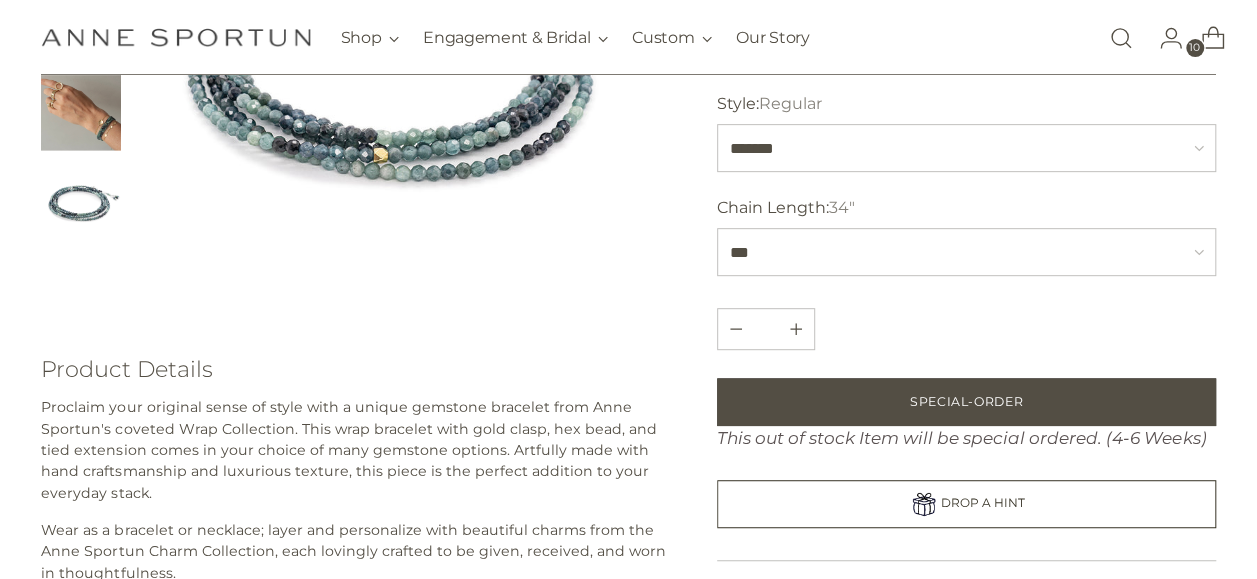 click at bounding box center (1121, 38) 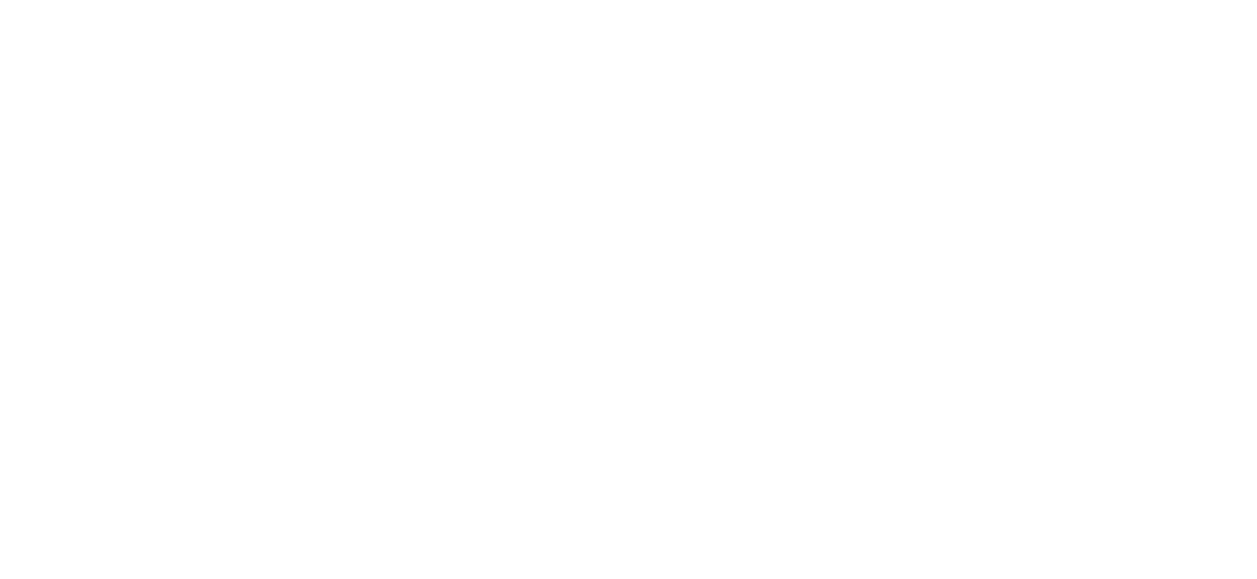 scroll, scrollTop: 0, scrollLeft: 0, axis: both 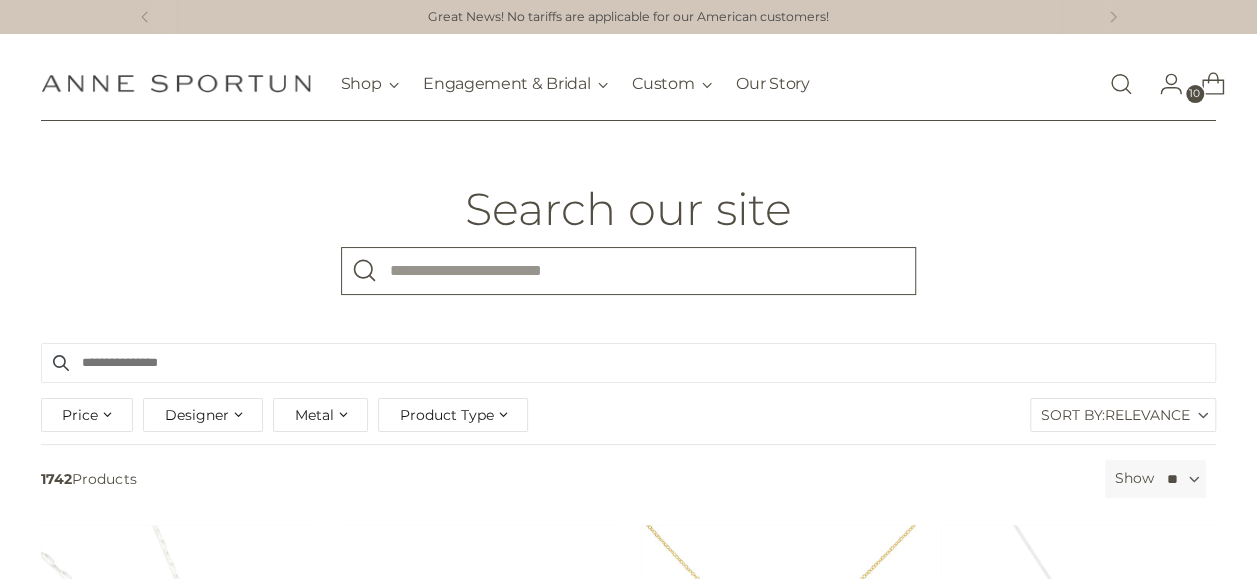 click on "What are you looking for?" at bounding box center [628, 271] 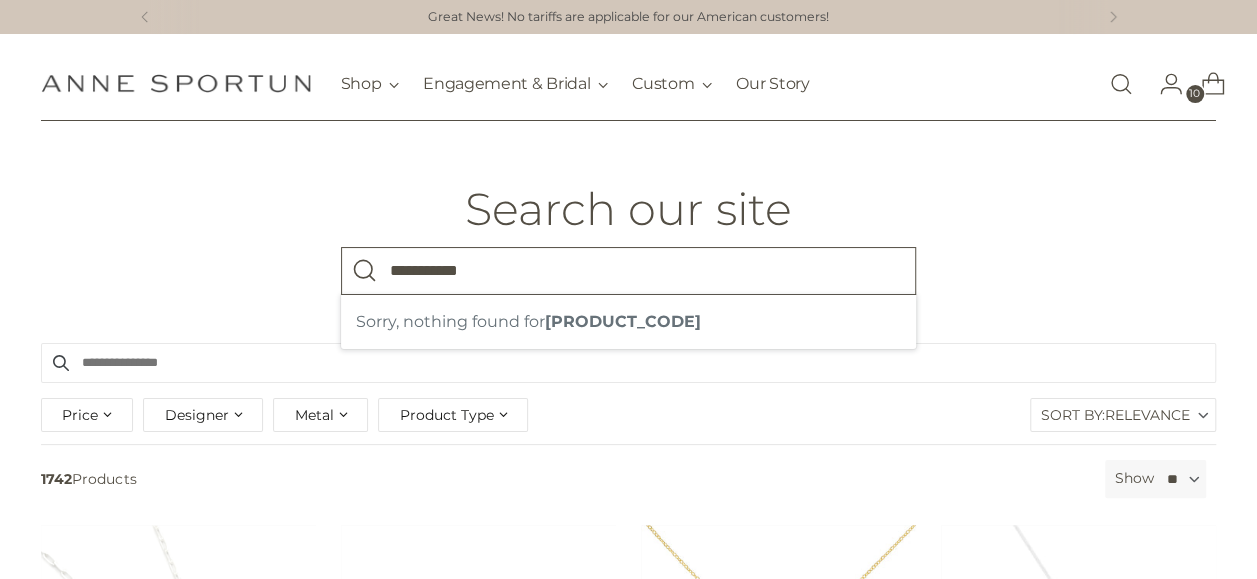 type on "**********" 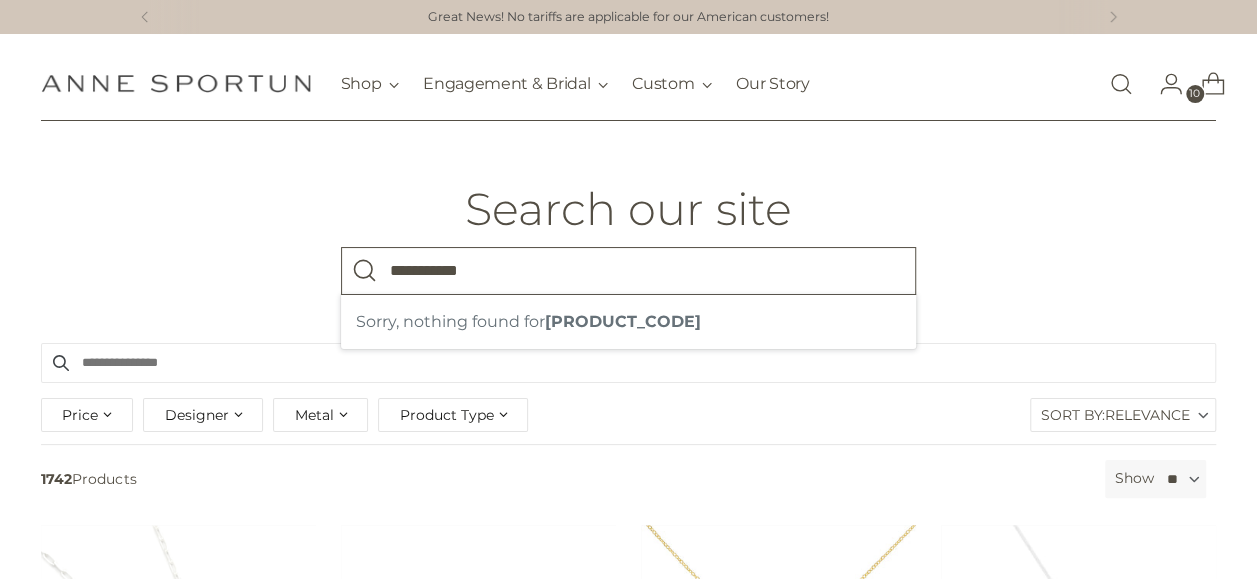 click at bounding box center (365, 271) 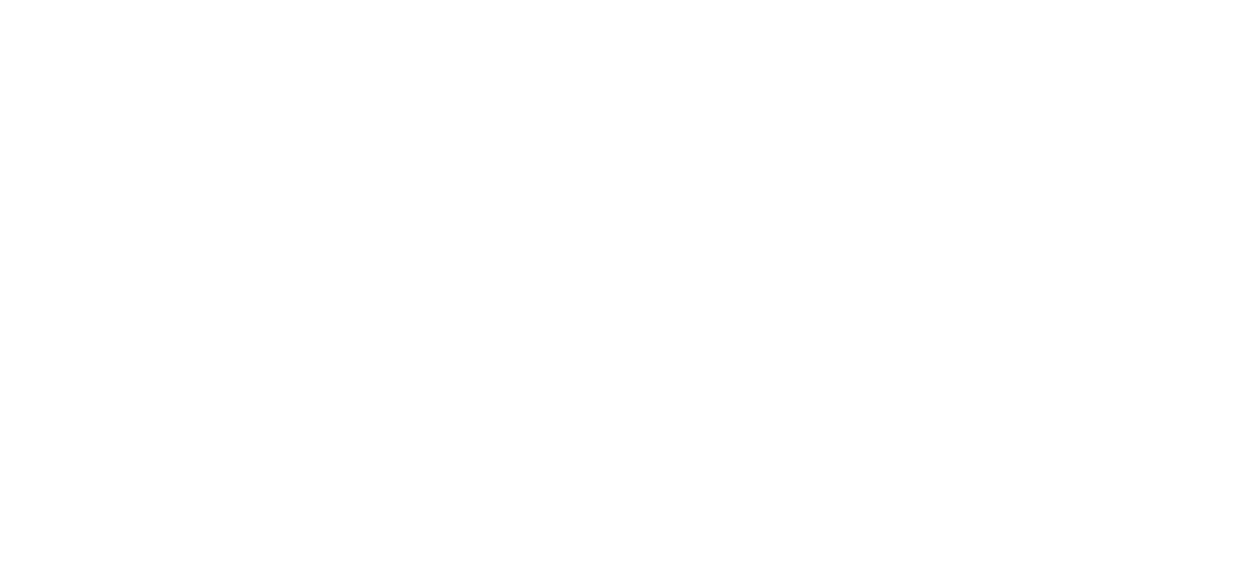 scroll, scrollTop: 0, scrollLeft: 0, axis: both 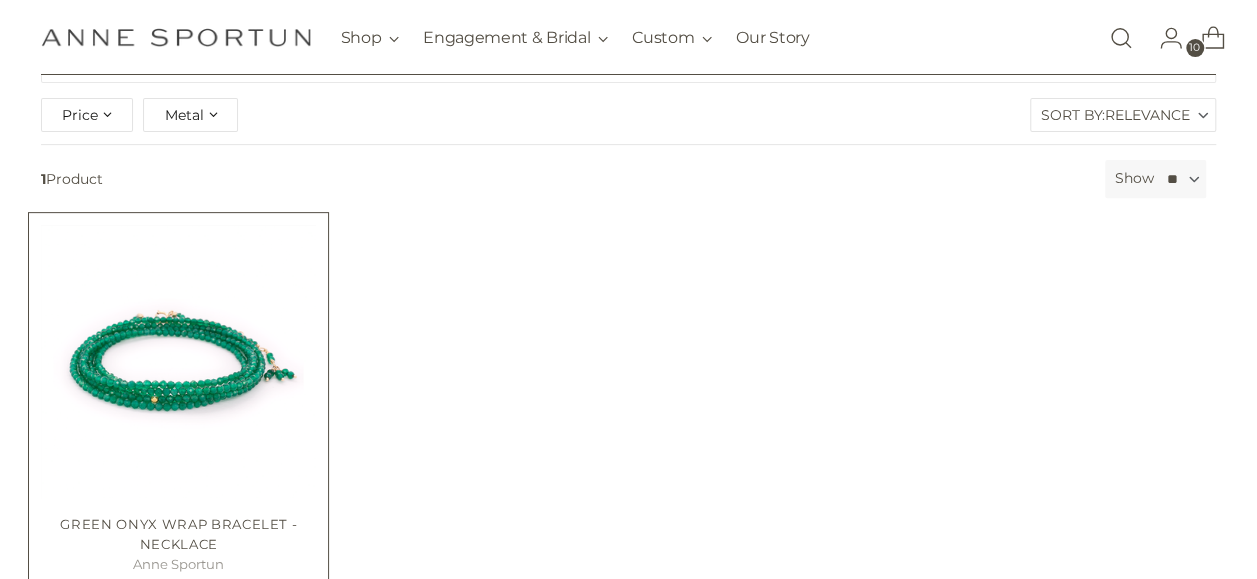 click at bounding box center [0, 0] 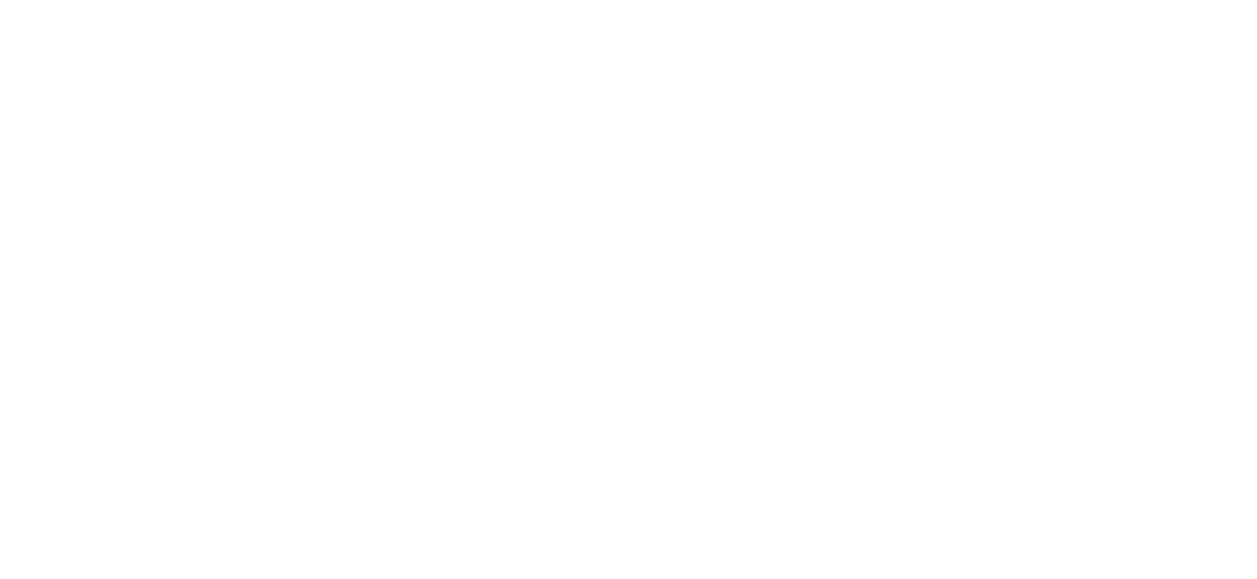 scroll, scrollTop: 0, scrollLeft: 0, axis: both 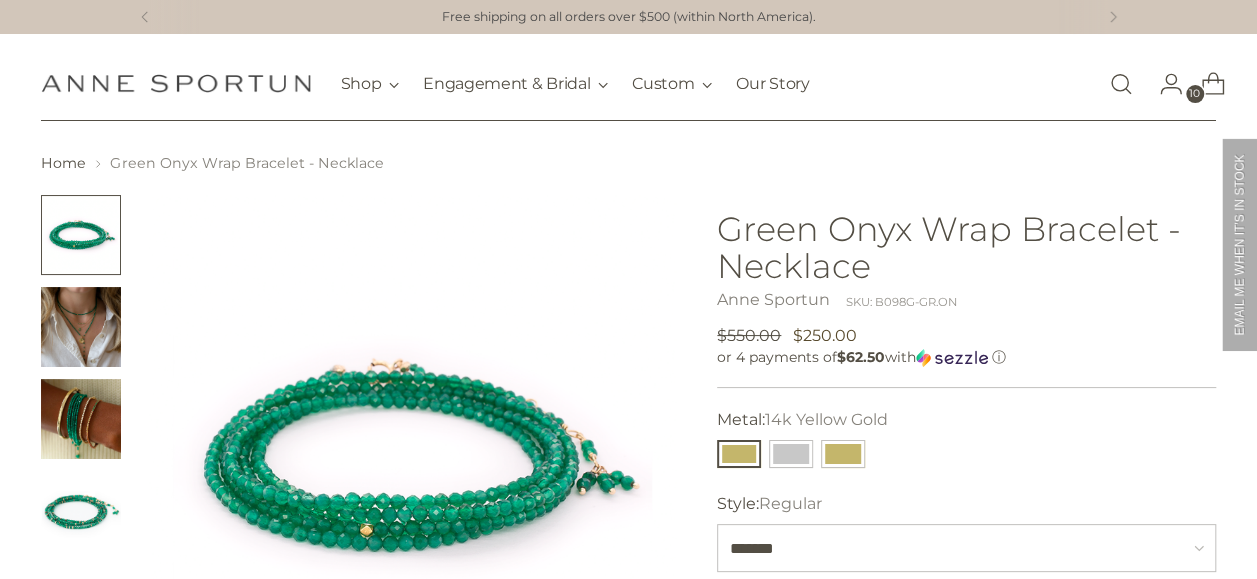 click at bounding box center [1121, 84] 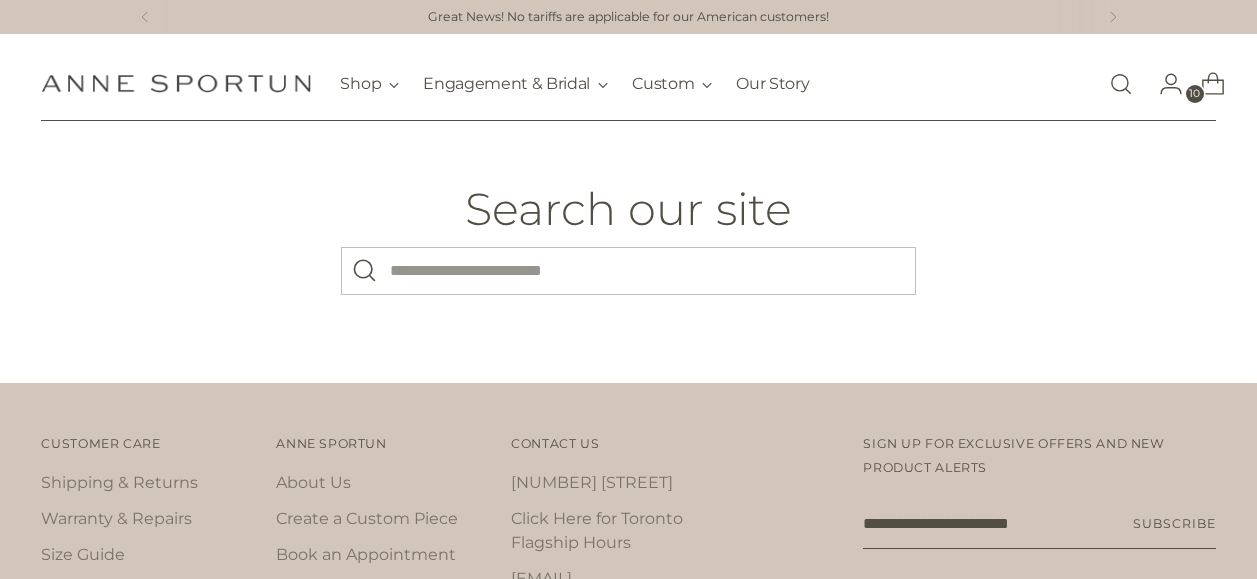 scroll, scrollTop: 0, scrollLeft: 0, axis: both 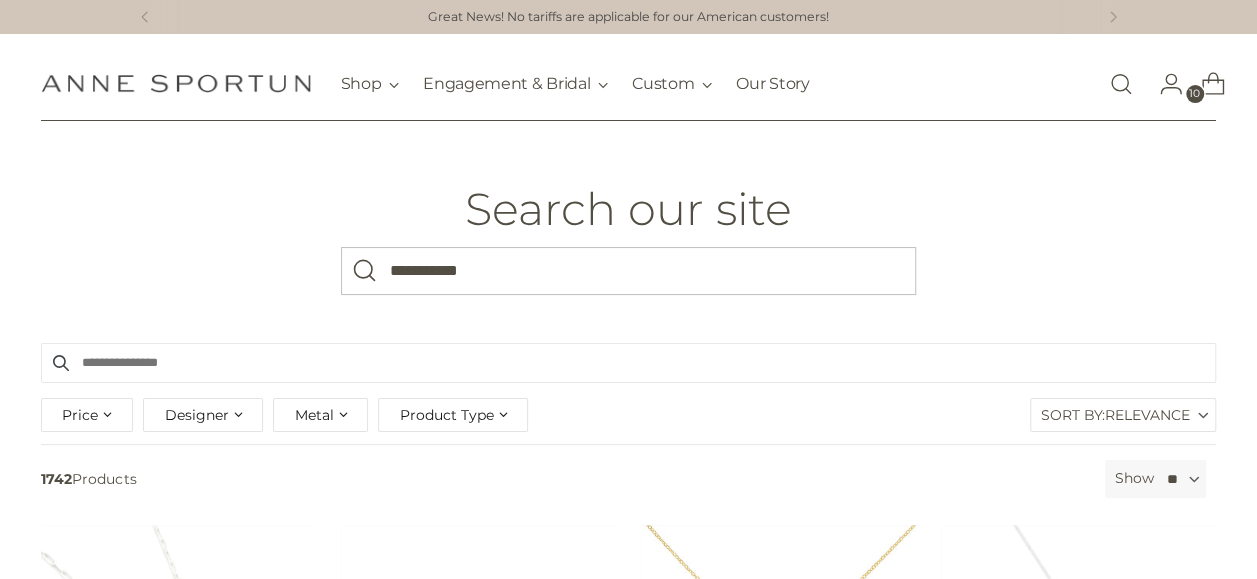 type on "**********" 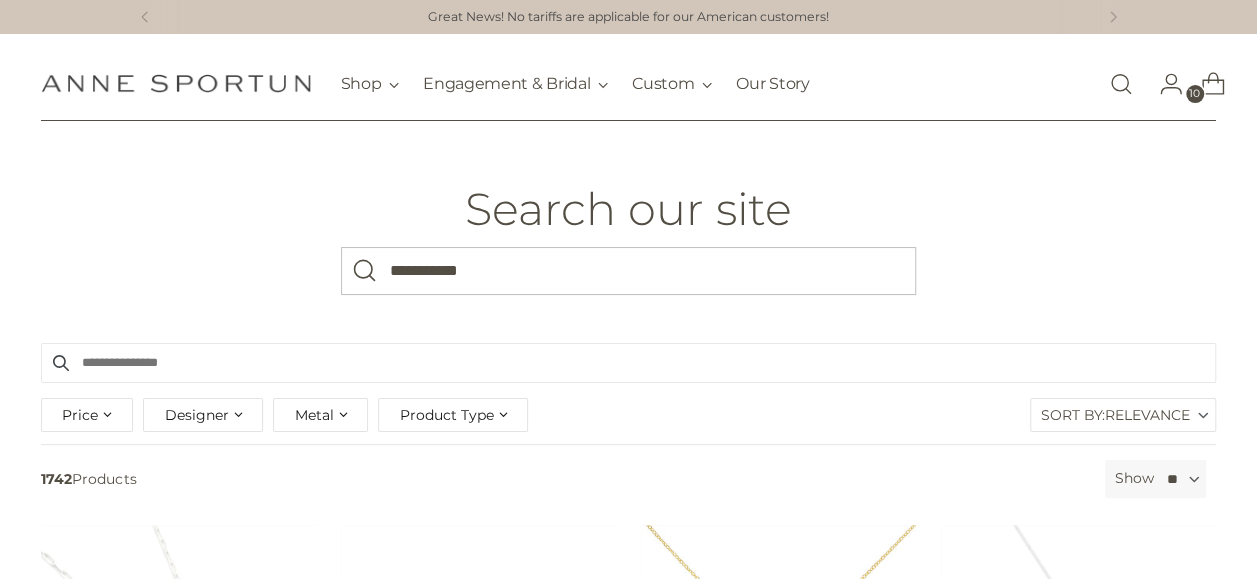 click at bounding box center [365, 271] 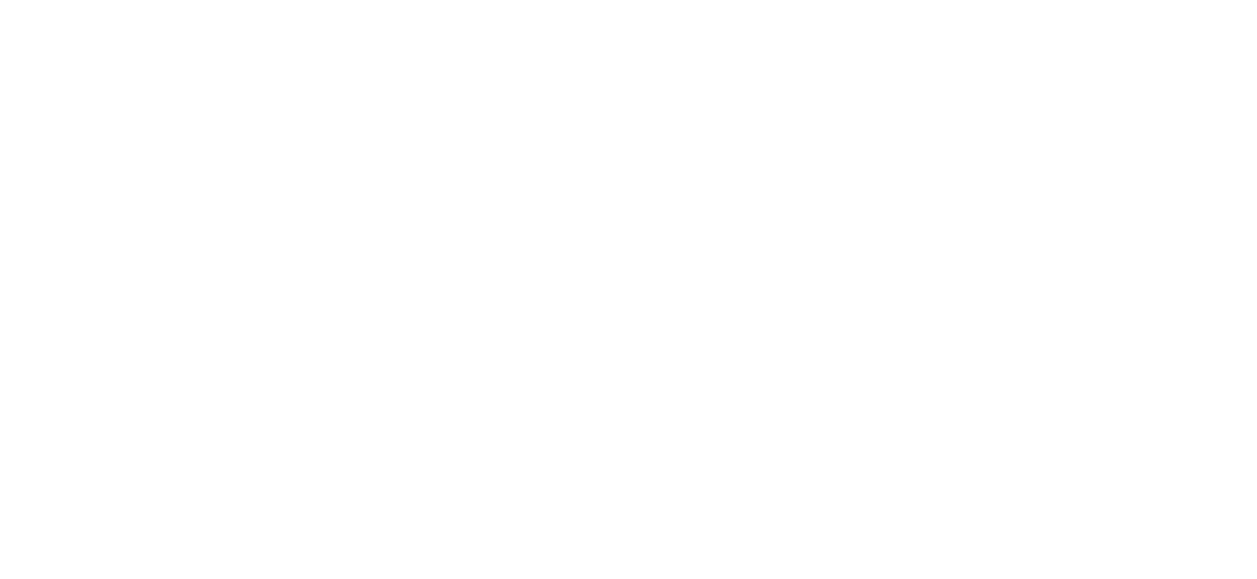 scroll, scrollTop: 0, scrollLeft: 0, axis: both 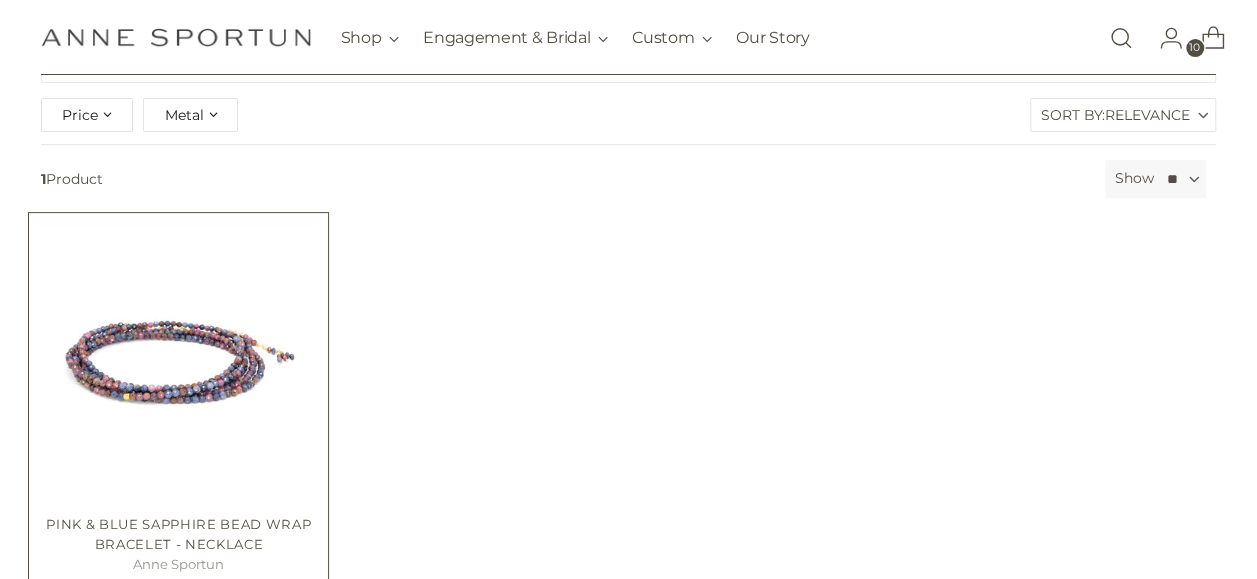 click at bounding box center [0, 0] 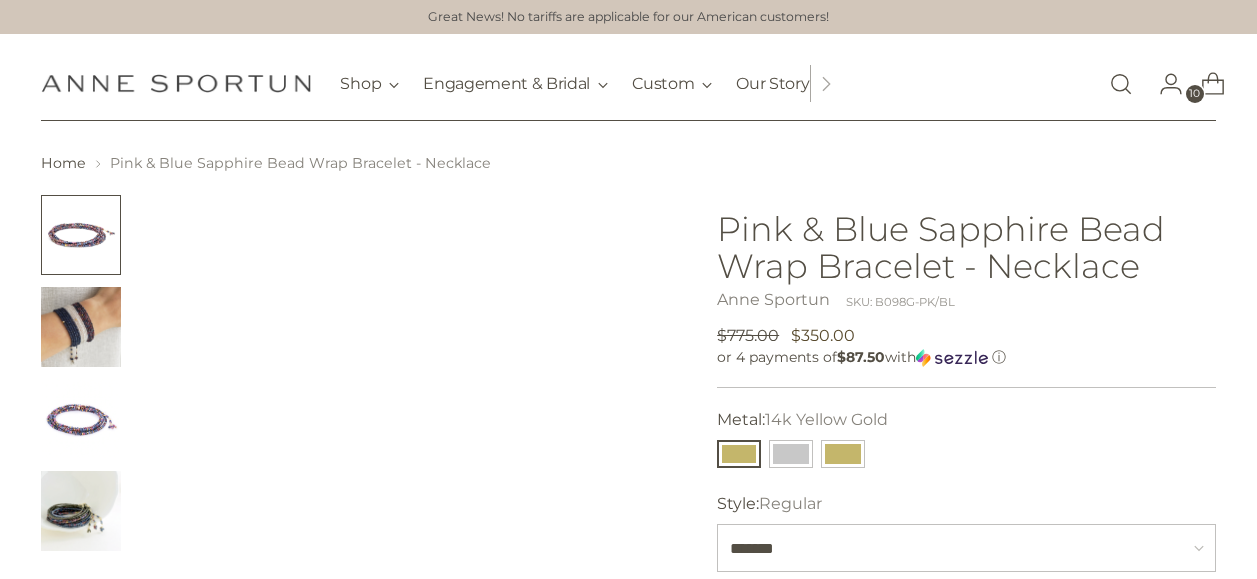 scroll, scrollTop: 0, scrollLeft: 0, axis: both 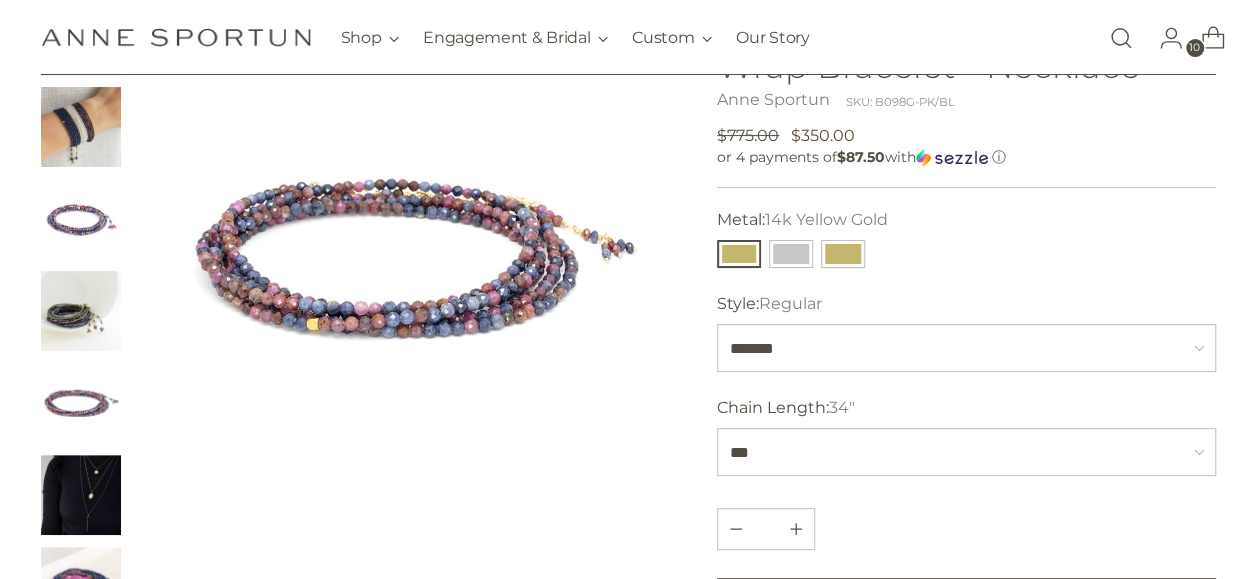 click at bounding box center (81, 219) 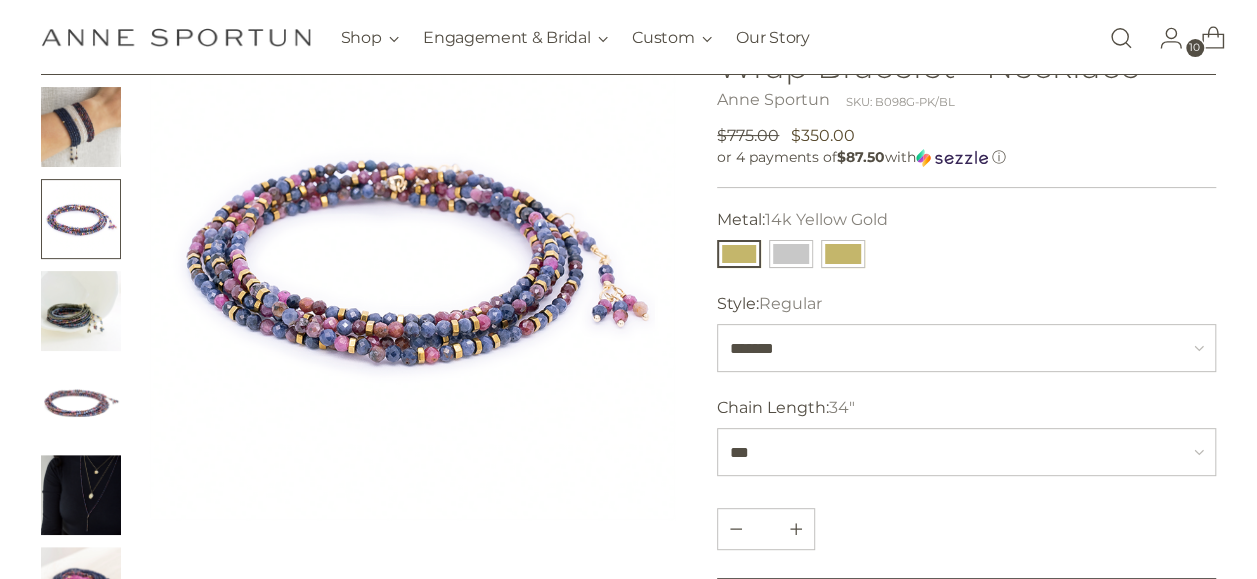 click at bounding box center (81, 127) 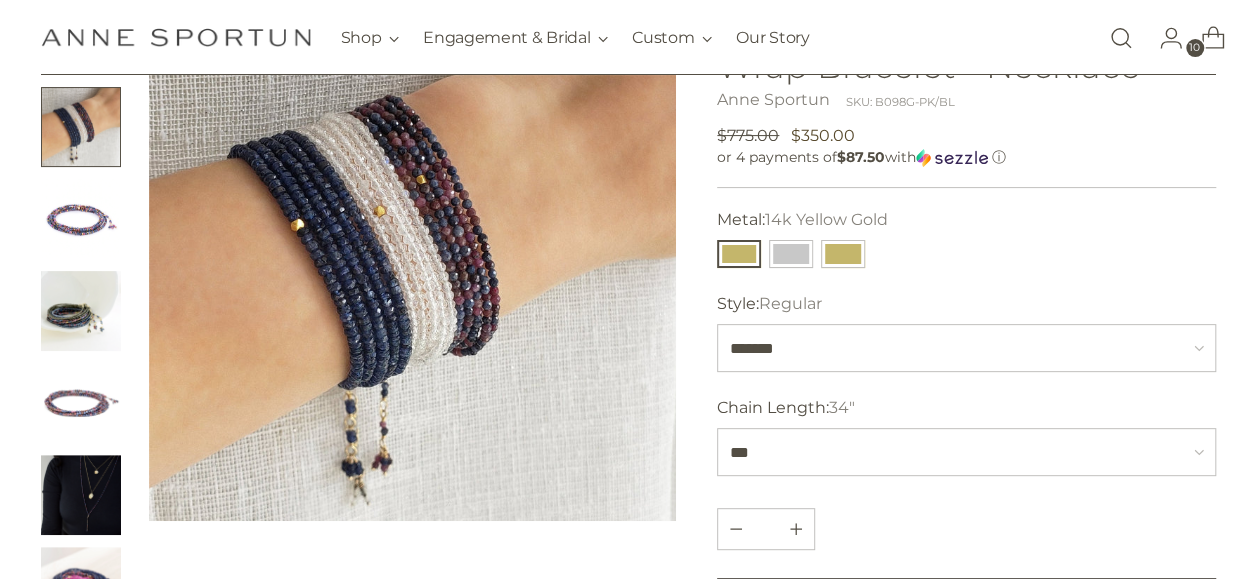 click at bounding box center [81, 219] 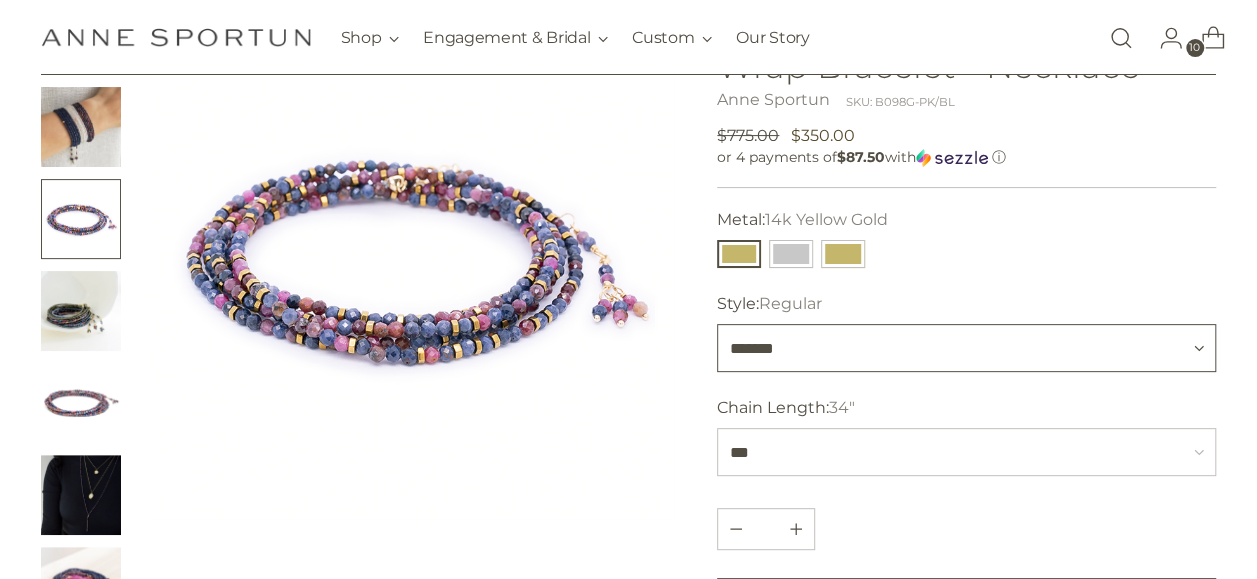 click on "******* ********" at bounding box center [966, 348] 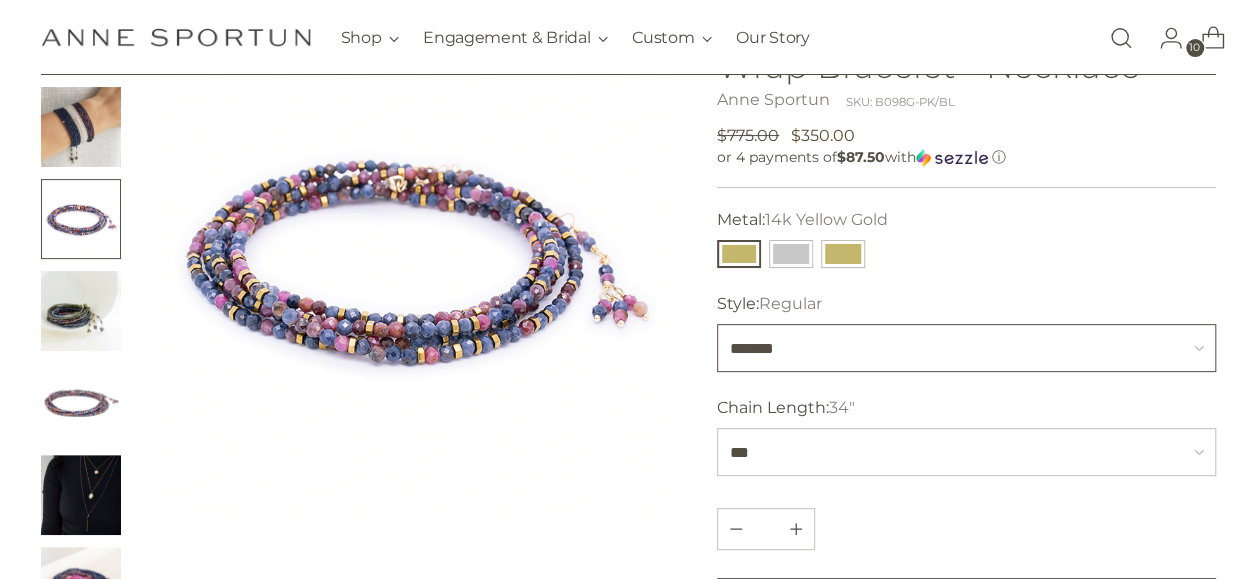 select on "********" 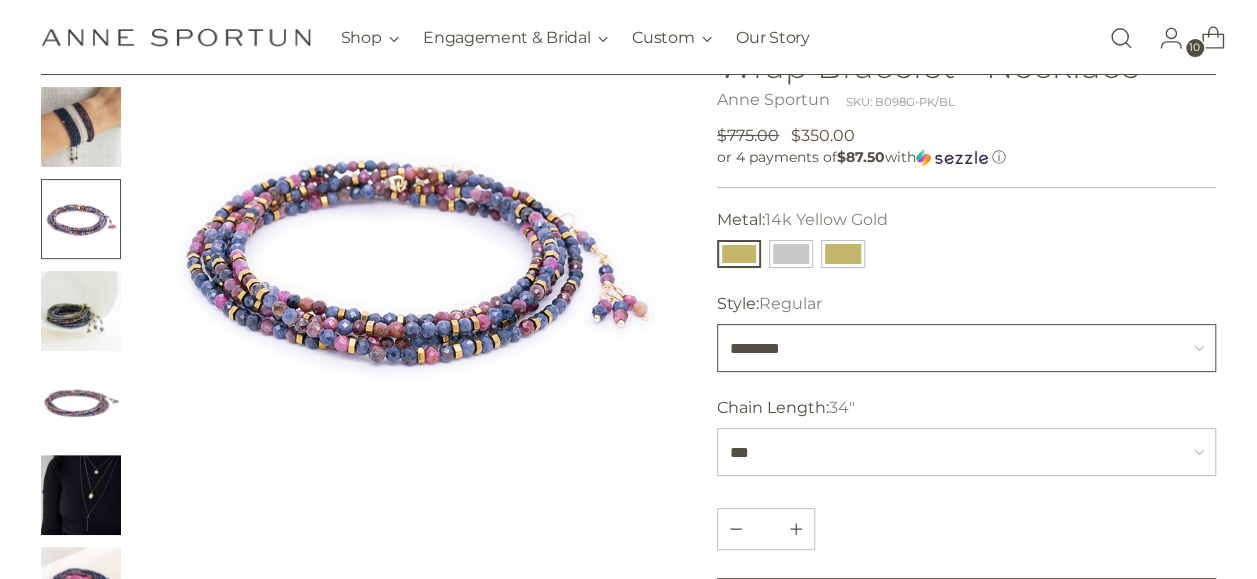 type 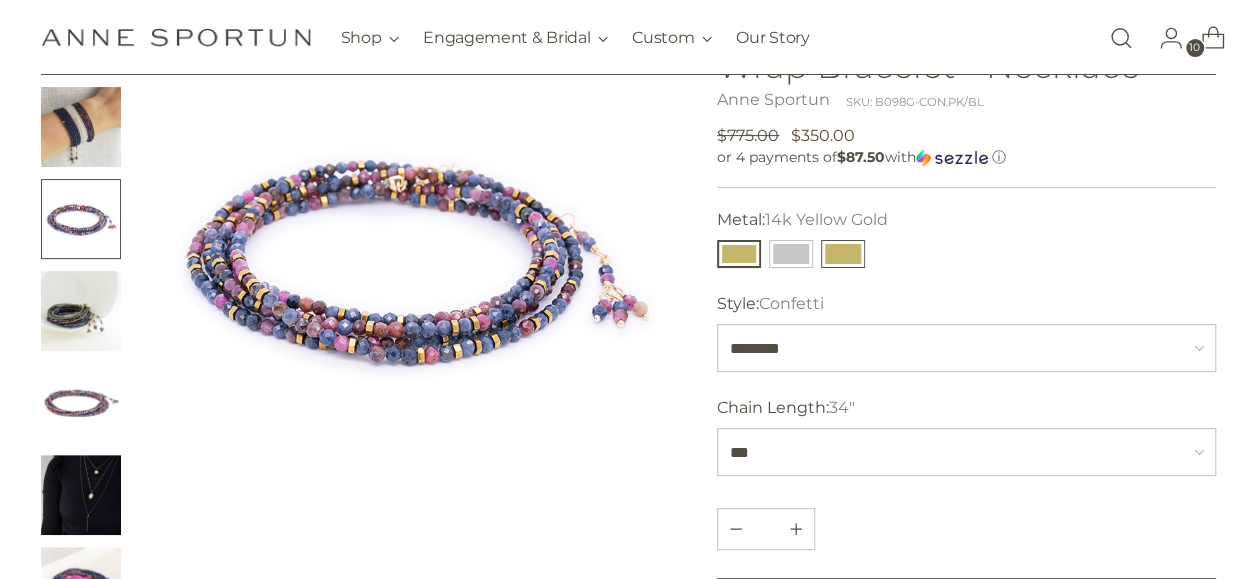 click at bounding box center (843, 254) 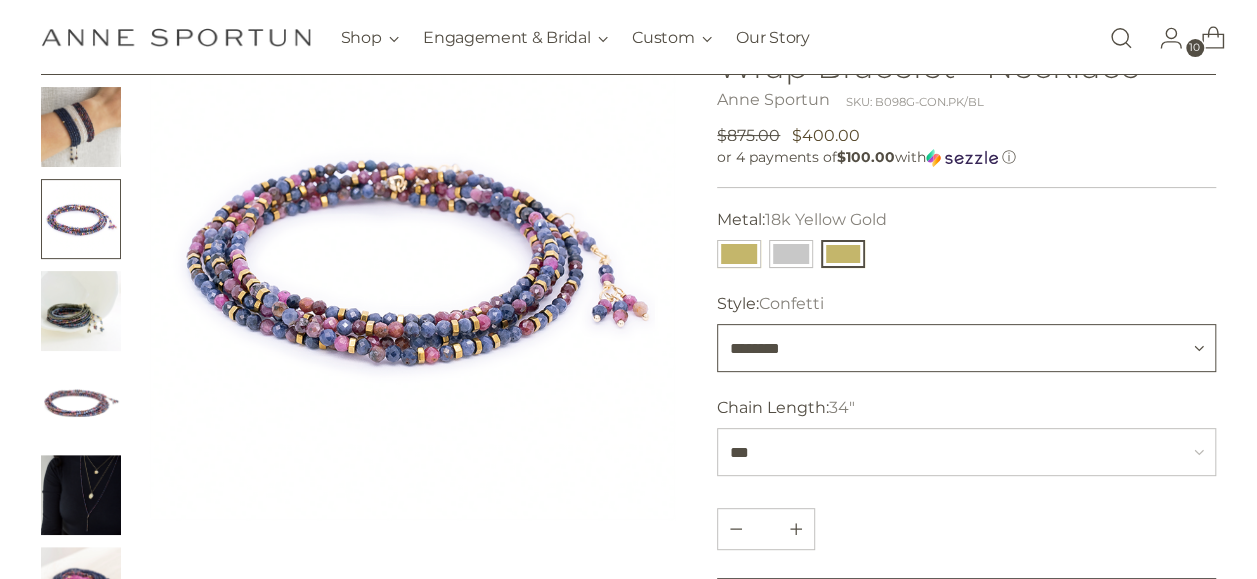 click on "******* ********" at bounding box center [966, 348] 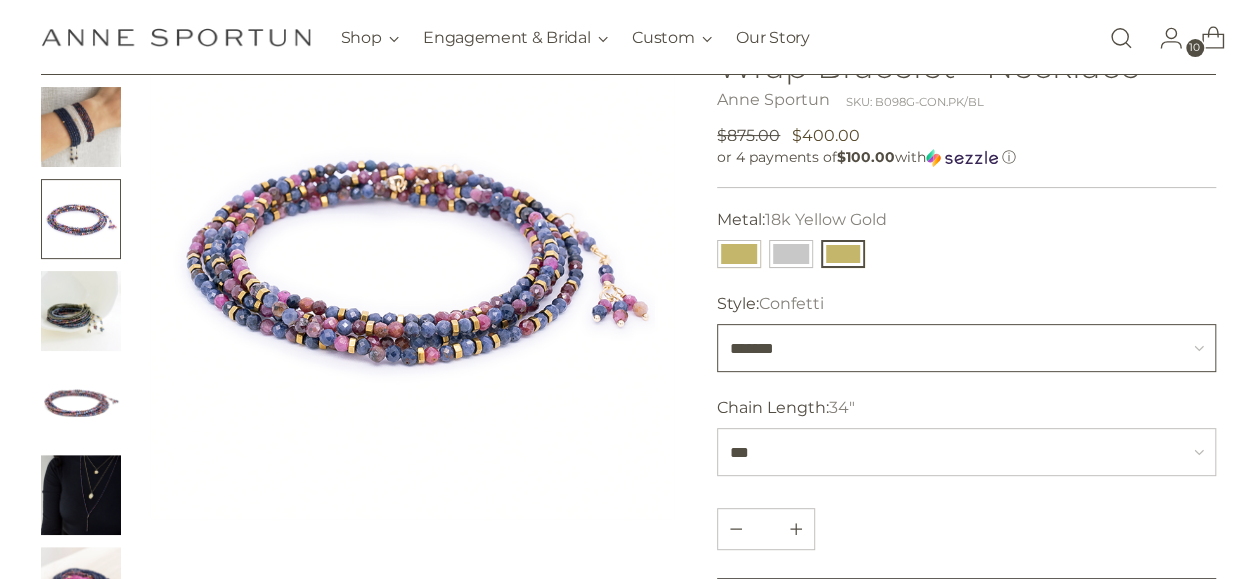 click on "******* ********" at bounding box center [966, 348] 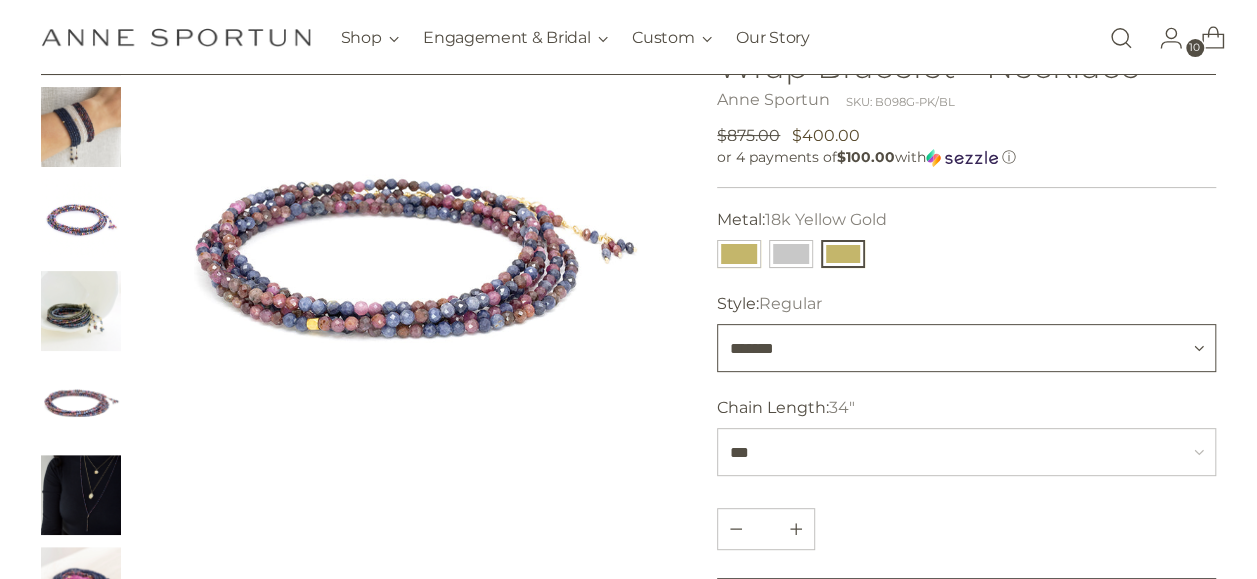 click on "******* ********" at bounding box center [966, 348] 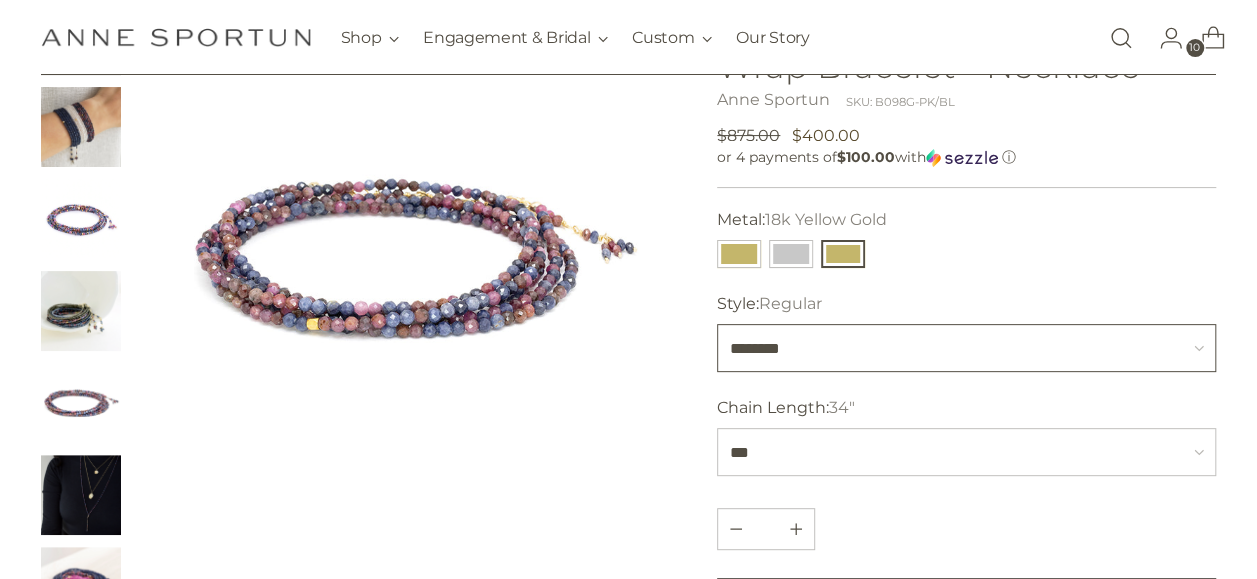 click on "******* ********" at bounding box center [966, 348] 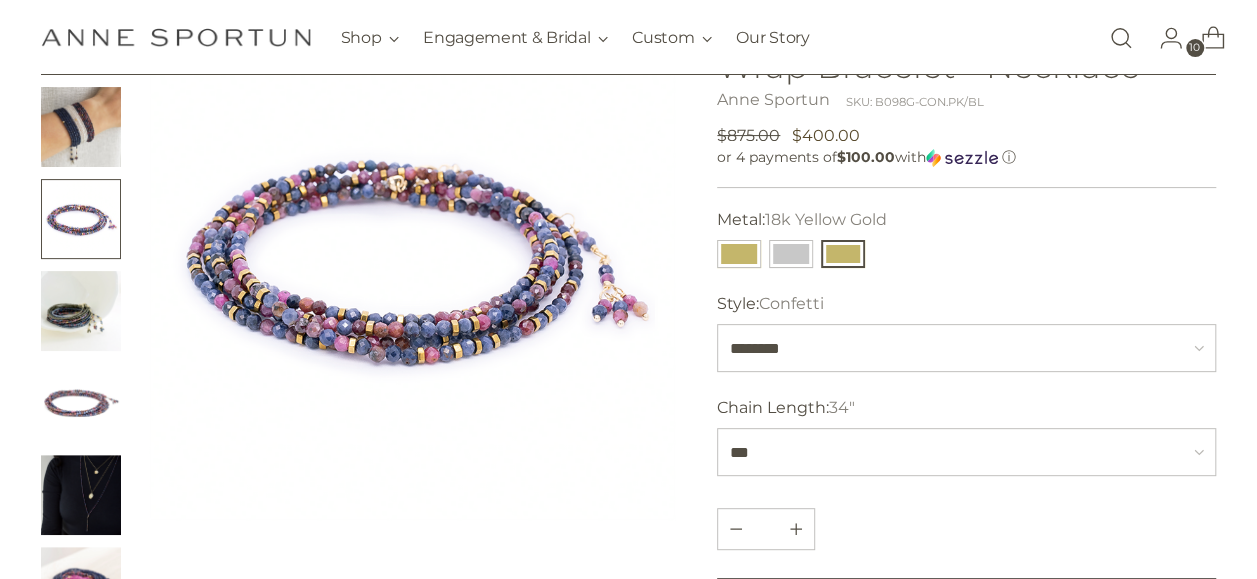 click on "**********" at bounding box center (966, 238) 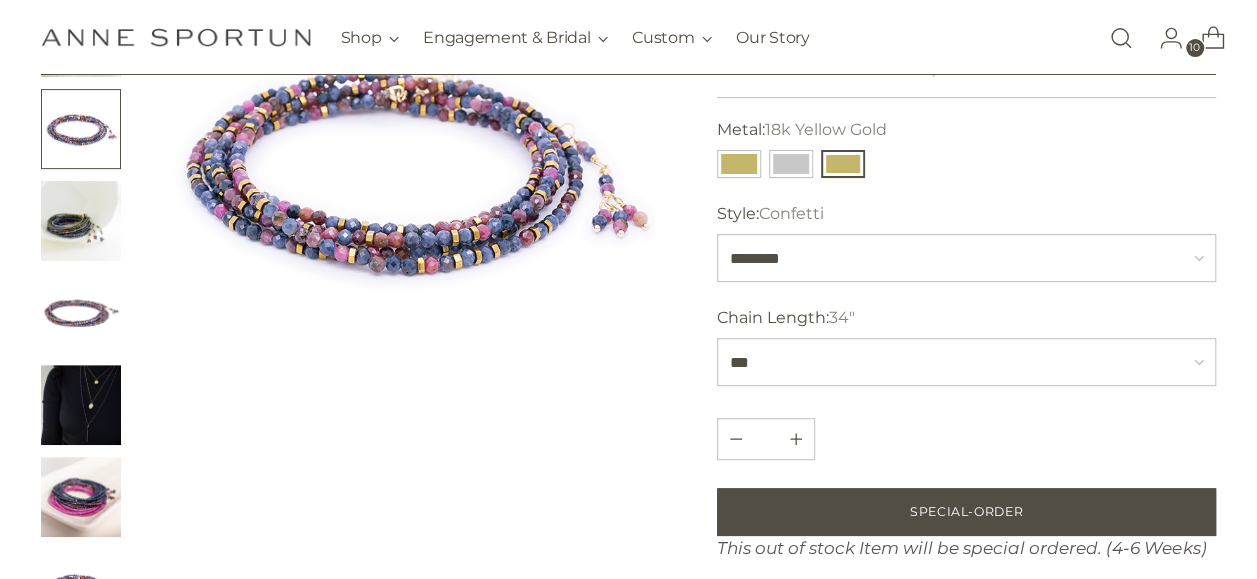 scroll, scrollTop: 400, scrollLeft: 0, axis: vertical 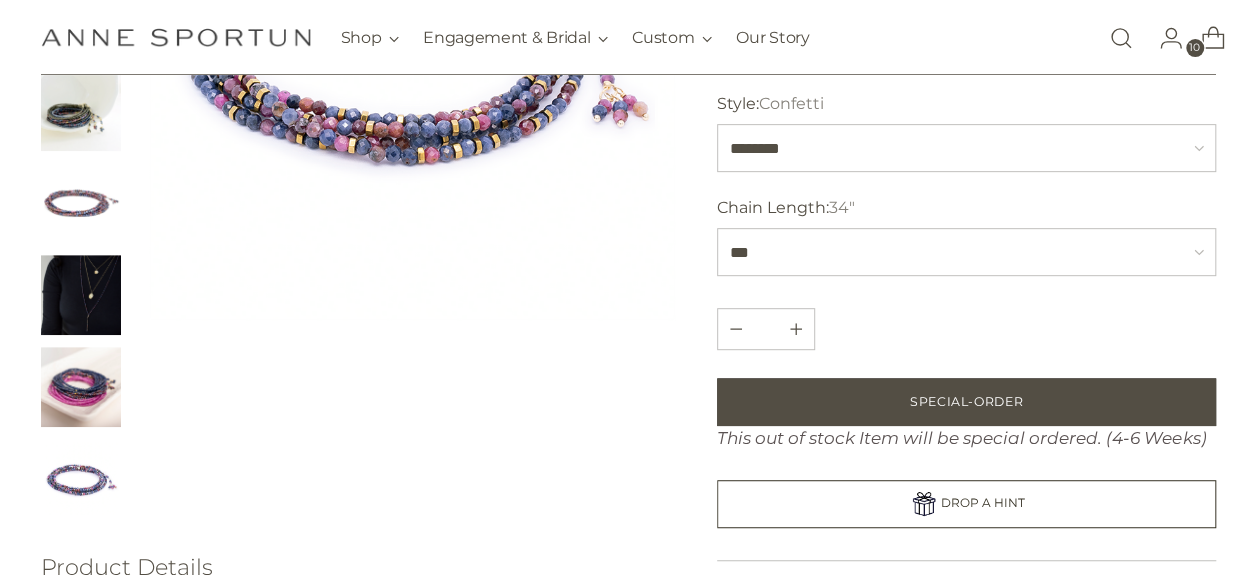 click at bounding box center [81, 387] 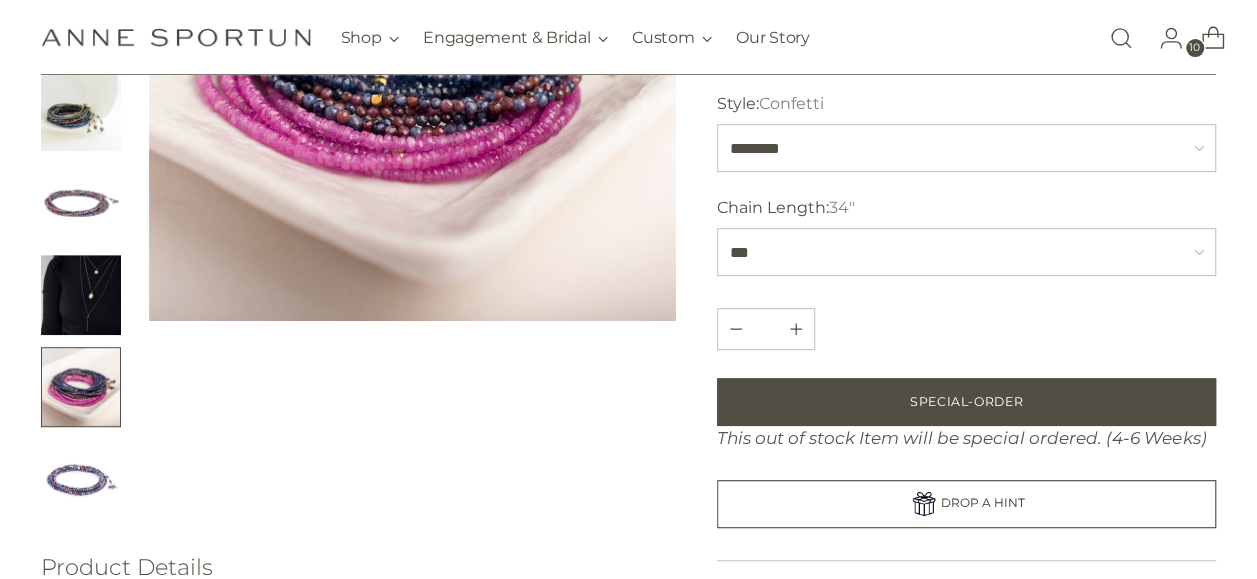 click at bounding box center [81, 479] 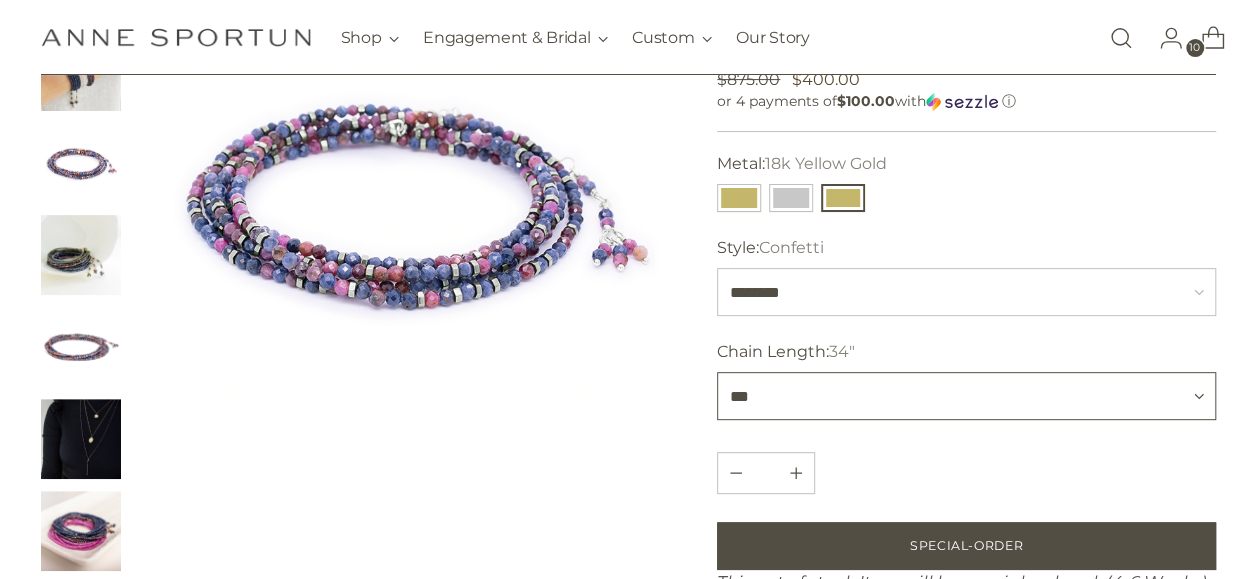 scroll, scrollTop: 200, scrollLeft: 0, axis: vertical 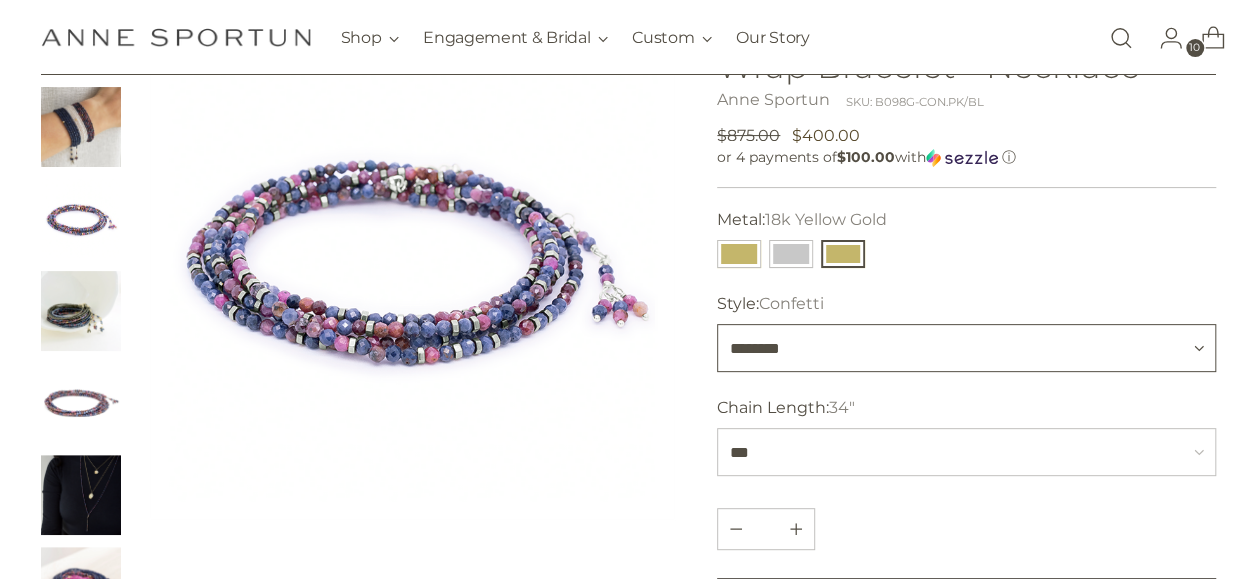 click on "******* ********" at bounding box center [966, 348] 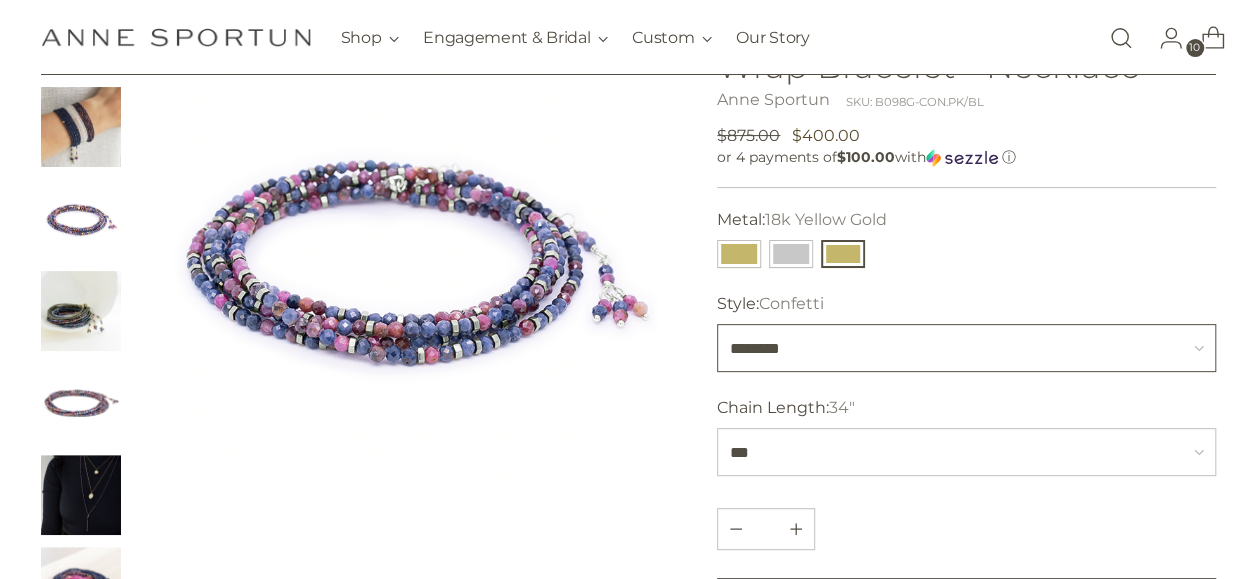 select on "*******" 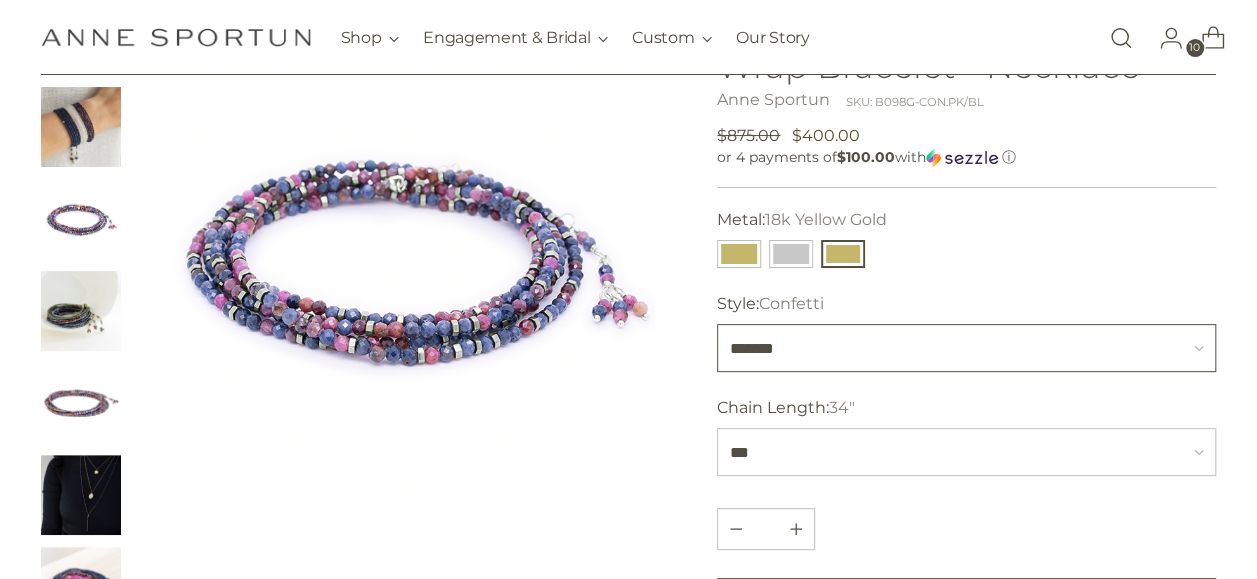 click on "******* ********" at bounding box center [966, 348] 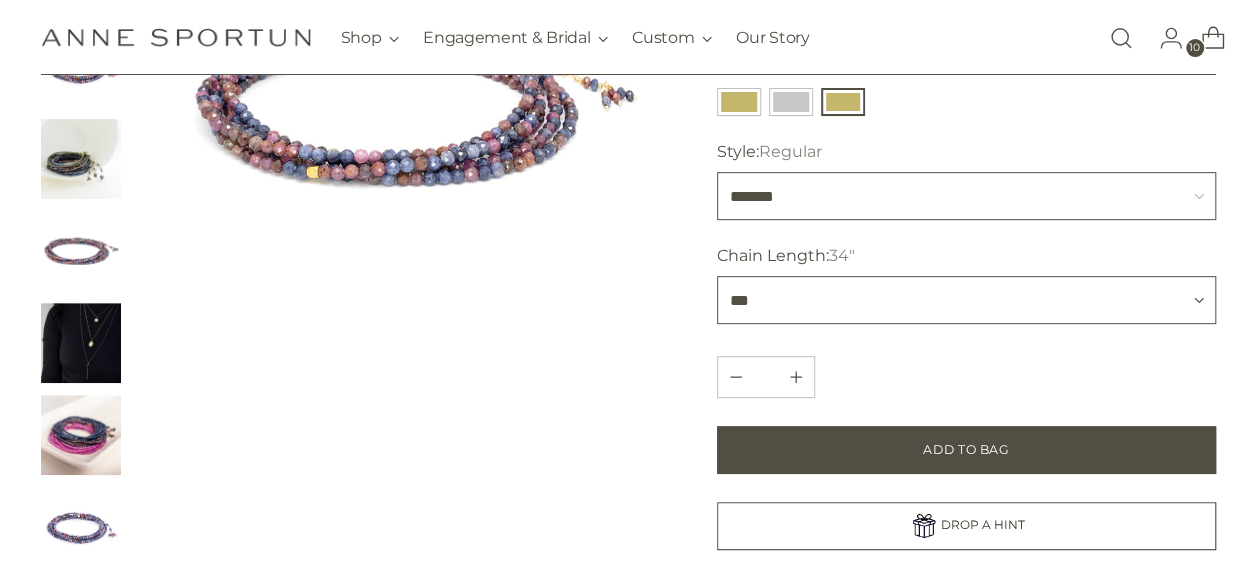 scroll, scrollTop: 500, scrollLeft: 0, axis: vertical 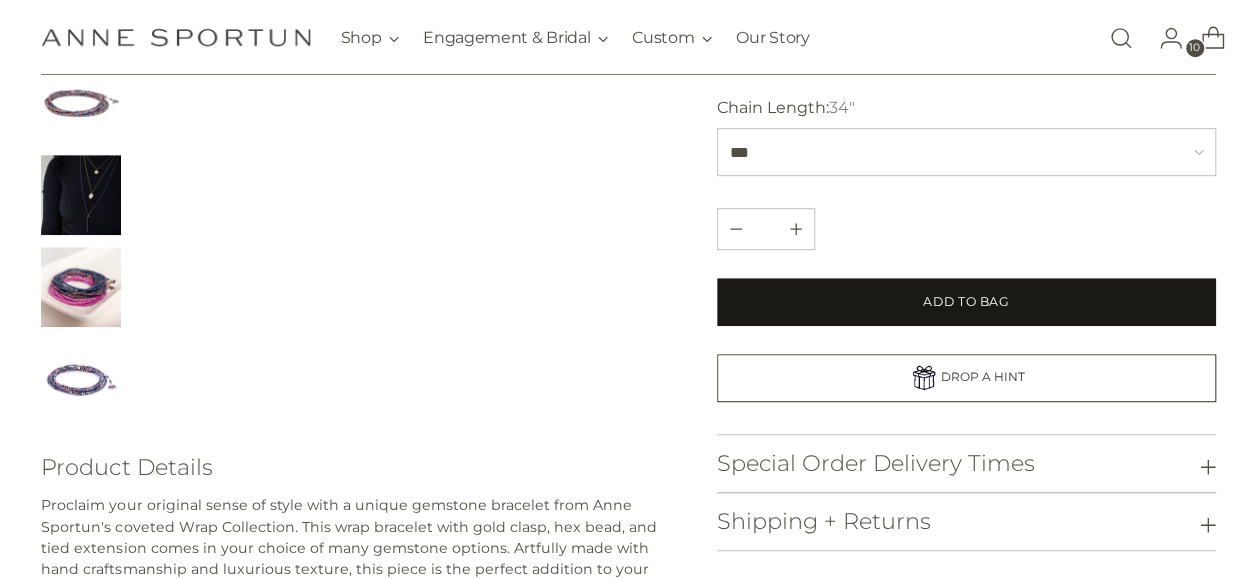 click on "Add to Bag" at bounding box center (966, 302) 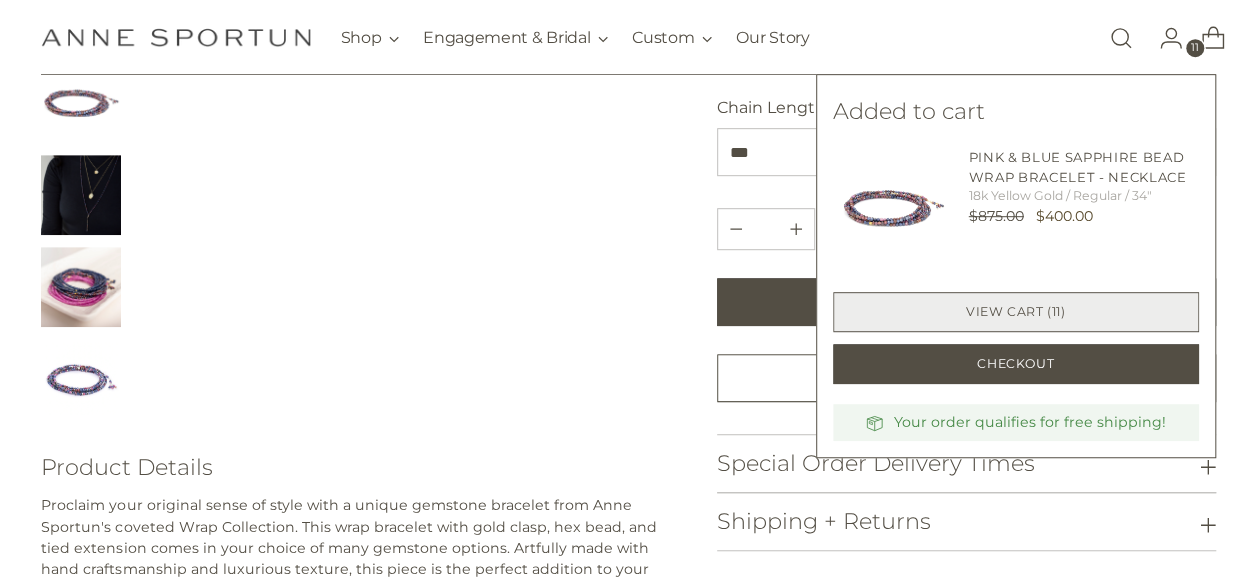 click on "View cart (11)" at bounding box center (1016, 312) 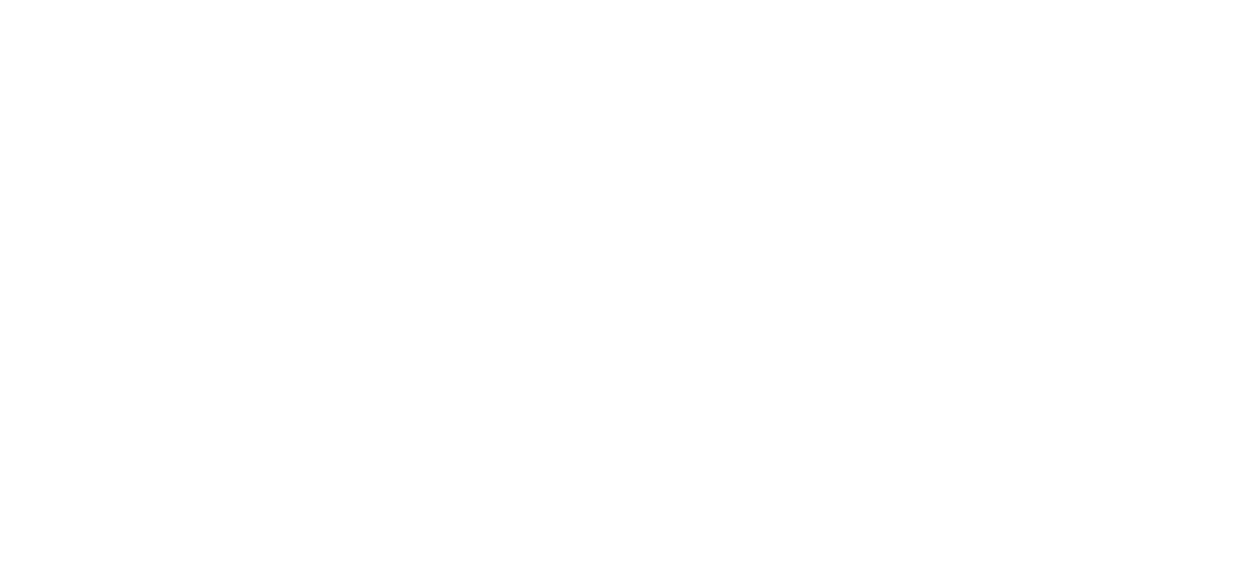 scroll, scrollTop: 0, scrollLeft: 0, axis: both 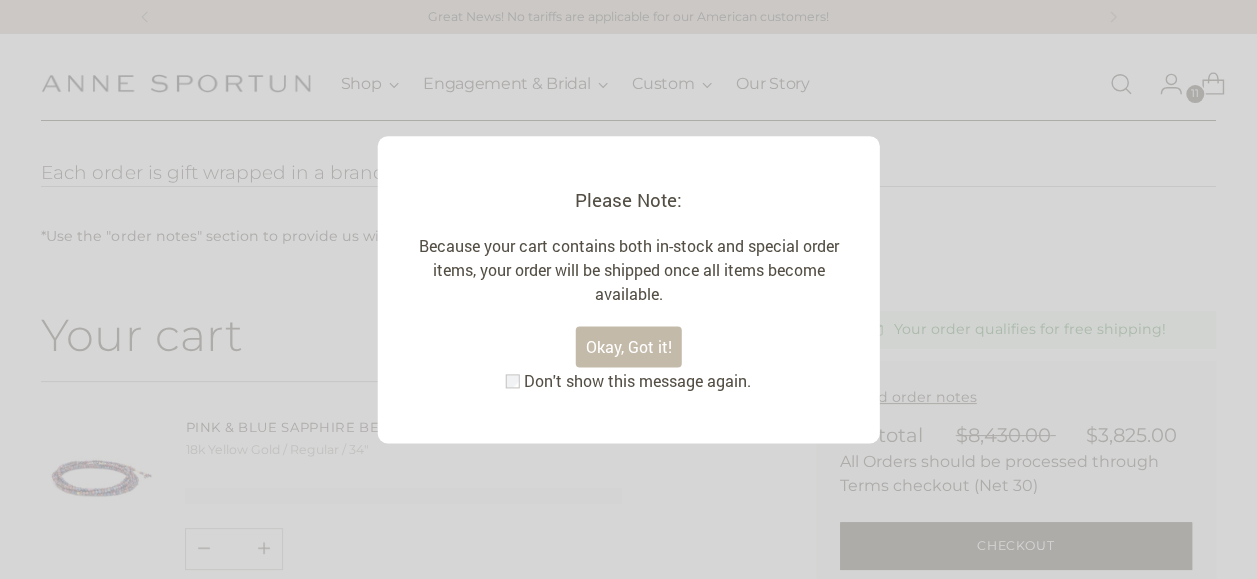 click on "Okay, Got it!" at bounding box center (628, 346) 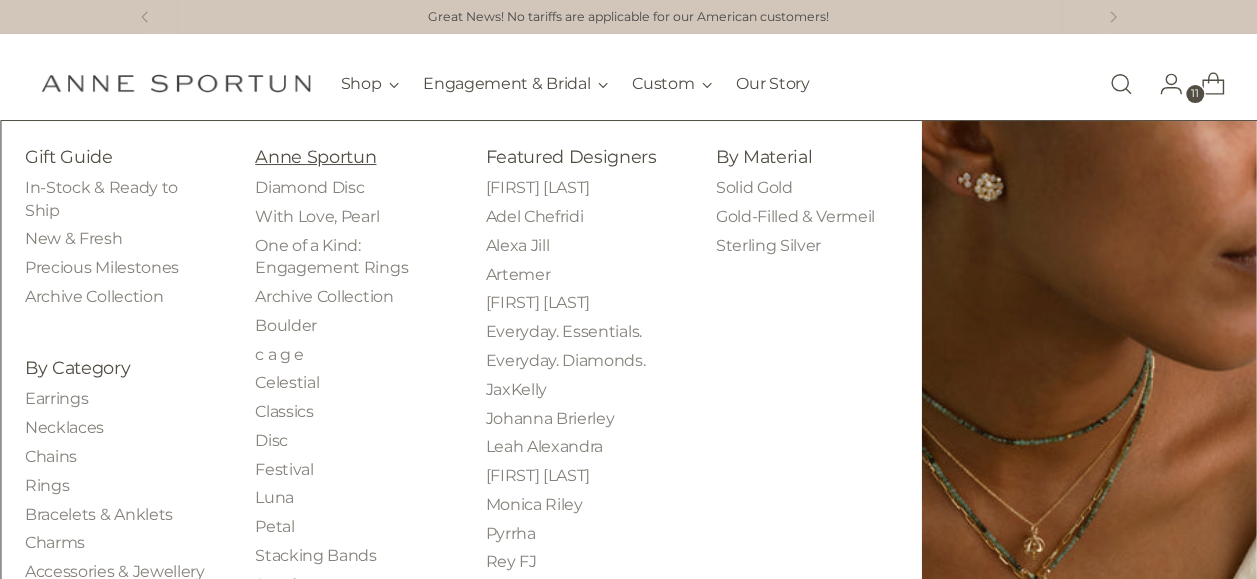 click on "Anne Sportun" at bounding box center [315, 156] 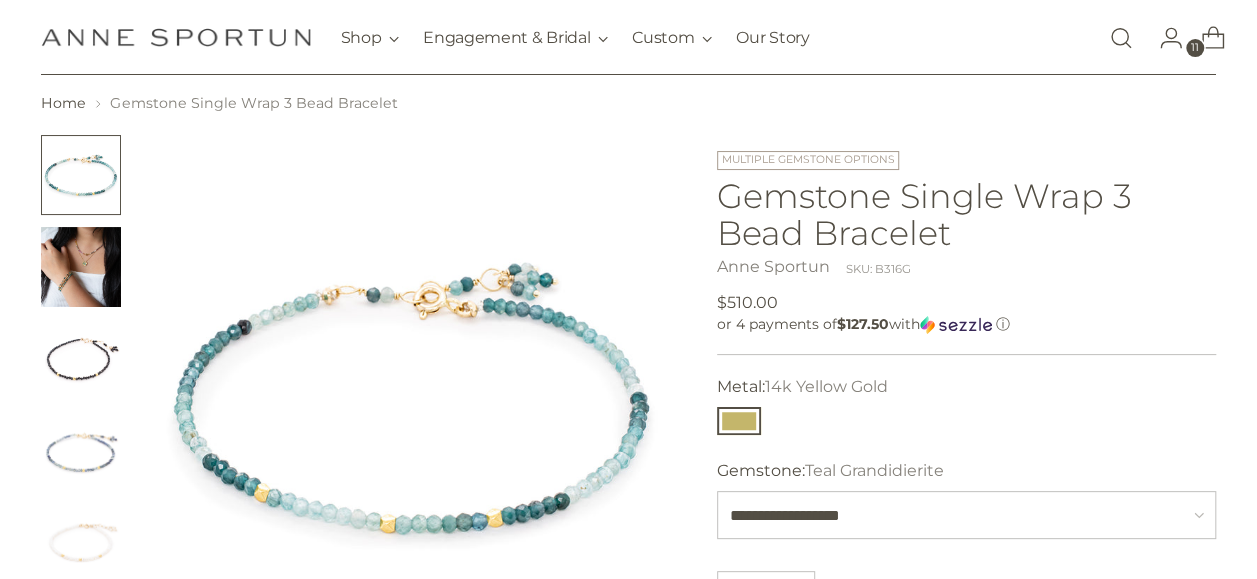 scroll, scrollTop: 200, scrollLeft: 0, axis: vertical 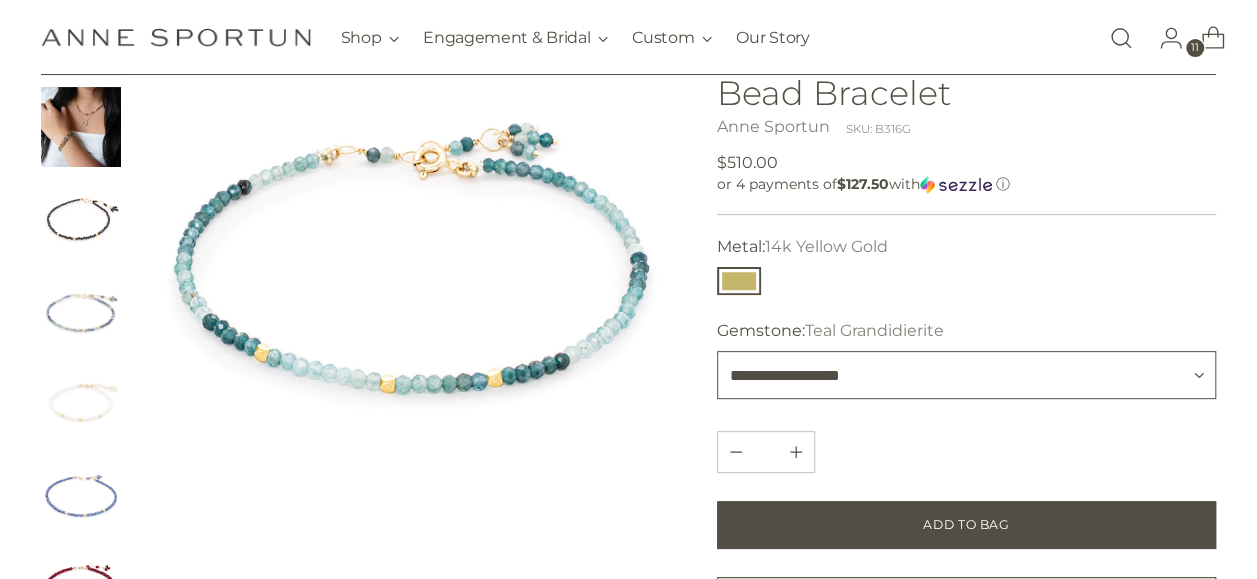click on "**********" at bounding box center [966, 375] 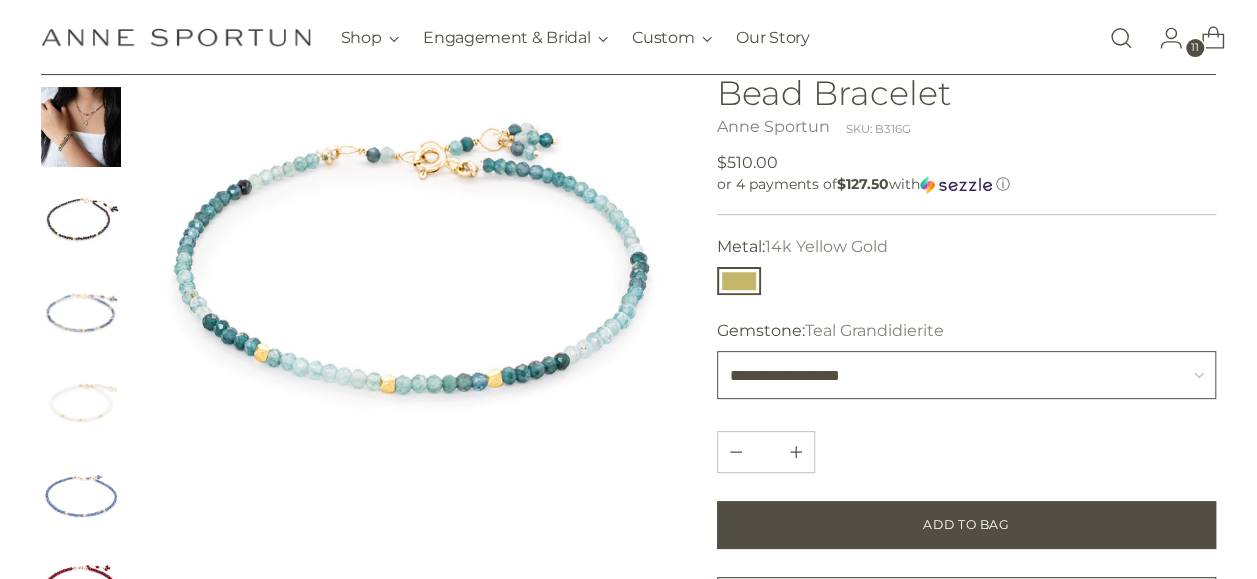 select on "**********" 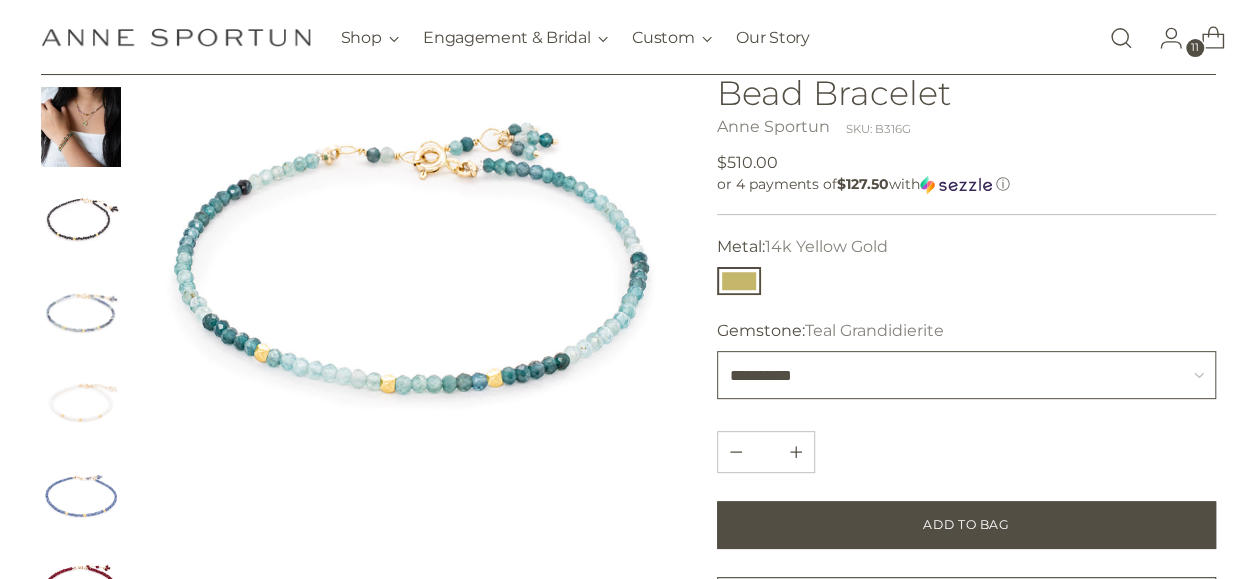 type 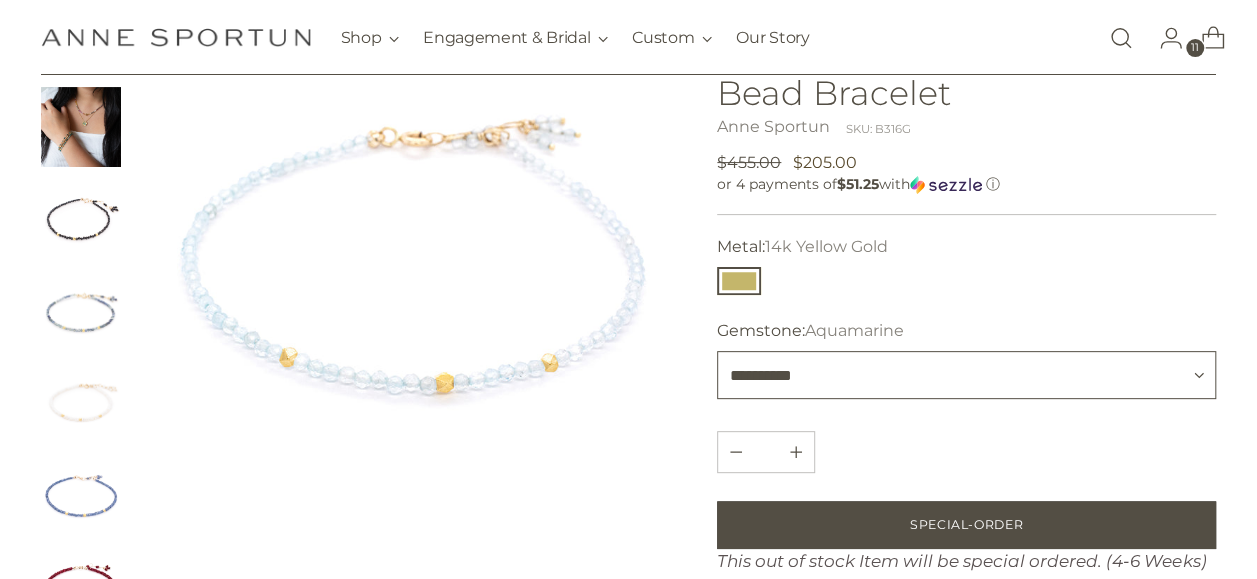 click on "**********" at bounding box center [966, 375] 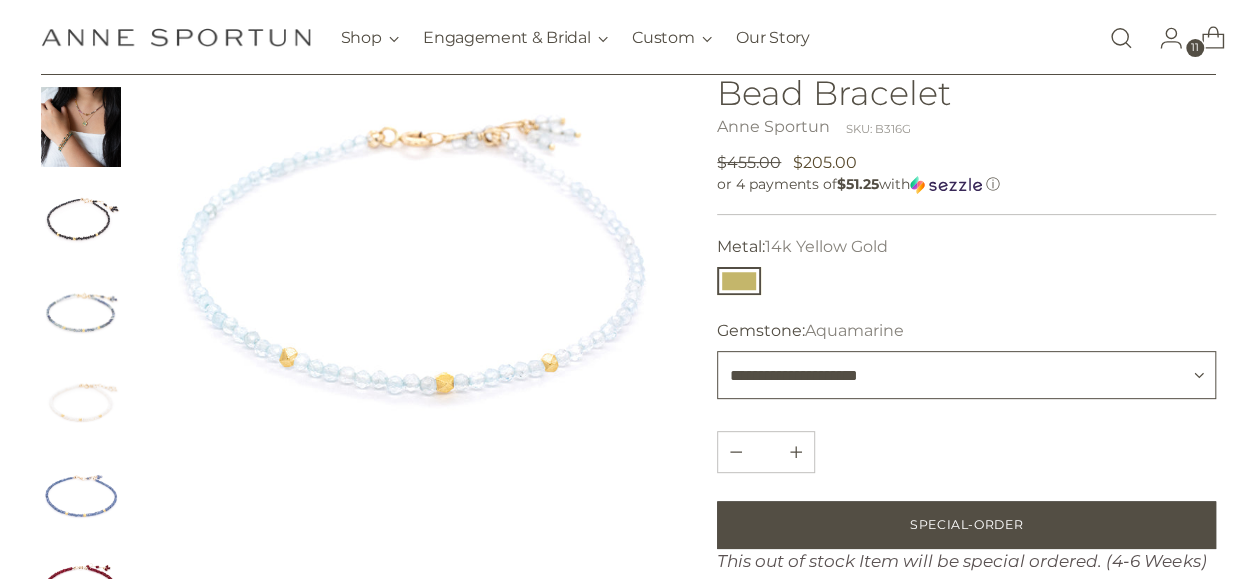 click on "**********" at bounding box center (966, 375) 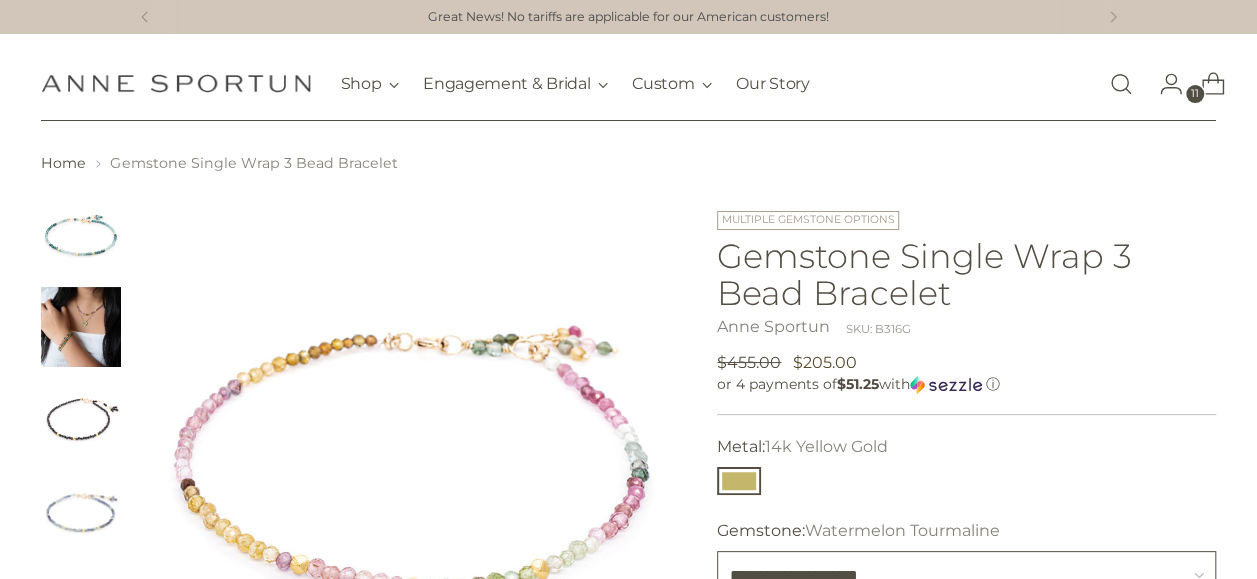 scroll, scrollTop: 100, scrollLeft: 0, axis: vertical 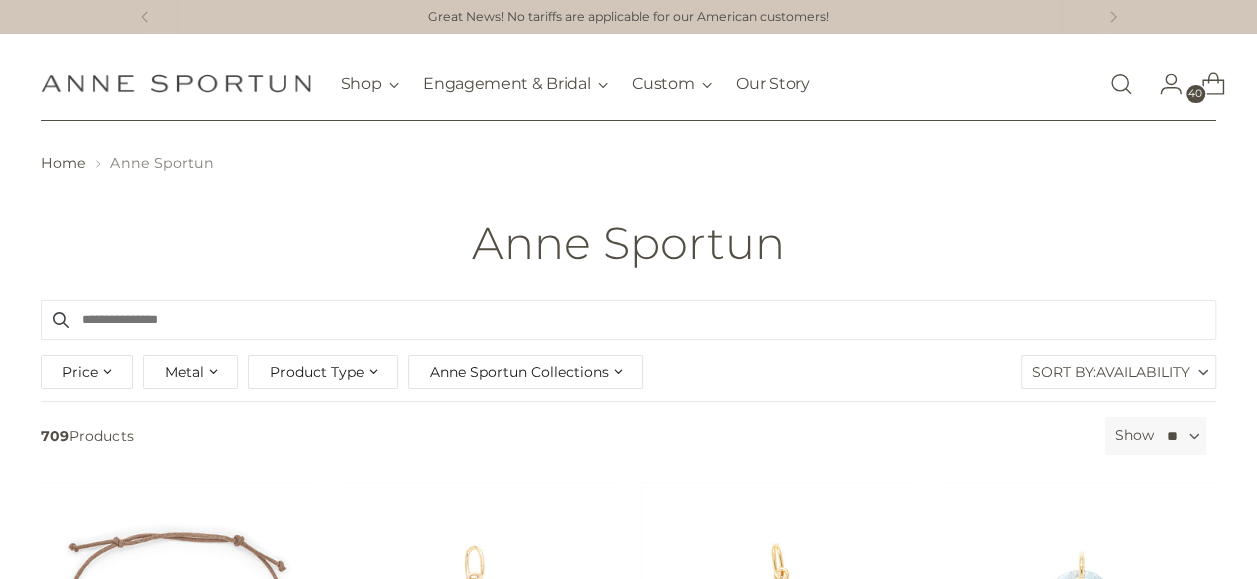 click on "Product Type" at bounding box center (316, 372) 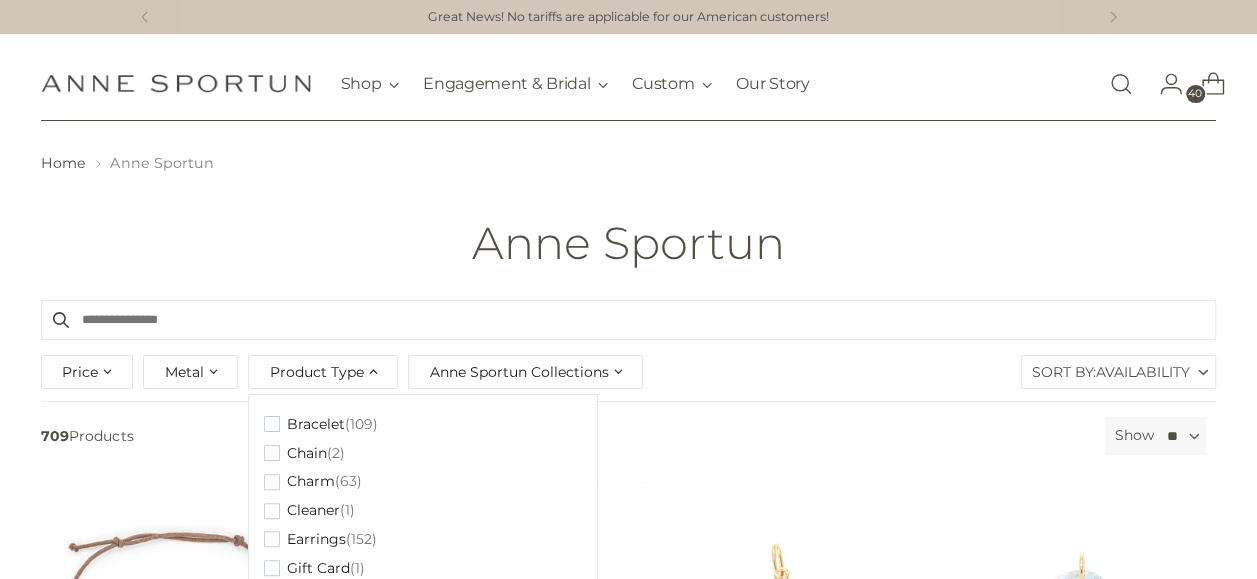 click on "Anne Sportun Collections" at bounding box center [518, 372] 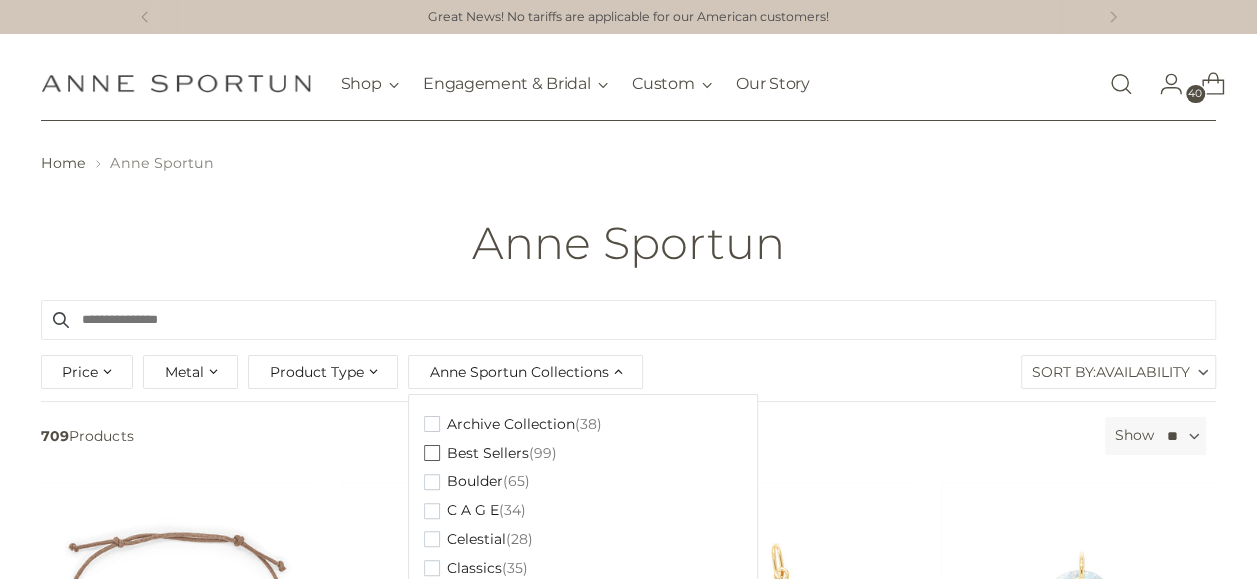 click on "Best Sellers" at bounding box center [487, 453] 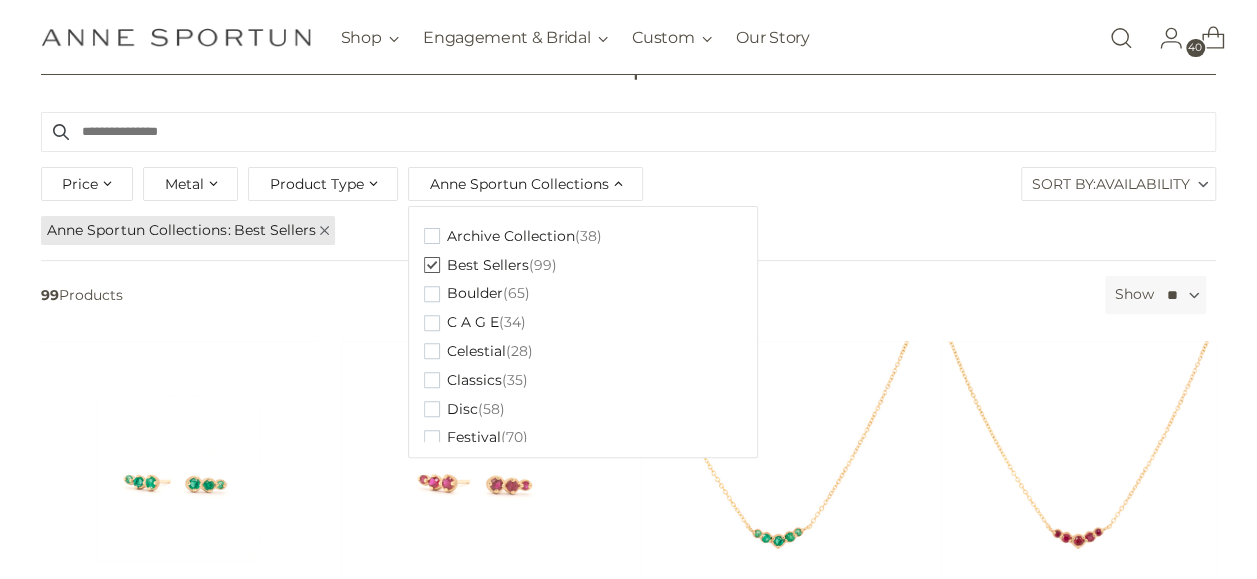 scroll, scrollTop: 300, scrollLeft: 0, axis: vertical 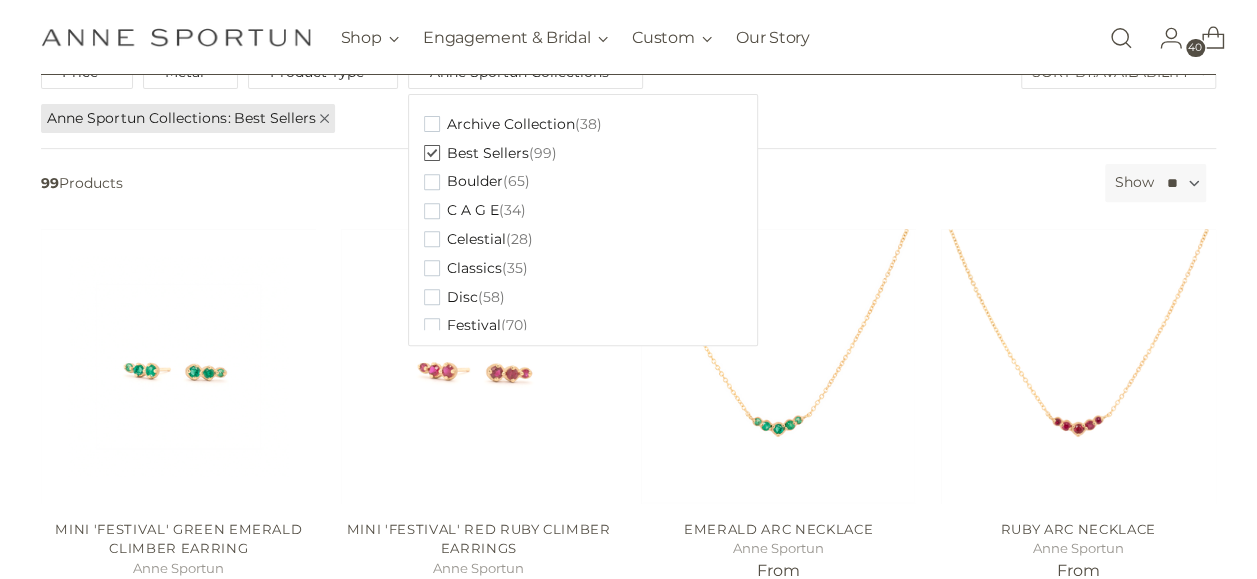 click on "Filter By
Price
**
-
****
Metal
14k & 18k Yellow Gold
(7)
14k Rose Gold
(22)
14k White Gold
(86)
14k Yellow Gold
(14) 99" at bounding box center (628, 948) 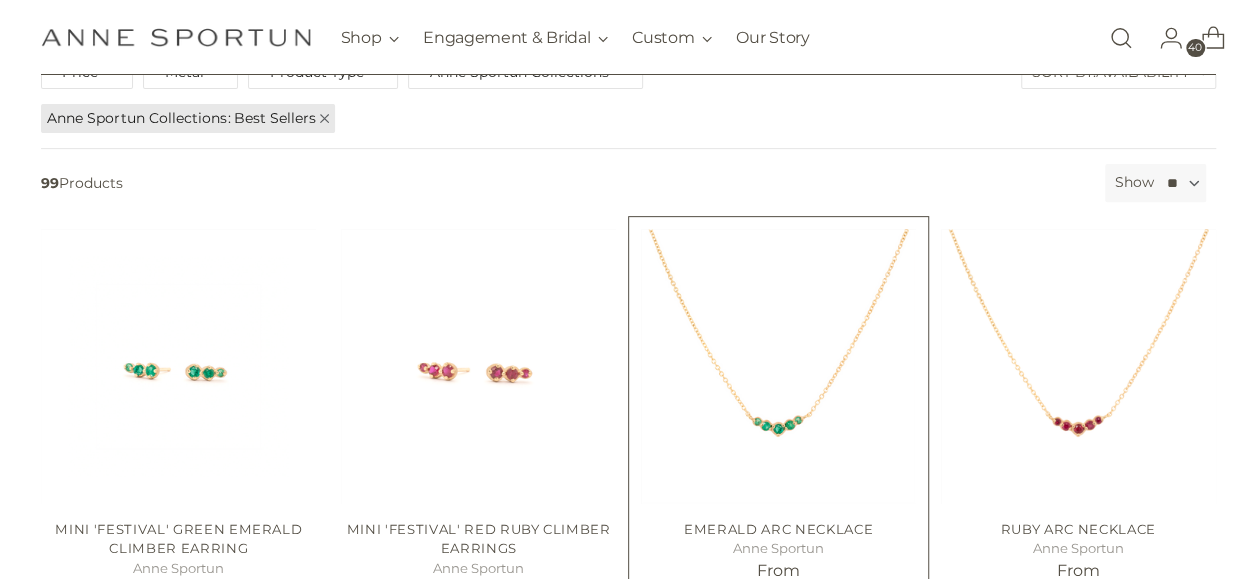 click at bounding box center (0, 0) 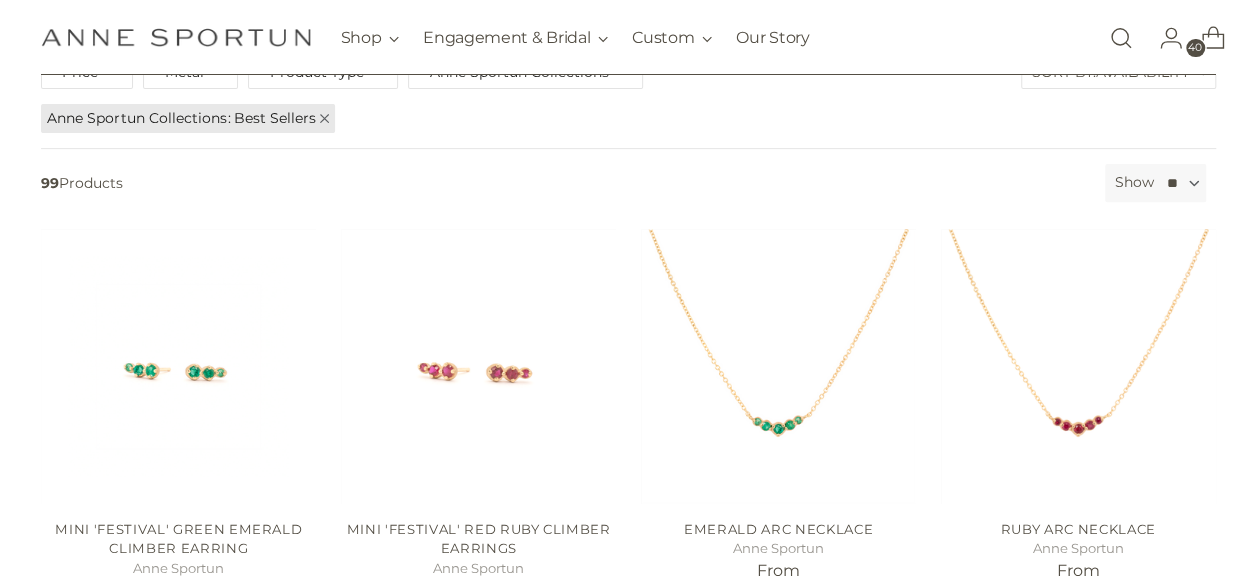click on "** ** ** **" at bounding box center [1181, 183] 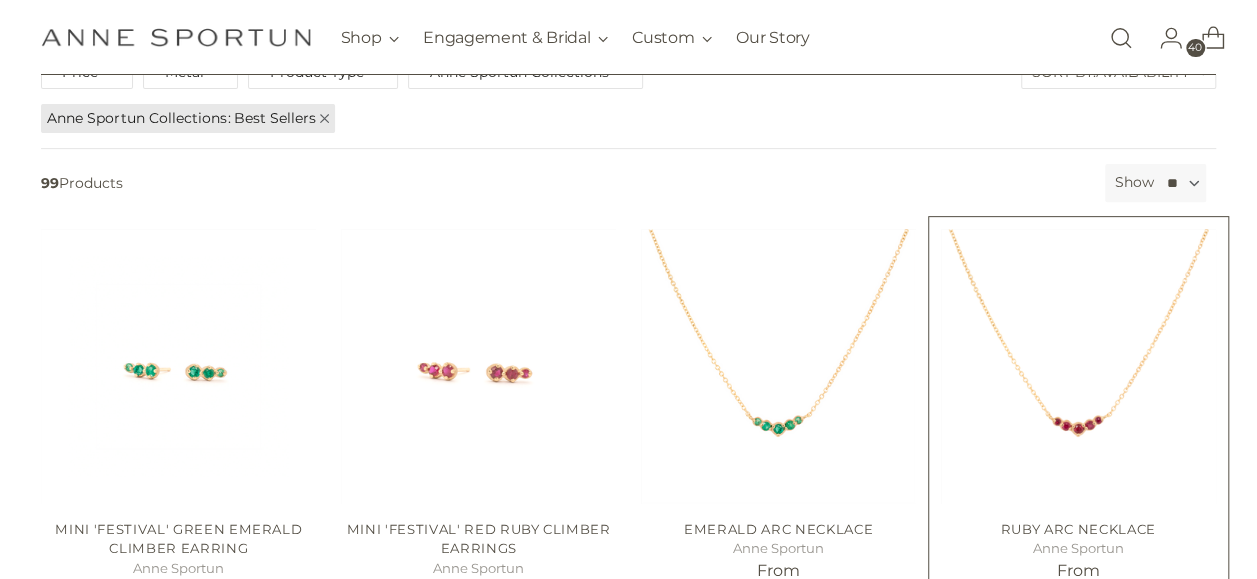 select on "**" 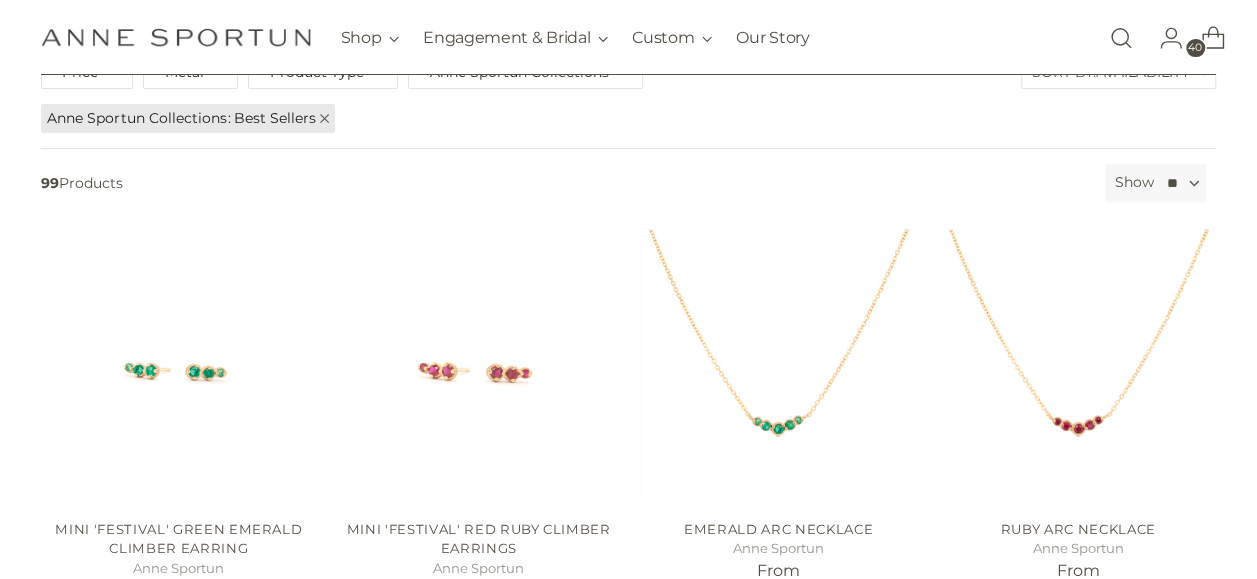 click on "Filter By
Price
**
-
****
$50.00 $5,000.00
Metal
14k & 18k Yellow Gold
(7)
14k Rose Gold
(22)
14k White Gold
(86)
14k Yellow Gold 99" at bounding box center (628, 2572) 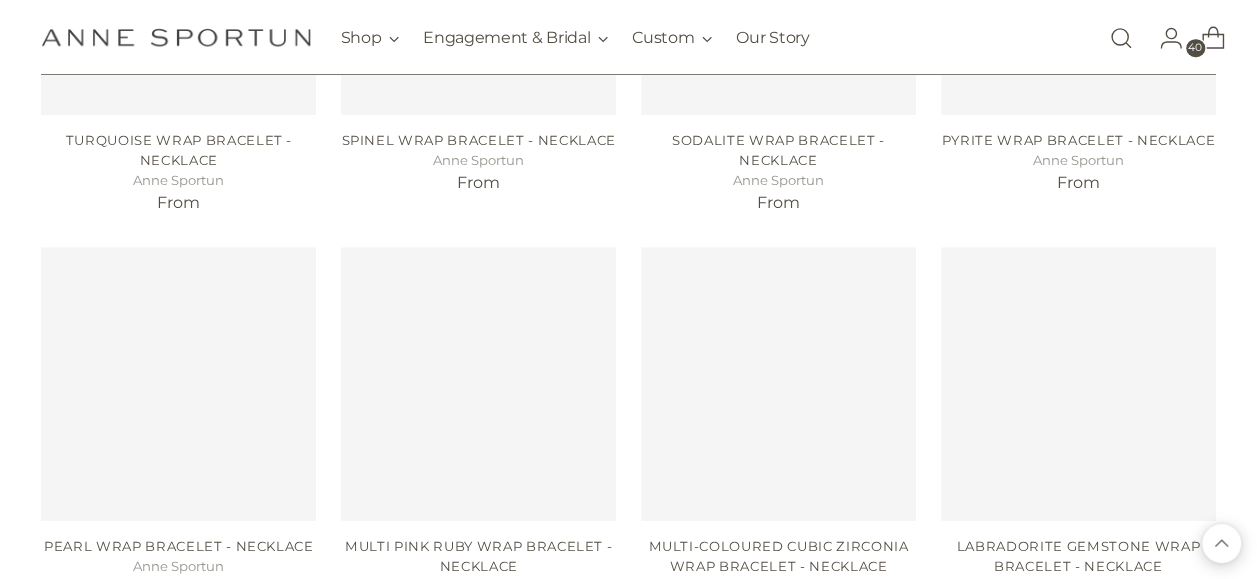 scroll, scrollTop: 4400, scrollLeft: 0, axis: vertical 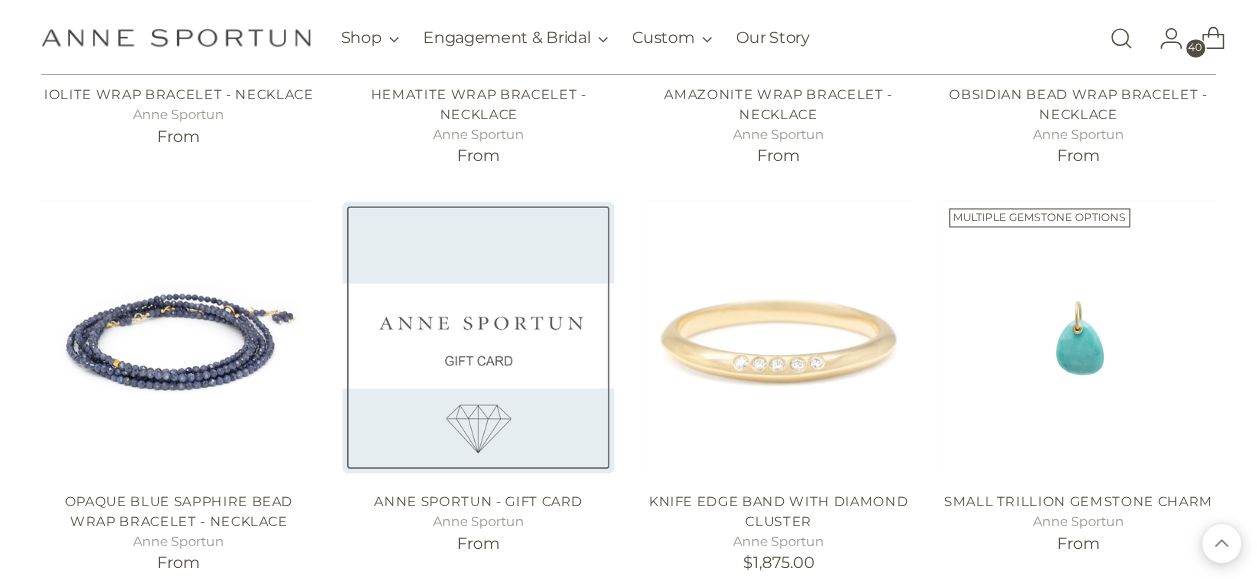 drag, startPoint x: 6, startPoint y: 448, endPoint x: 8, endPoint y: 476, distance: 28.071337 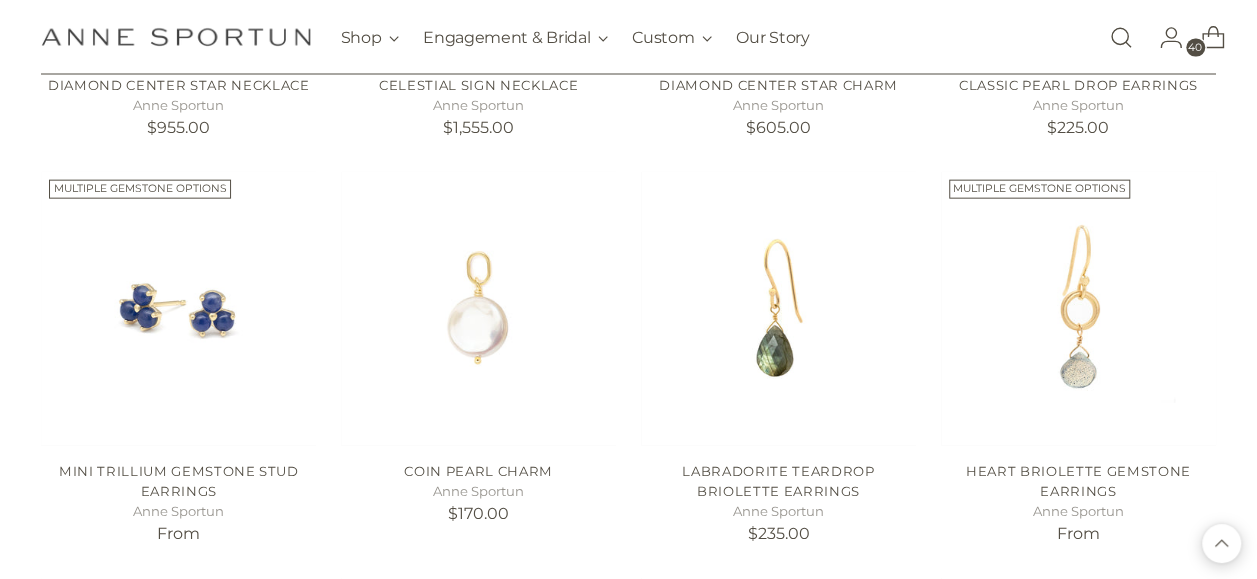 scroll, scrollTop: 6200, scrollLeft: 0, axis: vertical 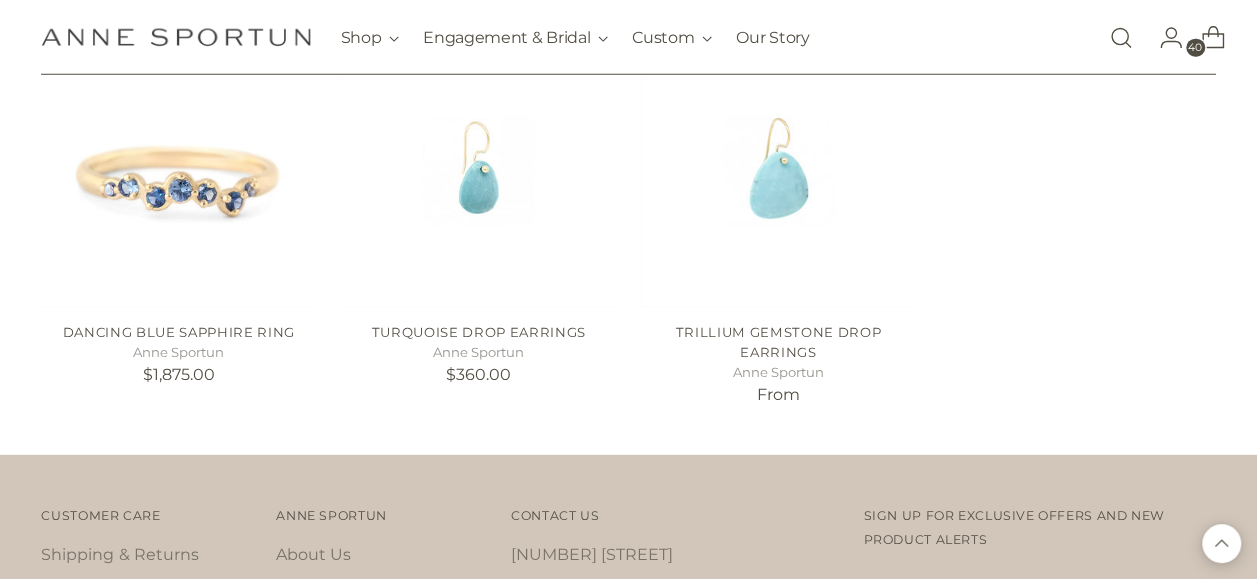 click on "40" at bounding box center [1195, 48] 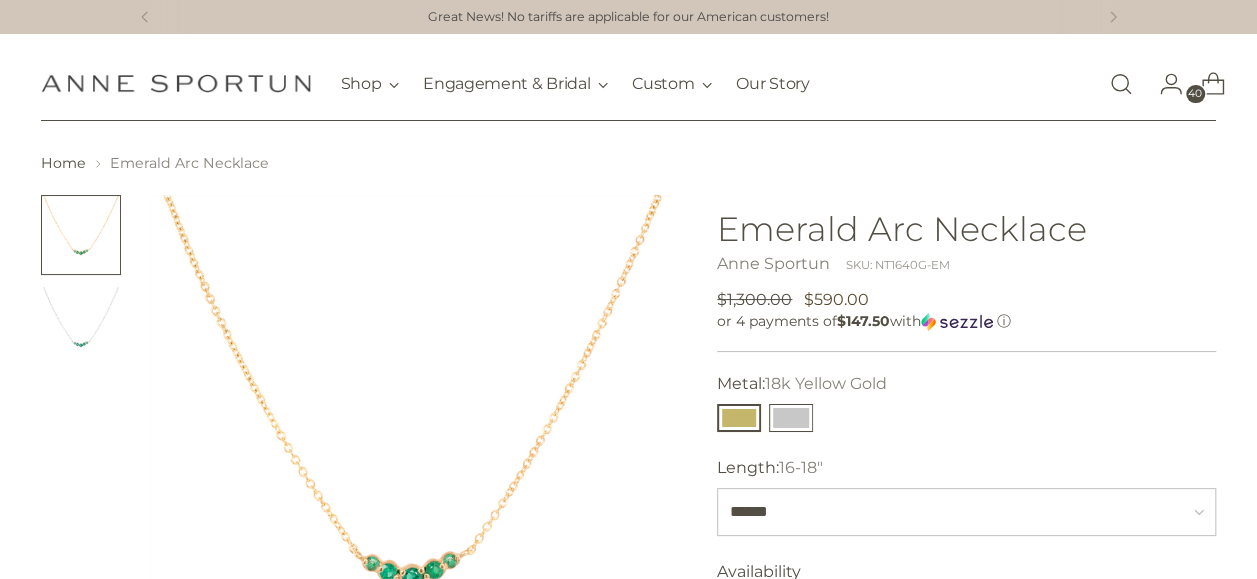 scroll, scrollTop: 100, scrollLeft: 0, axis: vertical 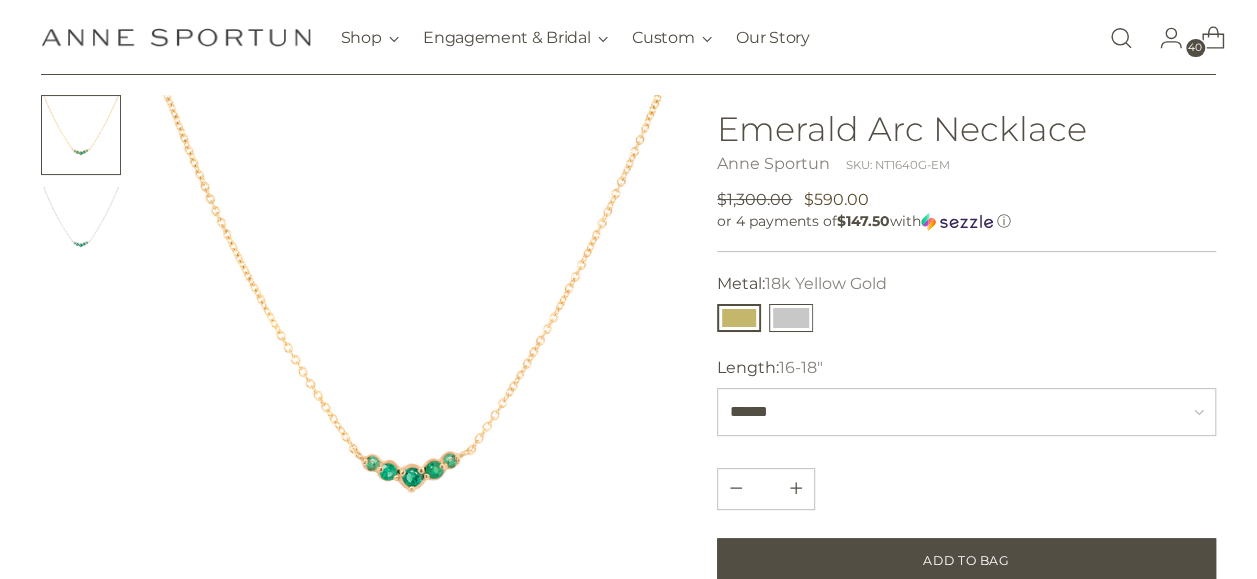 click at bounding box center (791, 318) 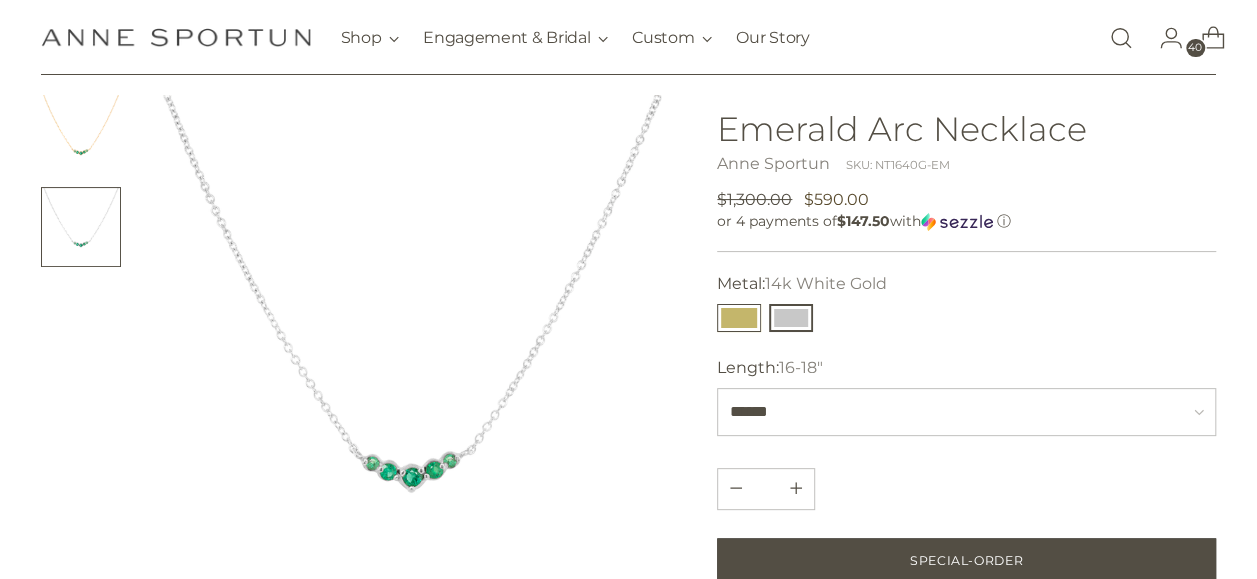 click at bounding box center (739, 318) 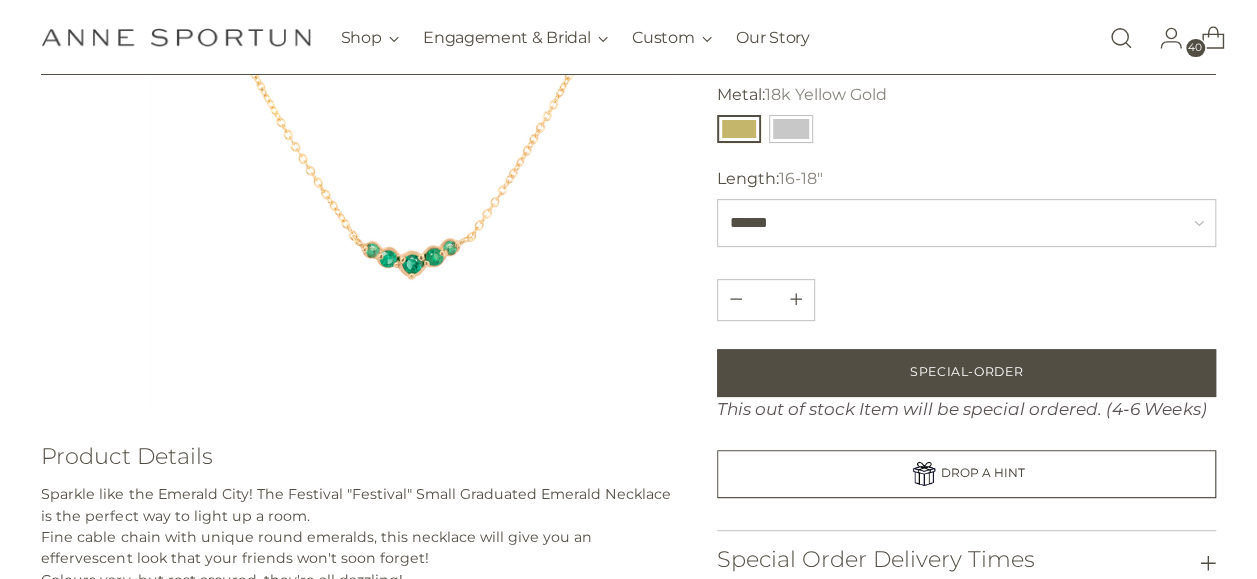 scroll, scrollTop: 400, scrollLeft: 0, axis: vertical 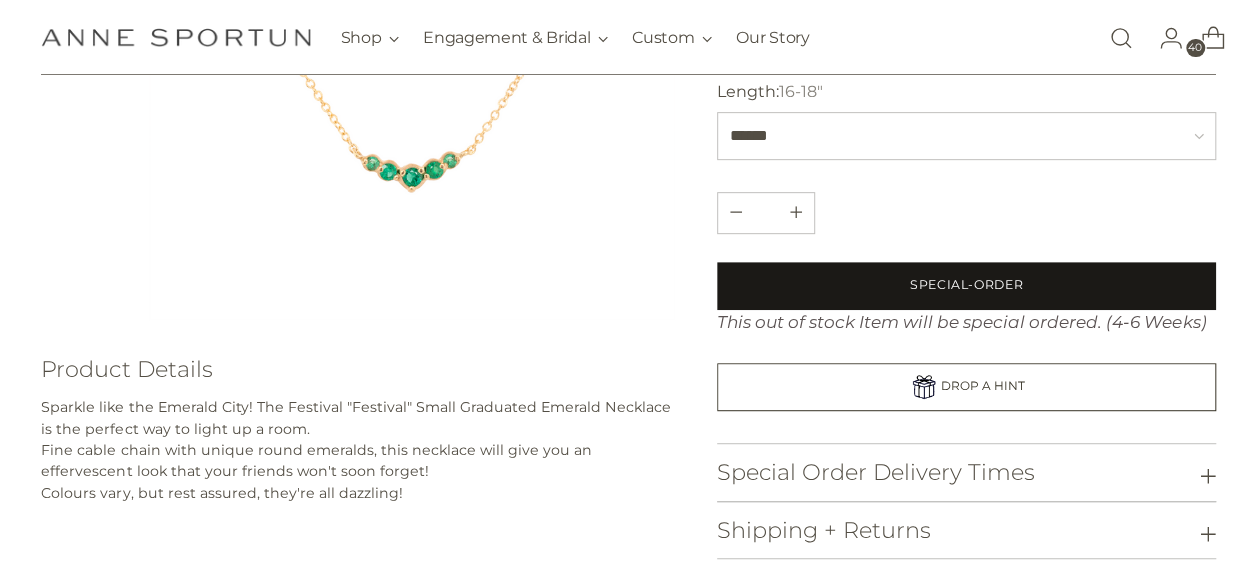 click on "Special-Order" at bounding box center (966, 286) 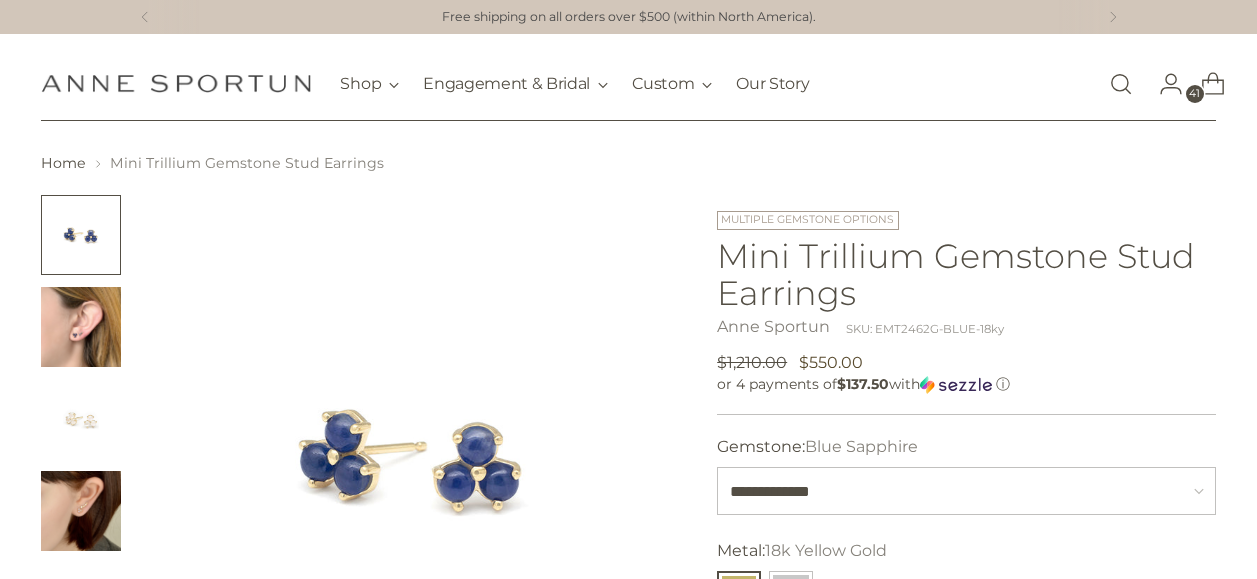 scroll, scrollTop: 0, scrollLeft: 0, axis: both 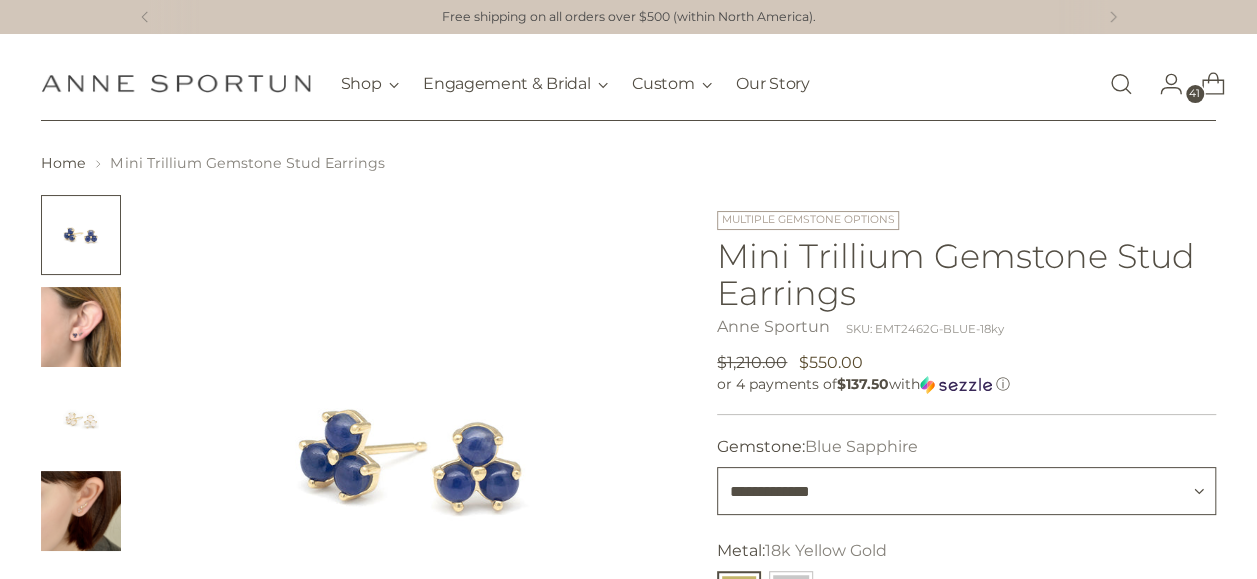 click on "**********" at bounding box center [966, 491] 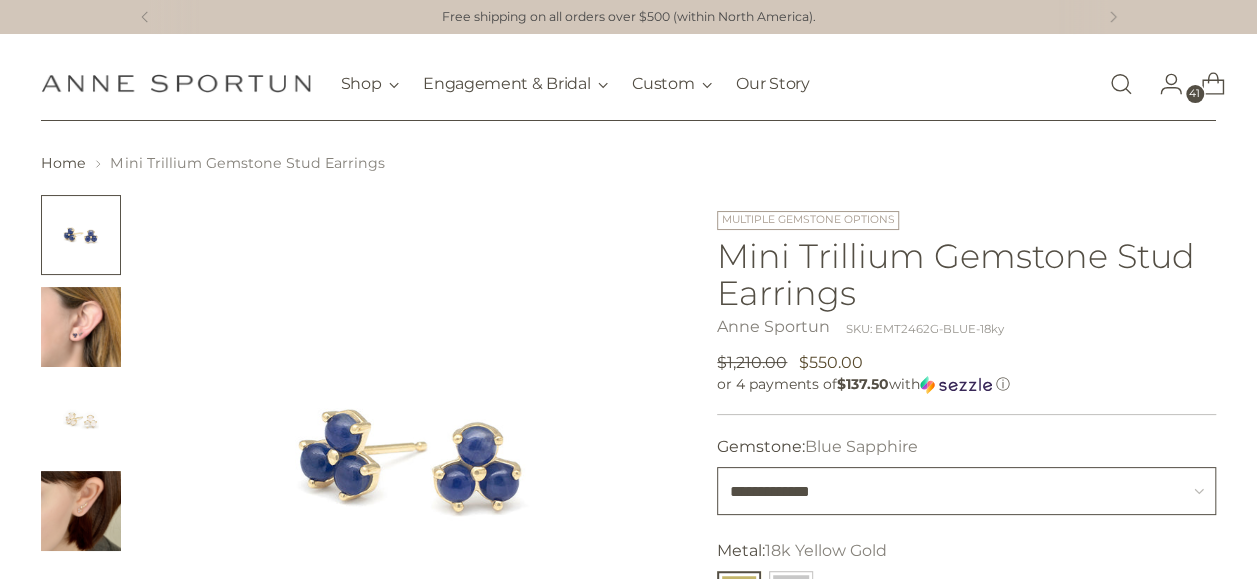select on "*********" 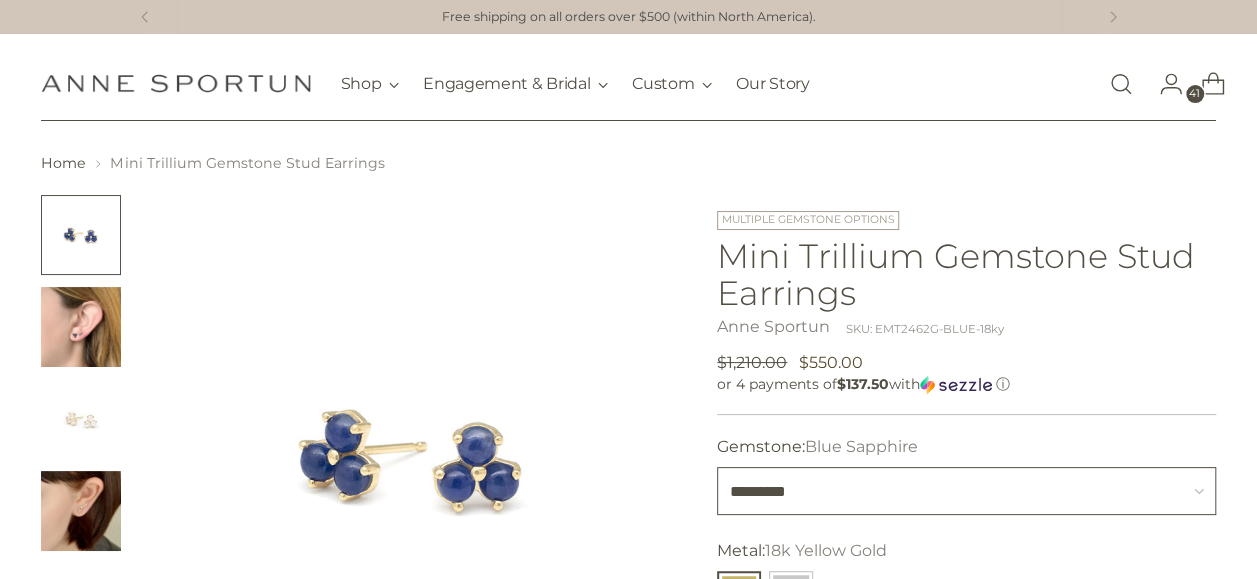 type 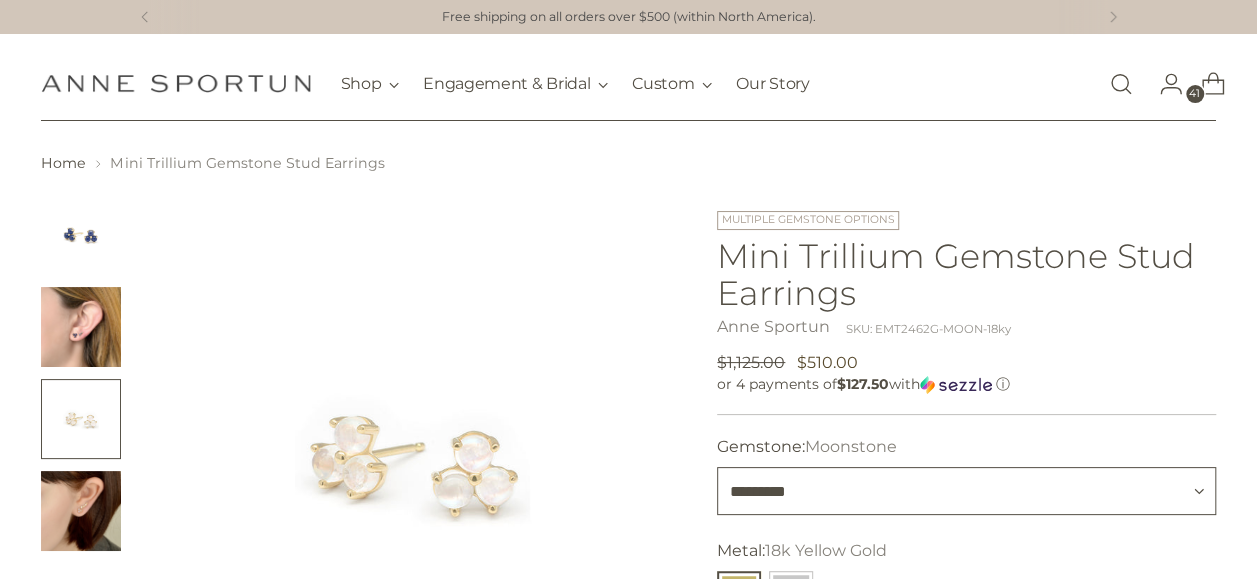 click on "**********" at bounding box center (966, 491) 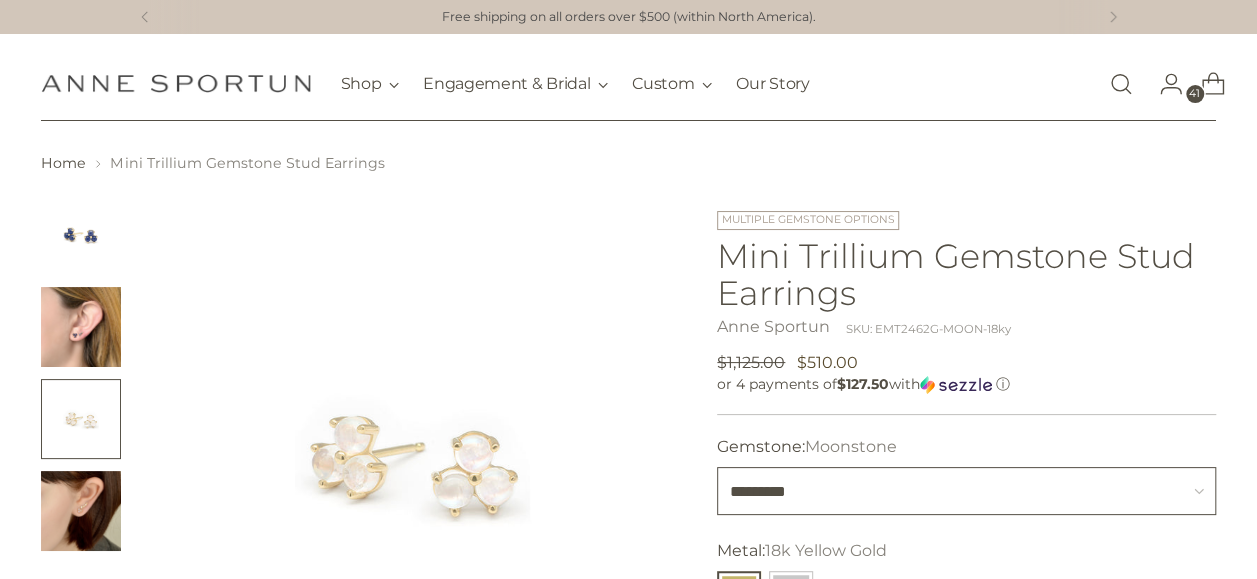 click on "**********" at bounding box center (966, 491) 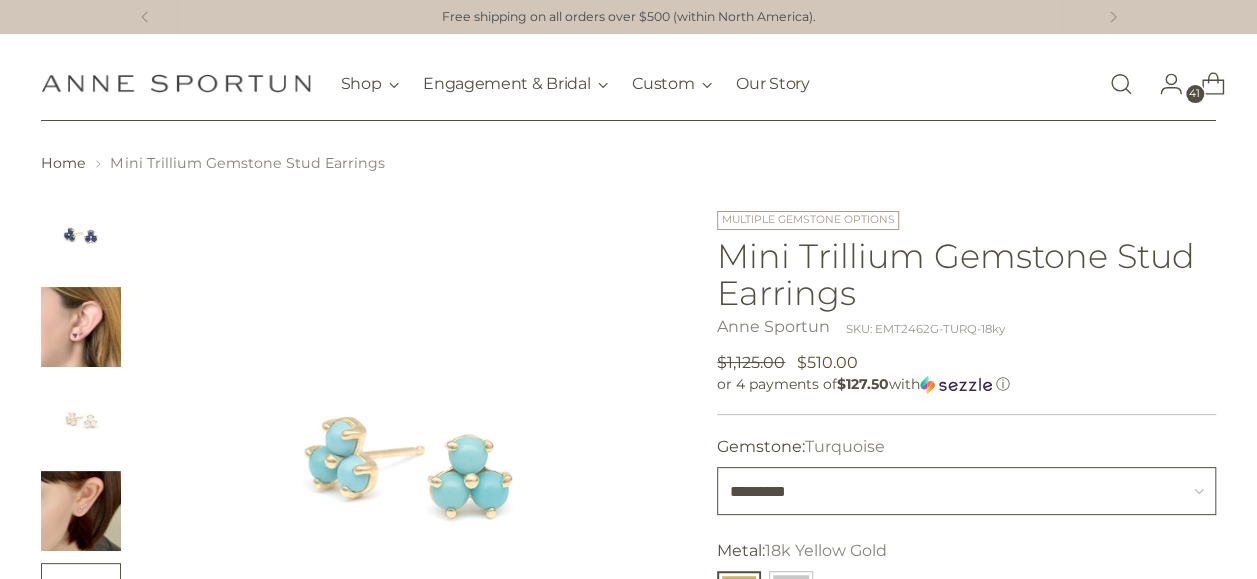 drag, startPoint x: 826, startPoint y: 486, endPoint x: 830, endPoint y: 464, distance: 22.36068 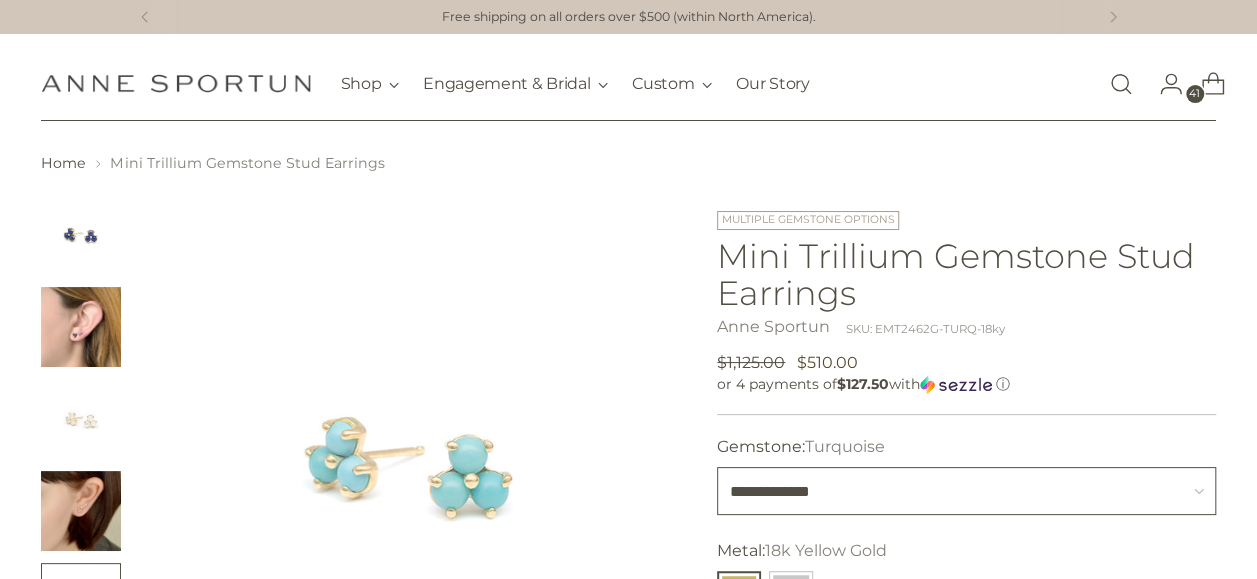 click on "**********" at bounding box center [966, 491] 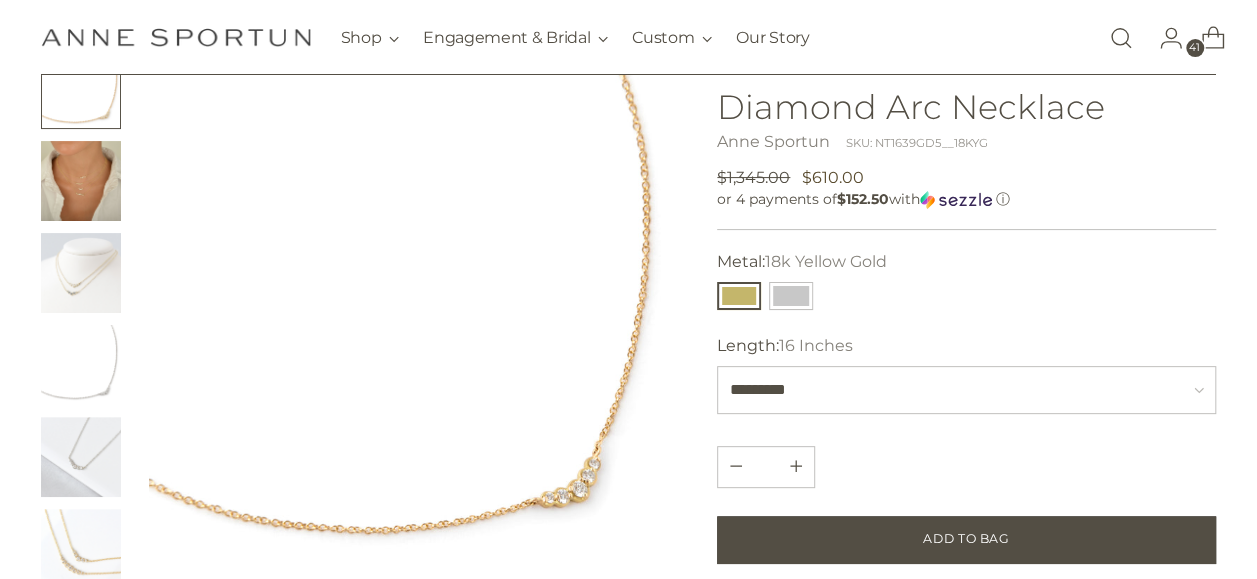 scroll, scrollTop: 100, scrollLeft: 0, axis: vertical 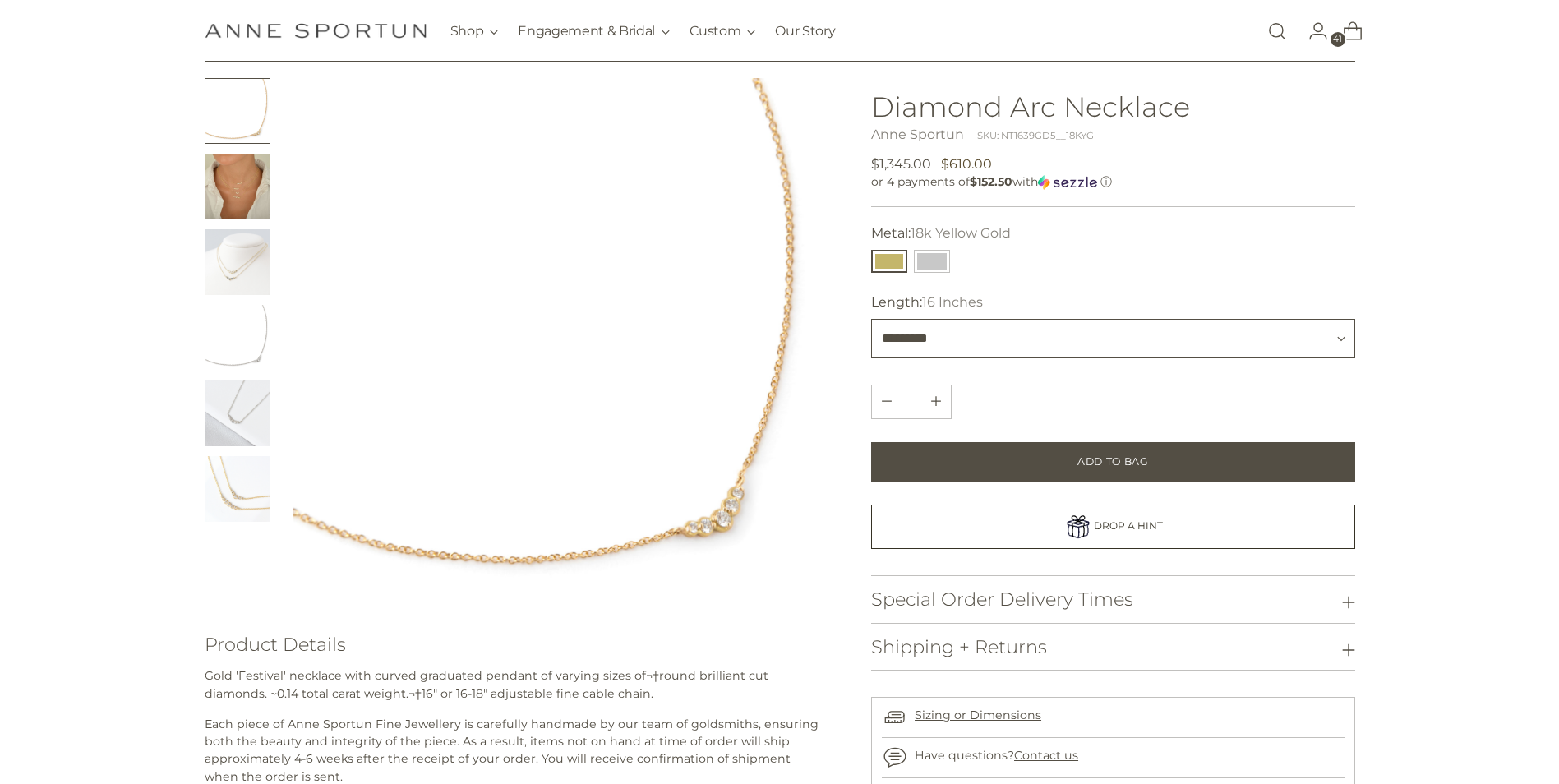 click on "**********" at bounding box center (1113, 339) 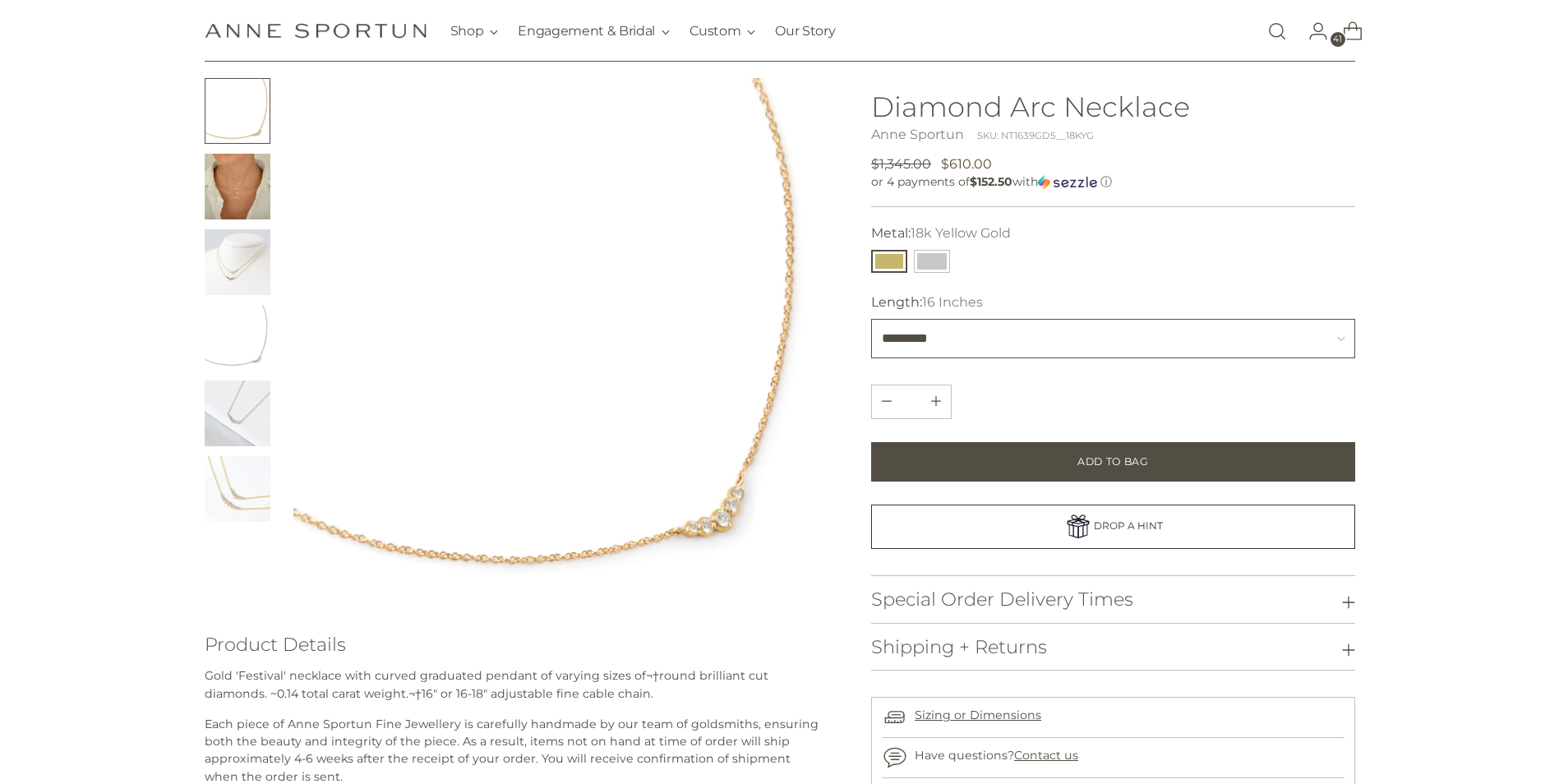 select on "**********" 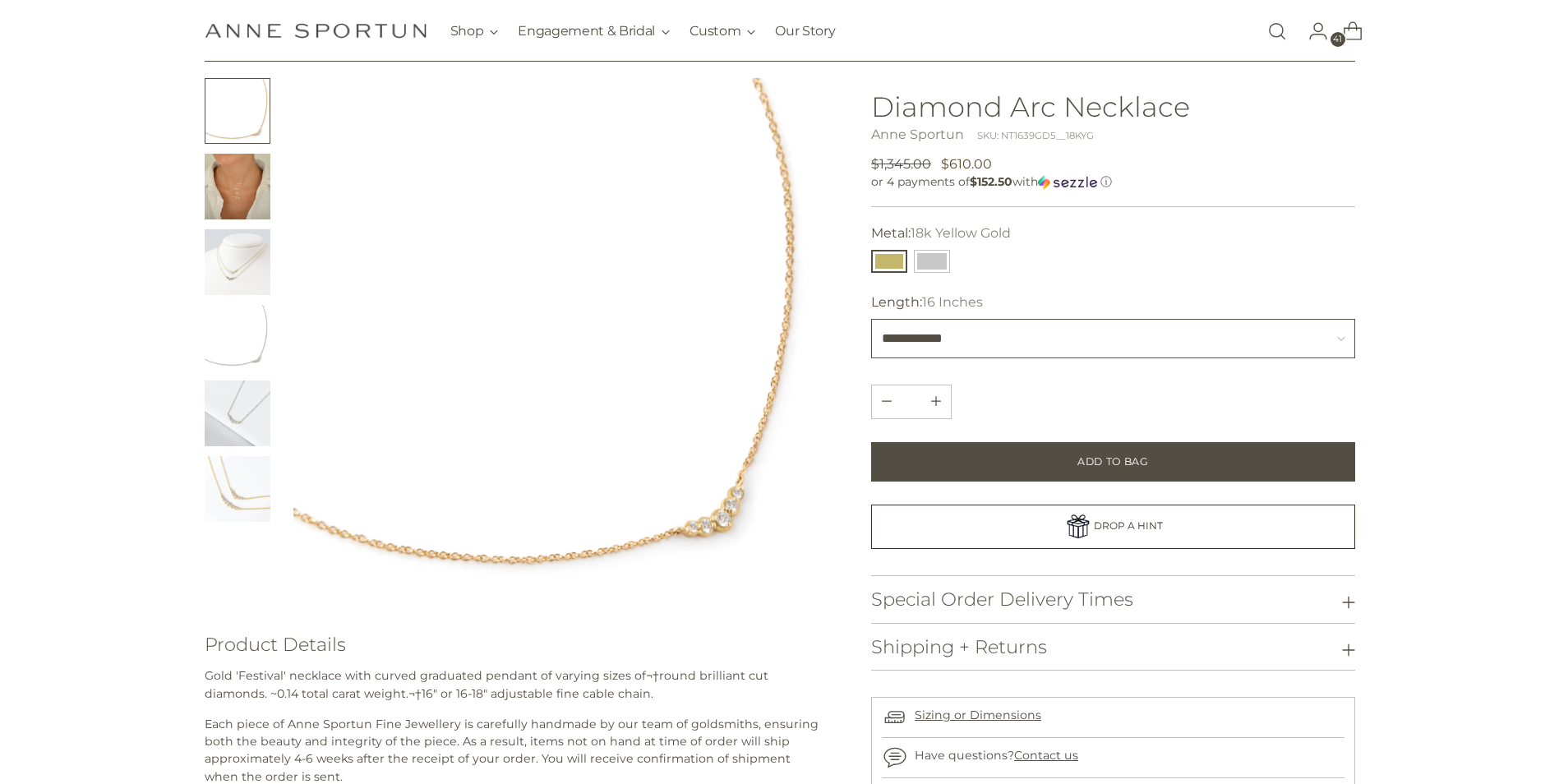 type 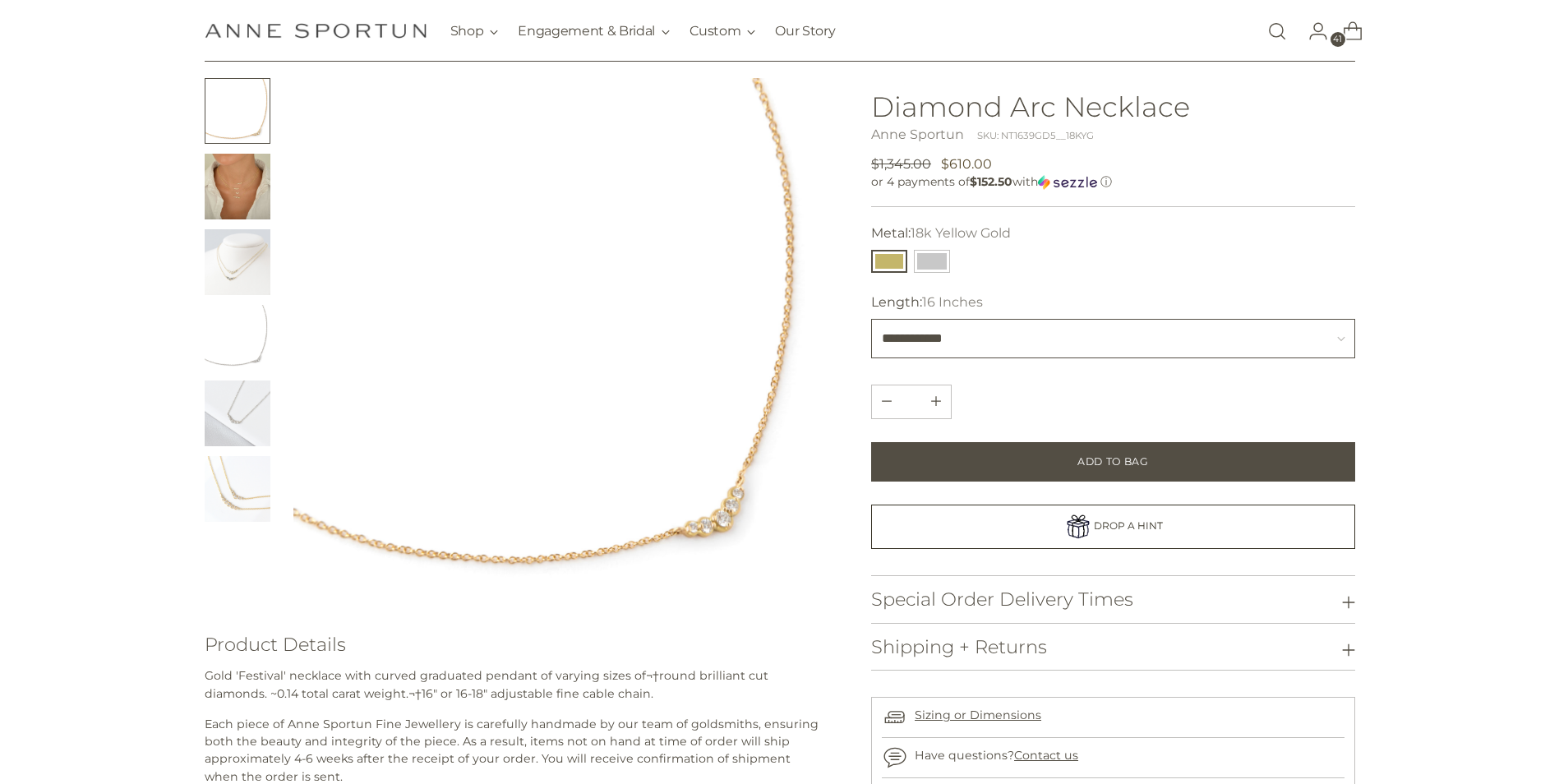 click on "**********" at bounding box center [1113, 339] 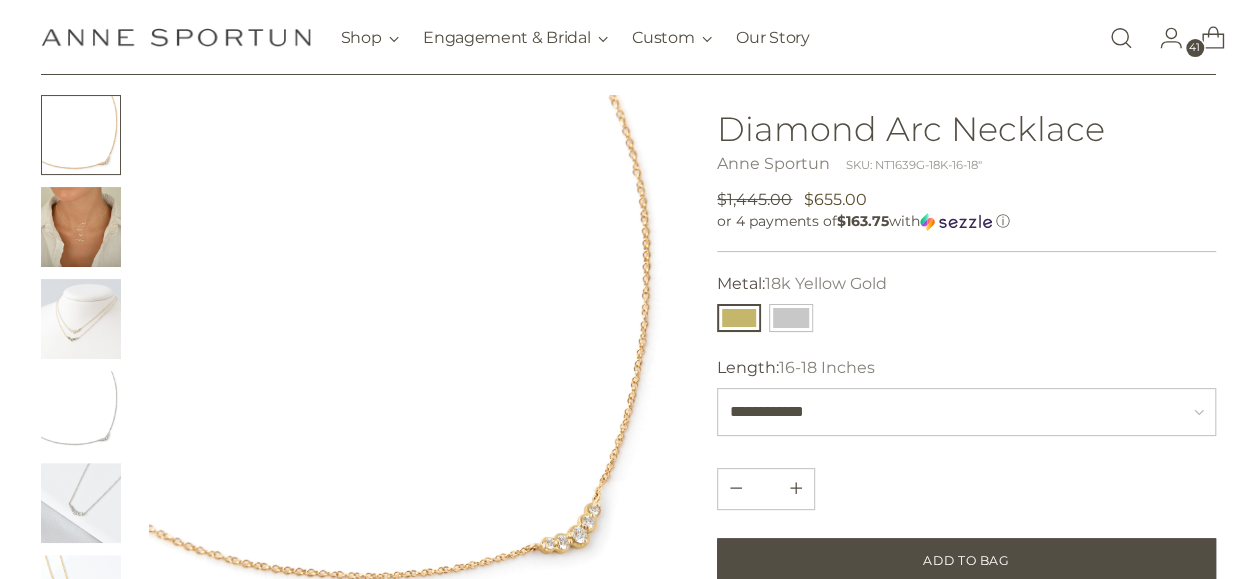 click at bounding box center [81, 227] 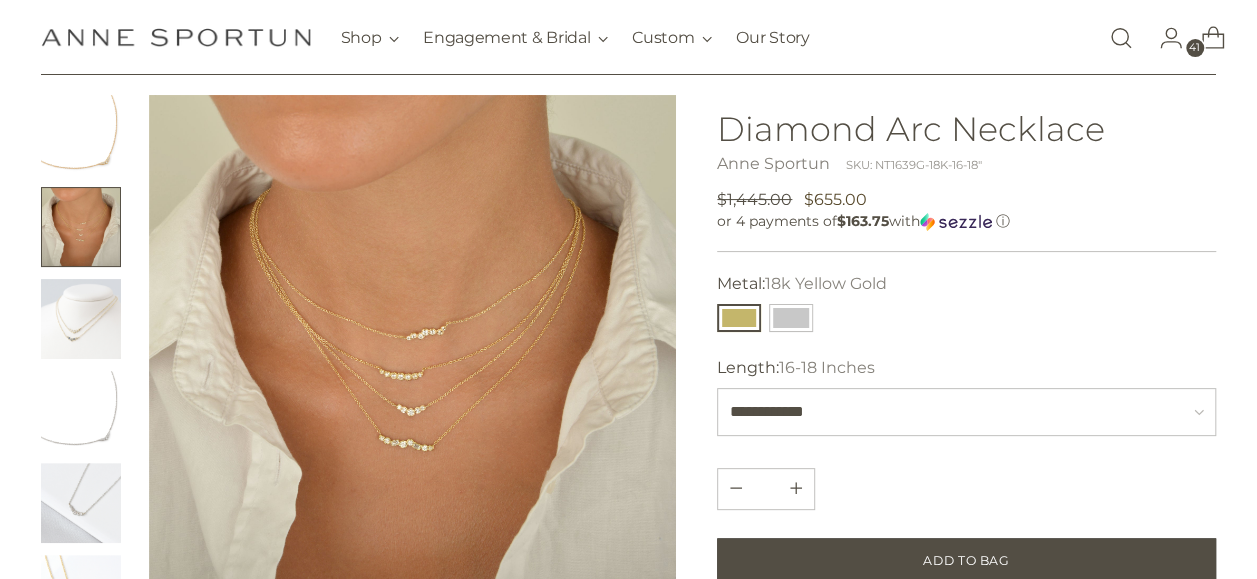 click at bounding box center [81, 135] 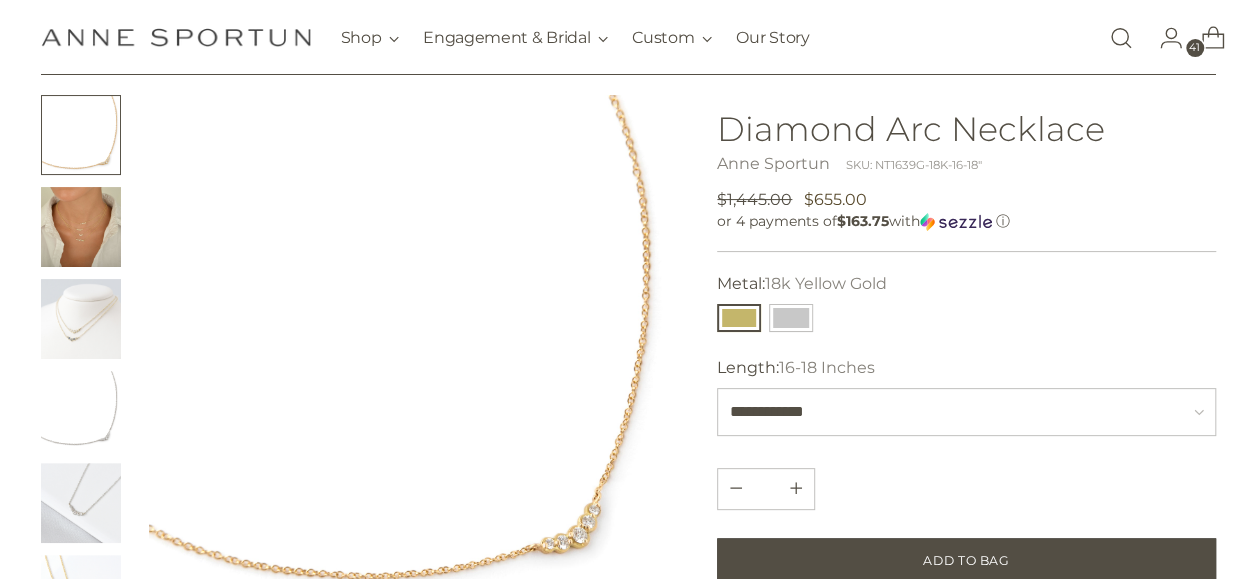 click at bounding box center (81, 227) 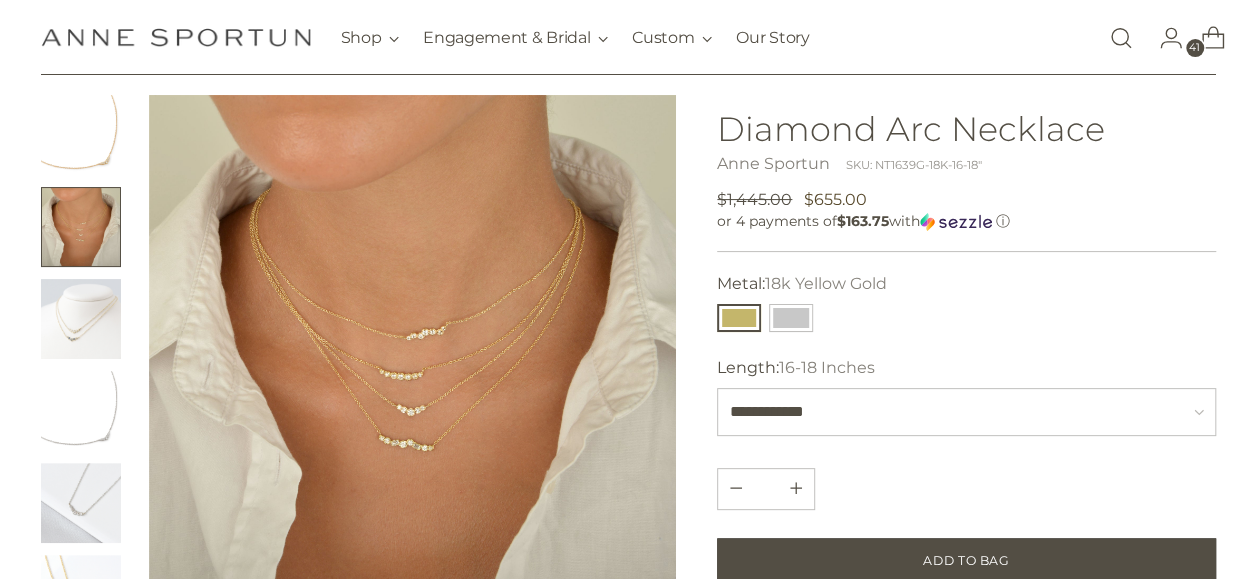 click 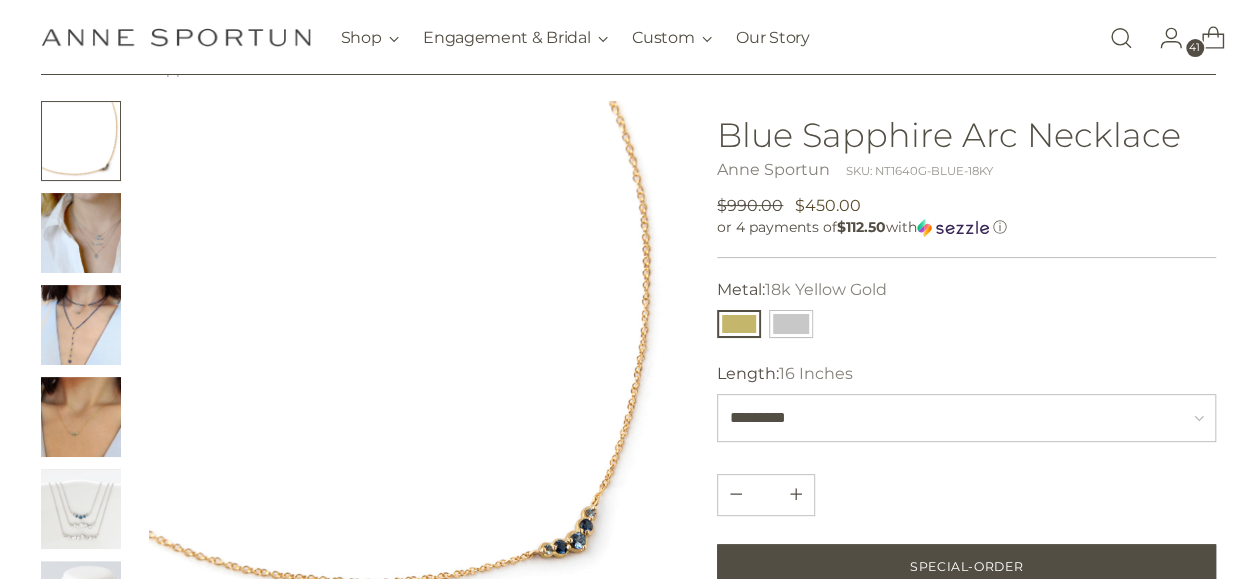 scroll, scrollTop: 200, scrollLeft: 0, axis: vertical 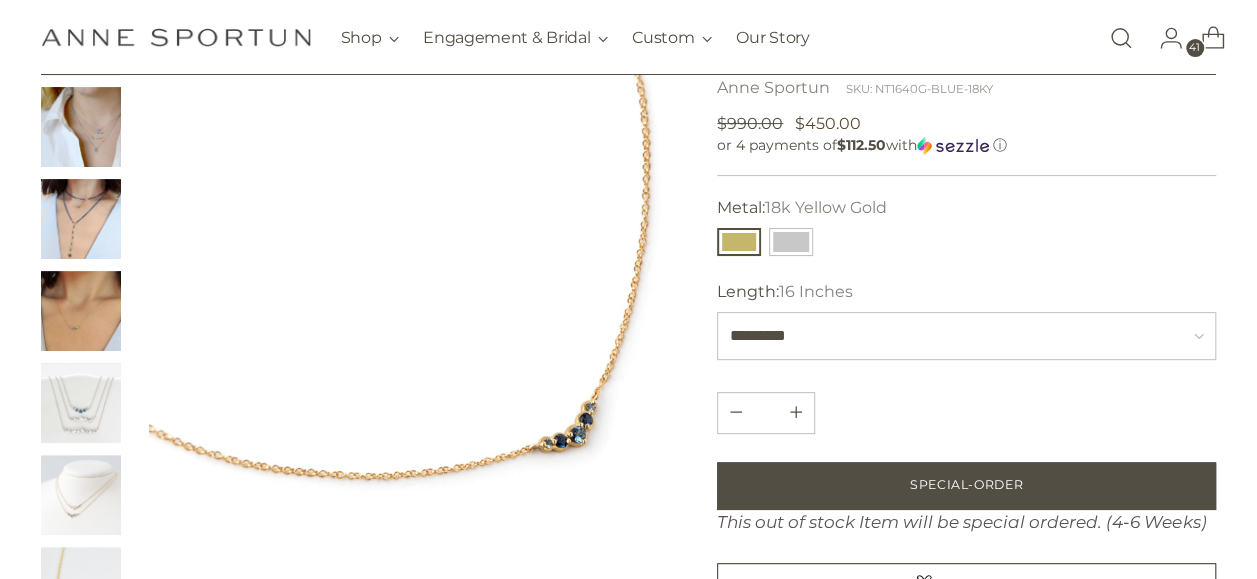 click at bounding box center (81, 127) 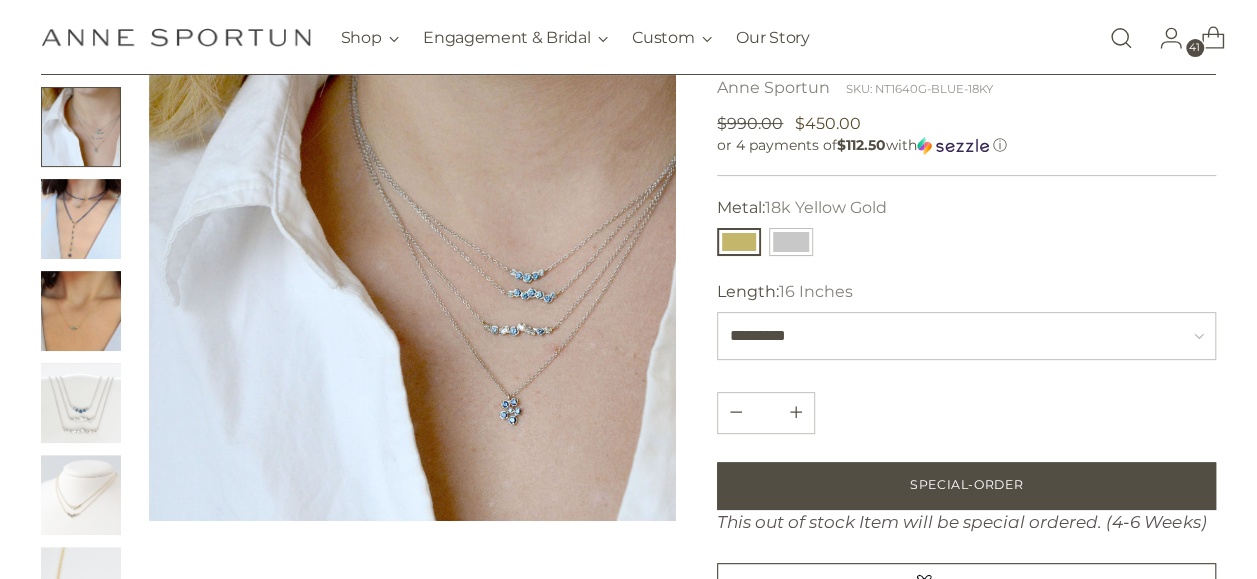 click at bounding box center (81, 219) 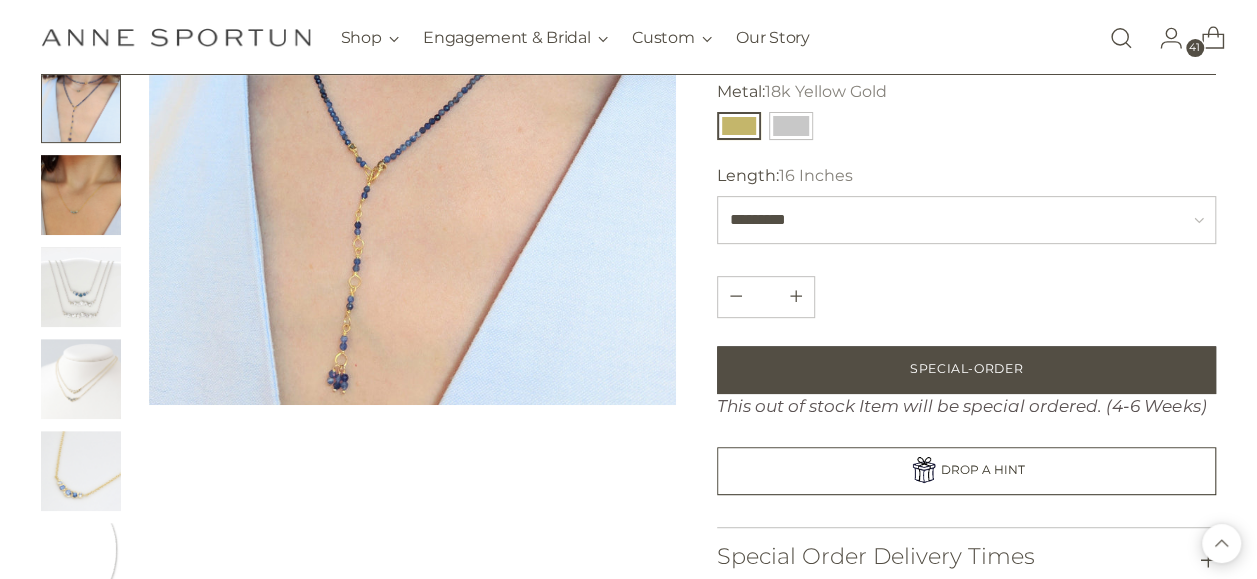 scroll, scrollTop: 300, scrollLeft: 0, axis: vertical 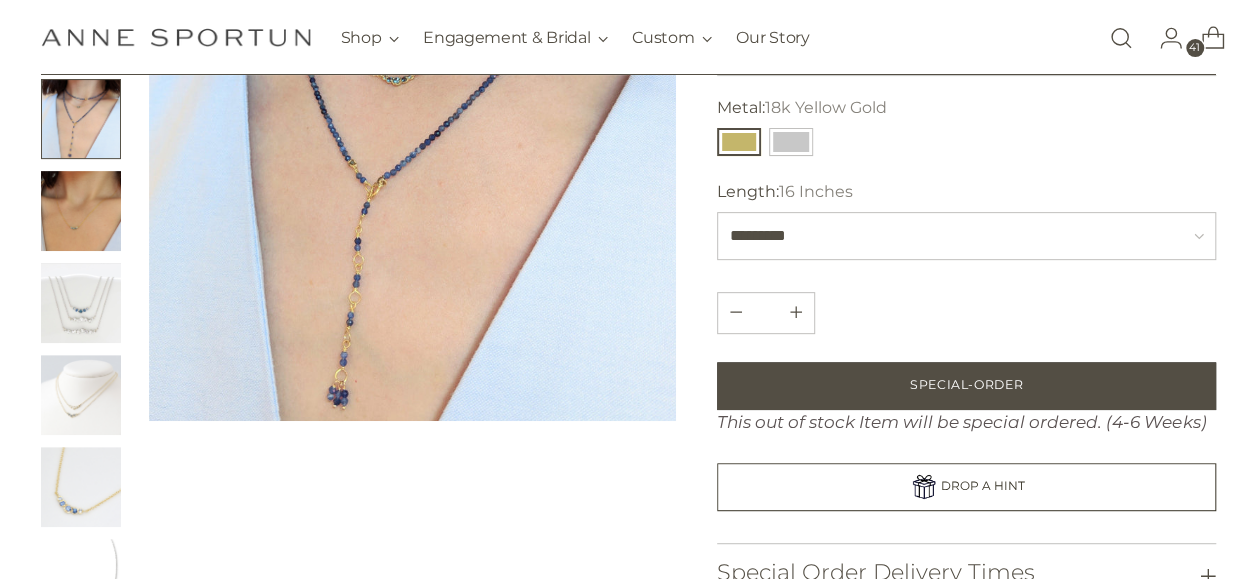 click at bounding box center [81, 395] 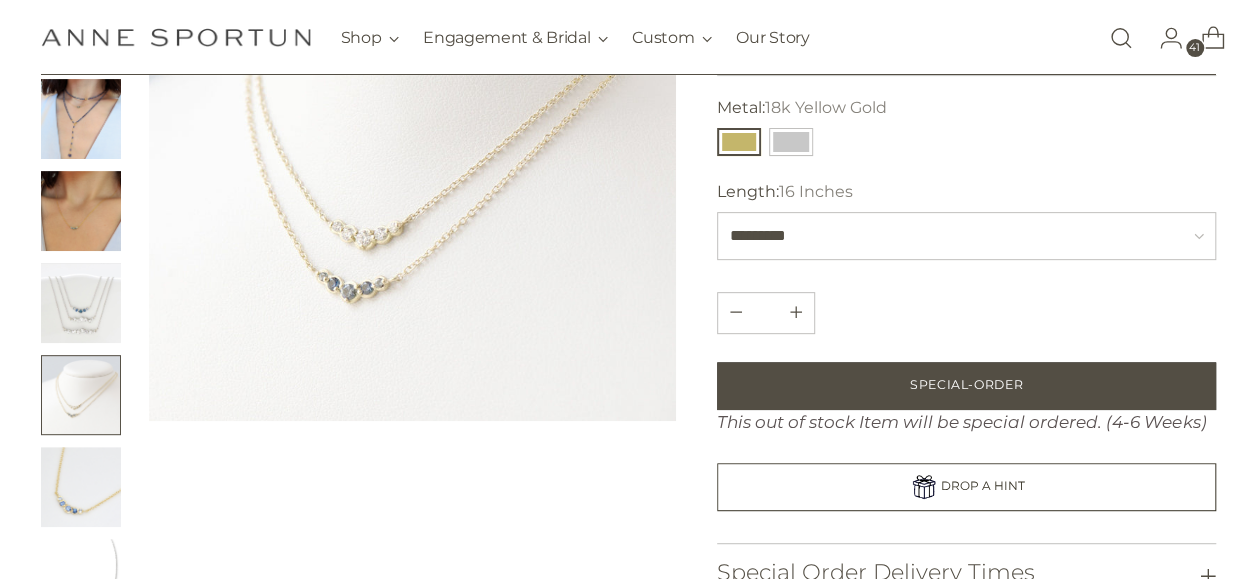 click at bounding box center (81, 487) 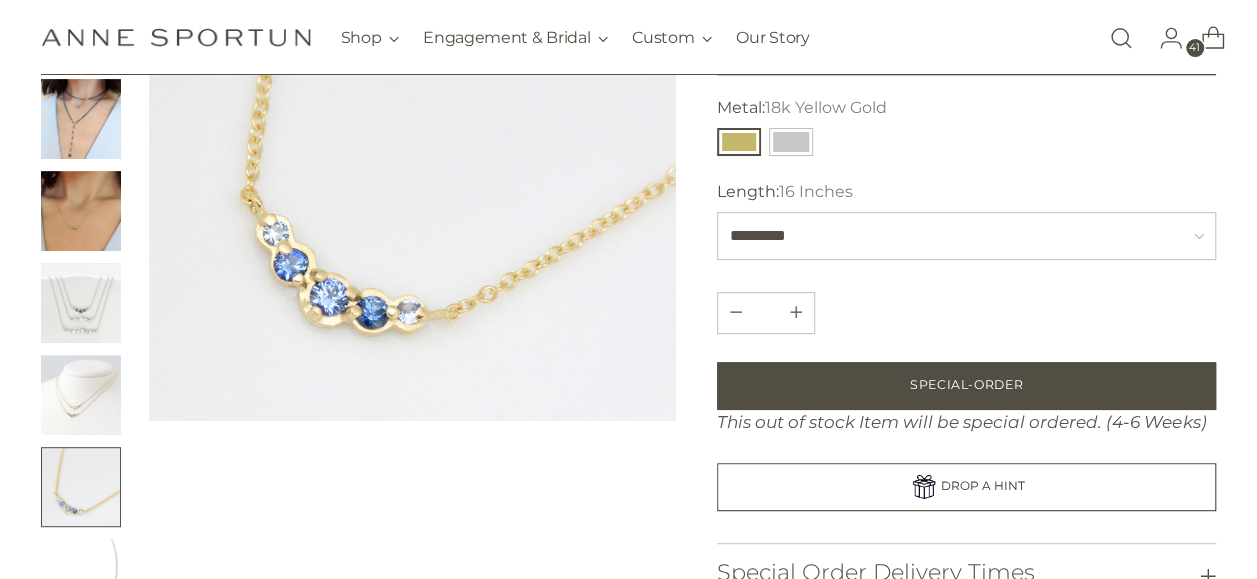click at bounding box center (81, 579) 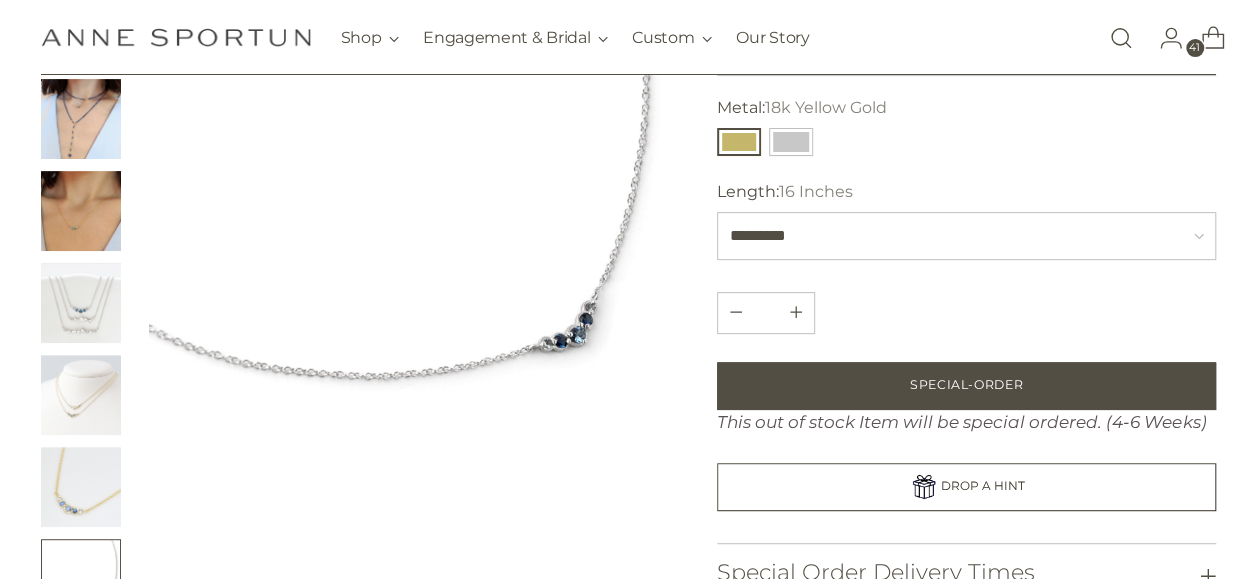 click at bounding box center [81, 487] 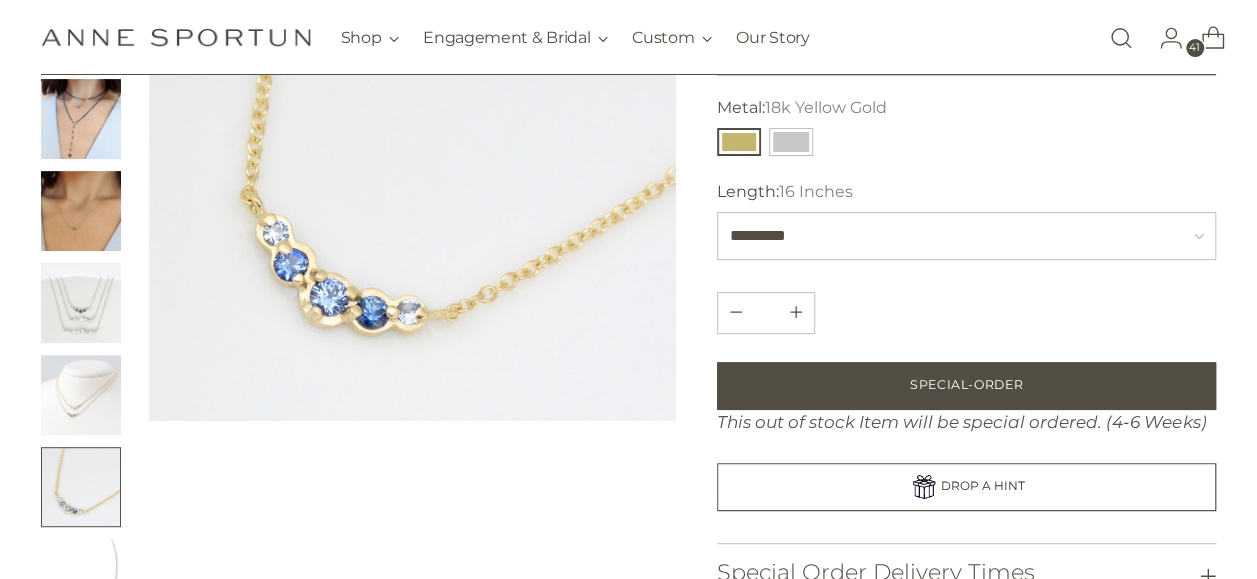 click at bounding box center [81, 303] 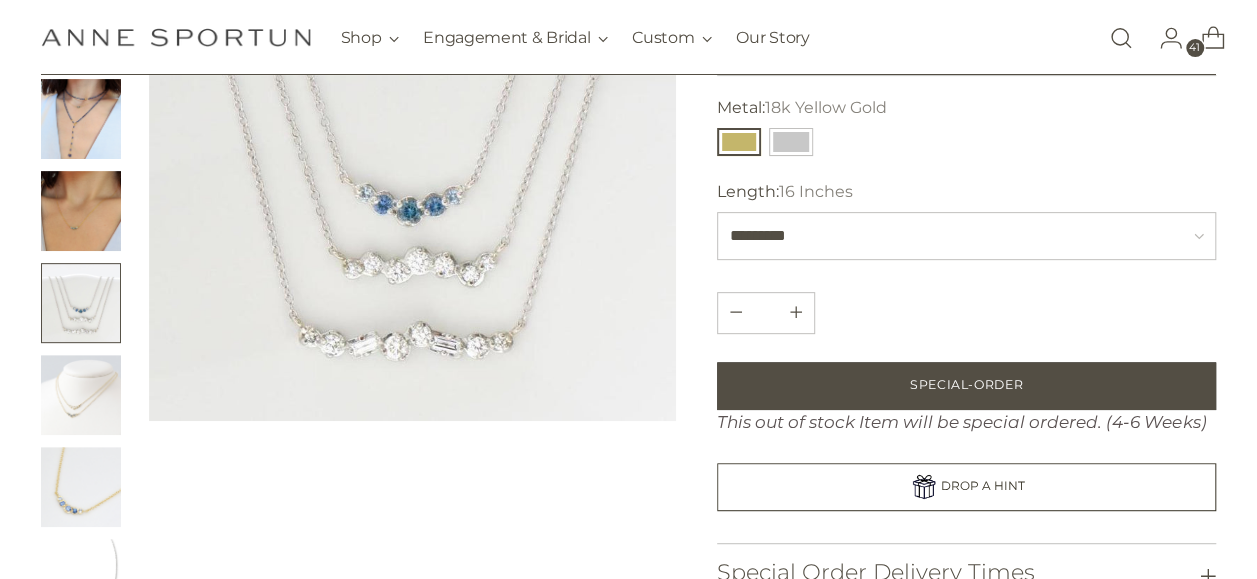 click at bounding box center (81, 395) 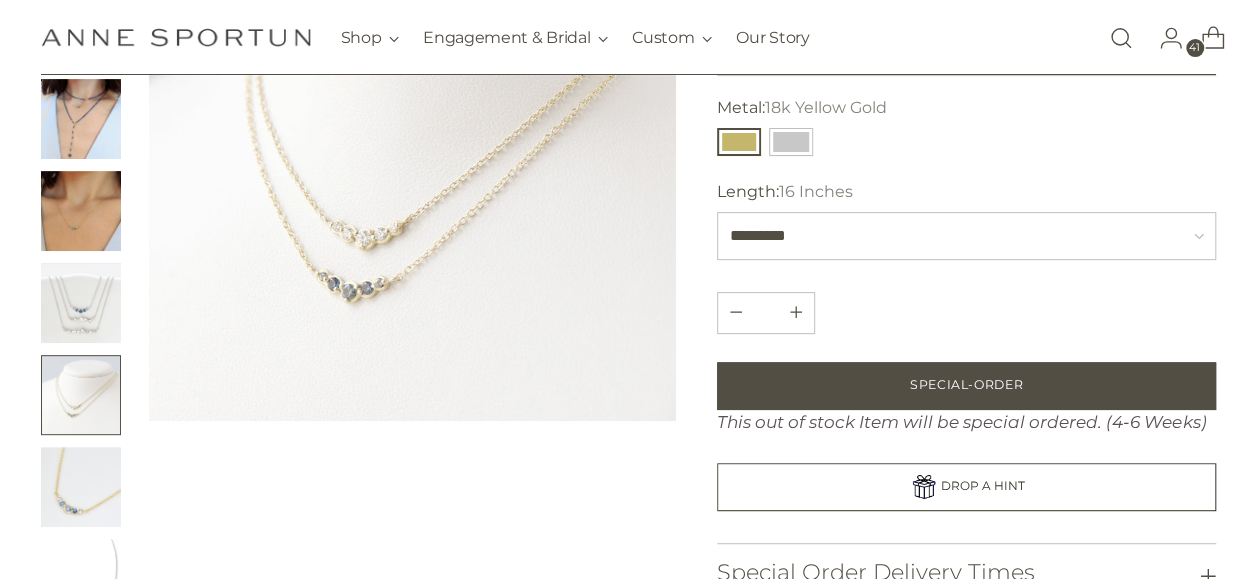 click at bounding box center (81, 211) 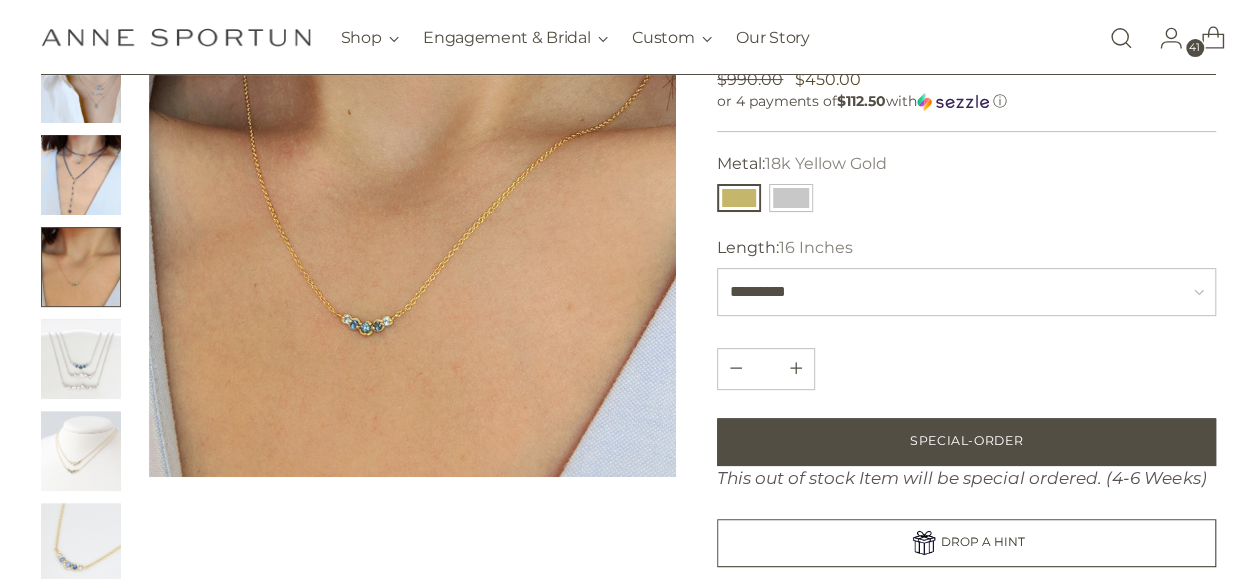 scroll, scrollTop: 100, scrollLeft: 0, axis: vertical 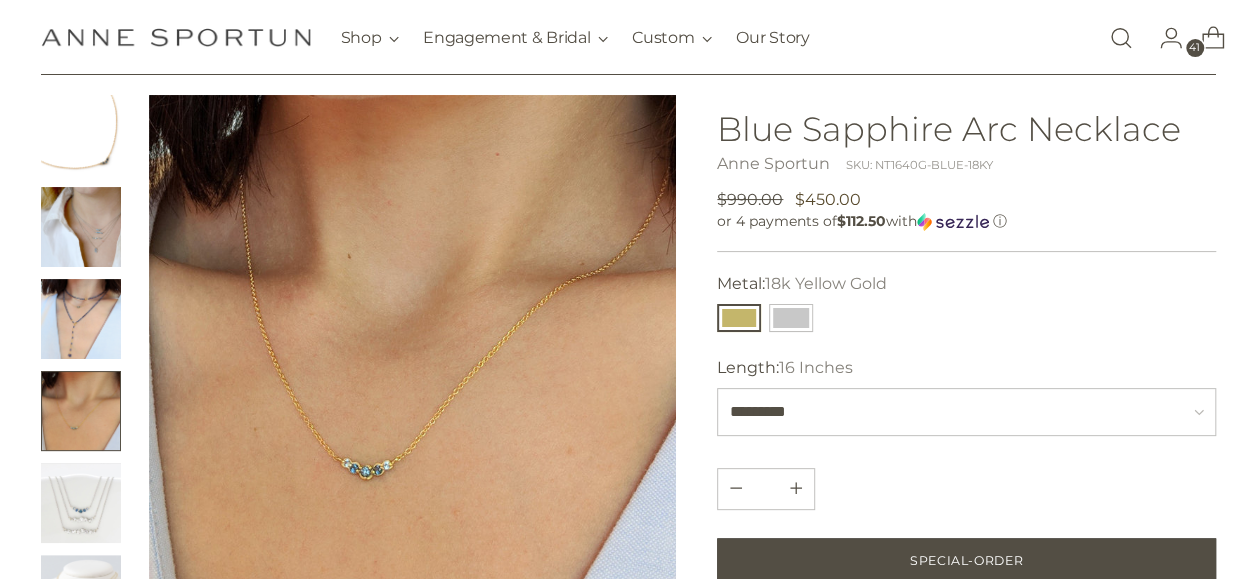 click at bounding box center (81, 227) 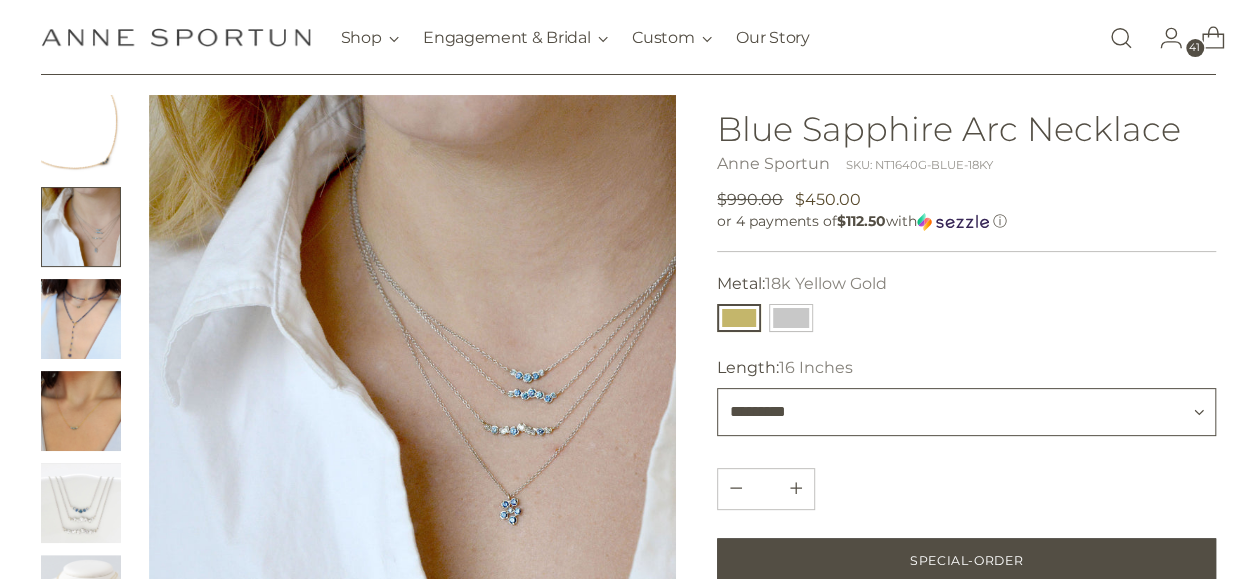 click on "**********" at bounding box center [966, 412] 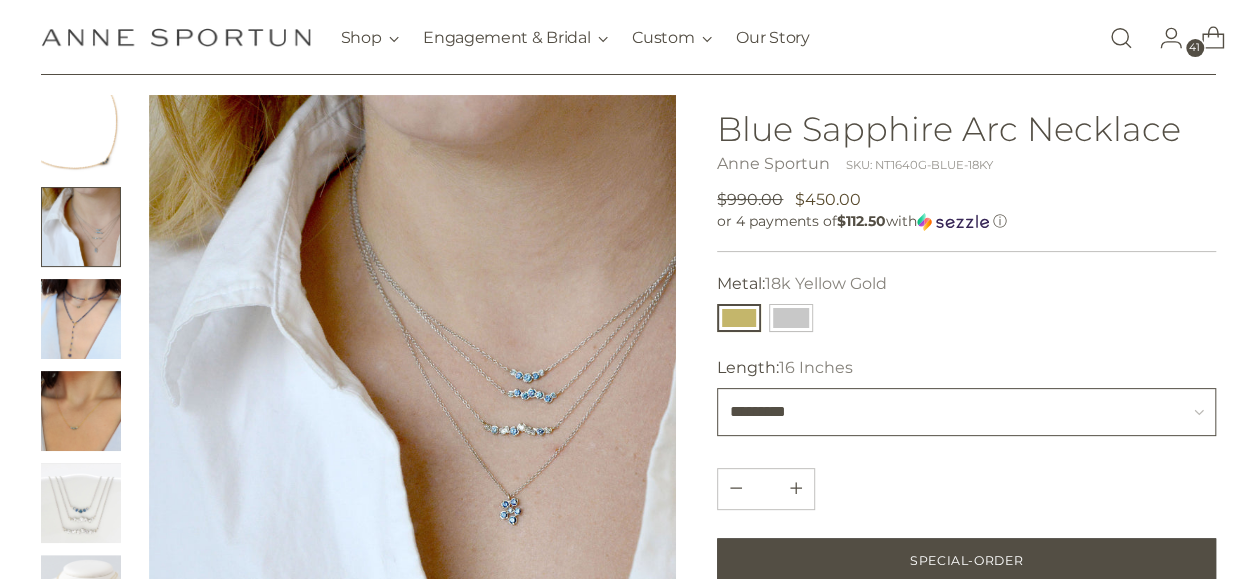 select on "**********" 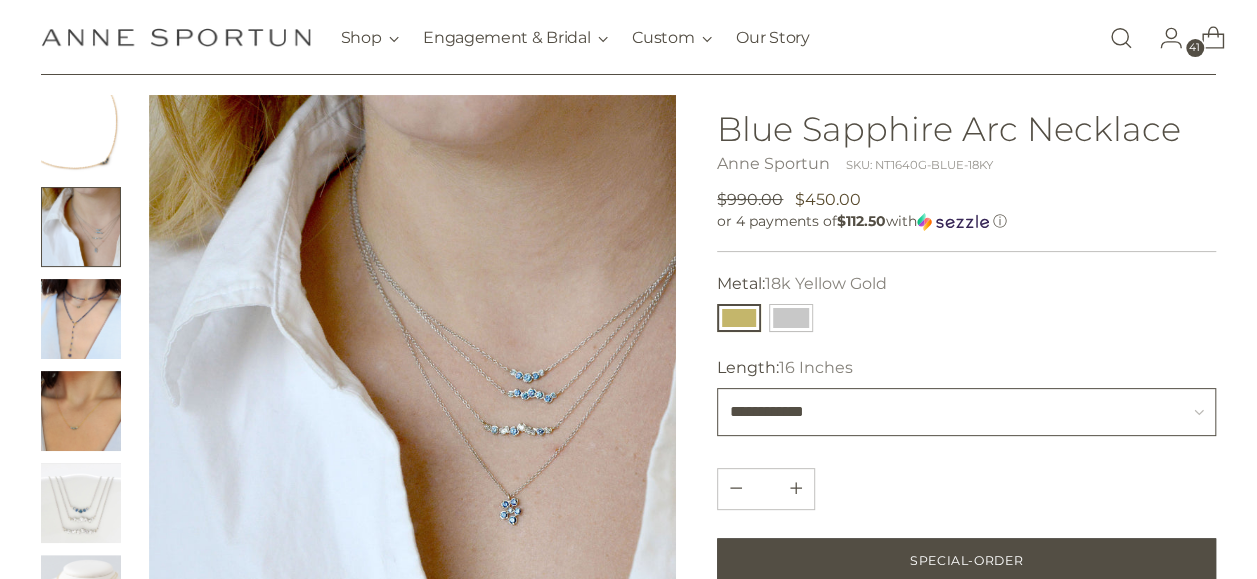 type 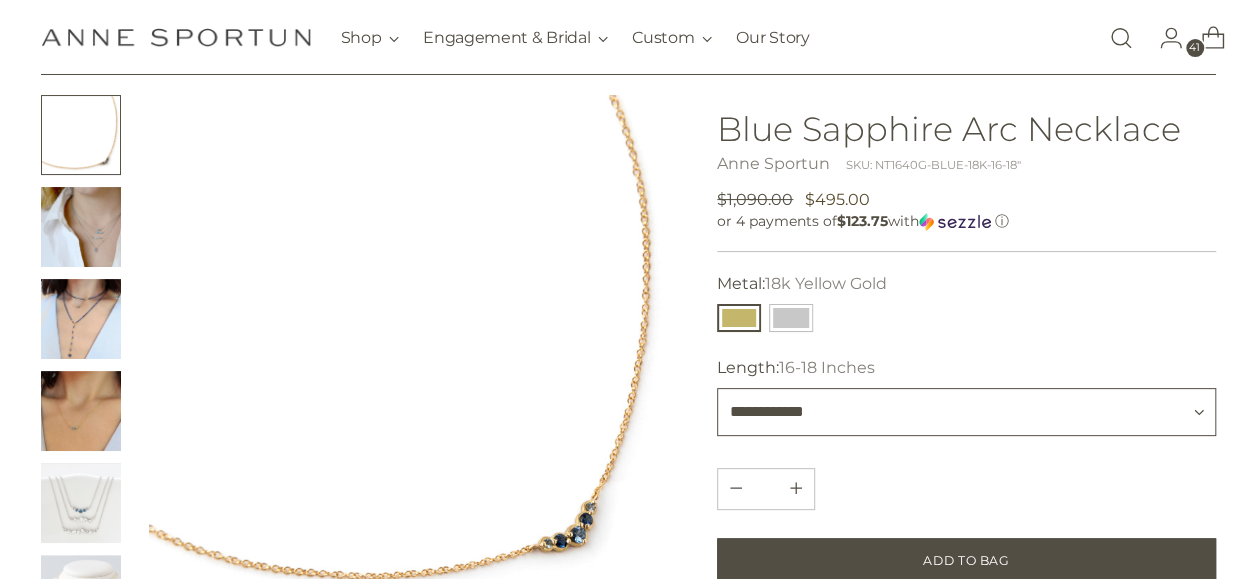 click on "**********" at bounding box center (966, 412) 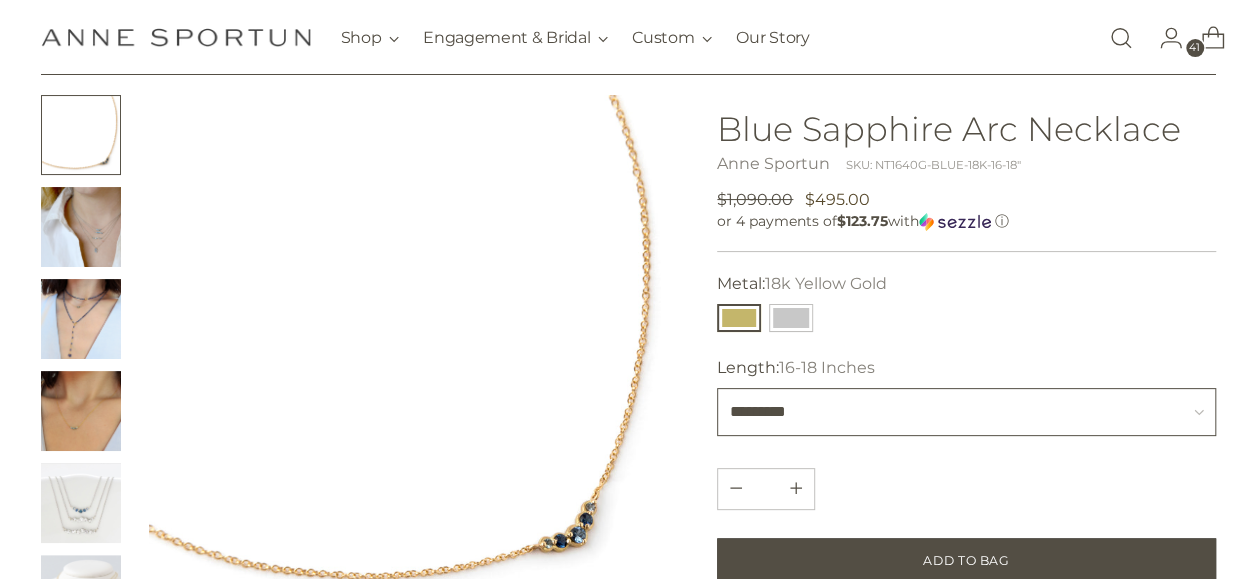 click on "**********" at bounding box center [966, 412] 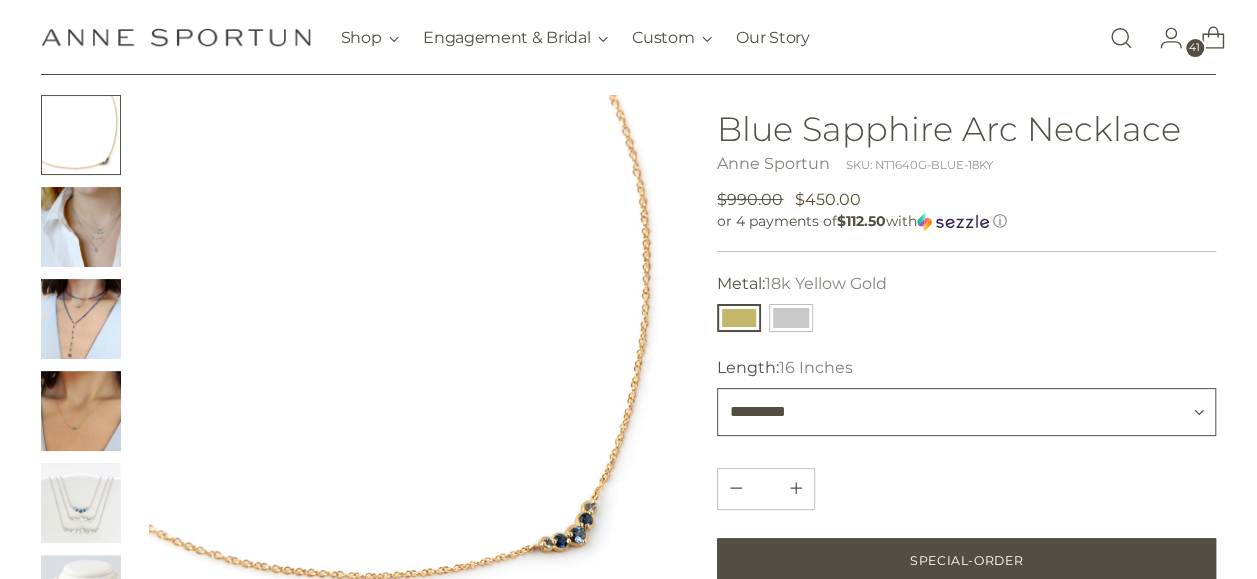 click on "**********" at bounding box center (966, 412) 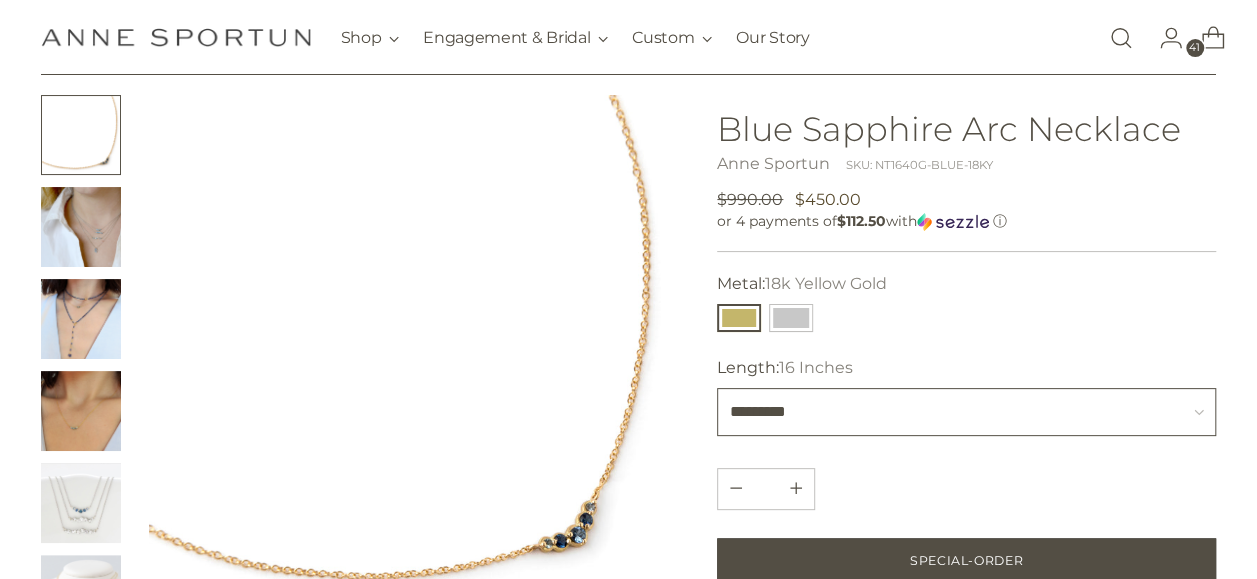select on "**********" 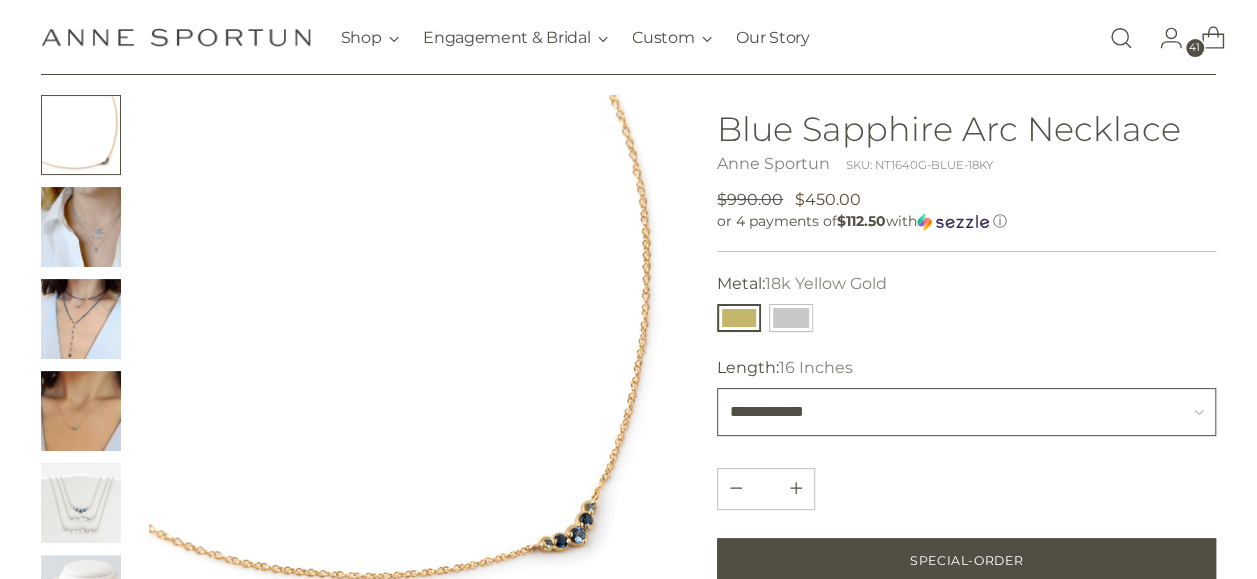 click on "**********" at bounding box center (966, 412) 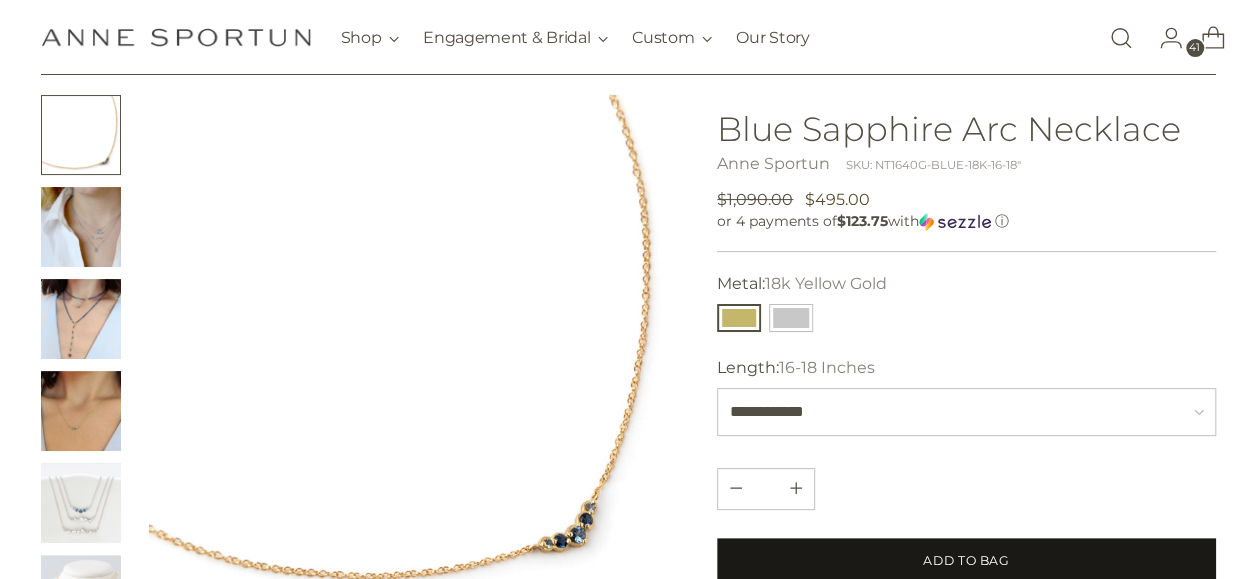 click on "Add to Bag" at bounding box center (966, 562) 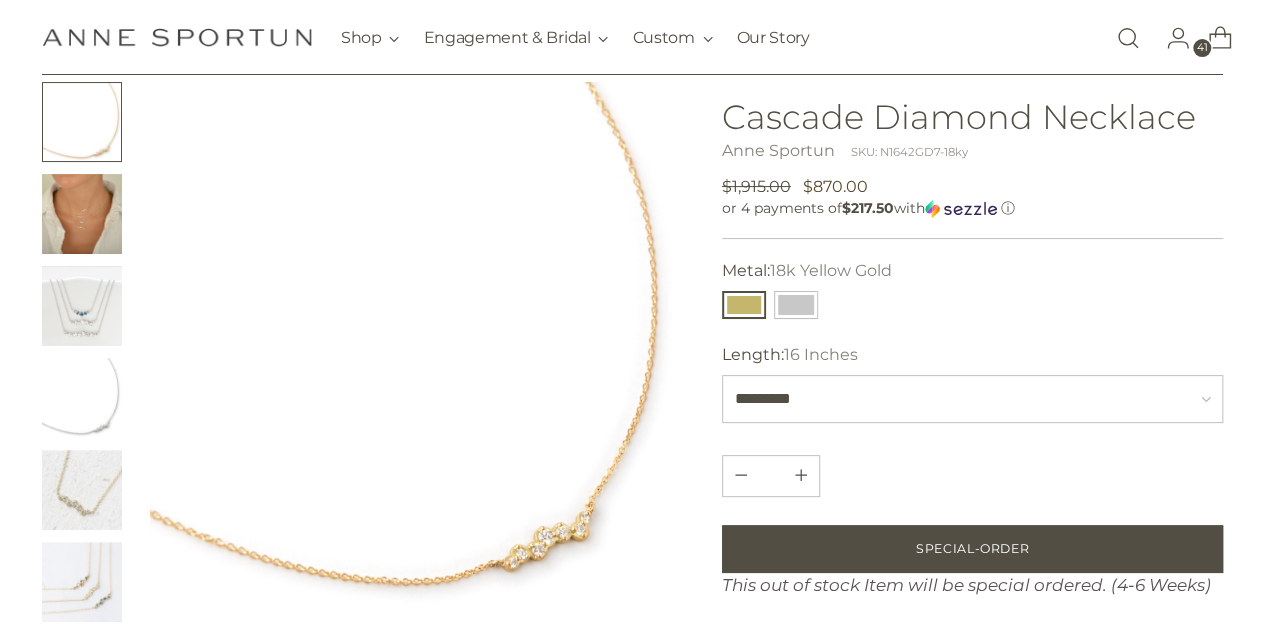 scroll, scrollTop: 100, scrollLeft: 0, axis: vertical 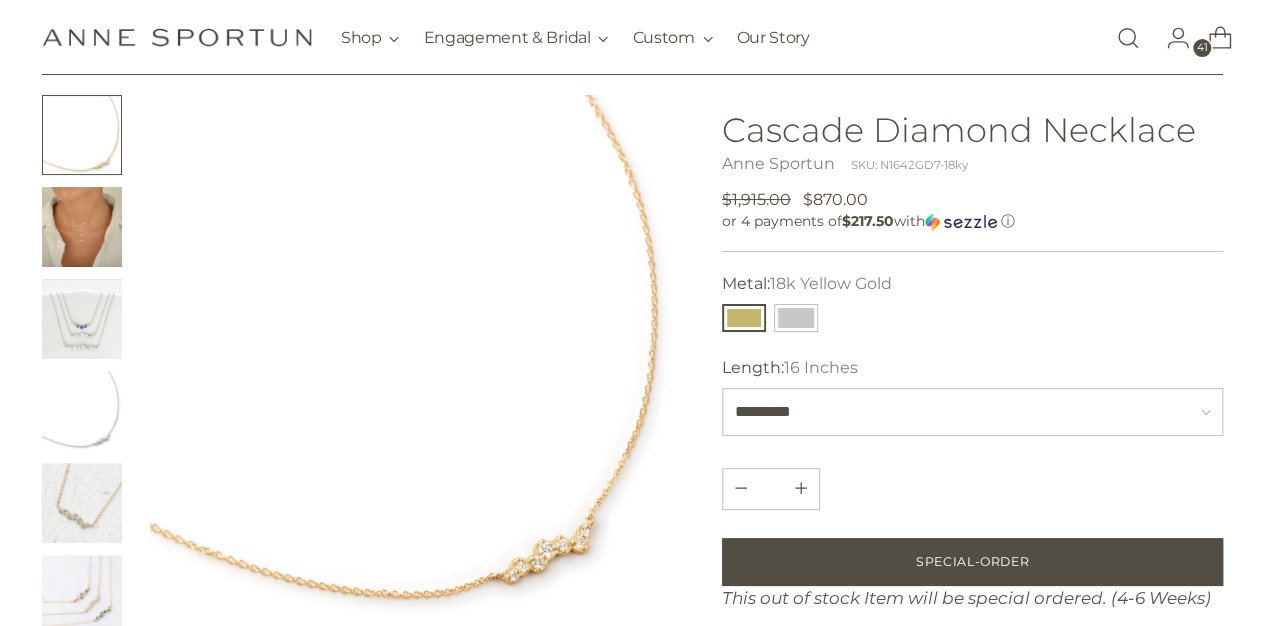 click at bounding box center (82, 227) 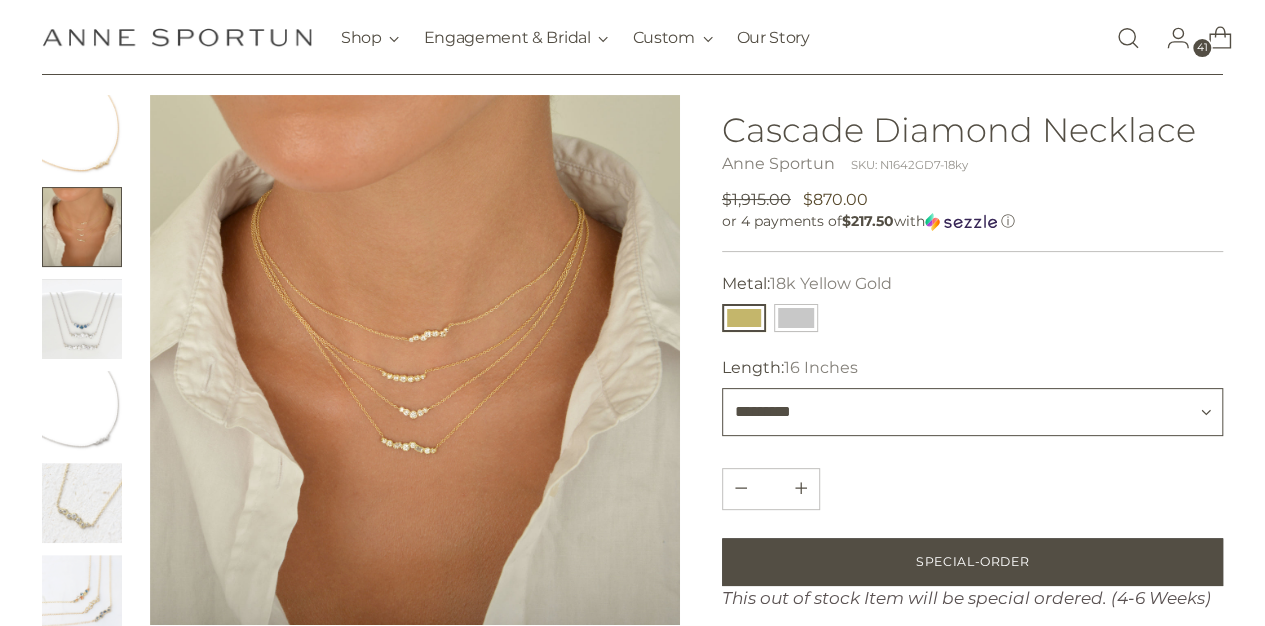 click on "**********" at bounding box center (973, 412) 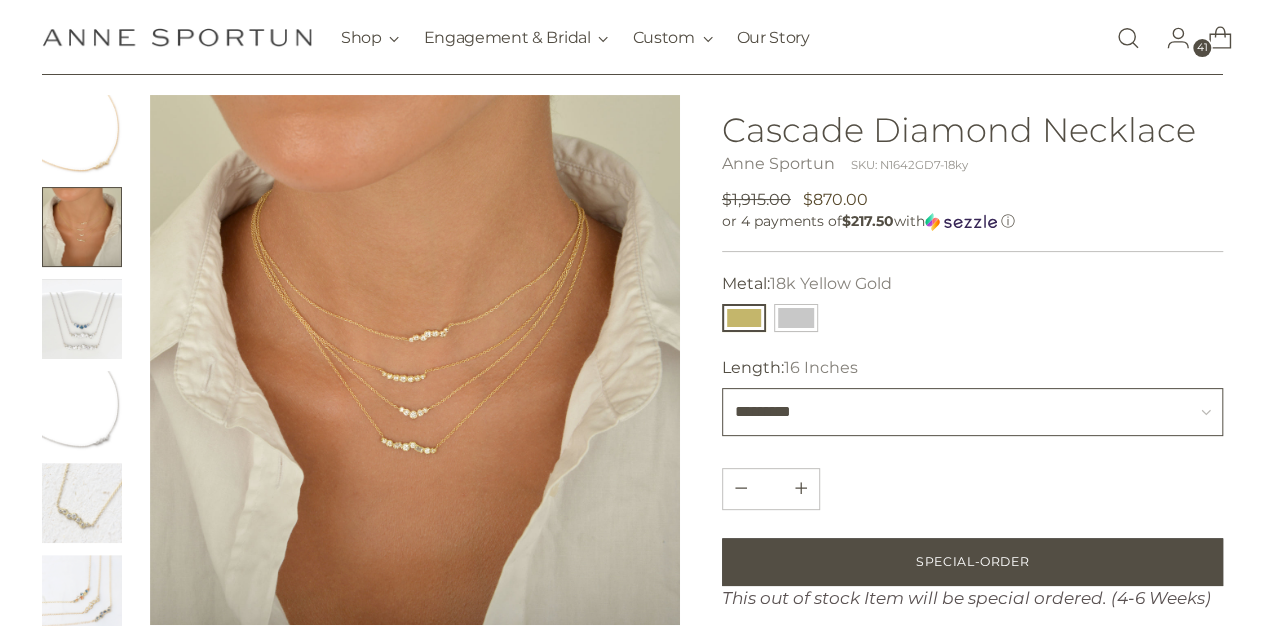 select on "**********" 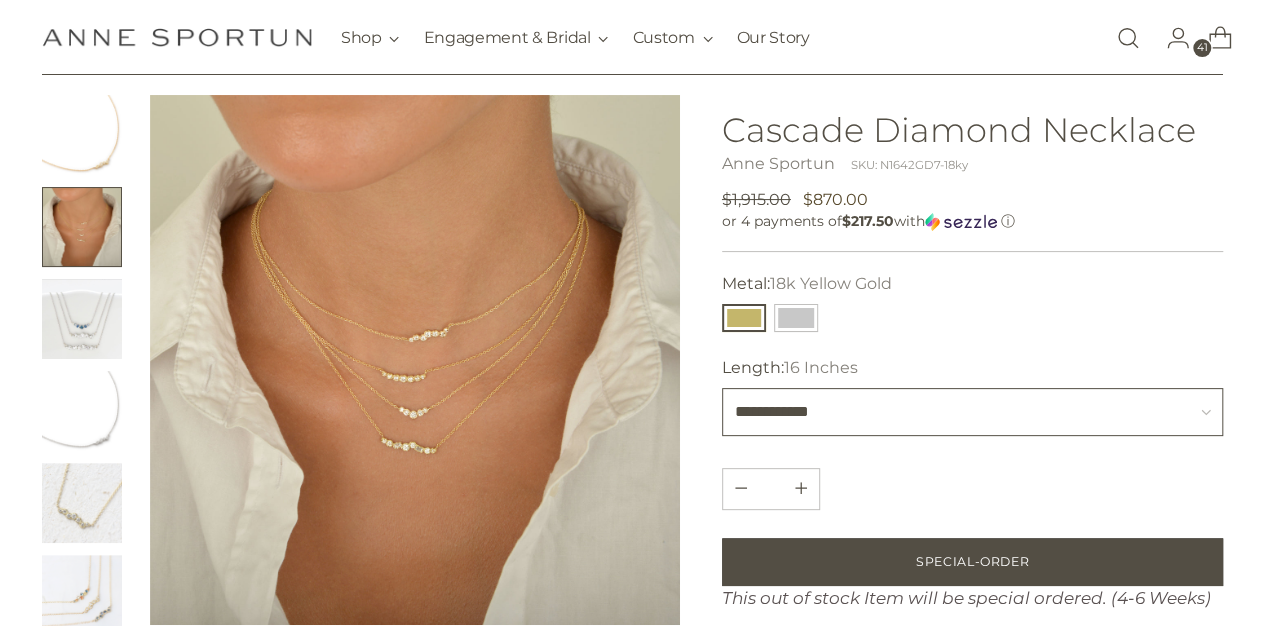 type 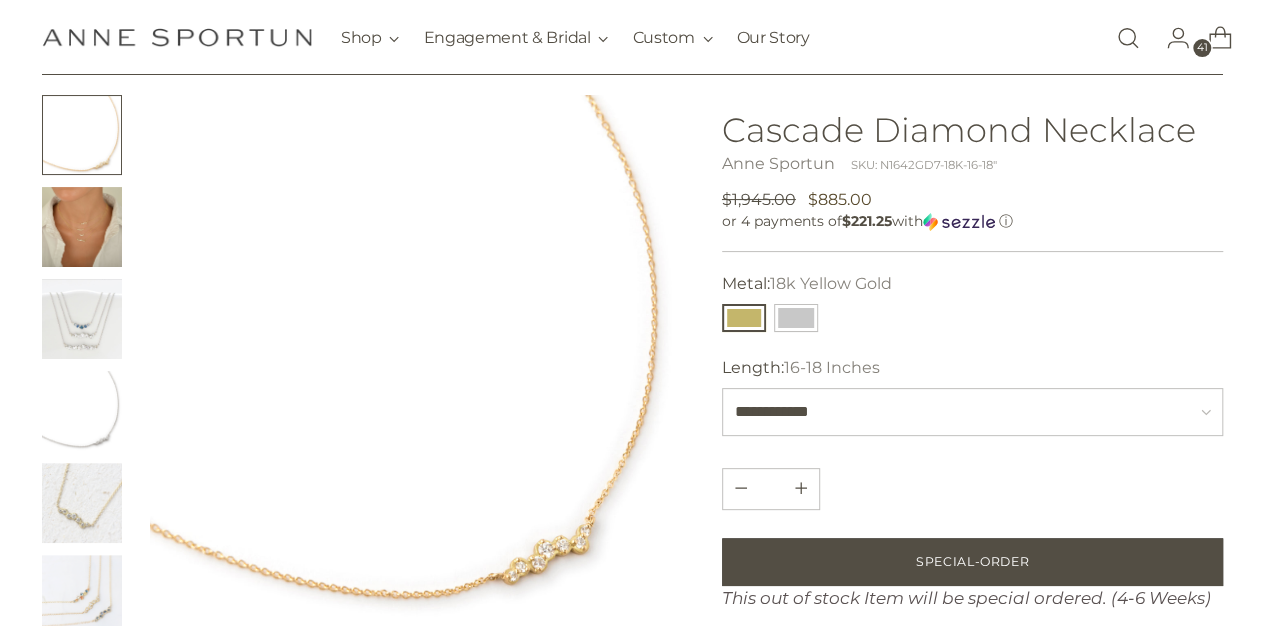 click at bounding box center [82, 319] 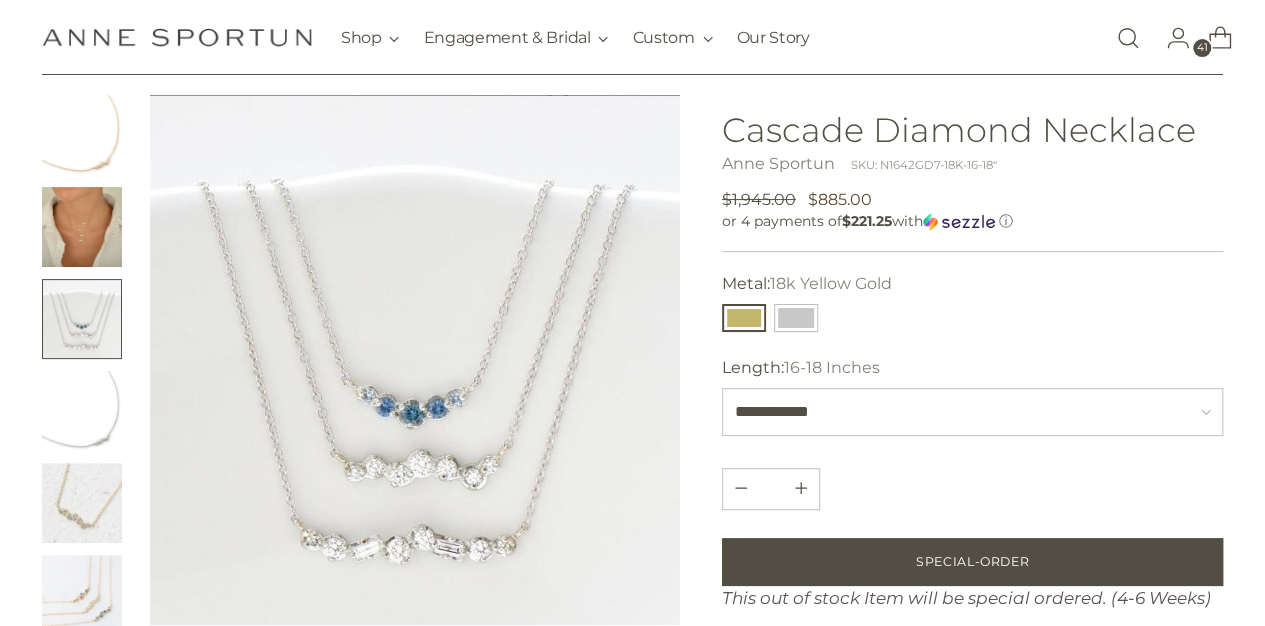 click at bounding box center (82, 227) 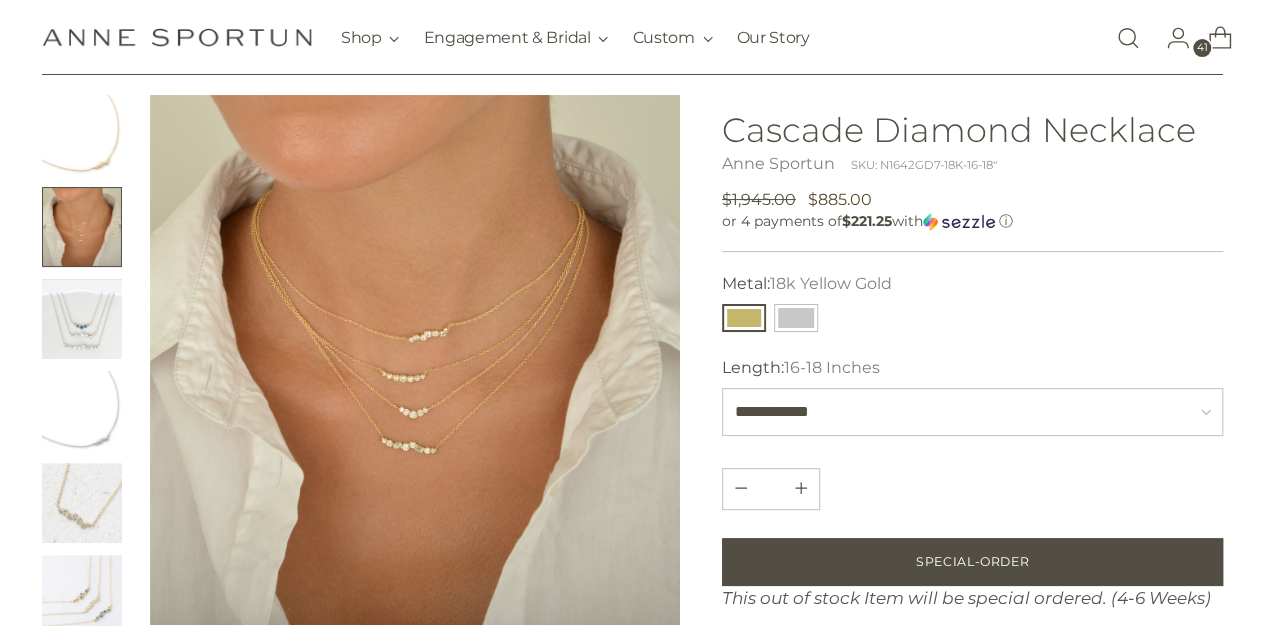 click at bounding box center (82, 595) 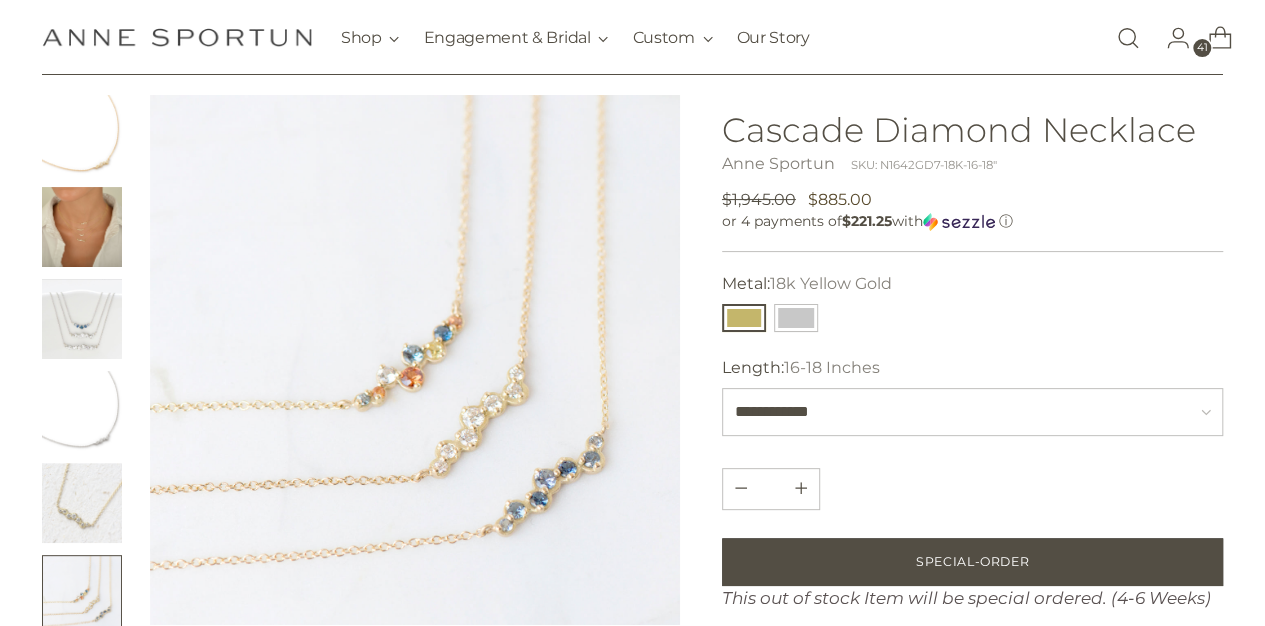 click at bounding box center [82, 503] 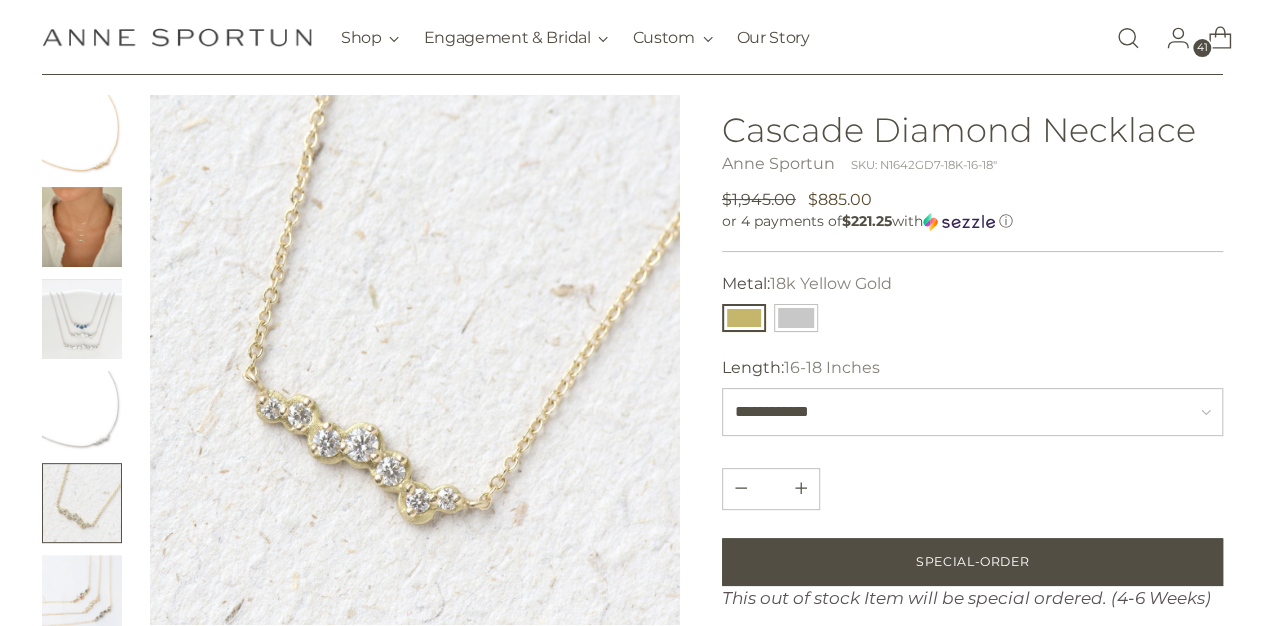 click at bounding box center (82, 411) 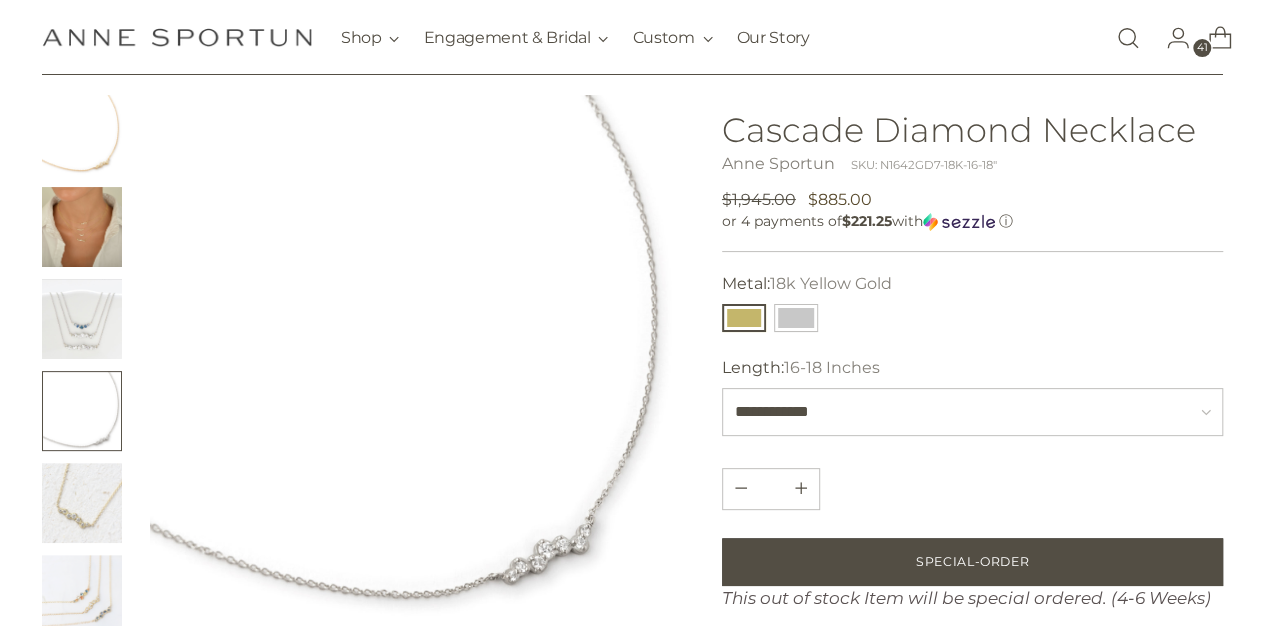 click at bounding box center (82, 319) 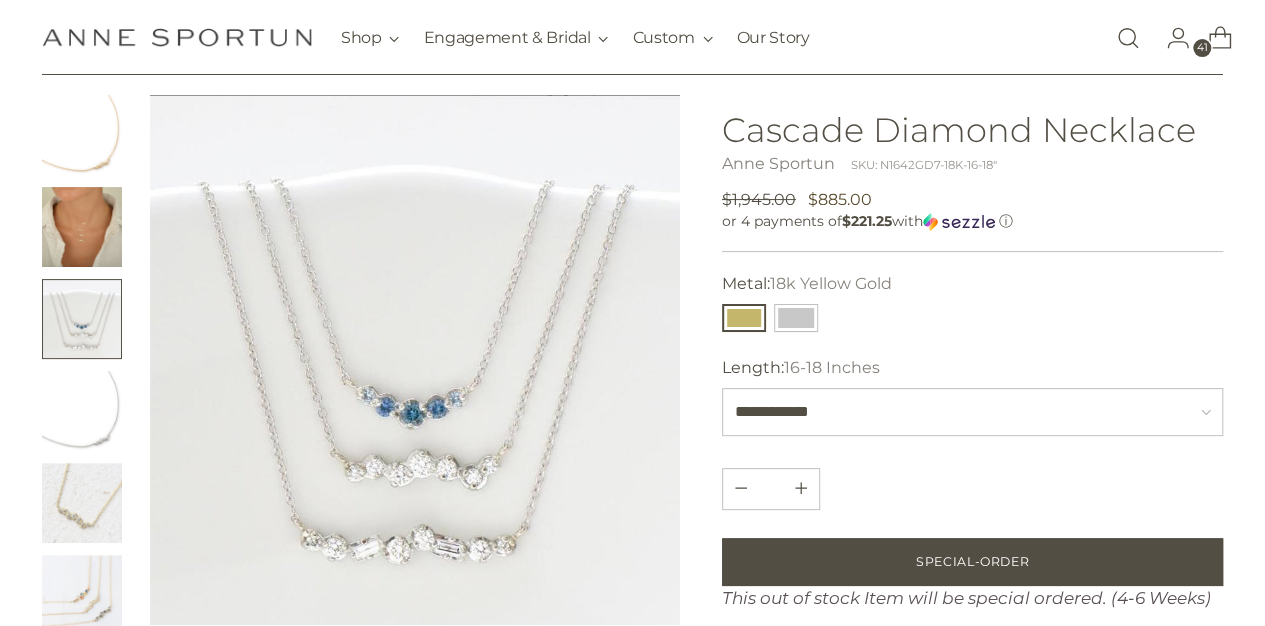 click at bounding box center [82, 411] 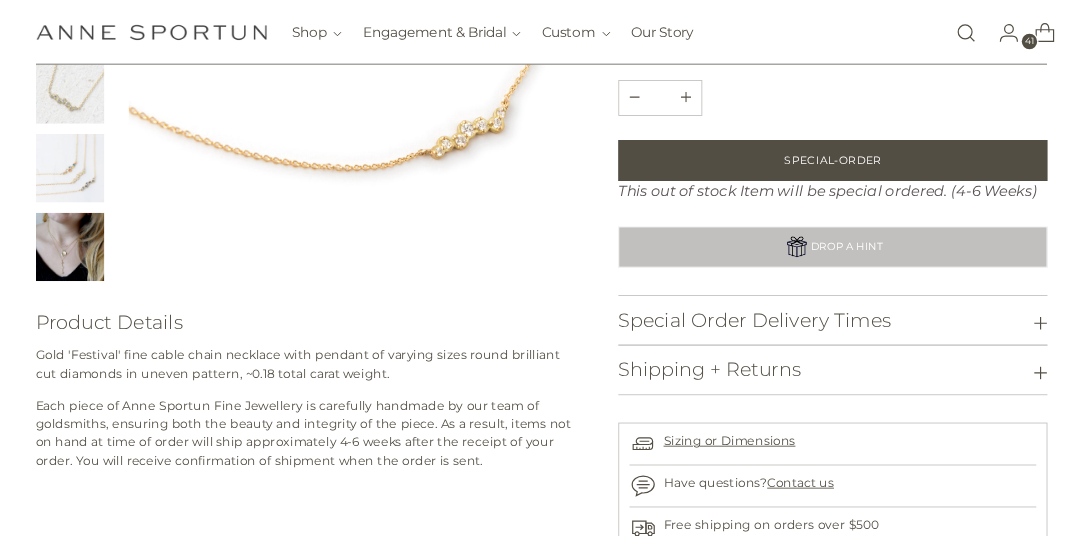 scroll, scrollTop: 500, scrollLeft: 0, axis: vertical 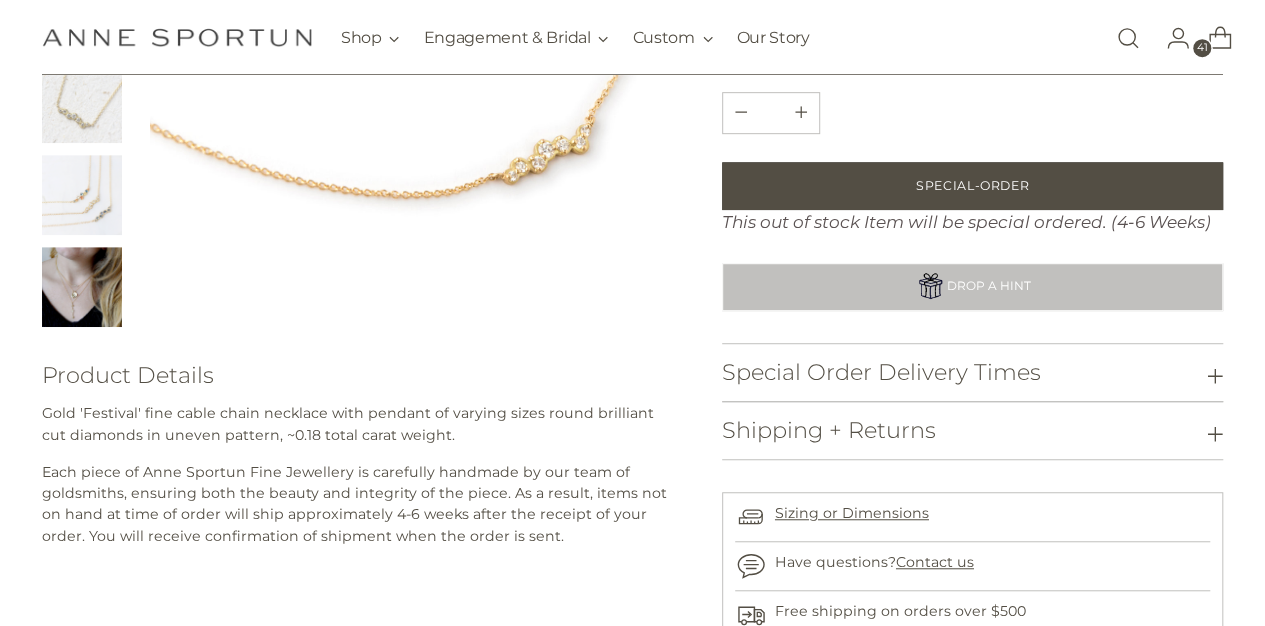type 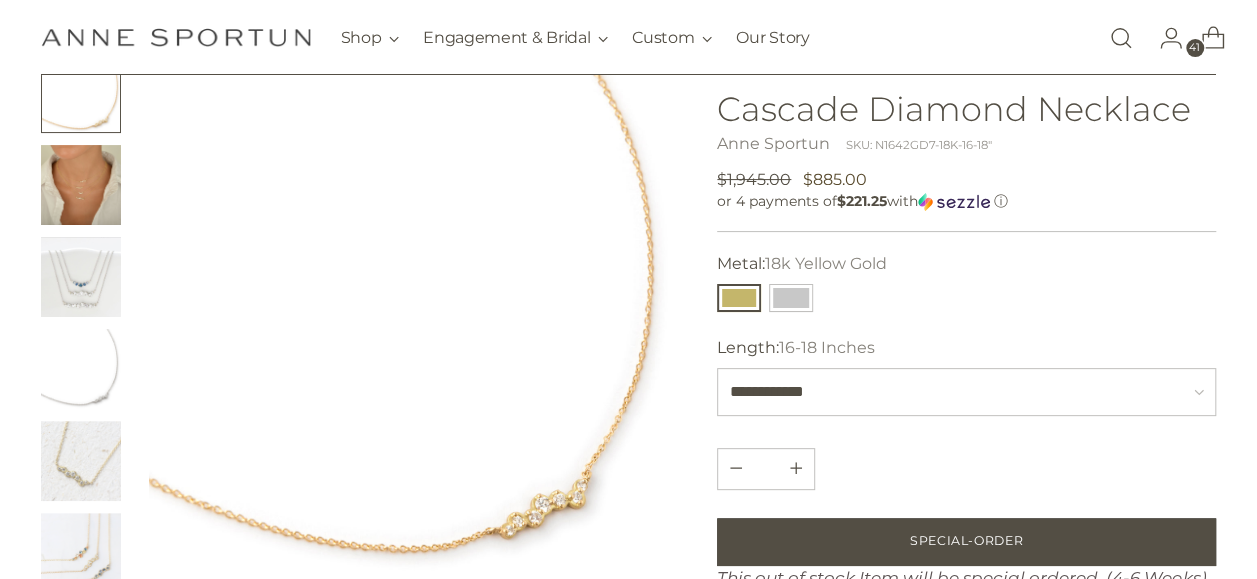 scroll, scrollTop: 99, scrollLeft: 0, axis: vertical 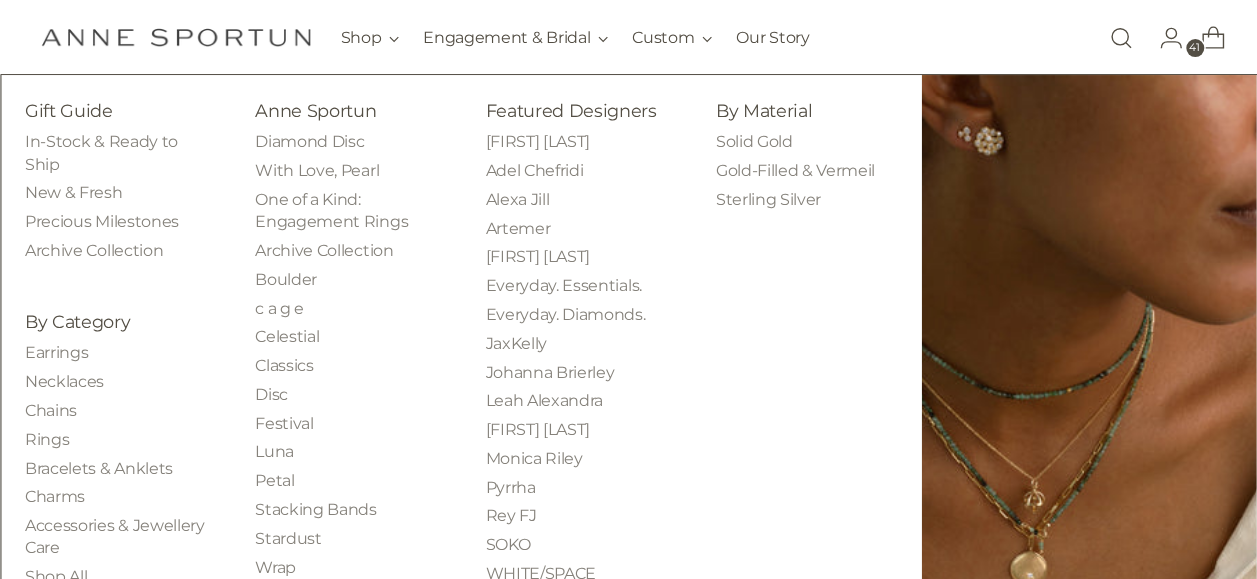 drag, startPoint x: 332, startPoint y: 110, endPoint x: 386, endPoint y: 112, distance: 54.037025 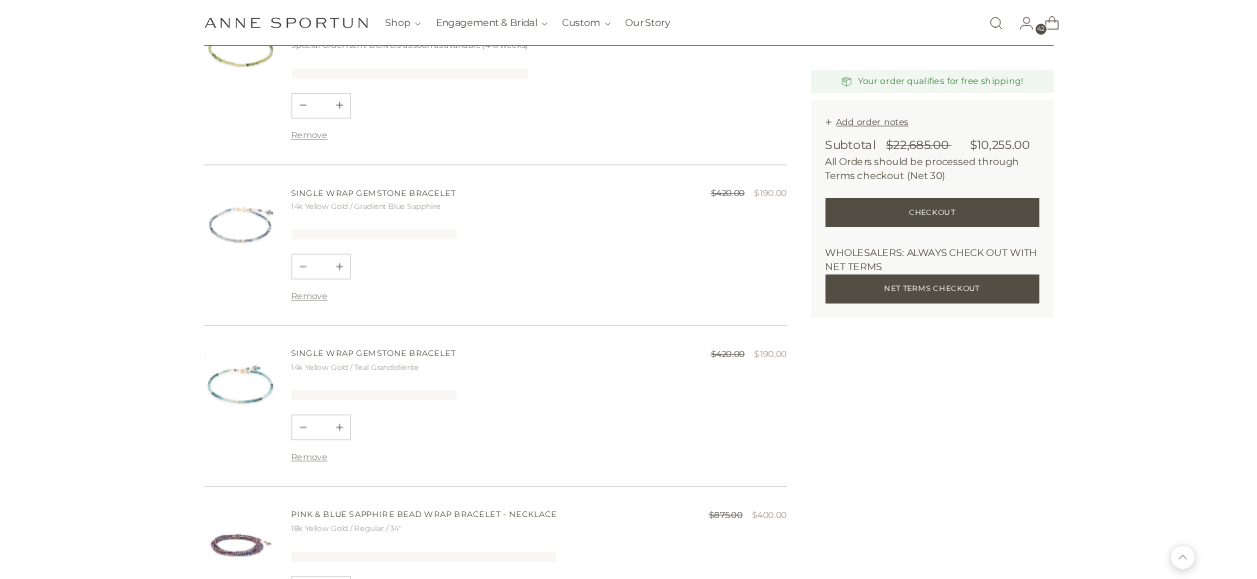 scroll, scrollTop: 8600, scrollLeft: 0, axis: vertical 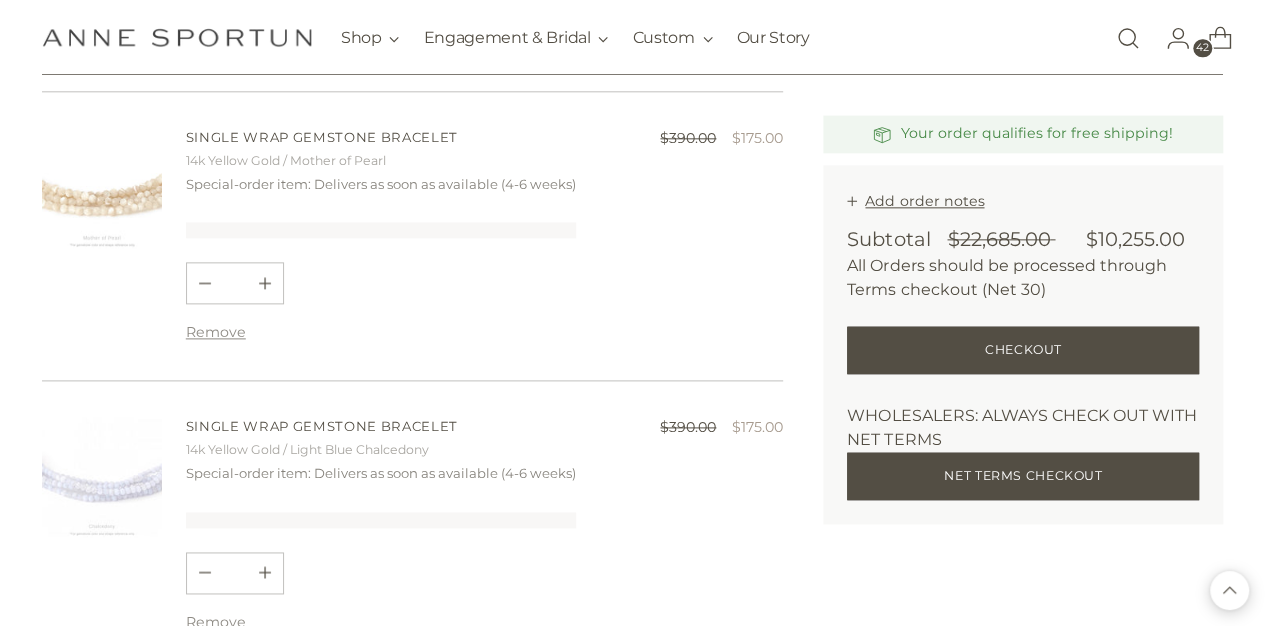 click on "Remove" at bounding box center [216, 332] 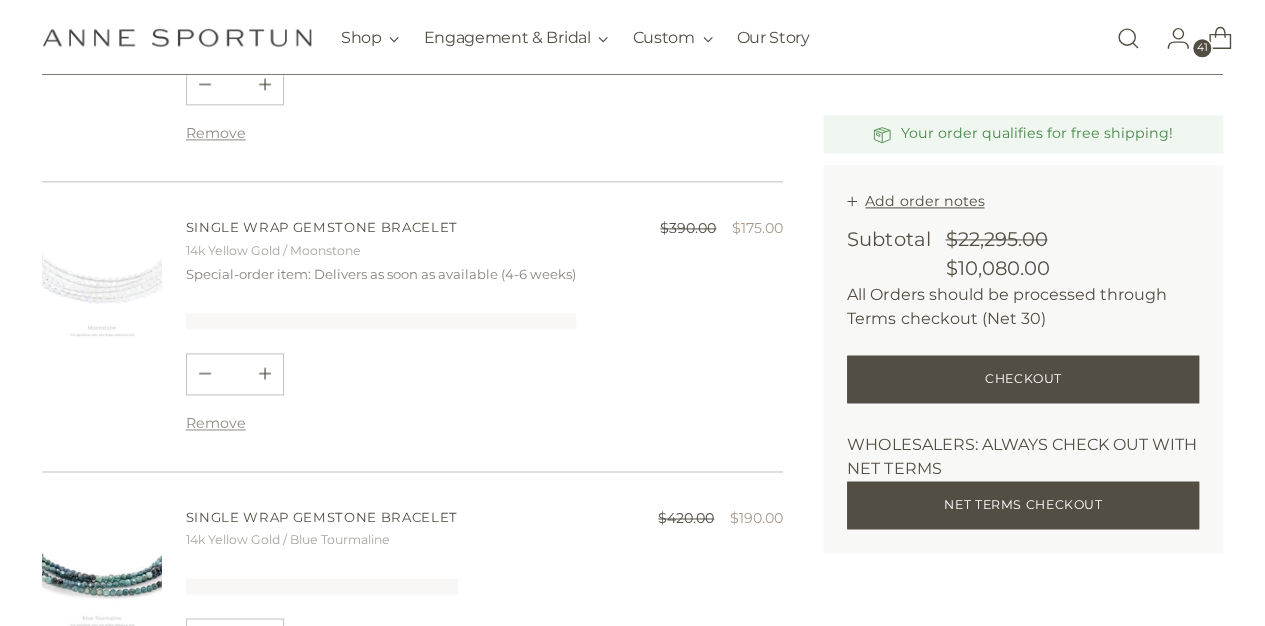 scroll, scrollTop: 1333, scrollLeft: 0, axis: vertical 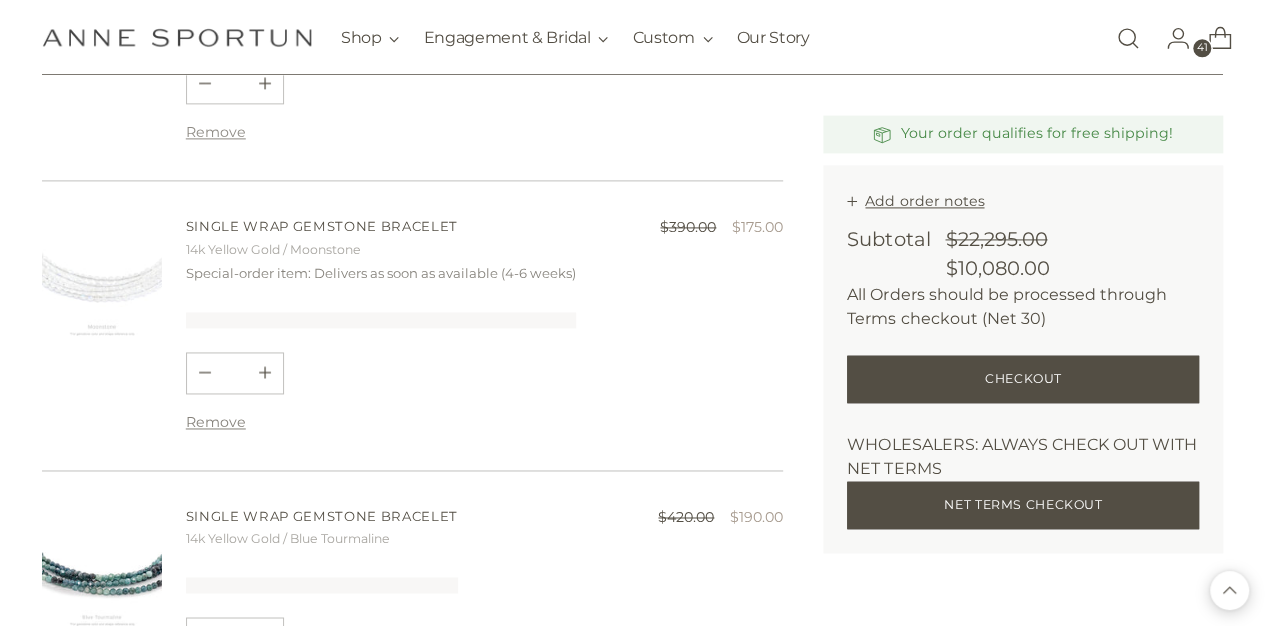 click on "Remove" at bounding box center [216, 422] 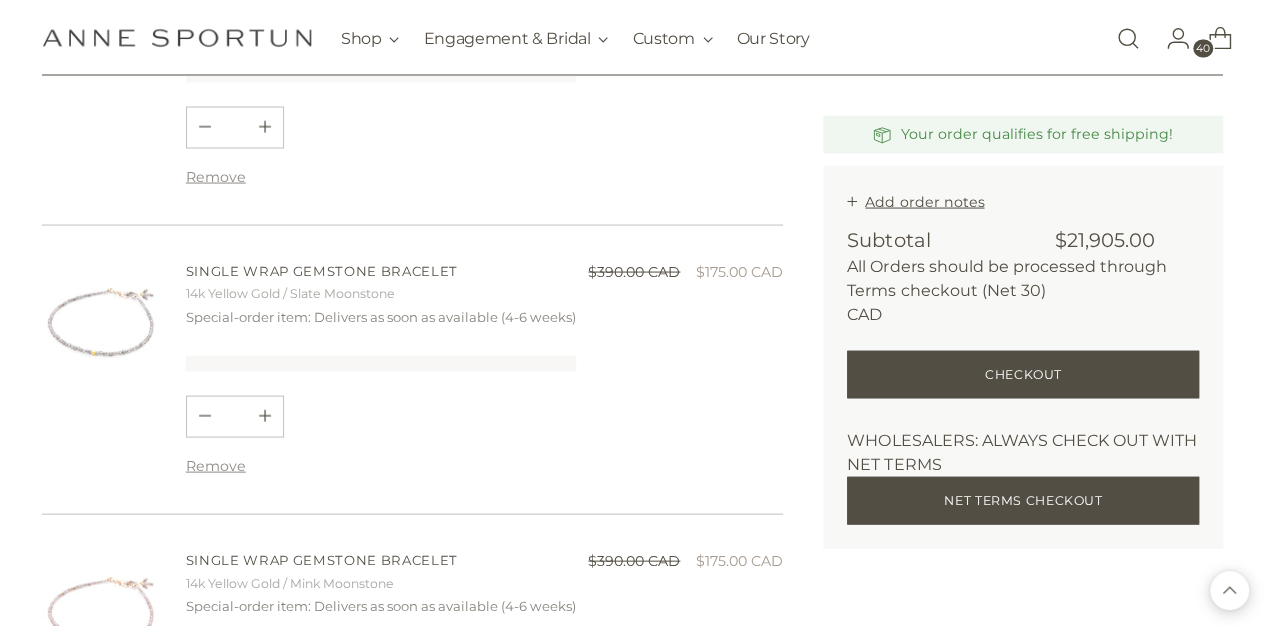 scroll, scrollTop: 1866, scrollLeft: 0, axis: vertical 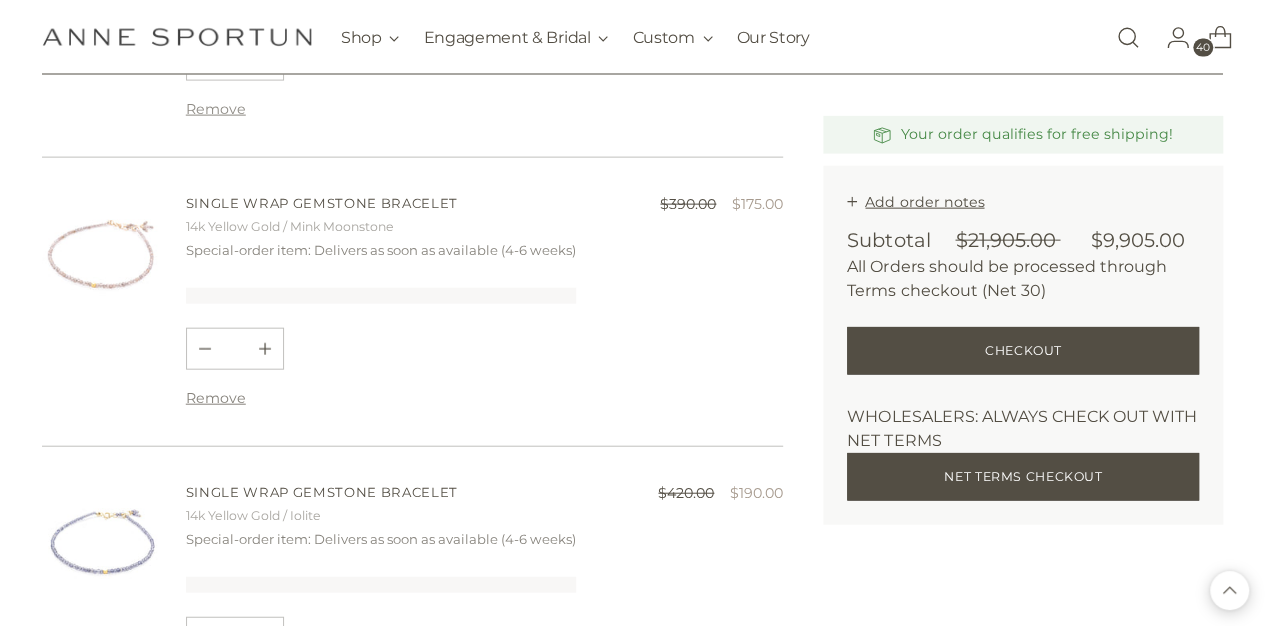 click on "Remove" at bounding box center (216, 398) 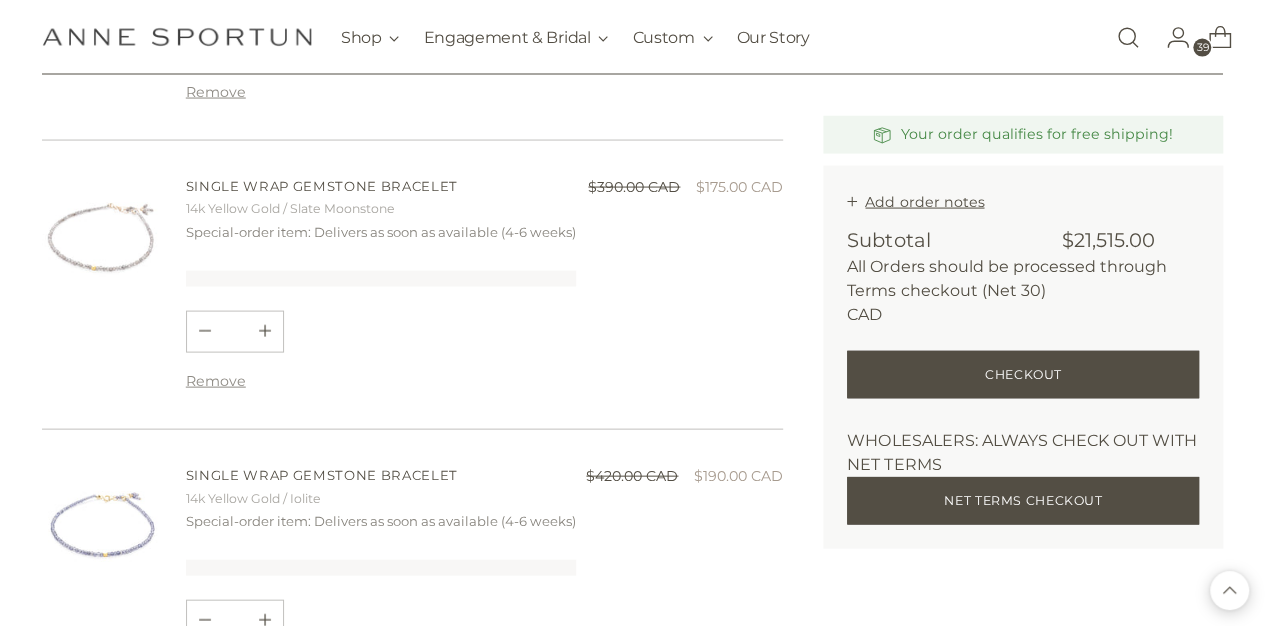 scroll, scrollTop: 1933, scrollLeft: 0, axis: vertical 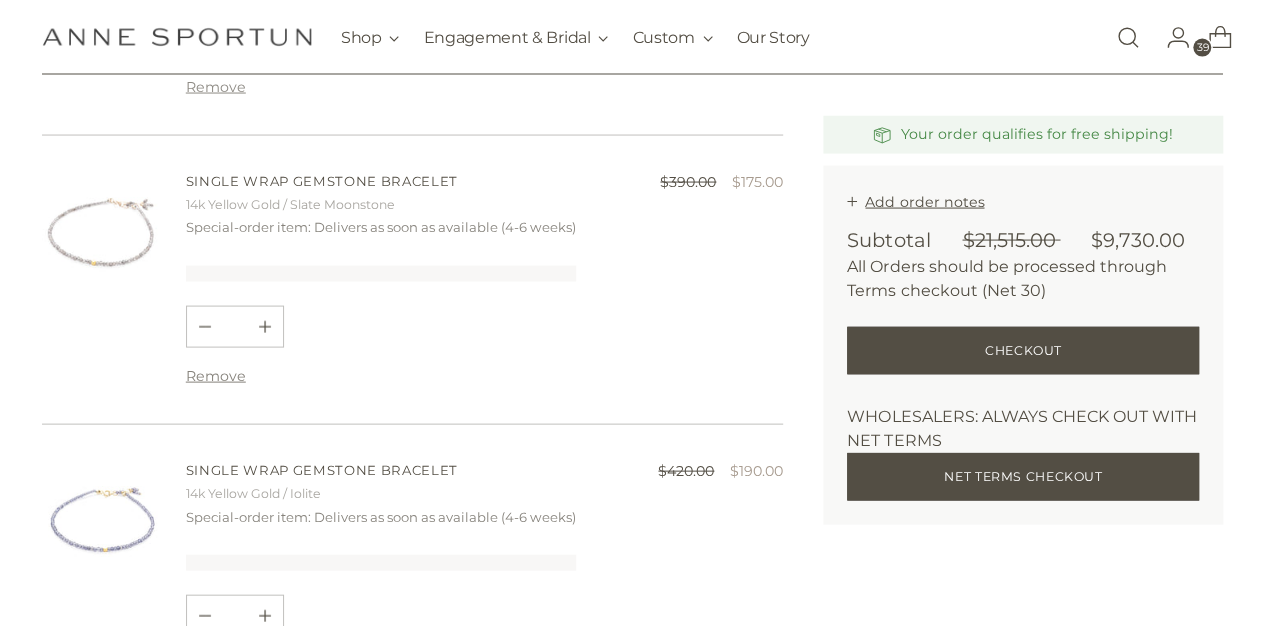 click on "Remove" at bounding box center [216, 376] 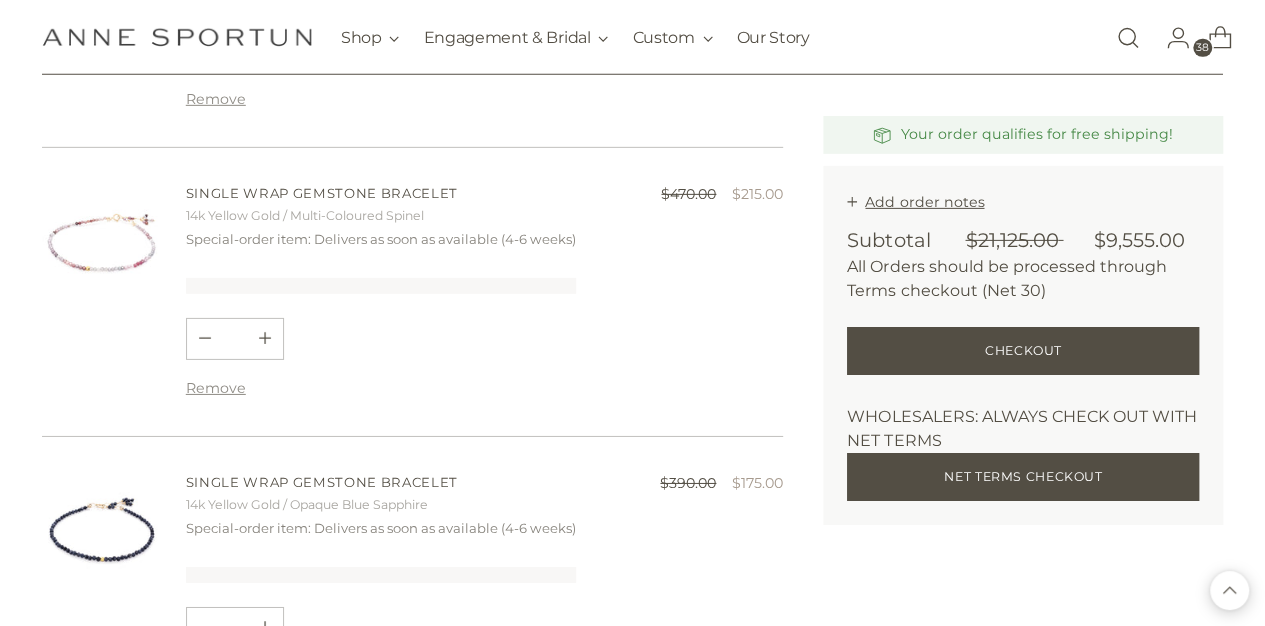 scroll, scrollTop: 3200, scrollLeft: 0, axis: vertical 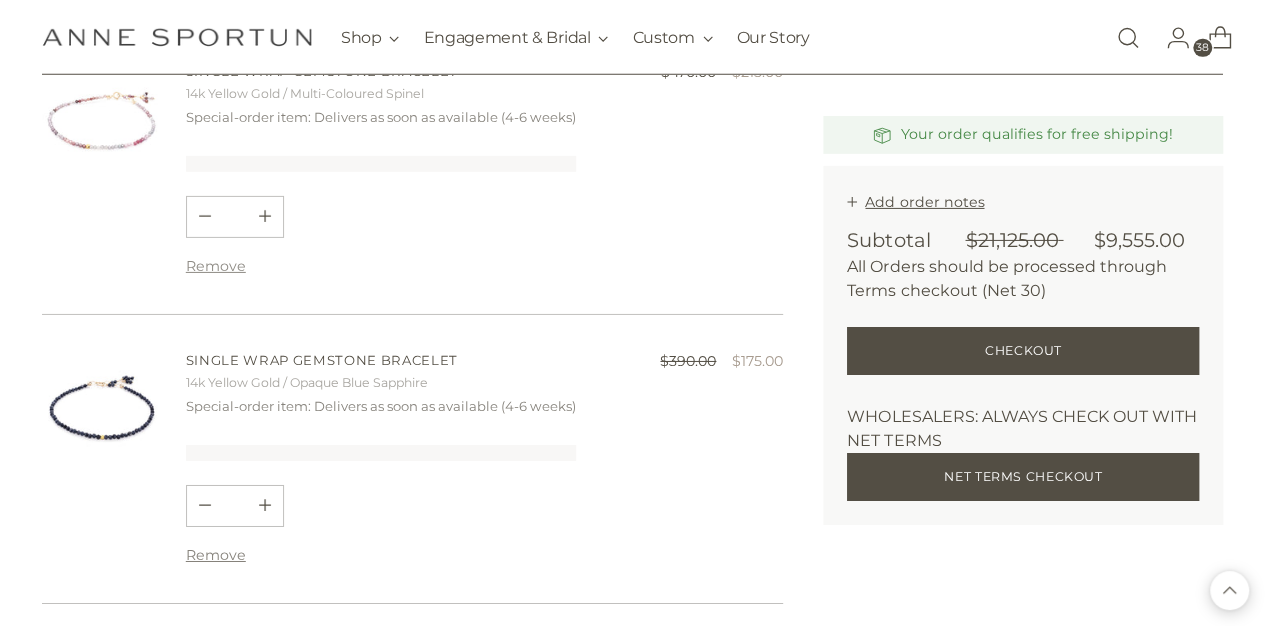 click on "Remove" at bounding box center [216, 555] 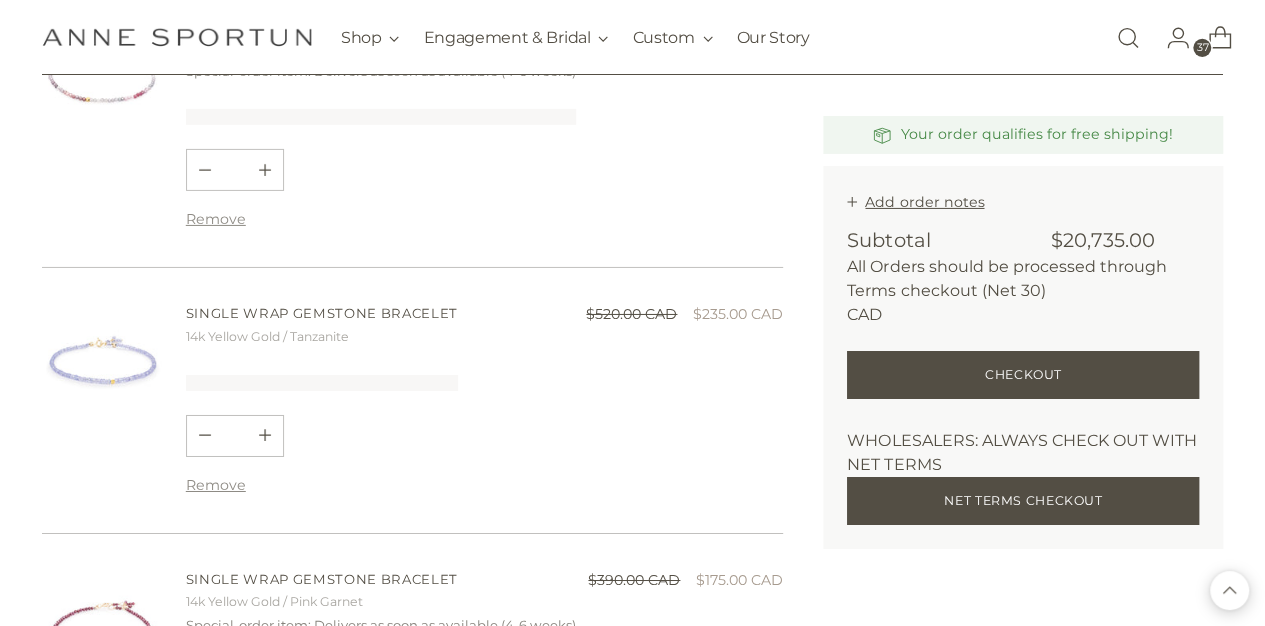 scroll, scrollTop: 3218, scrollLeft: 0, axis: vertical 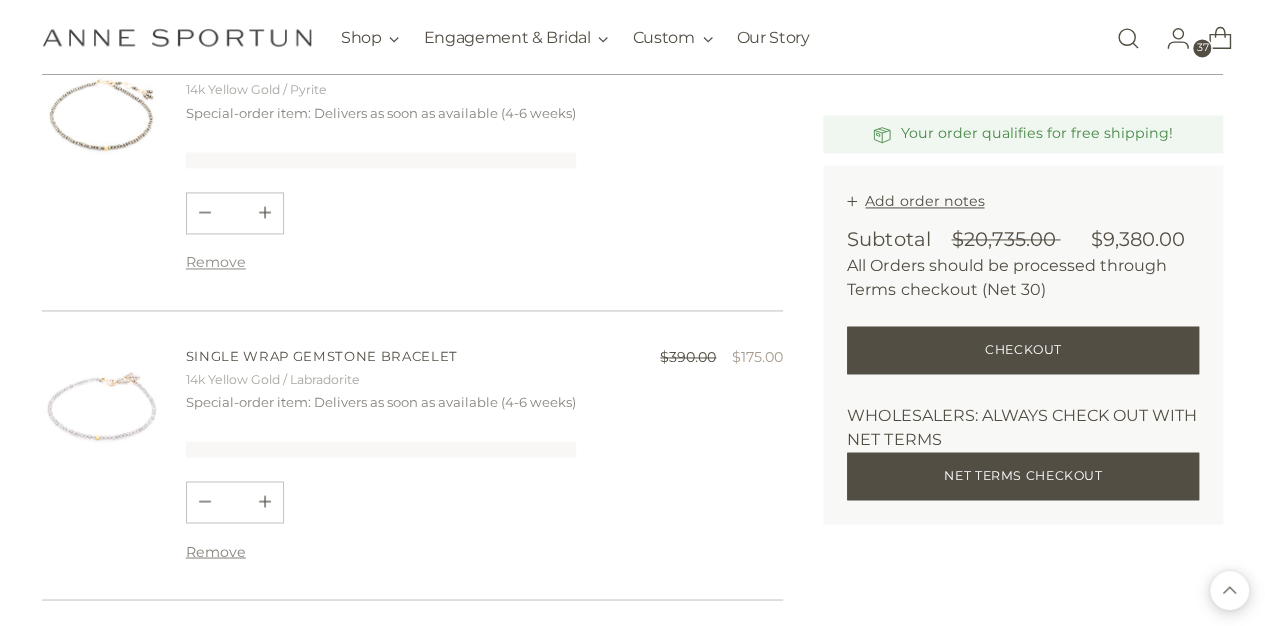 click on "Remove" at bounding box center (216, 551) 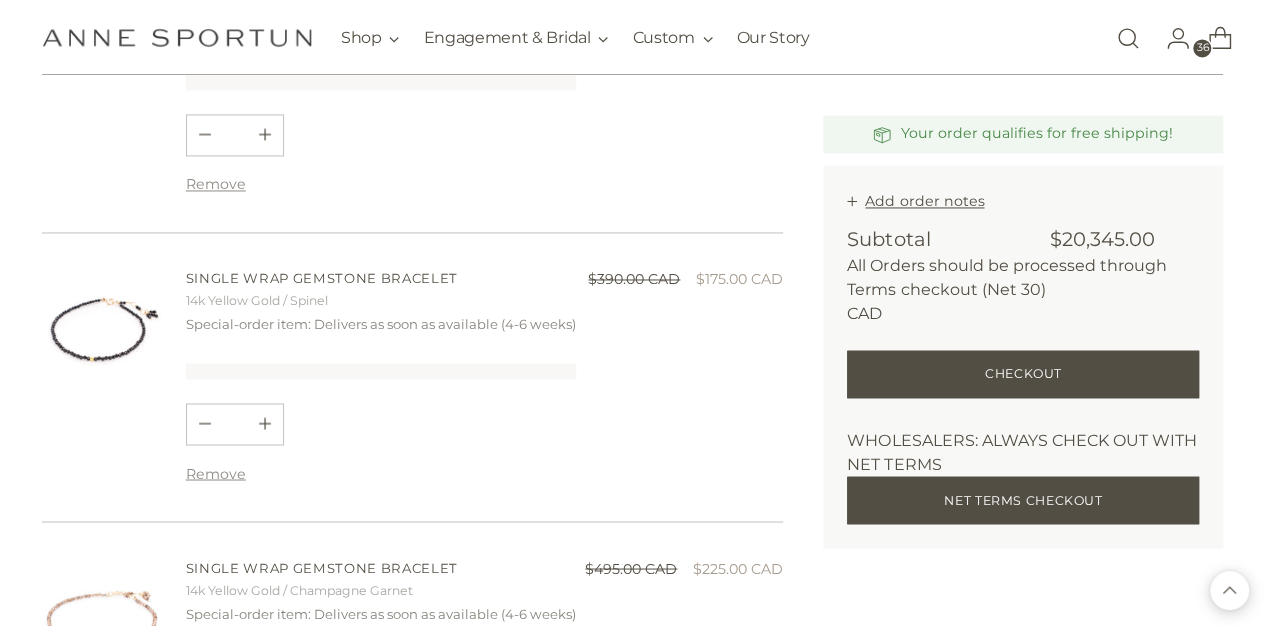 scroll, scrollTop: 5404, scrollLeft: 0, axis: vertical 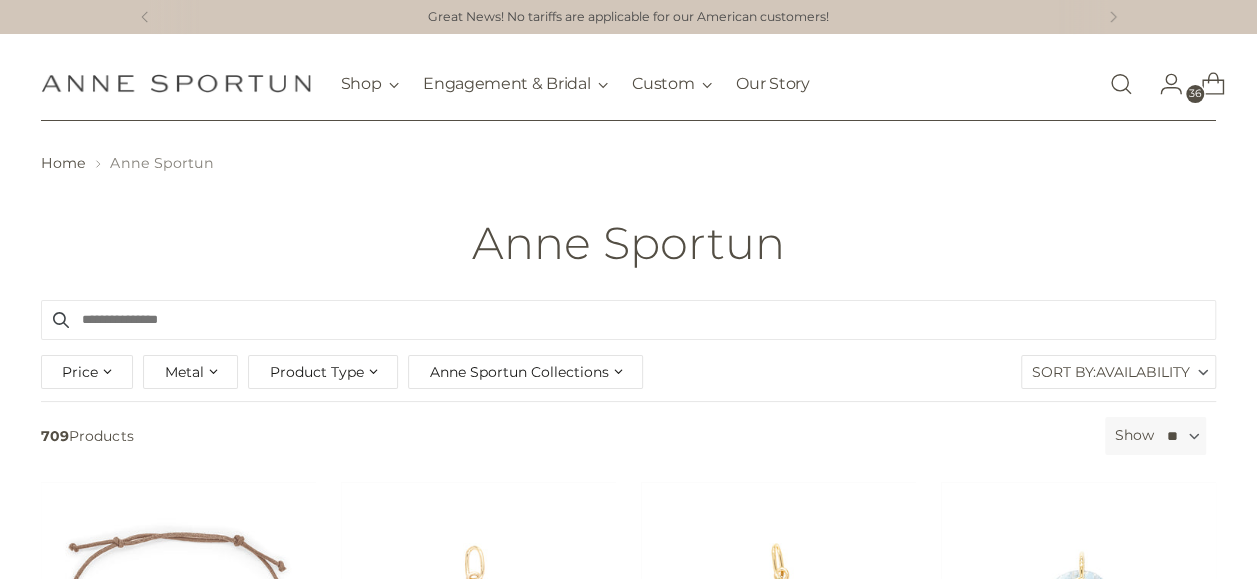 click on "Anne Sportun Collections" at bounding box center [518, 372] 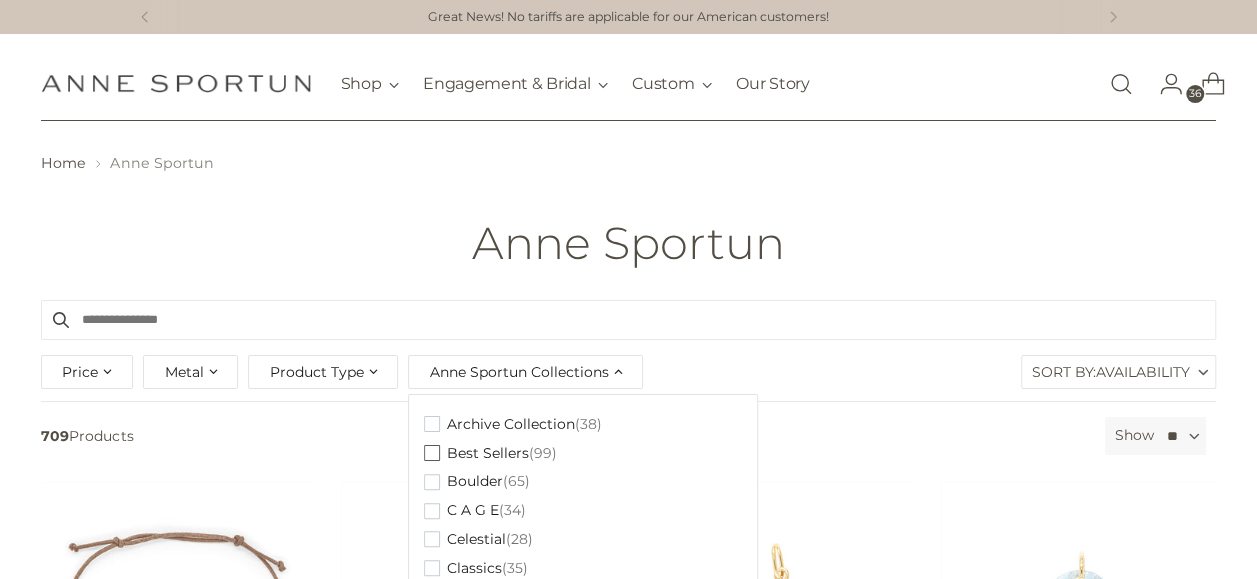 click on "Best Sellers
(99)" at bounding box center [490, 453] 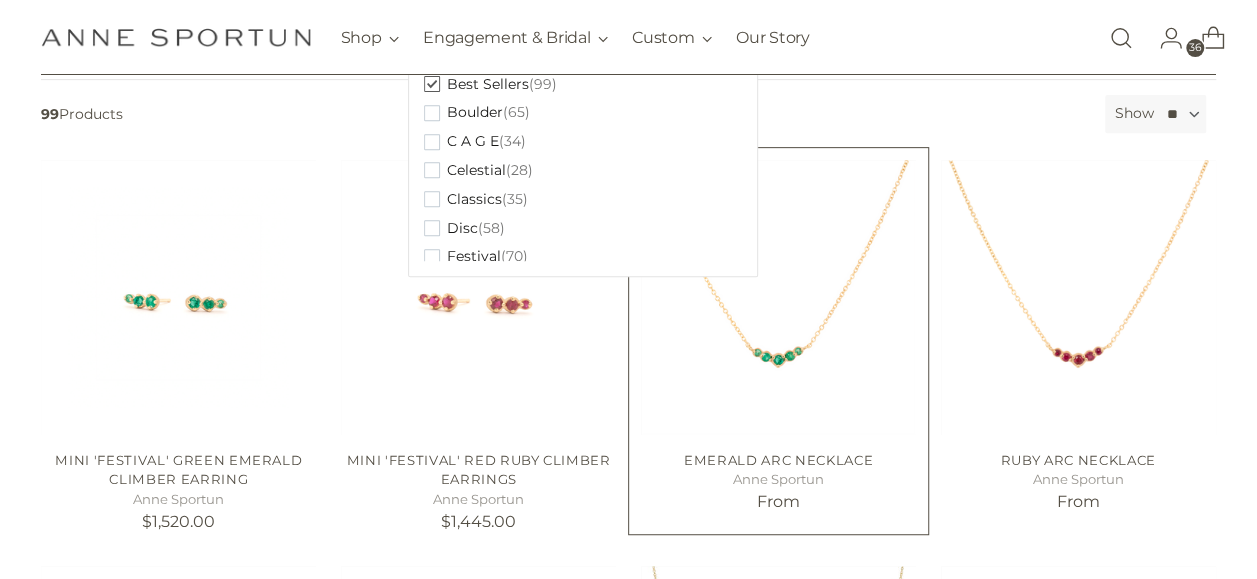 scroll, scrollTop: 400, scrollLeft: 0, axis: vertical 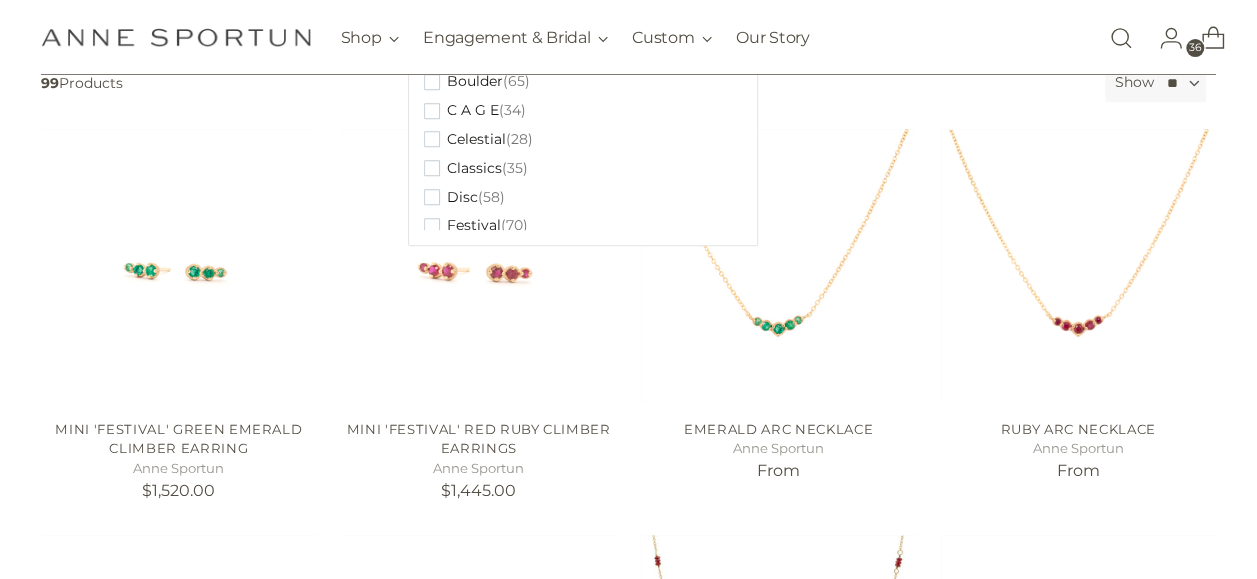 click on "x
by Timesact" at bounding box center [628, 920] 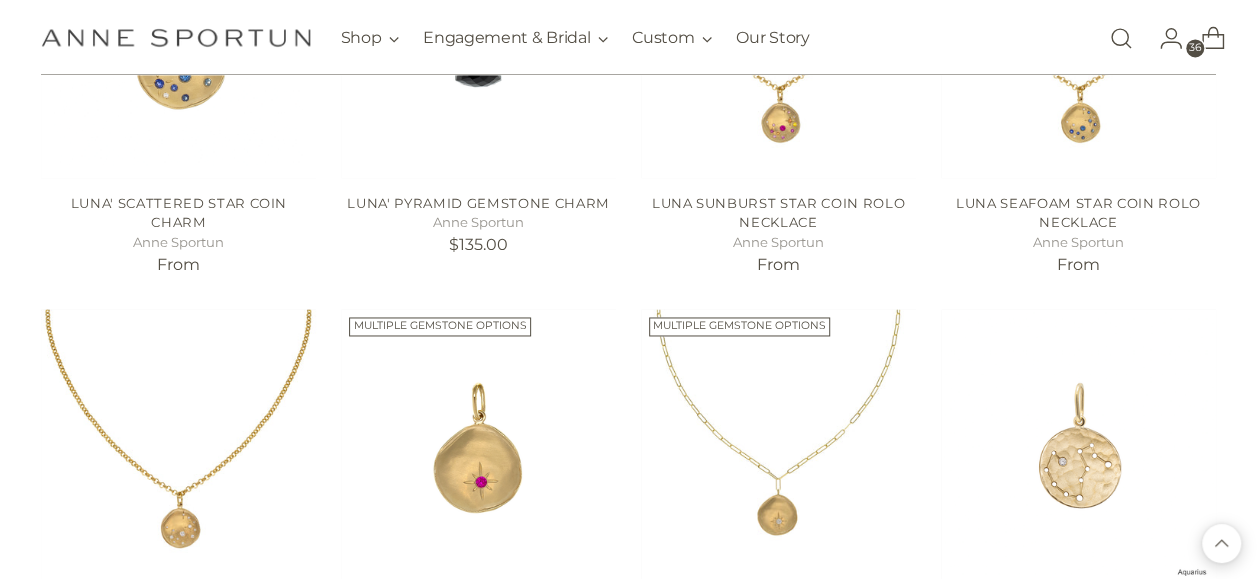 scroll, scrollTop: 1700, scrollLeft: 0, axis: vertical 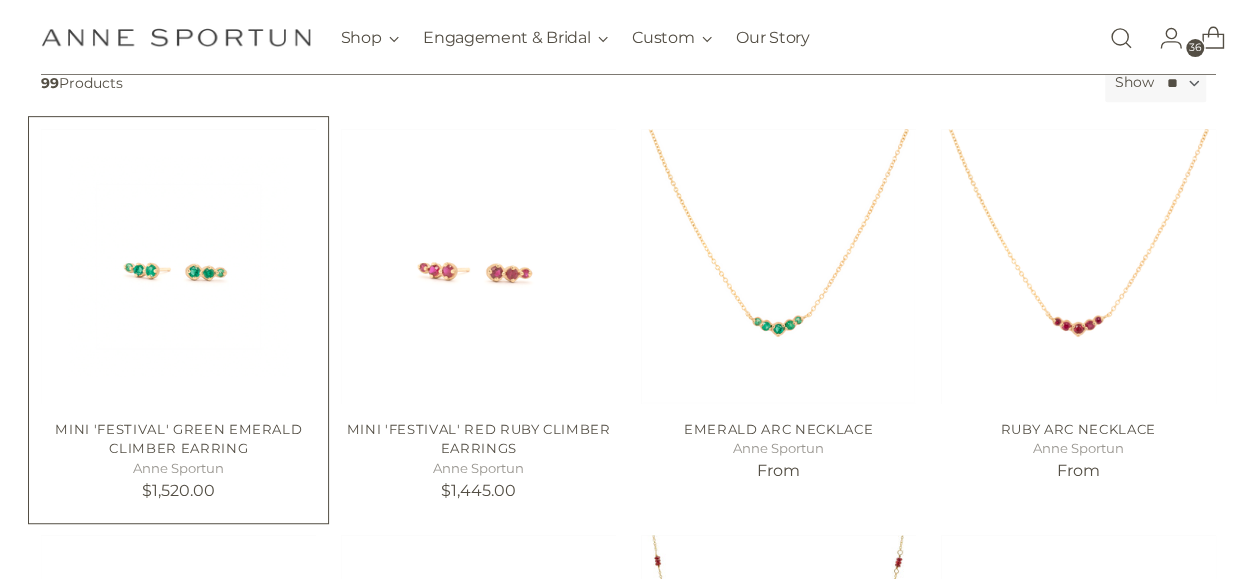 click at bounding box center [0, 0] 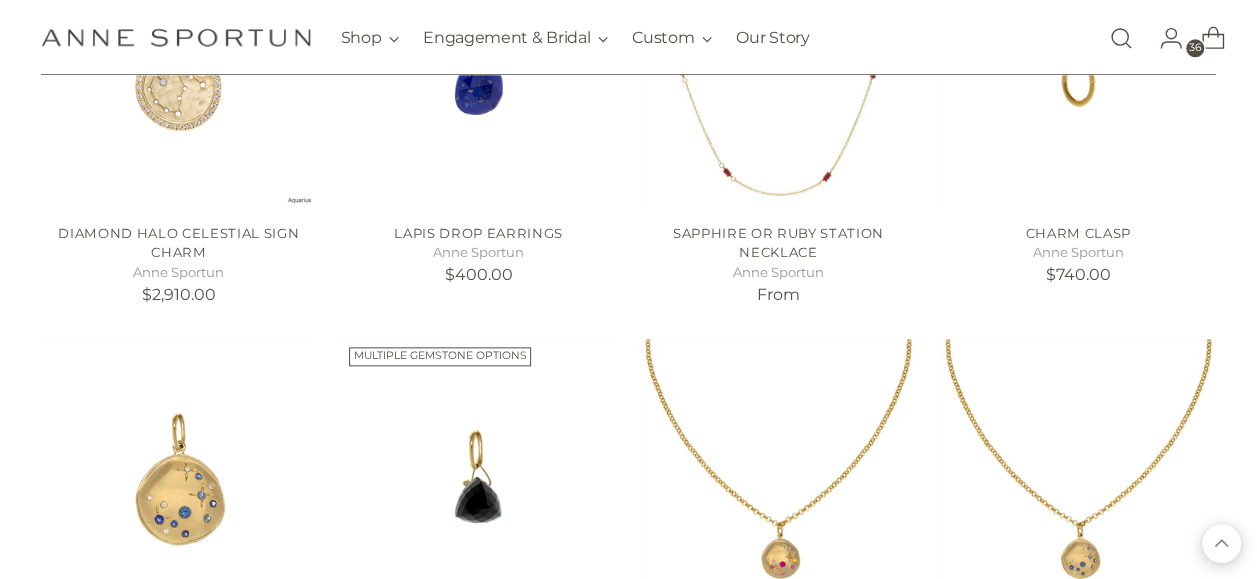 scroll, scrollTop: 1300, scrollLeft: 0, axis: vertical 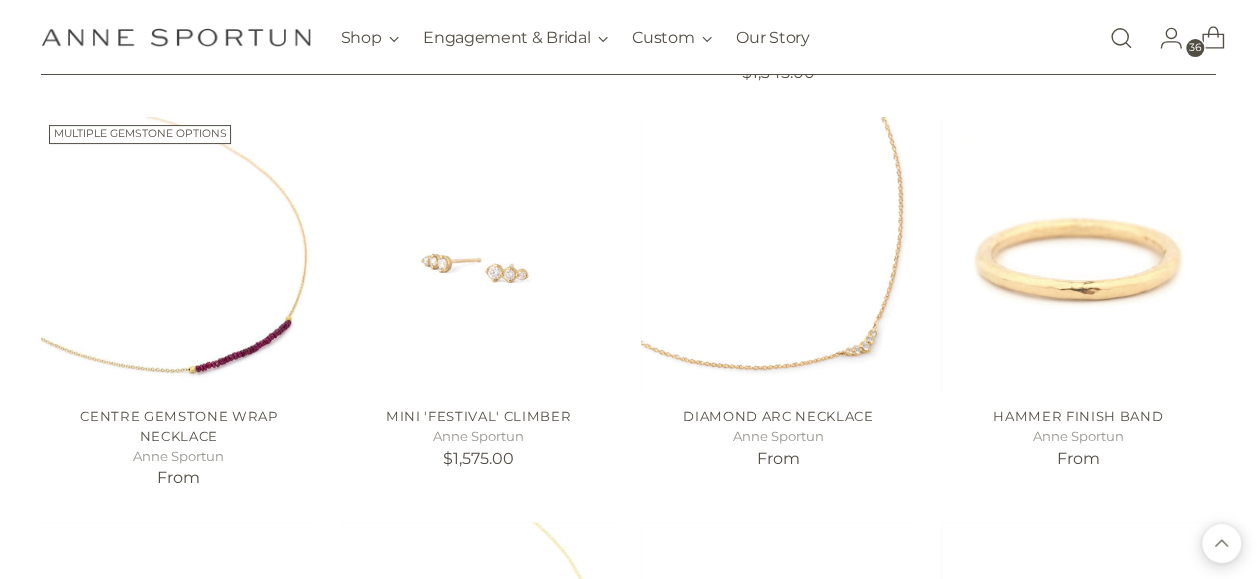 drag, startPoint x: 153, startPoint y: 238, endPoint x: 9, endPoint y: 248, distance: 144.3468 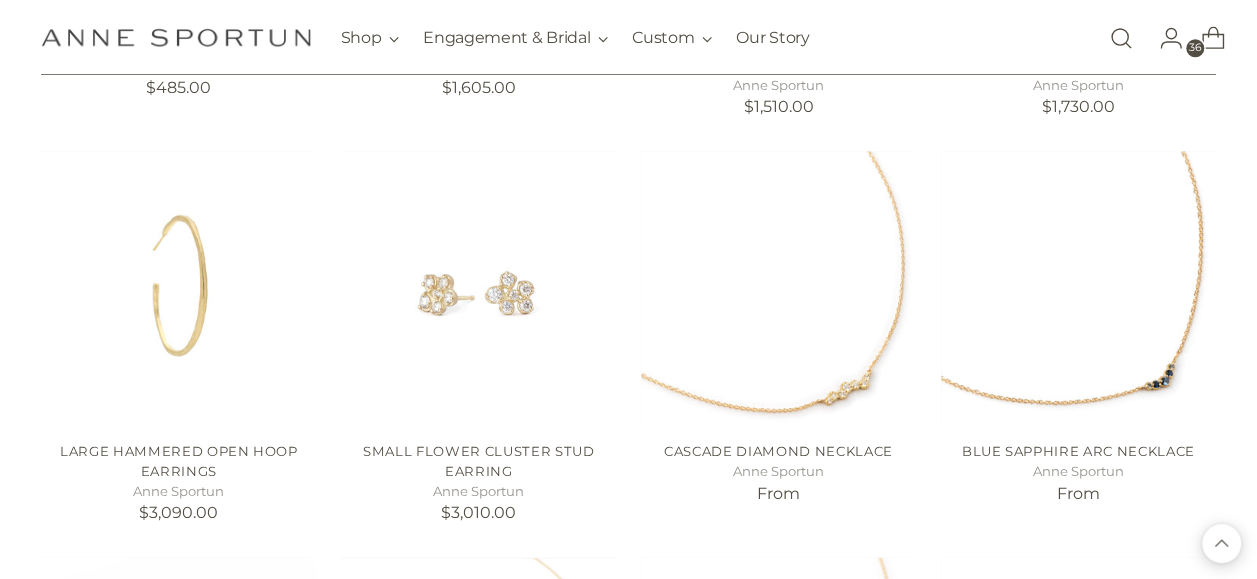 scroll, scrollTop: 8500, scrollLeft: 0, axis: vertical 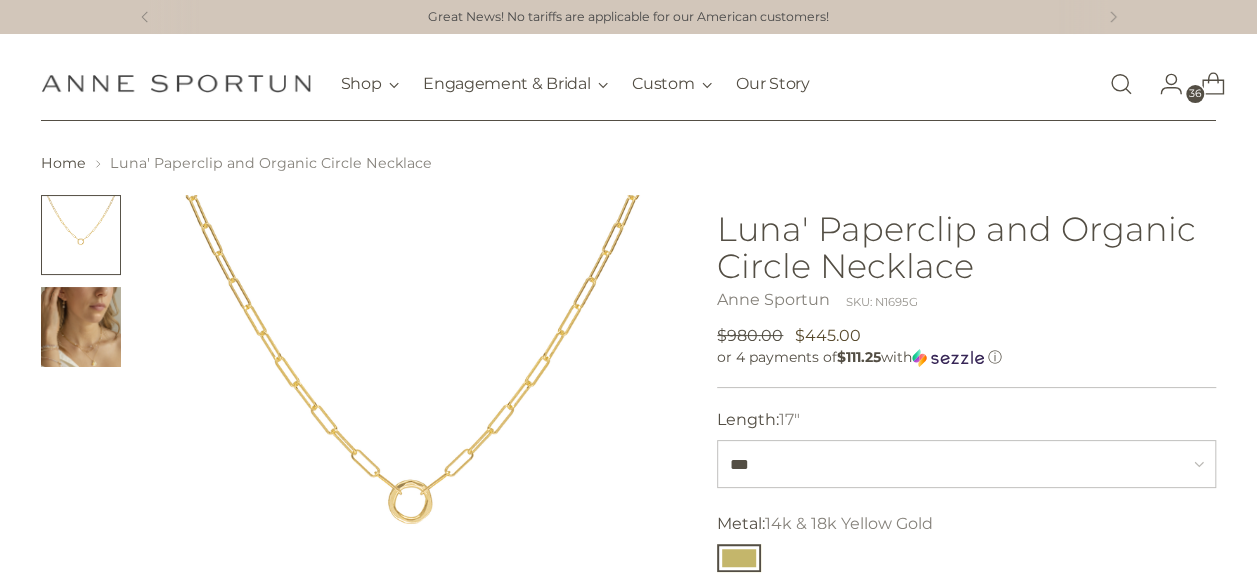 click at bounding box center (81, 327) 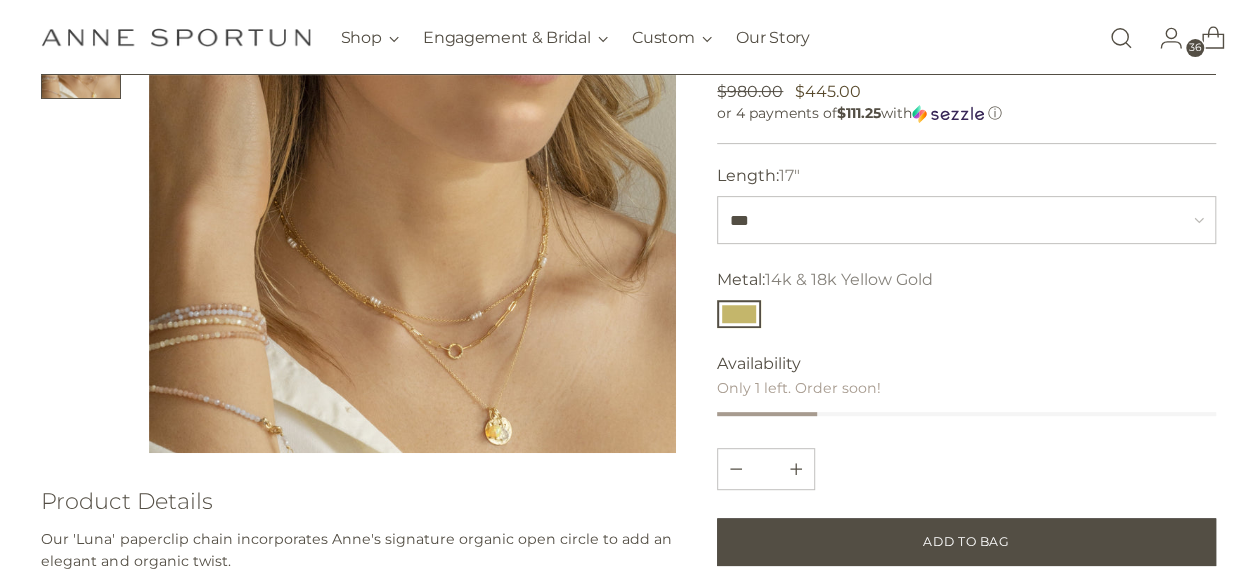 scroll, scrollTop: 300, scrollLeft: 0, axis: vertical 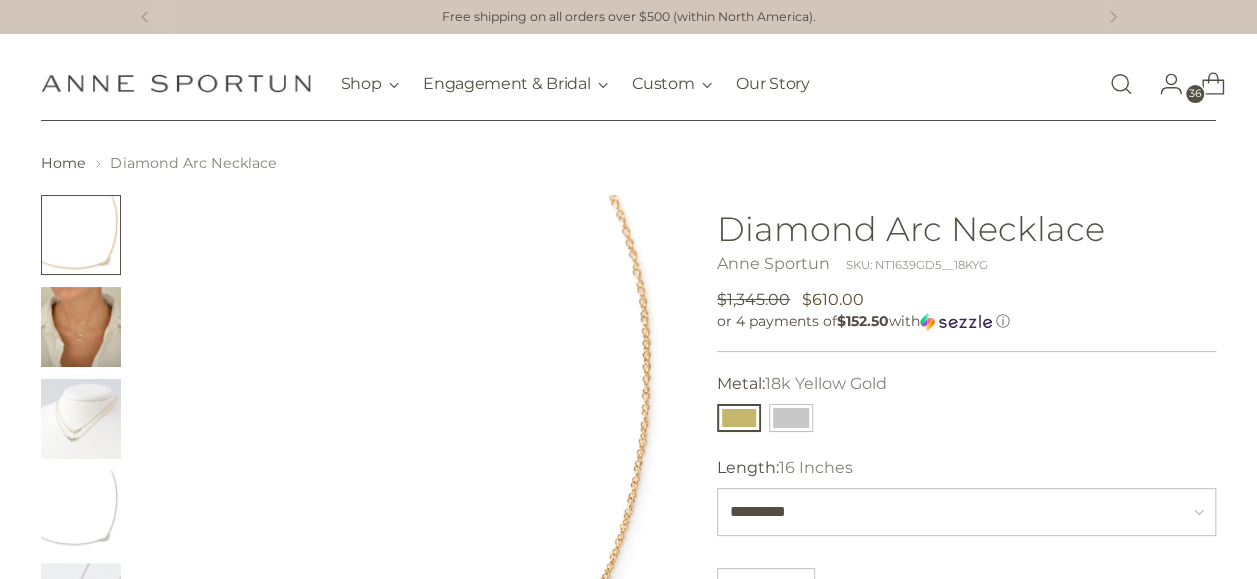 click at bounding box center [81, 327] 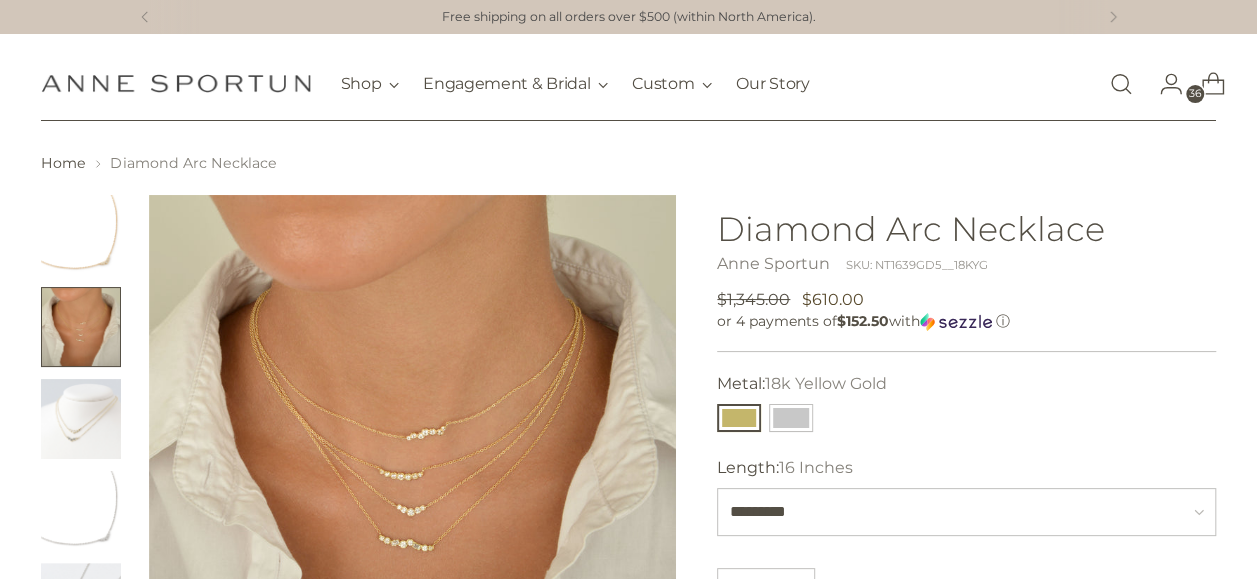 click at bounding box center [81, 235] 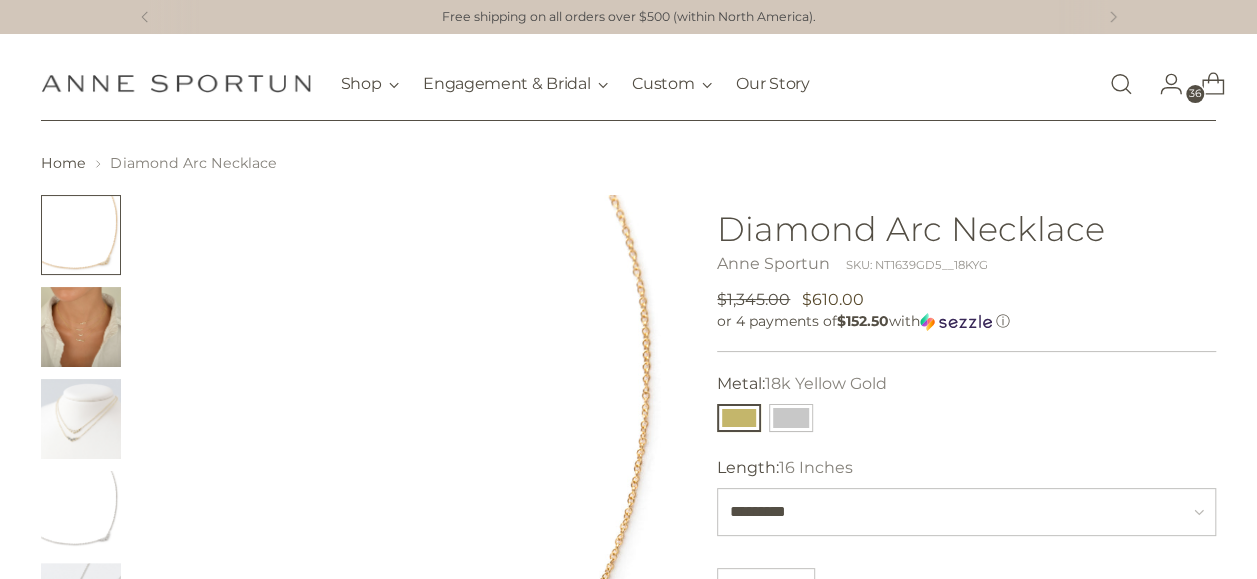 scroll, scrollTop: 200, scrollLeft: 0, axis: vertical 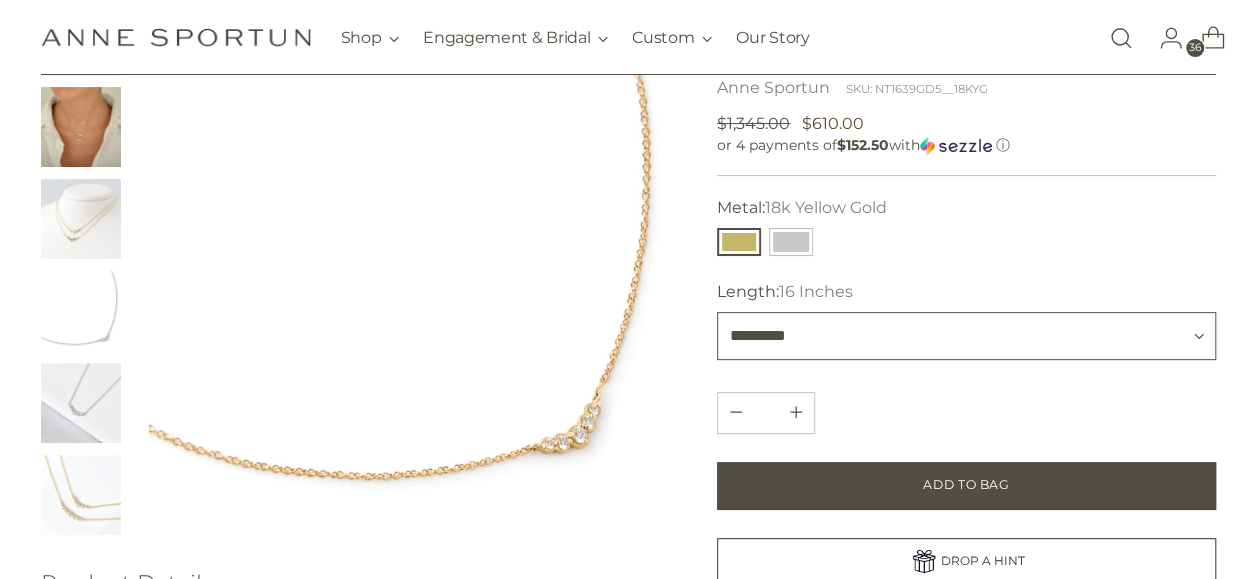 click on "**********" at bounding box center [966, 336] 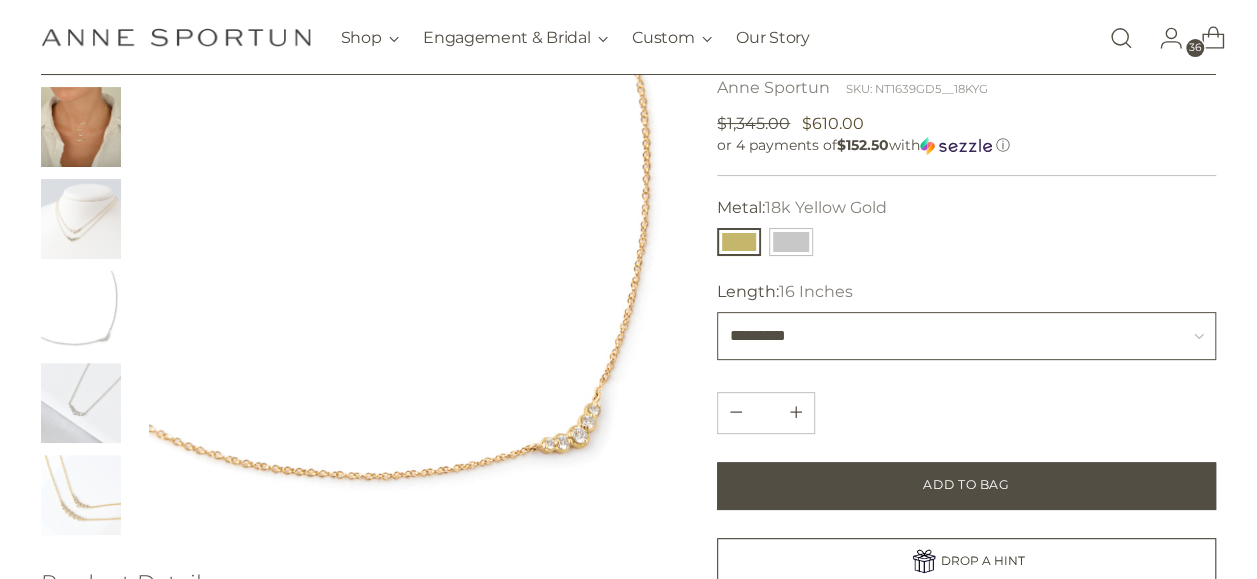 select on "**********" 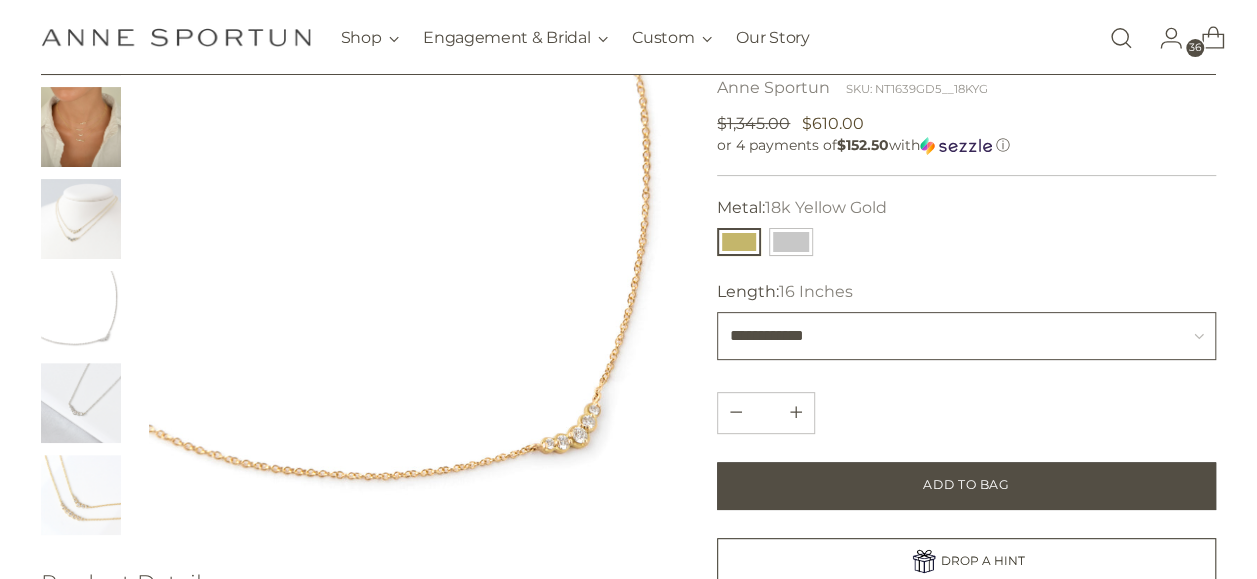 type 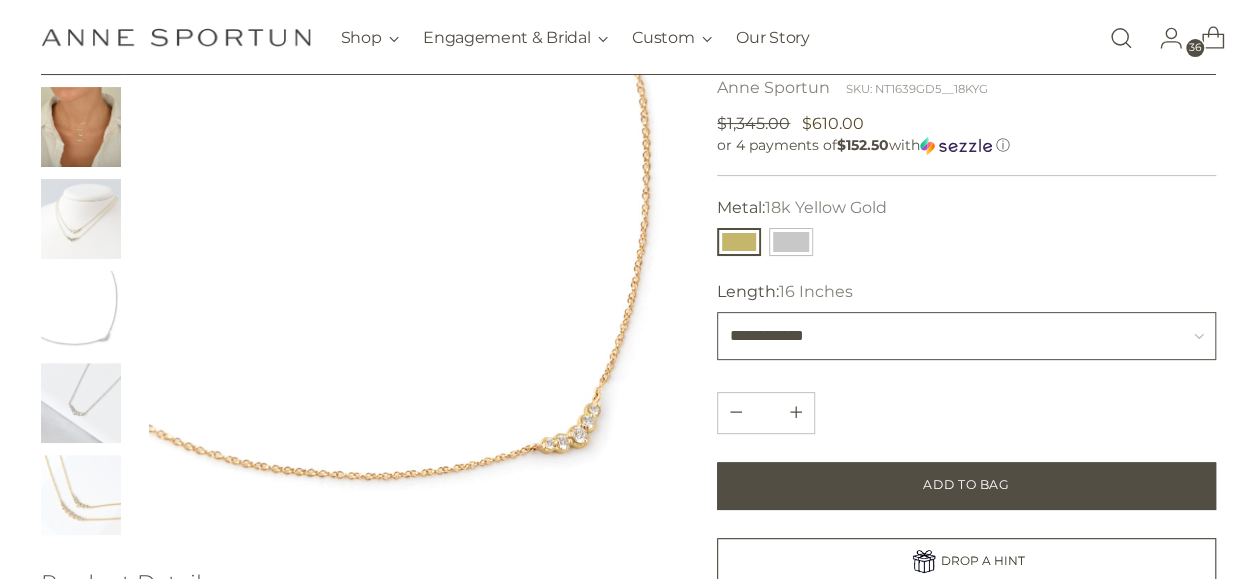 click on "**********" at bounding box center [966, 336] 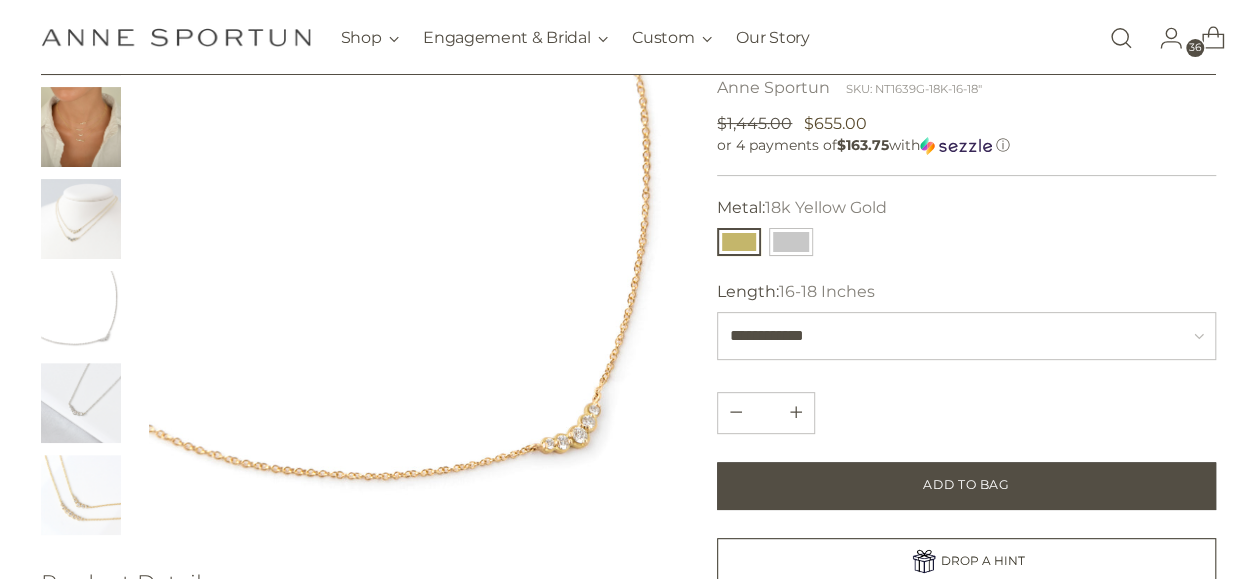 click at bounding box center (81, 219) 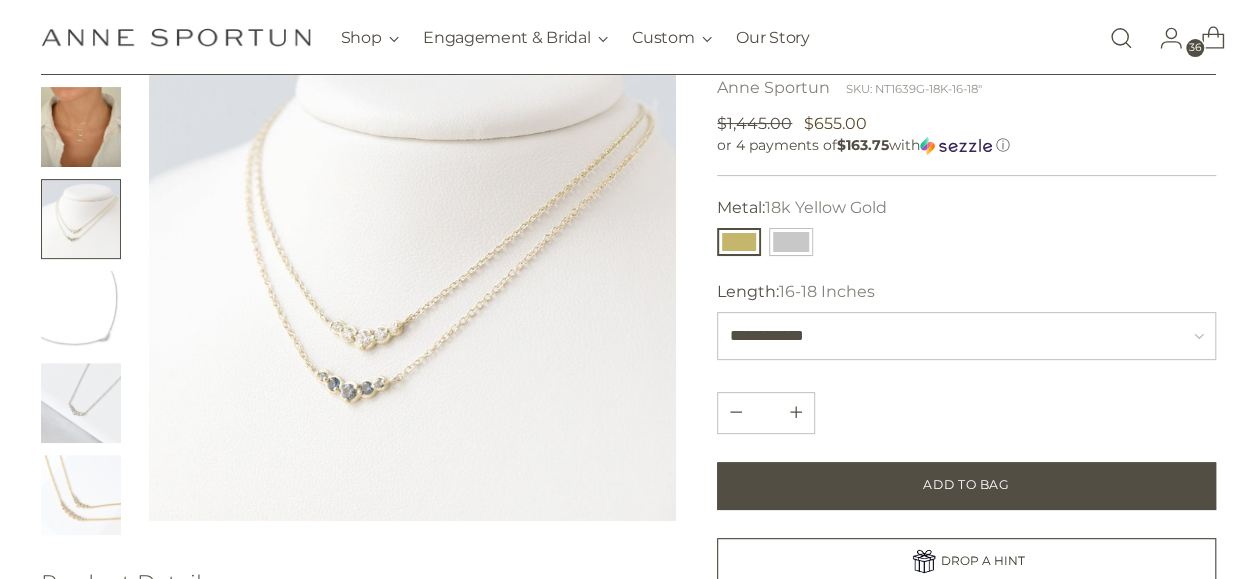 click at bounding box center [81, 127] 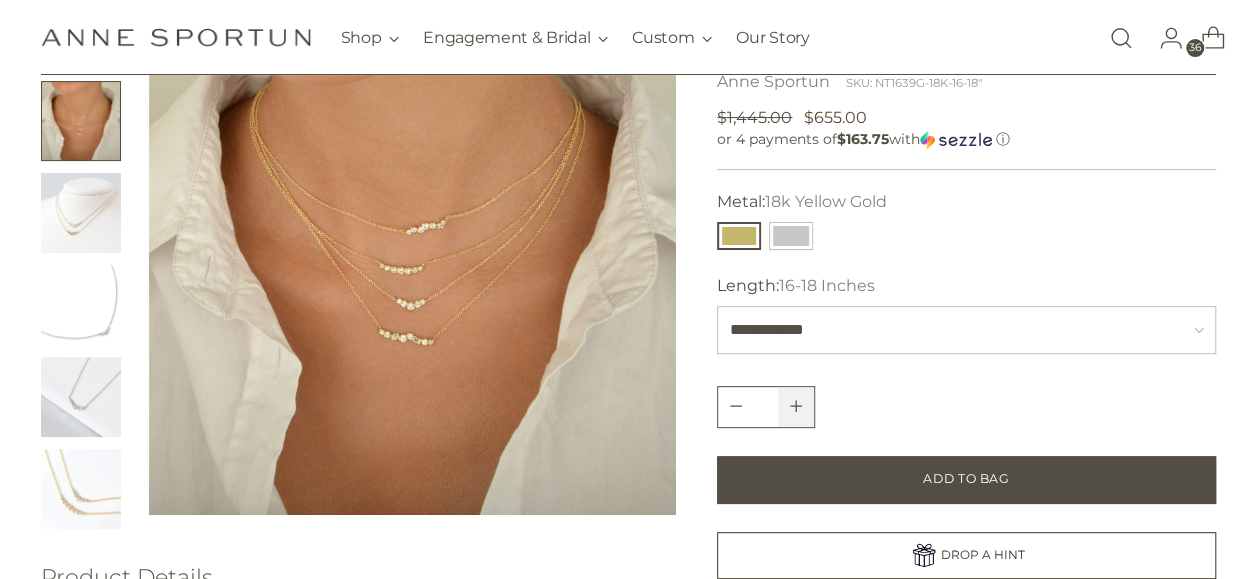scroll, scrollTop: 200, scrollLeft: 0, axis: vertical 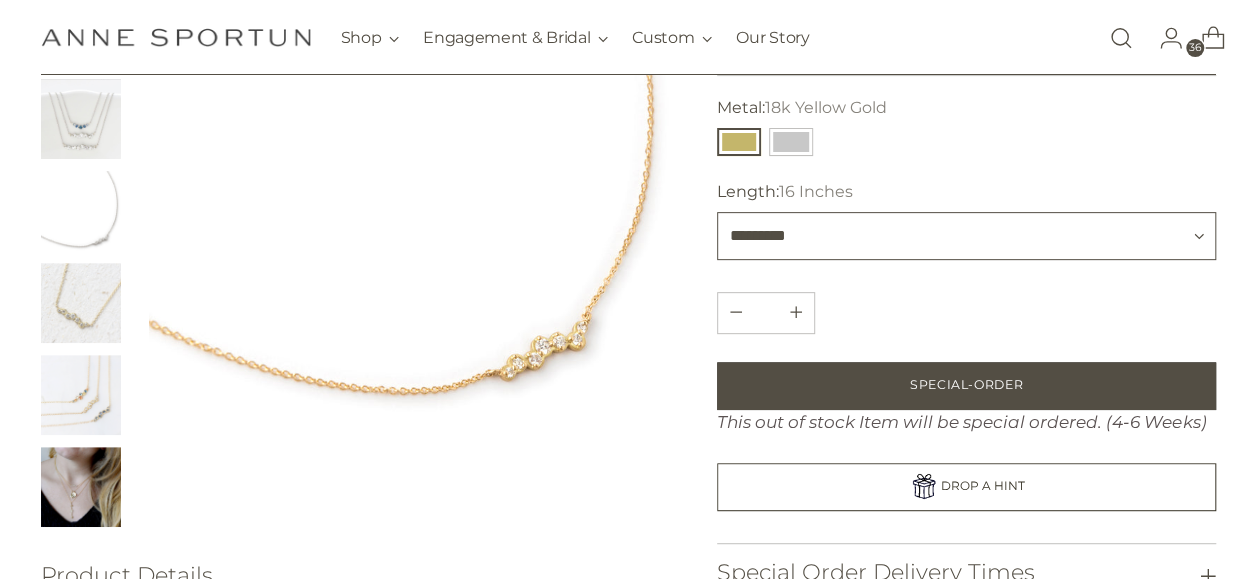 click on "**********" at bounding box center (966, 236) 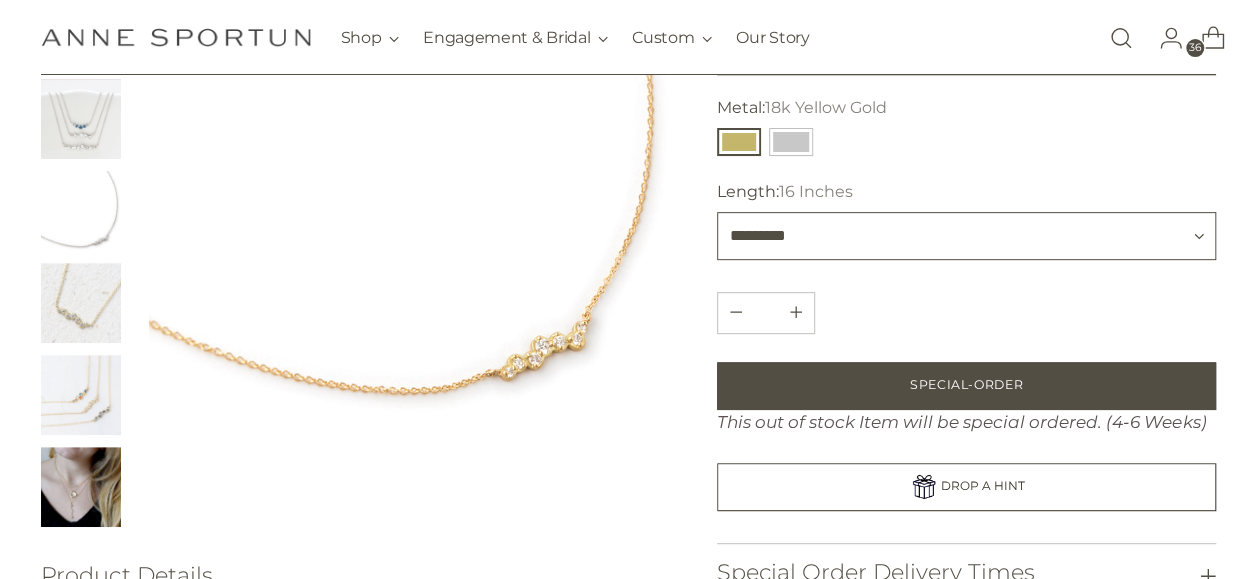 select on "**********" 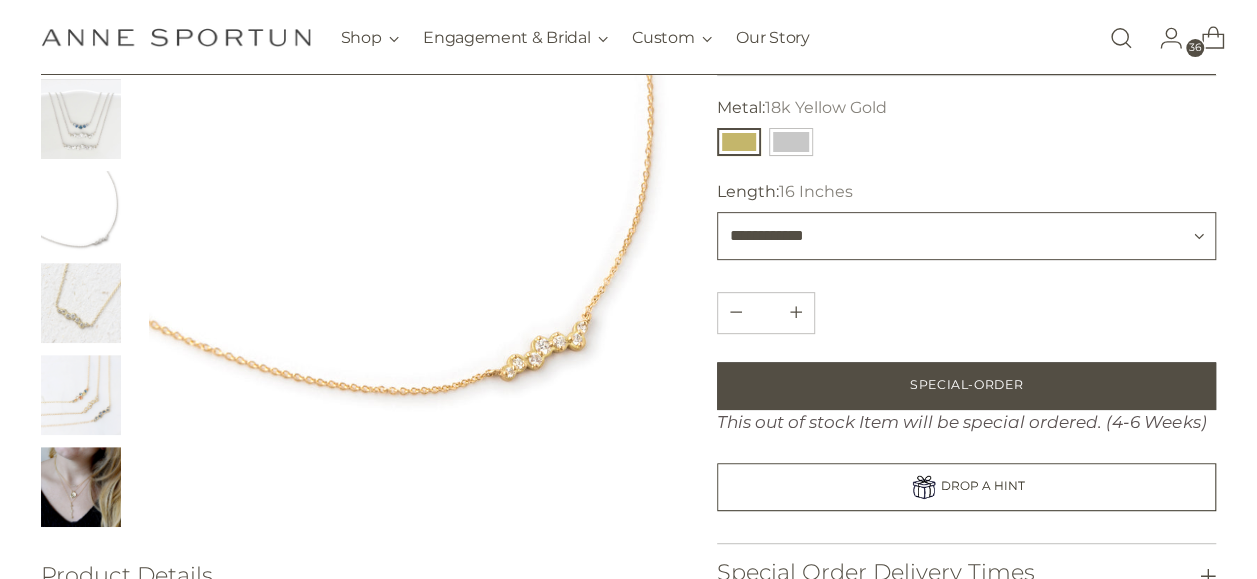 type 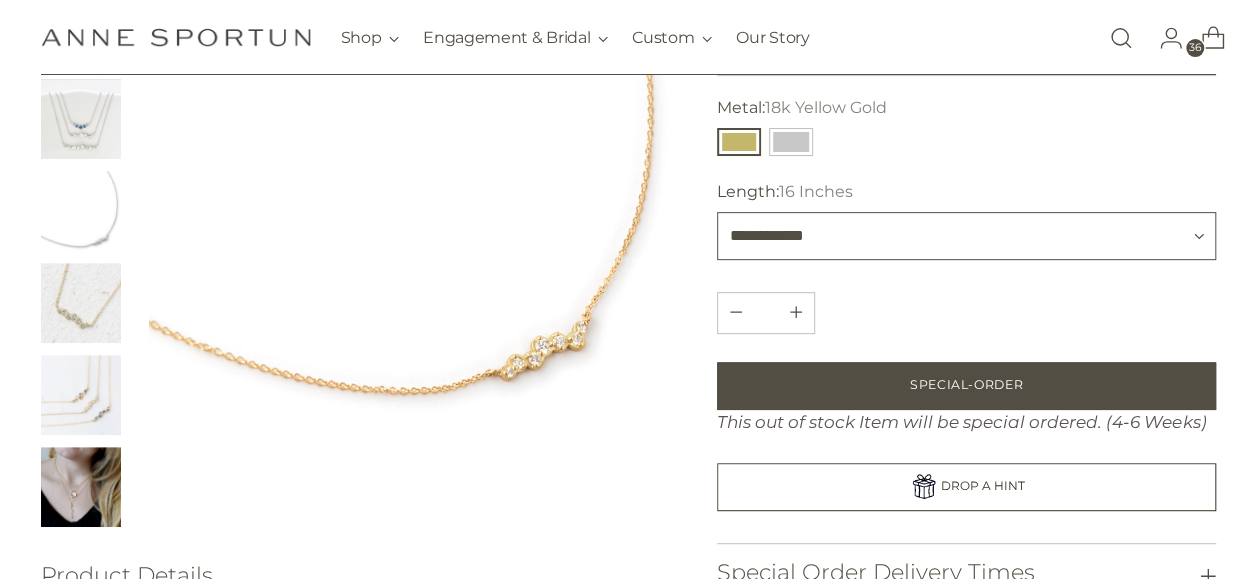 click on "**********" at bounding box center [966, 236] 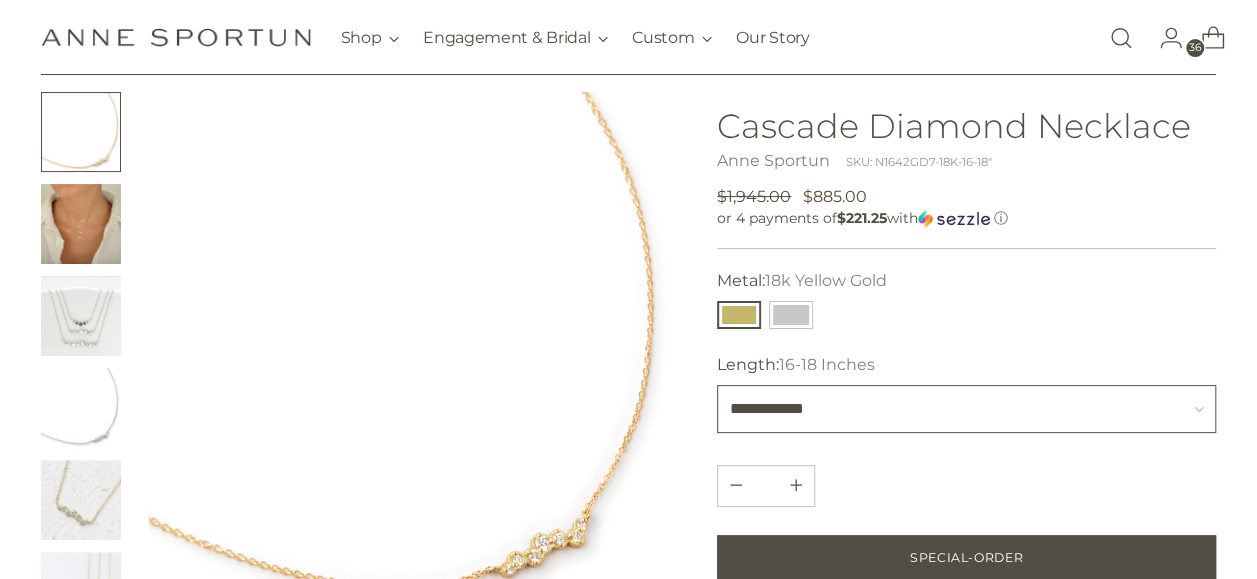scroll, scrollTop: 100, scrollLeft: 0, axis: vertical 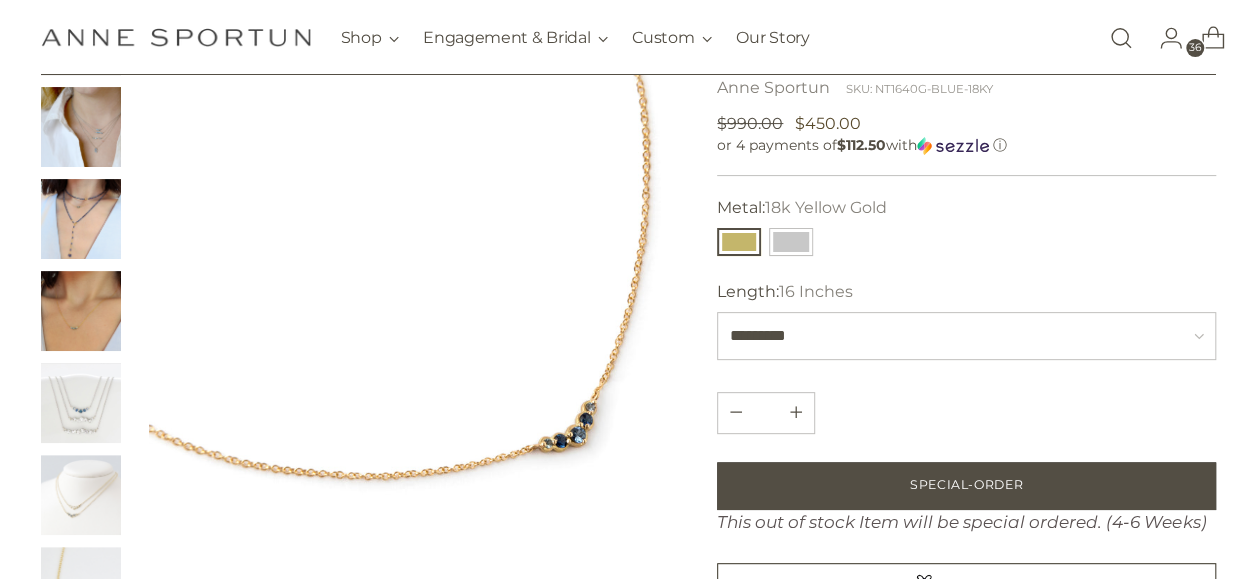 click on "**********" at bounding box center [966, 479] 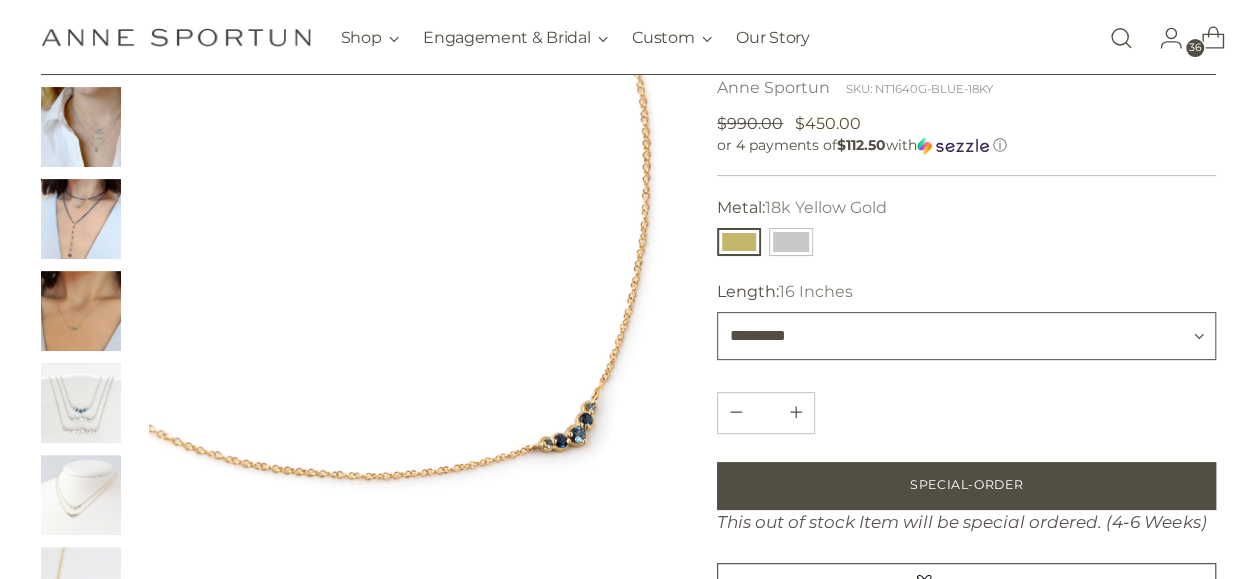 click on "**********" at bounding box center (966, 336) 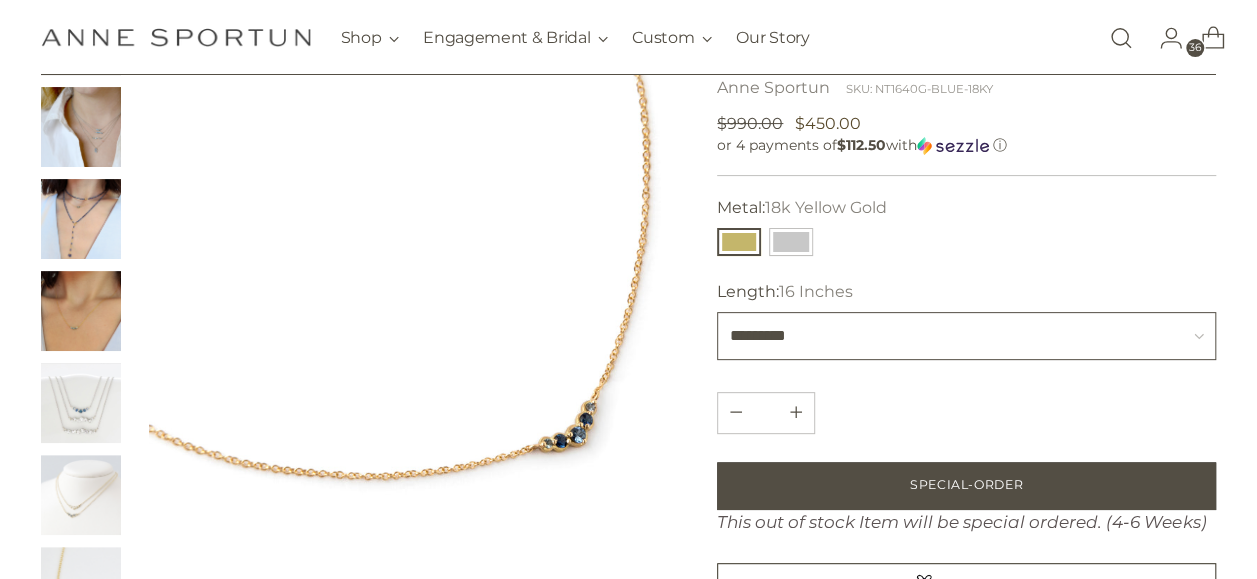 select on "**********" 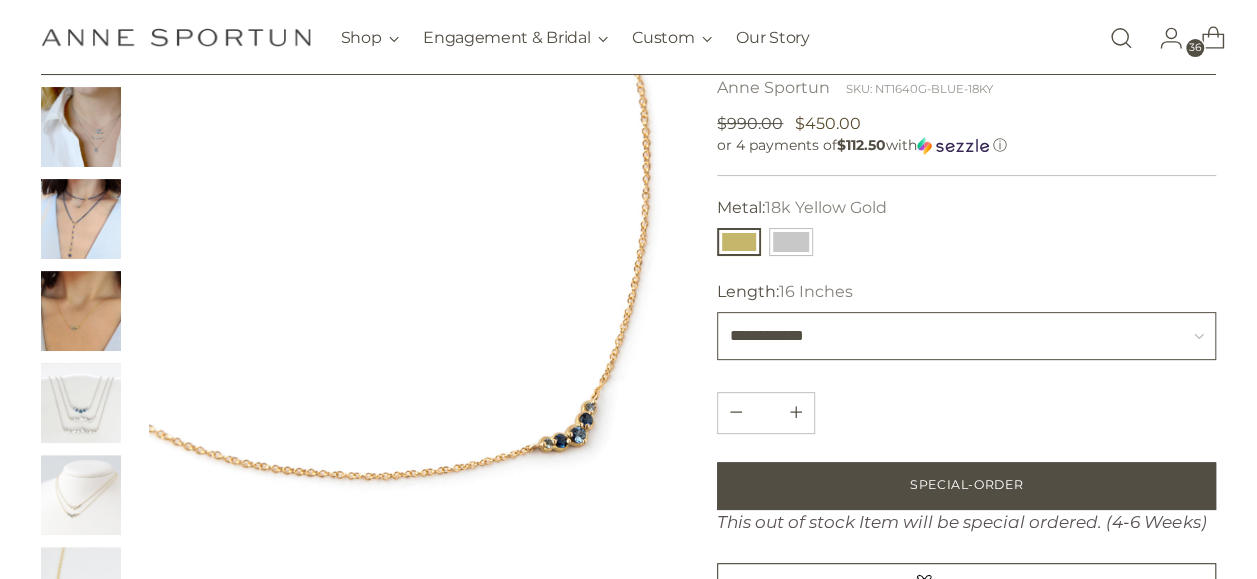 type 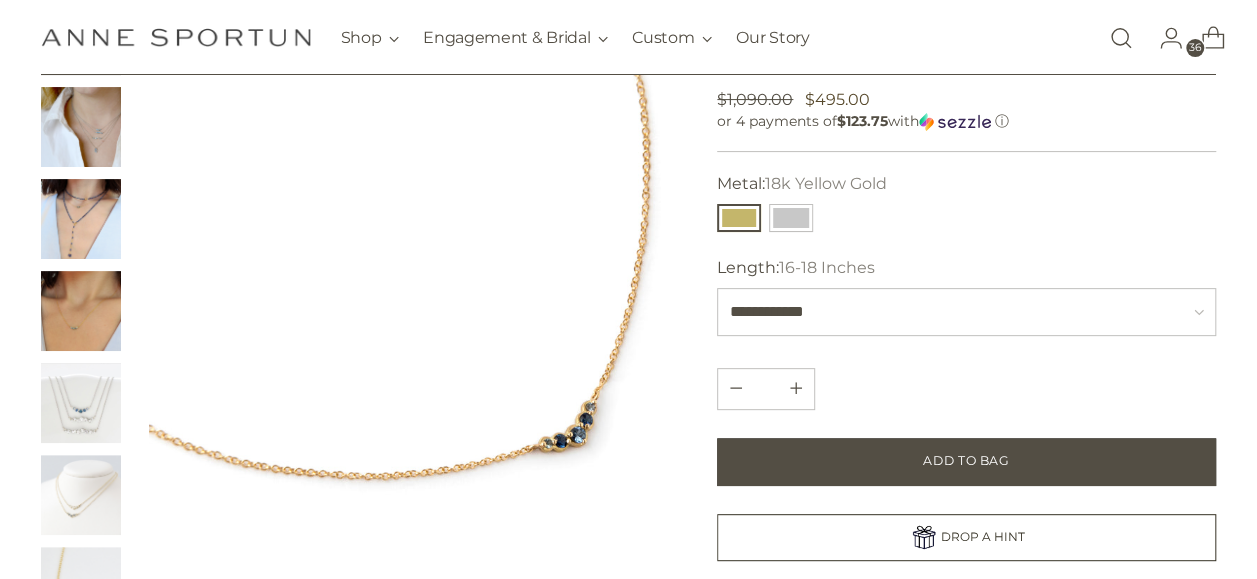 click at bounding box center [81, 127] 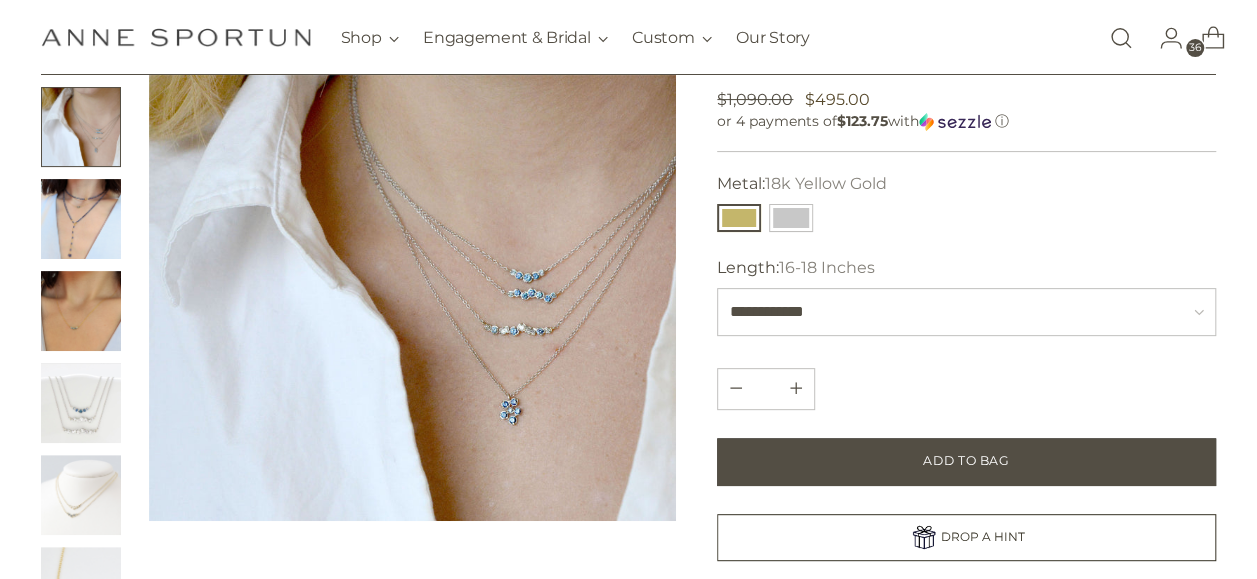 click at bounding box center [81, 219] 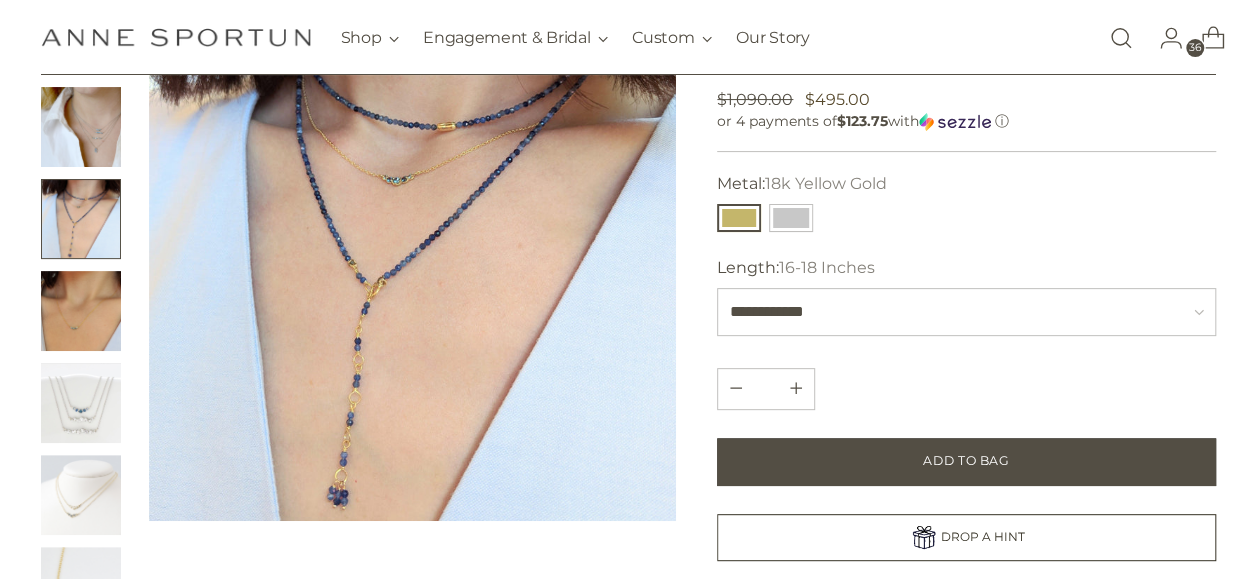 click at bounding box center (81, 311) 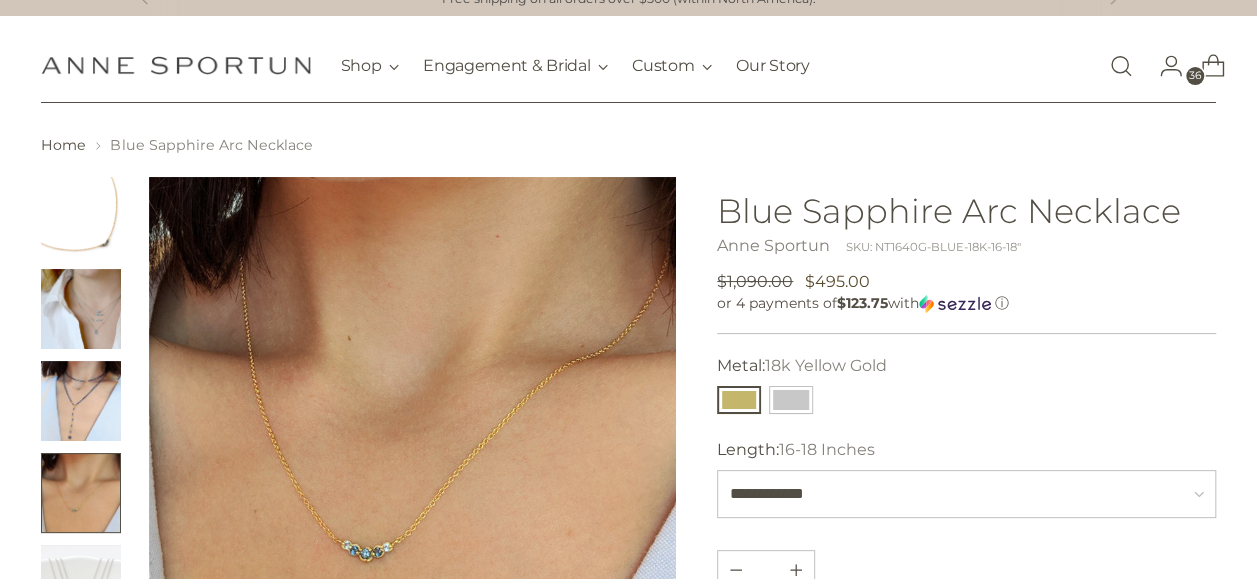 scroll, scrollTop: 0, scrollLeft: 0, axis: both 